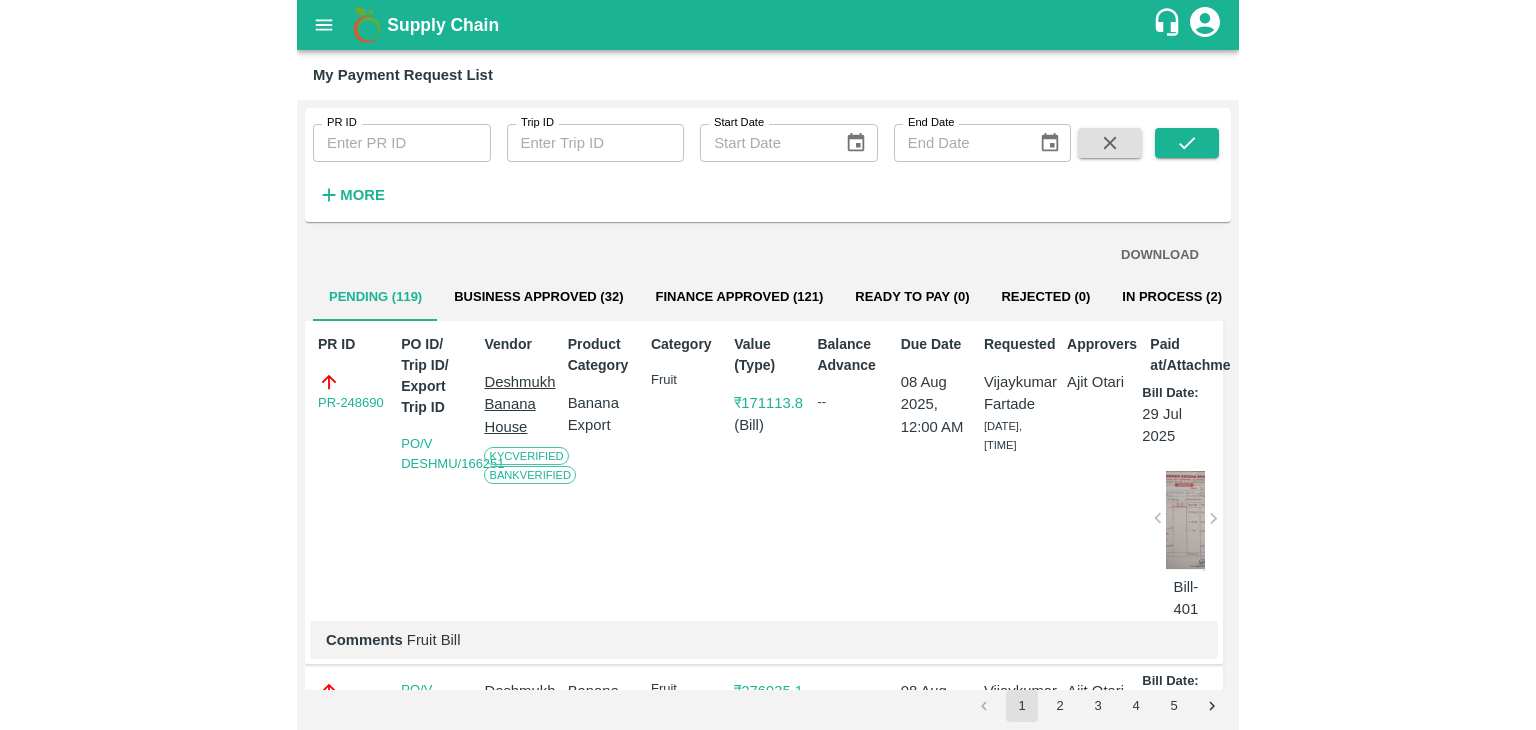 scroll, scrollTop: 0, scrollLeft: 0, axis: both 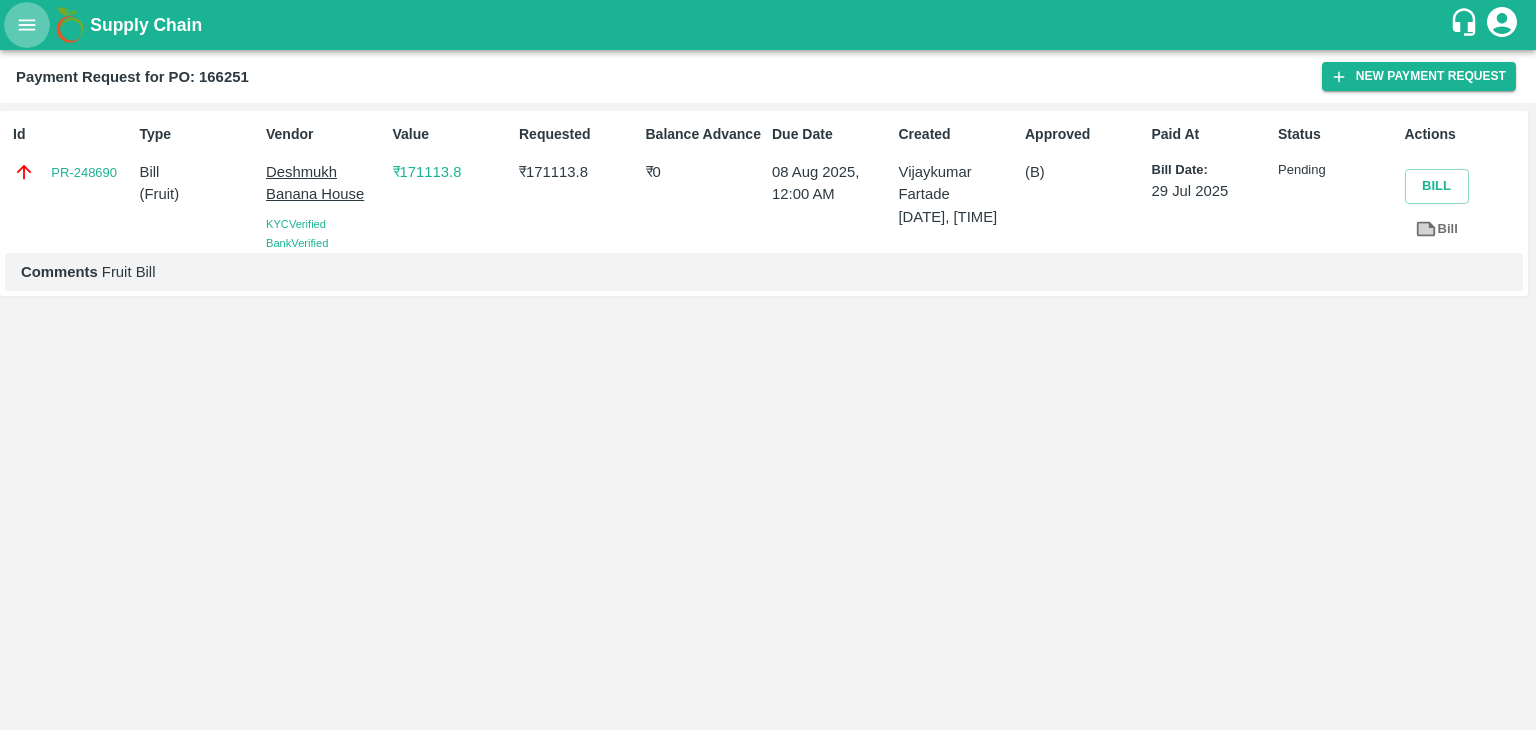 click 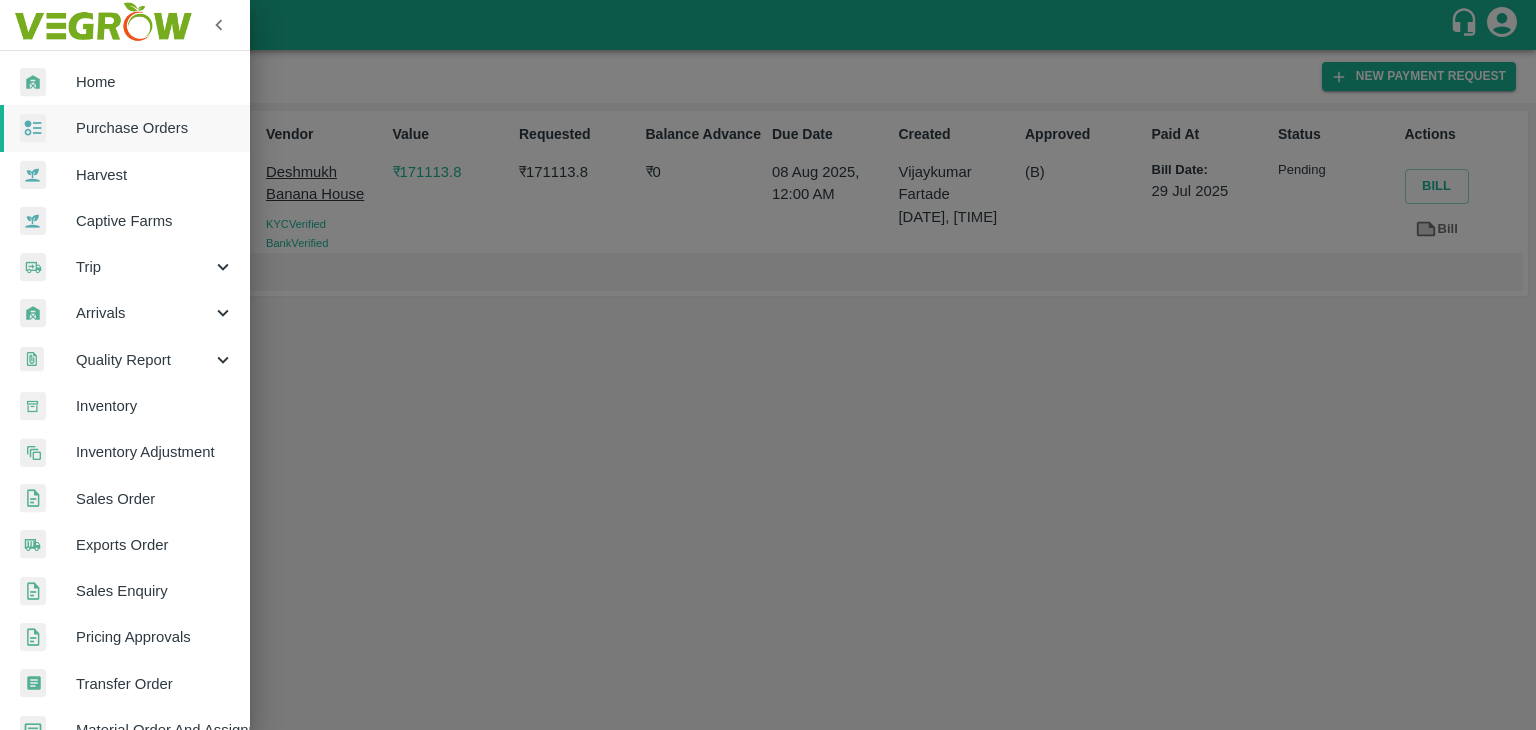 click on "Arrivals" at bounding box center (144, 313) 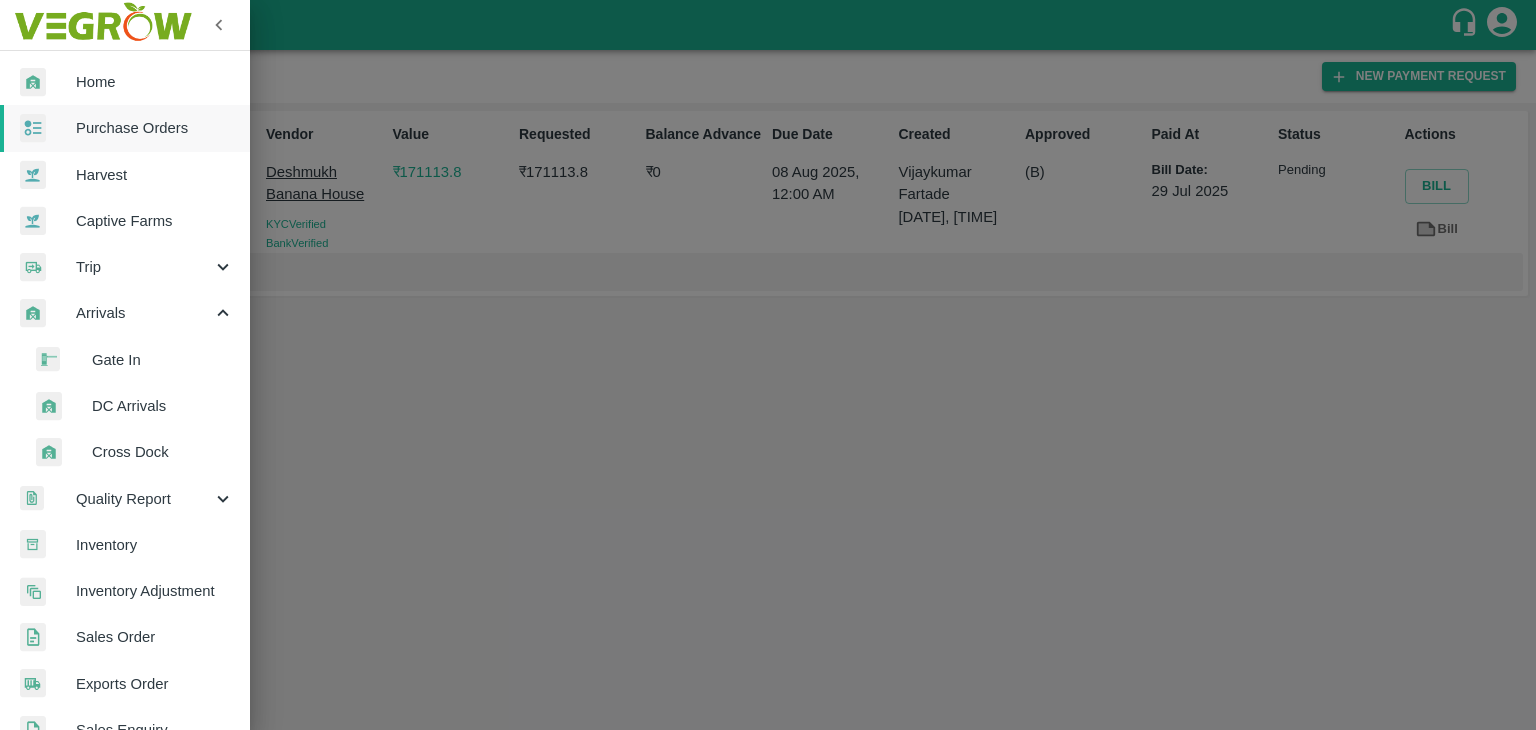 click on "DC Arrivals" at bounding box center [163, 406] 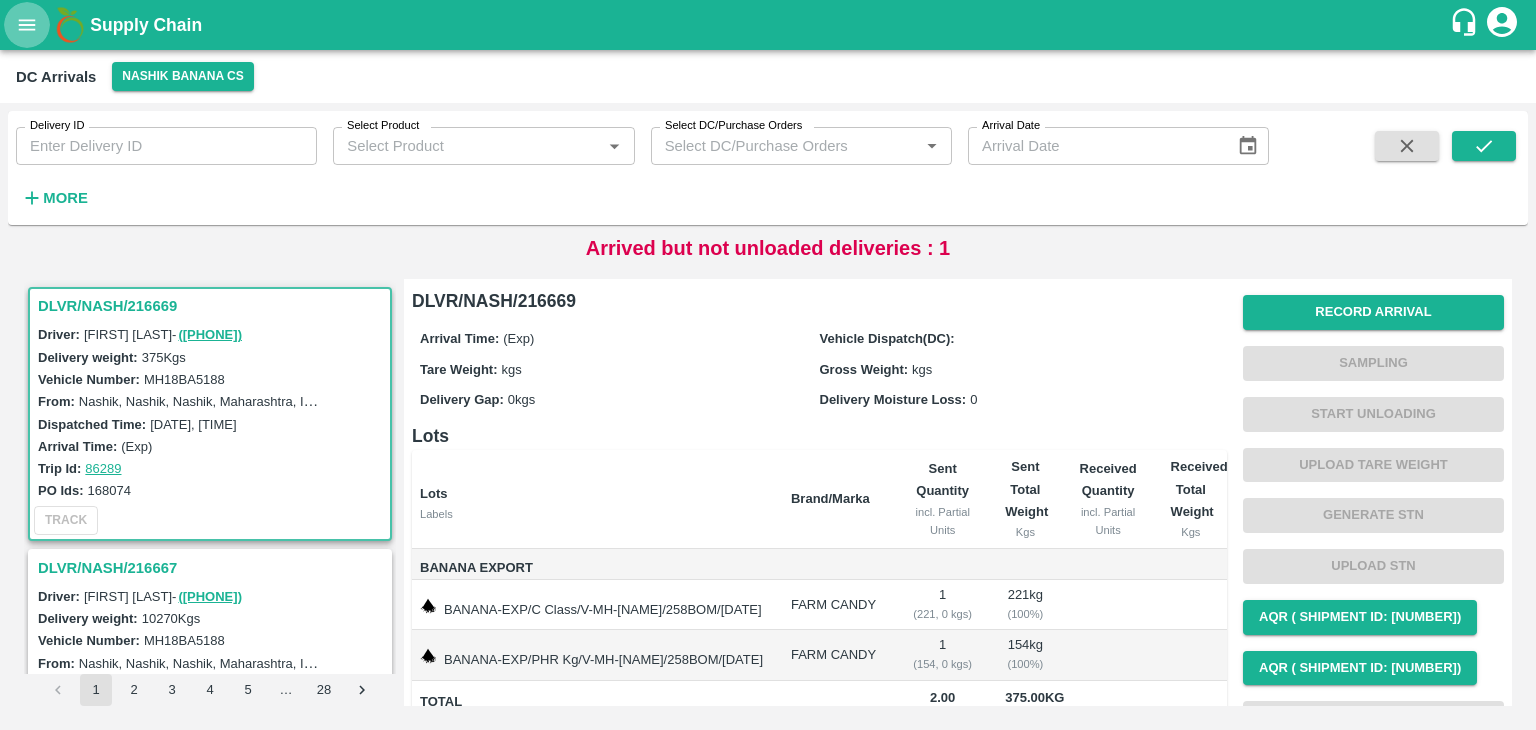 click at bounding box center (27, 25) 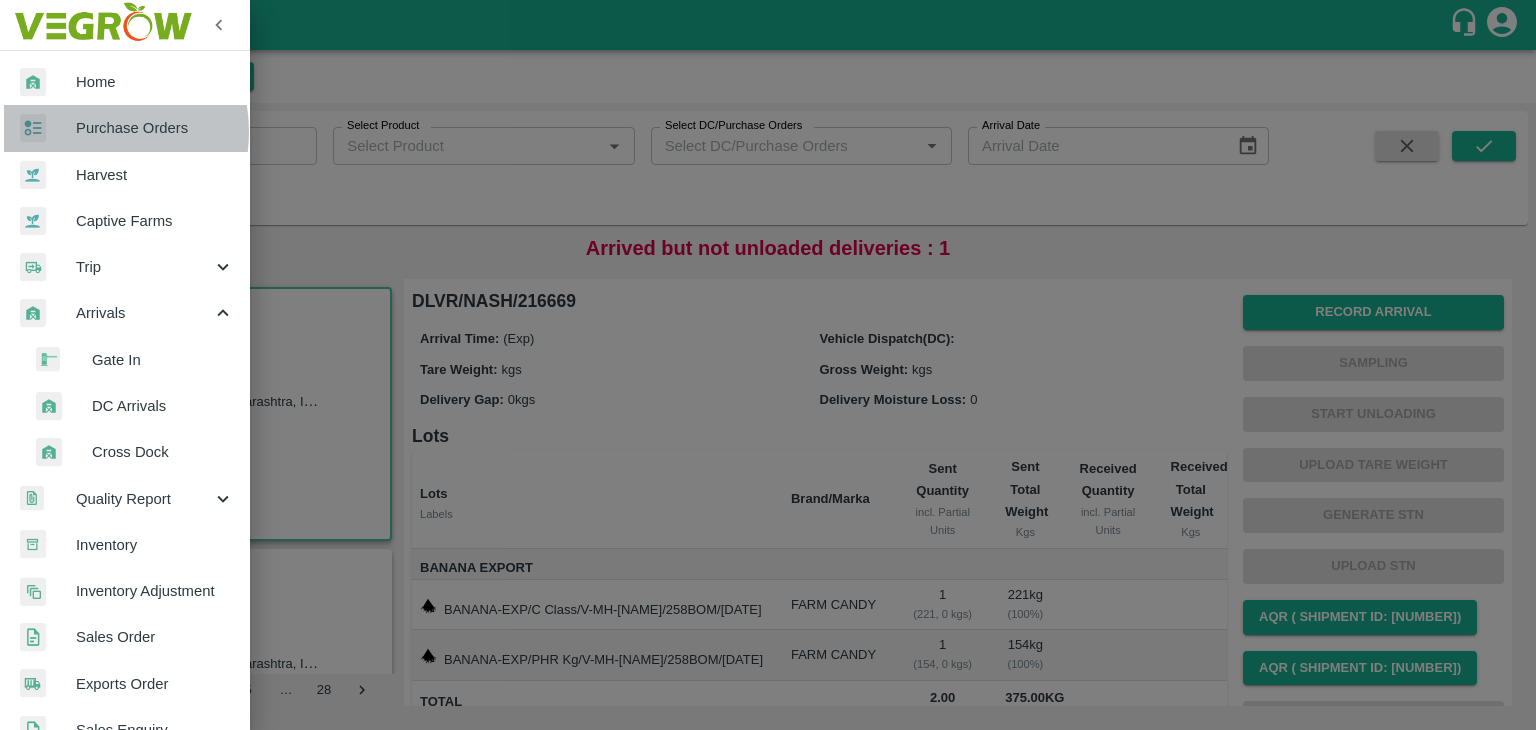 click on "Purchase Orders" at bounding box center (155, 128) 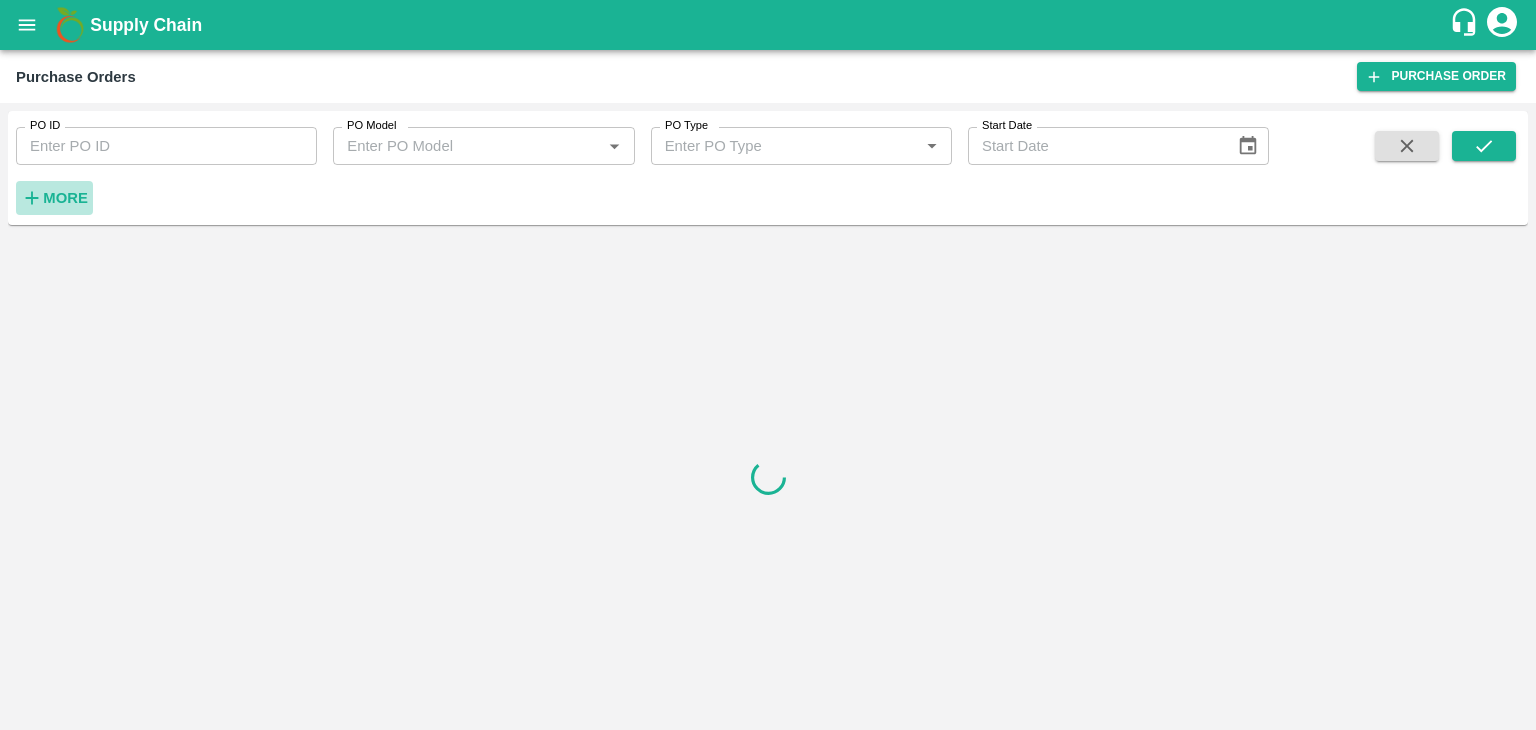 click on "More" at bounding box center [65, 198] 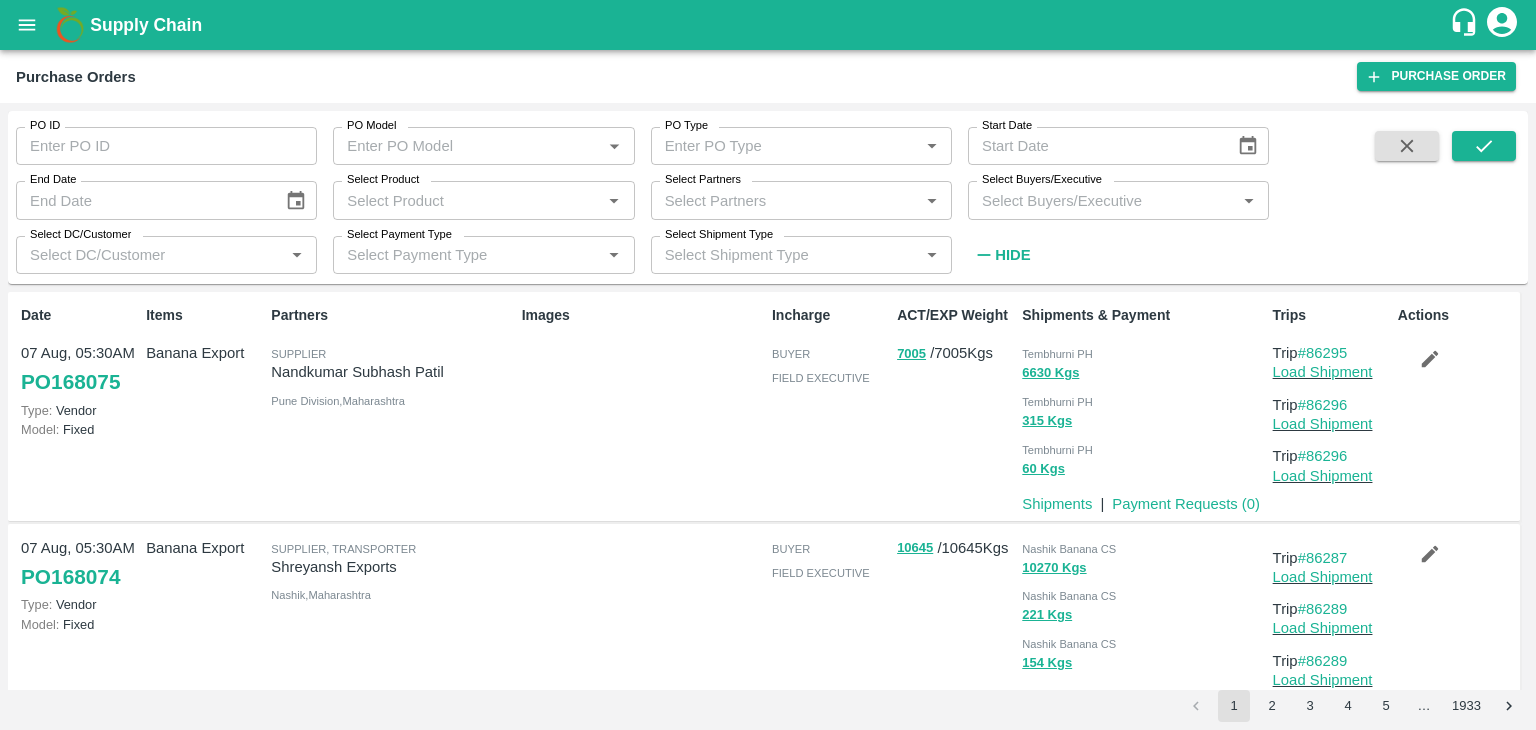 click on "End Date" at bounding box center [166, 200] 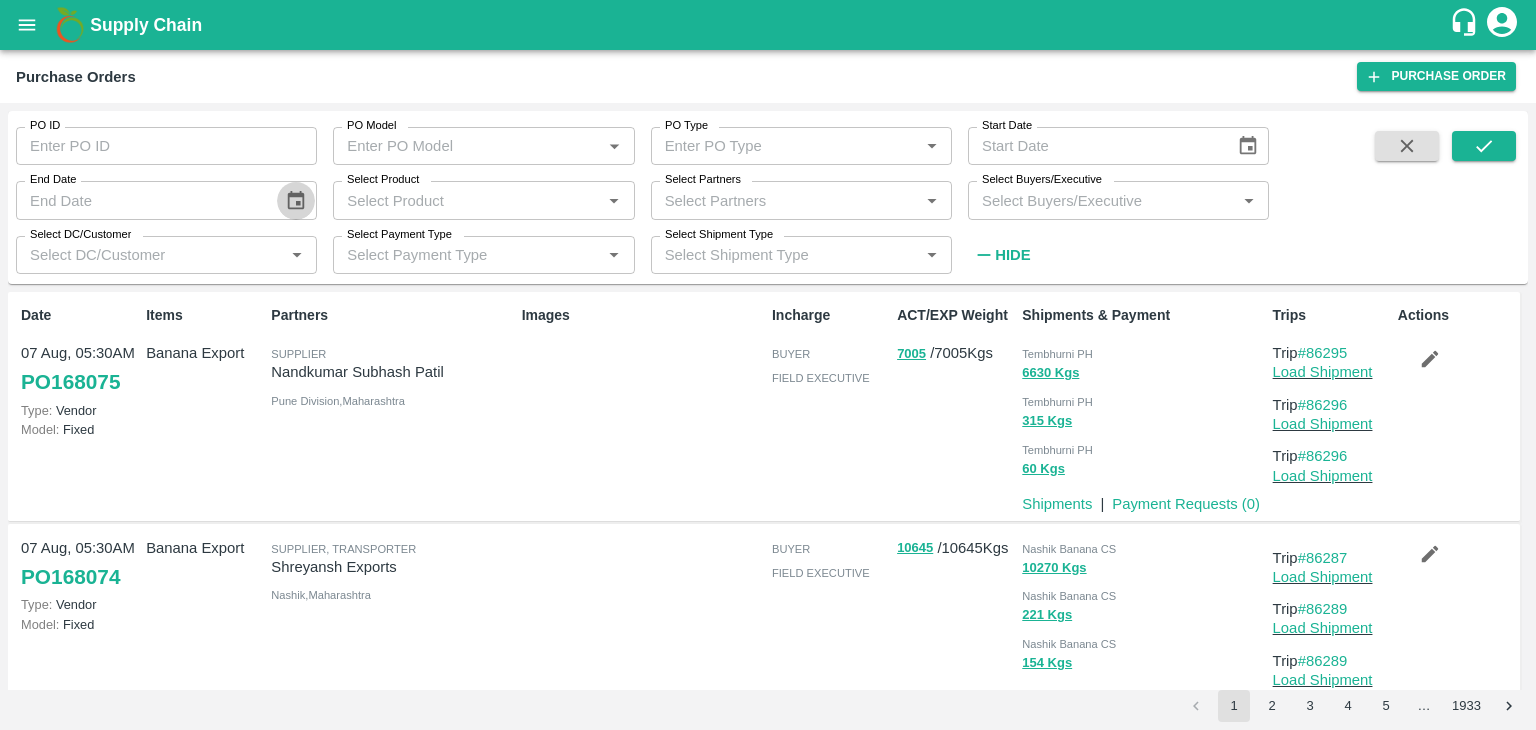 click 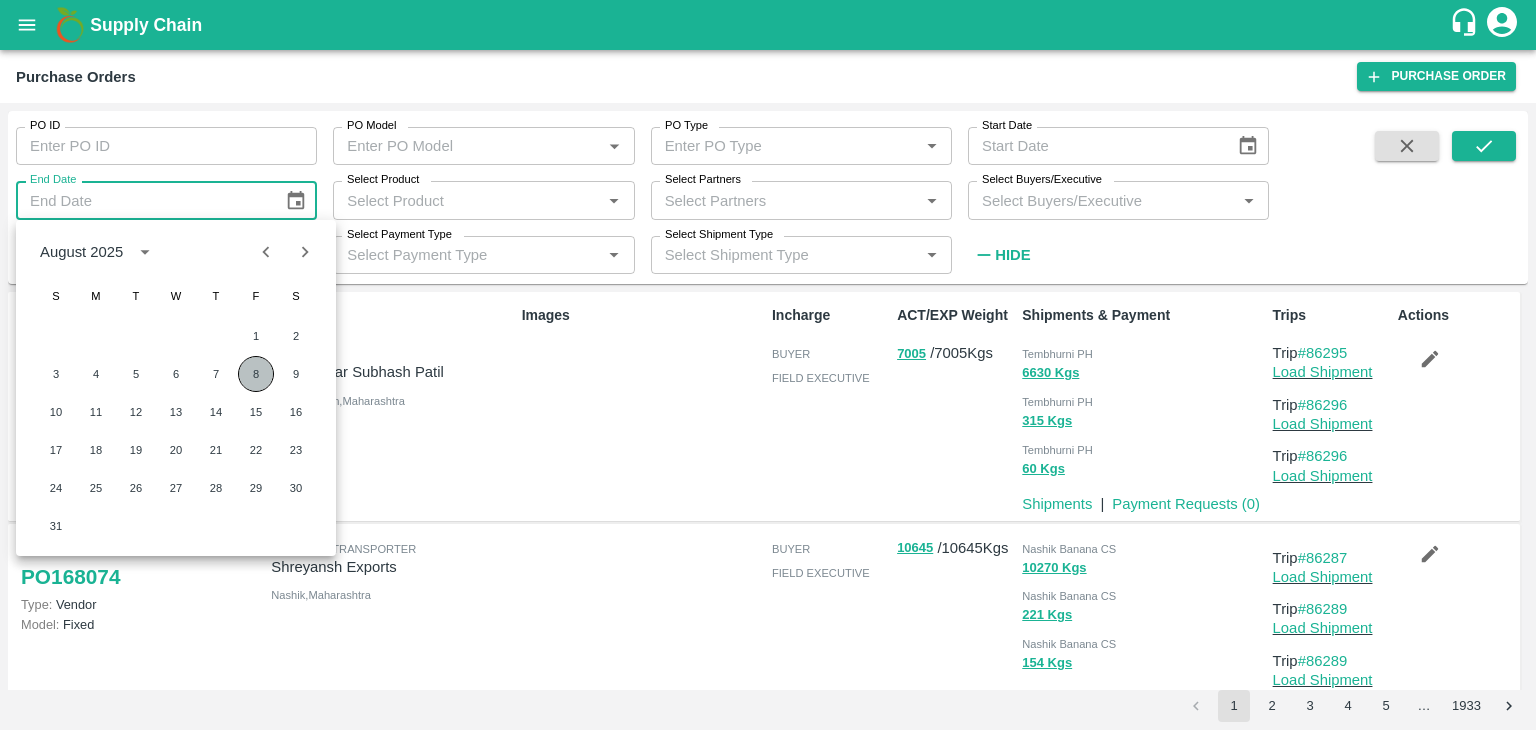click on "8" at bounding box center (256, 374) 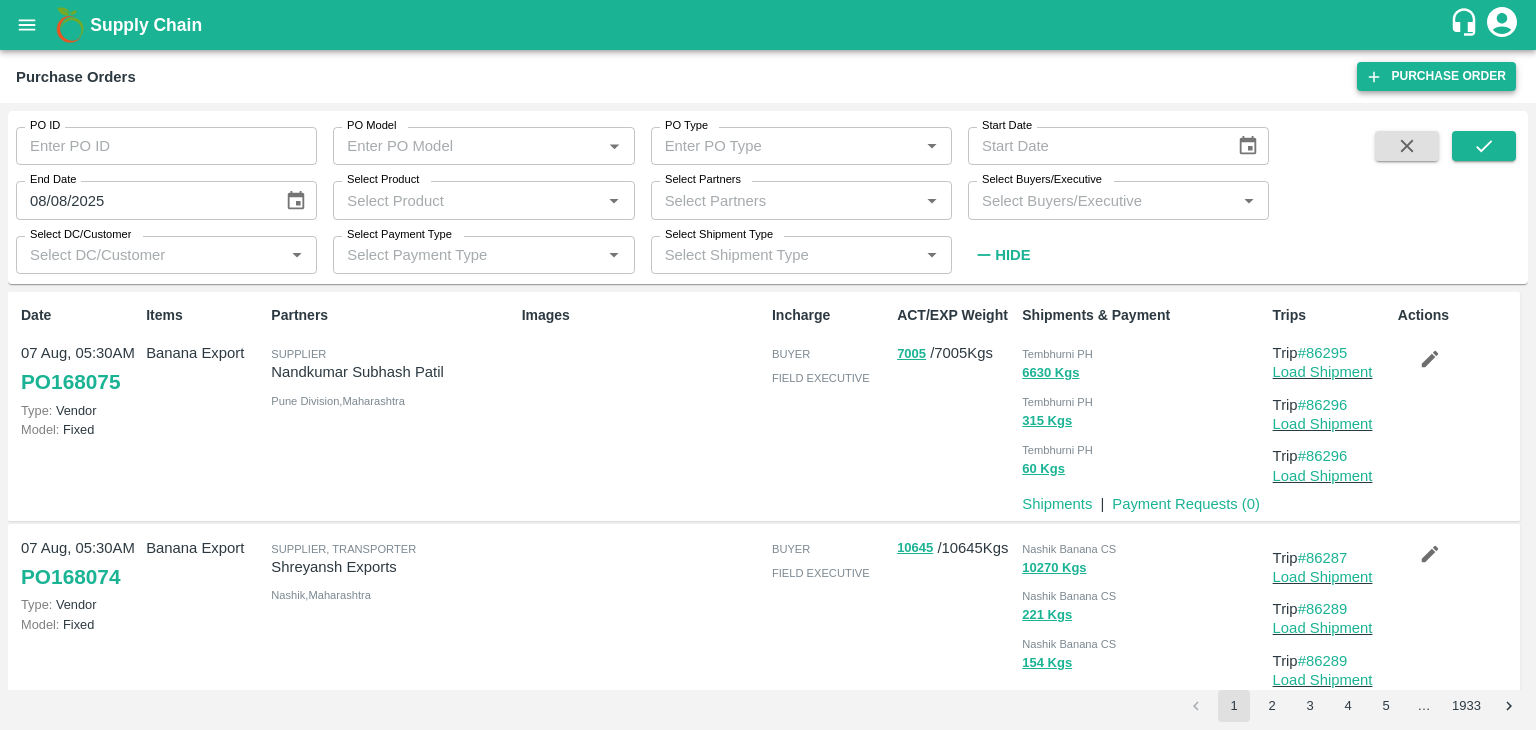 type 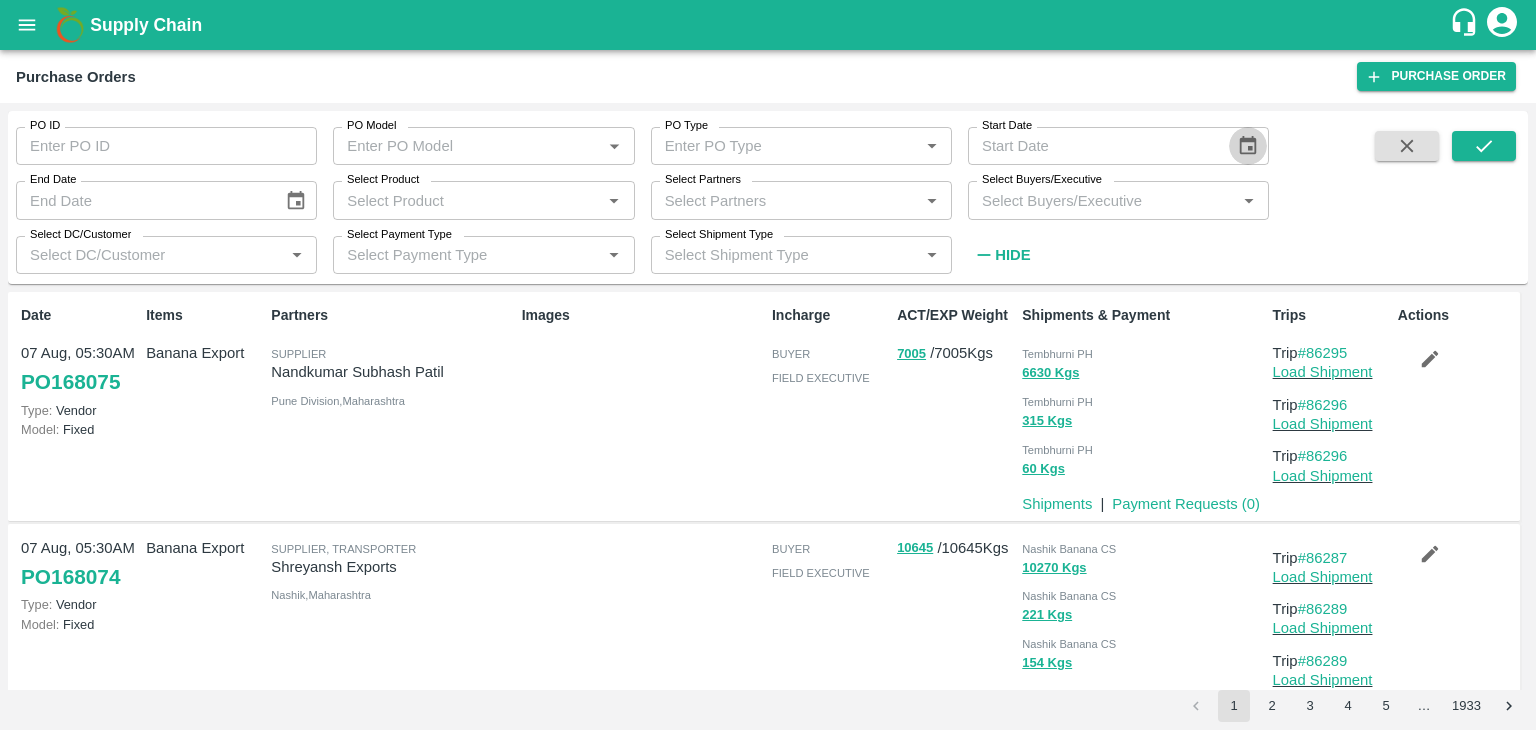 click 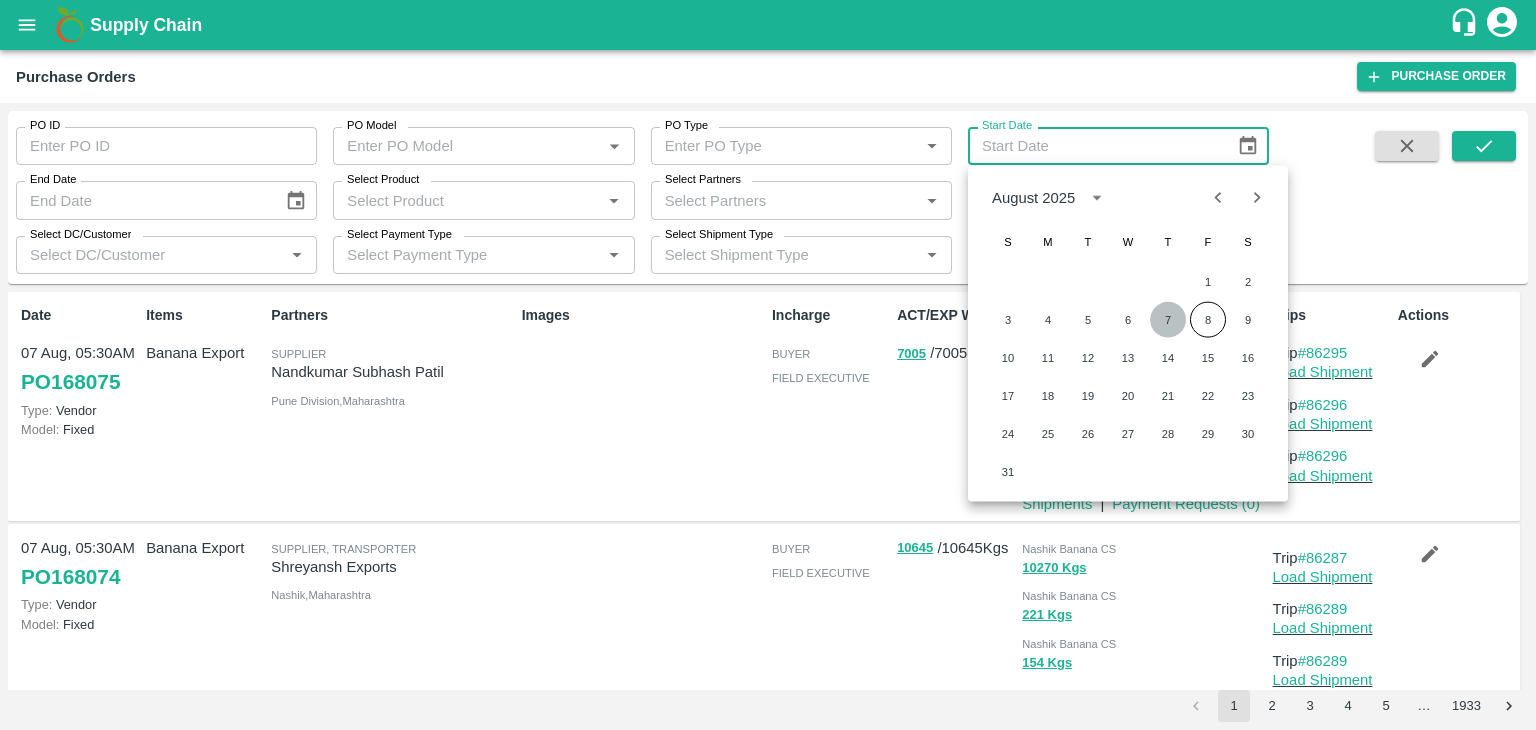 click on "7" at bounding box center (1168, 320) 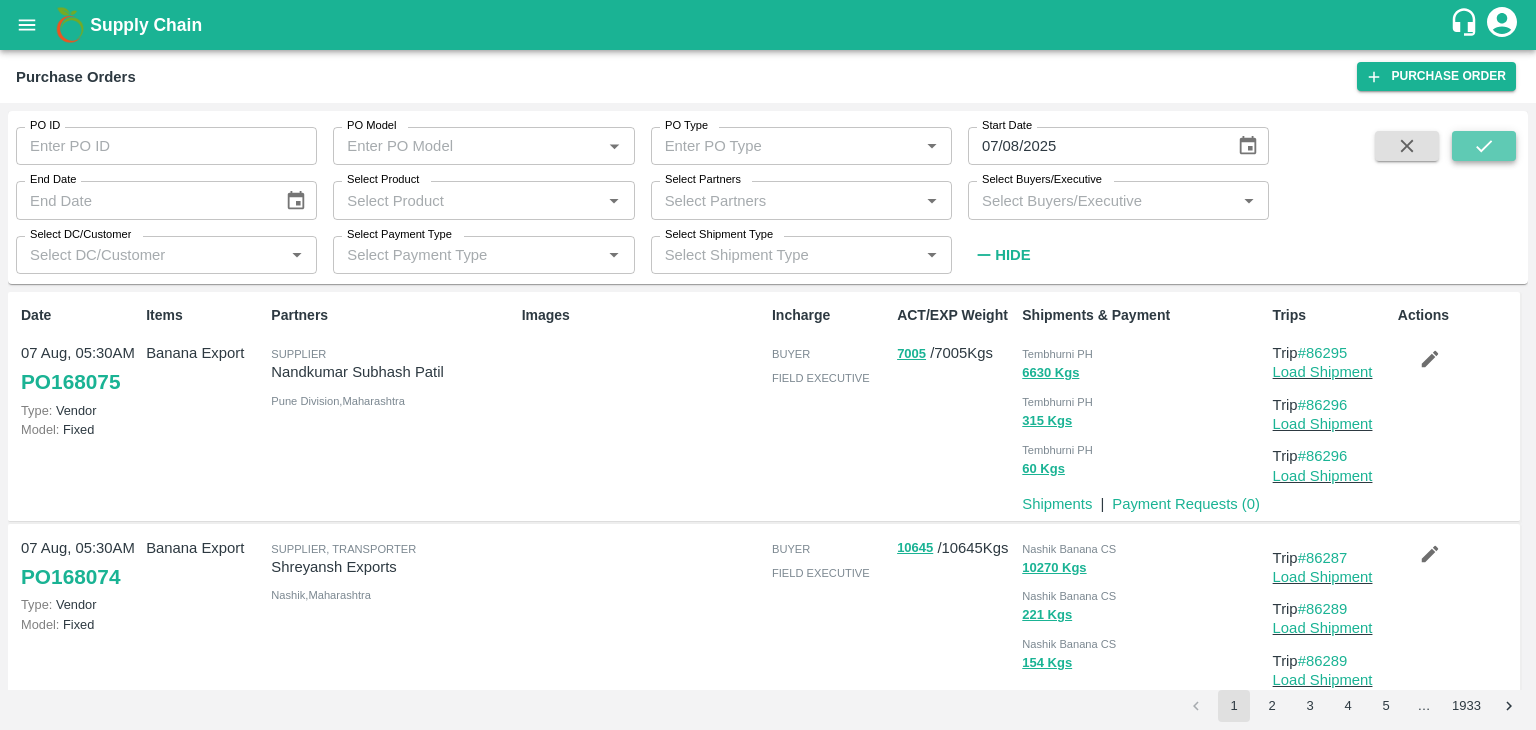 click 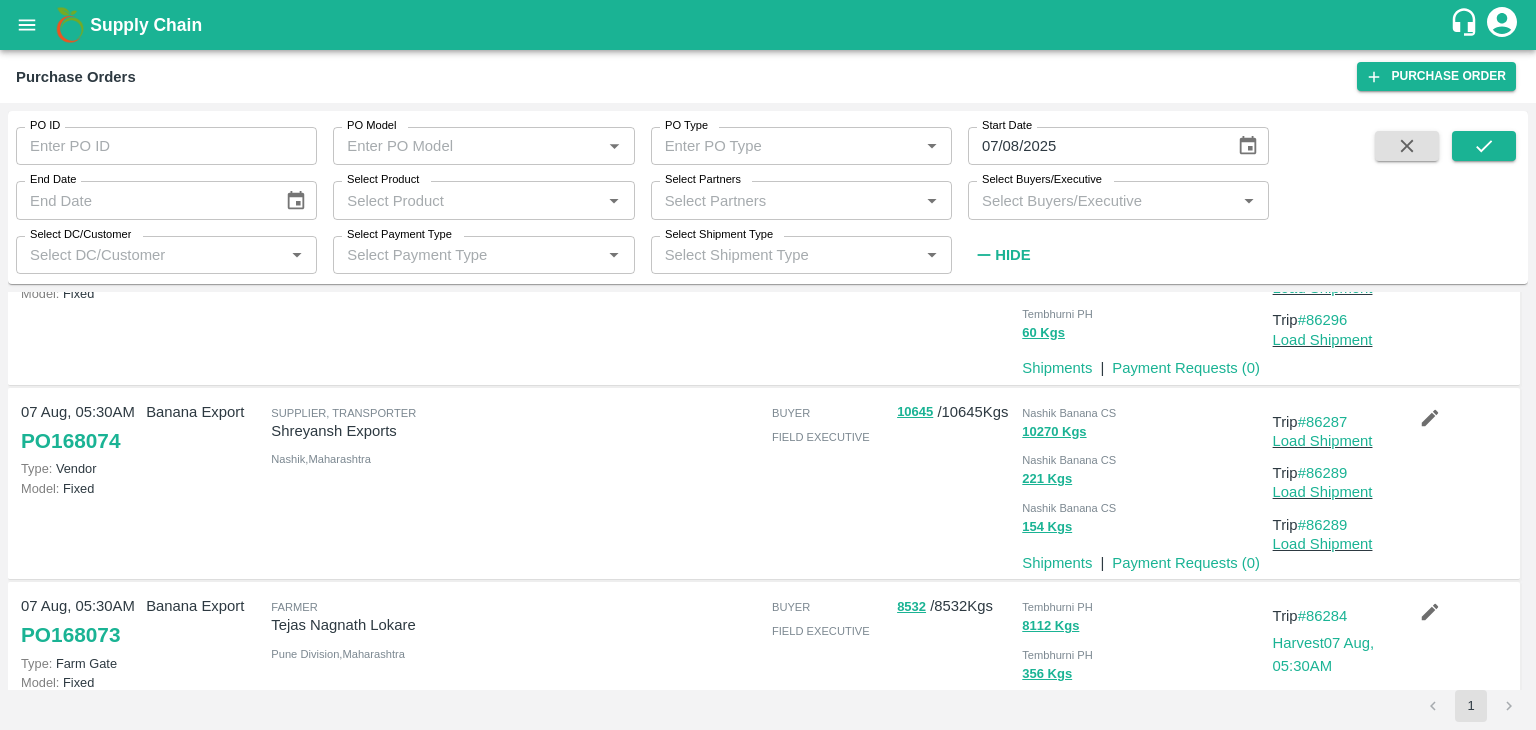 scroll, scrollTop: 154, scrollLeft: 0, axis: vertical 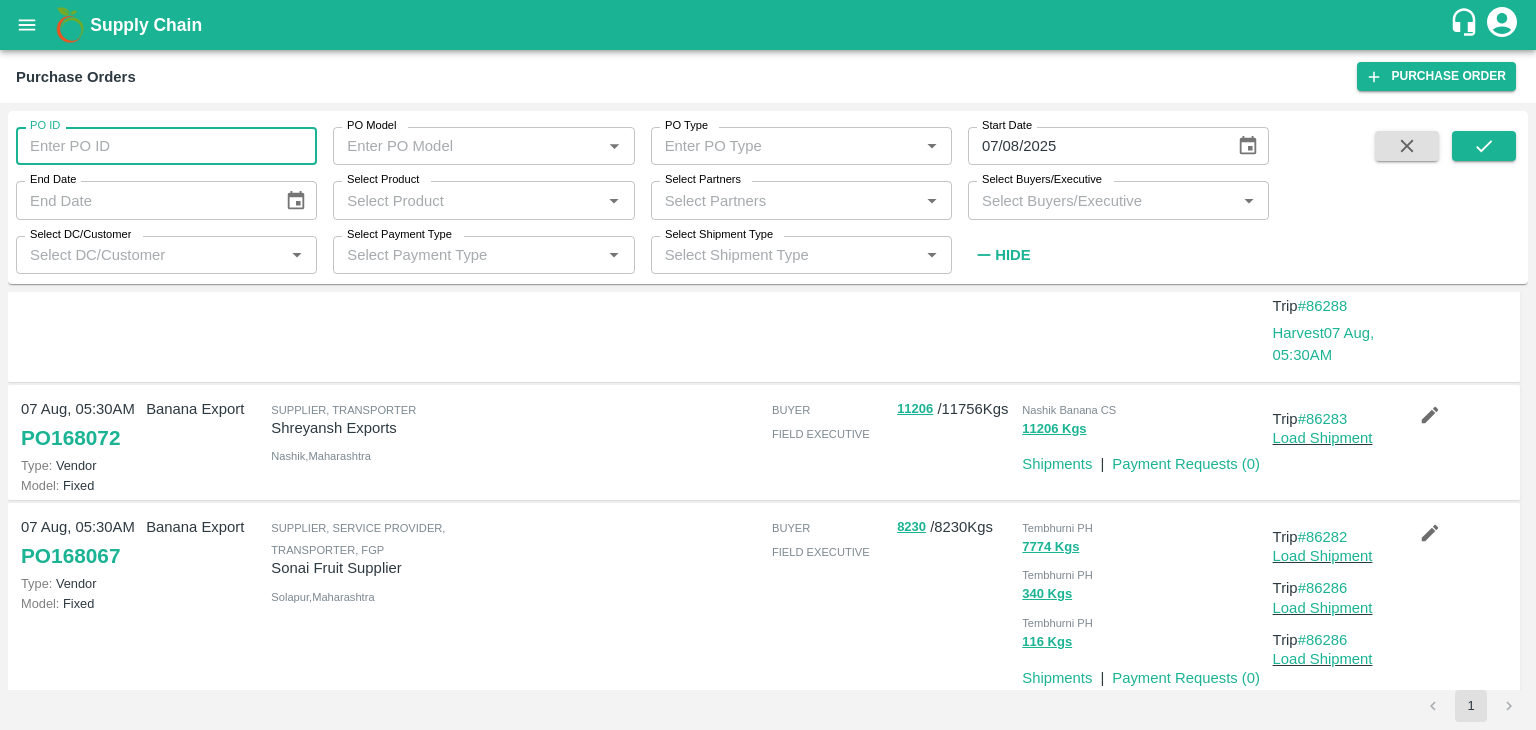 click on "PO ID" at bounding box center [166, 146] 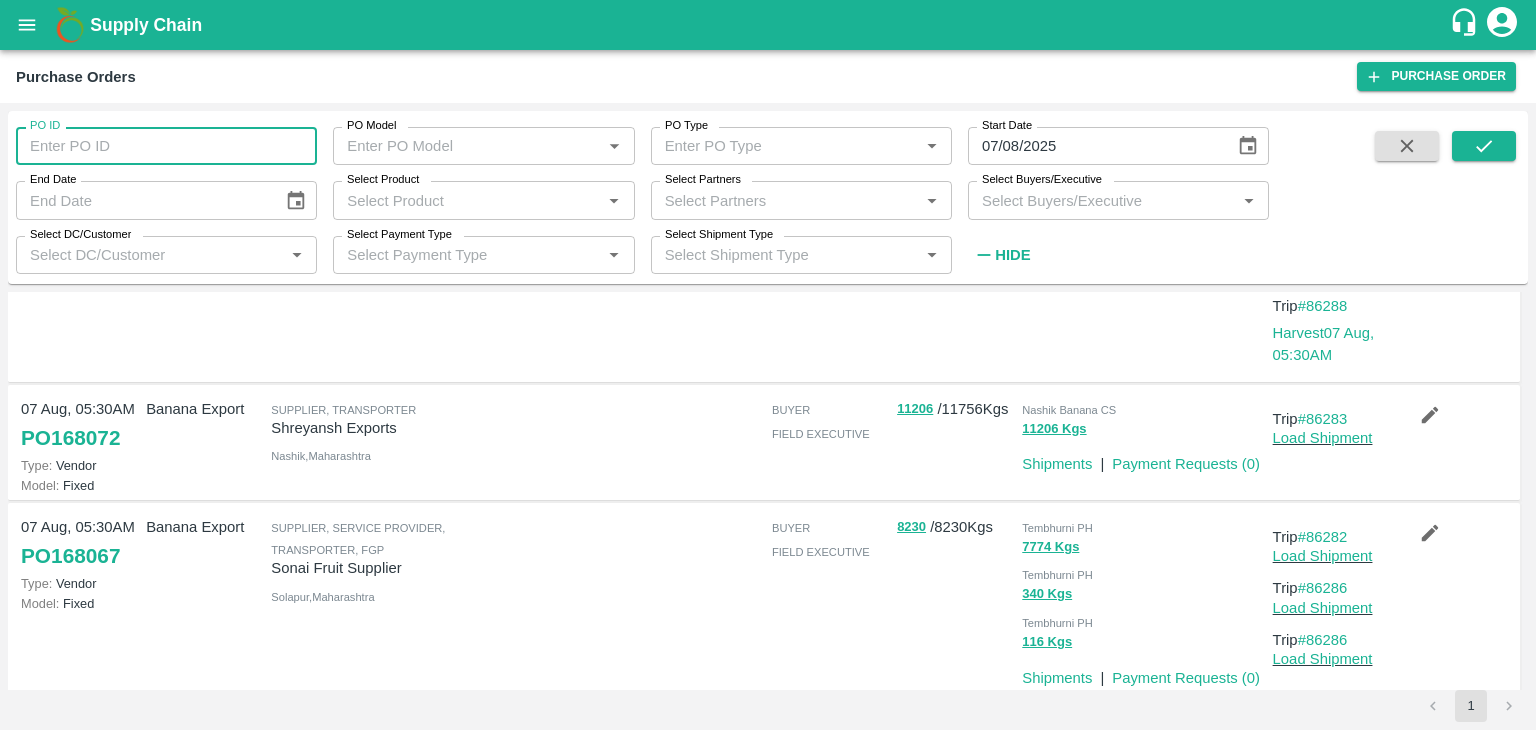 paste on "166613" 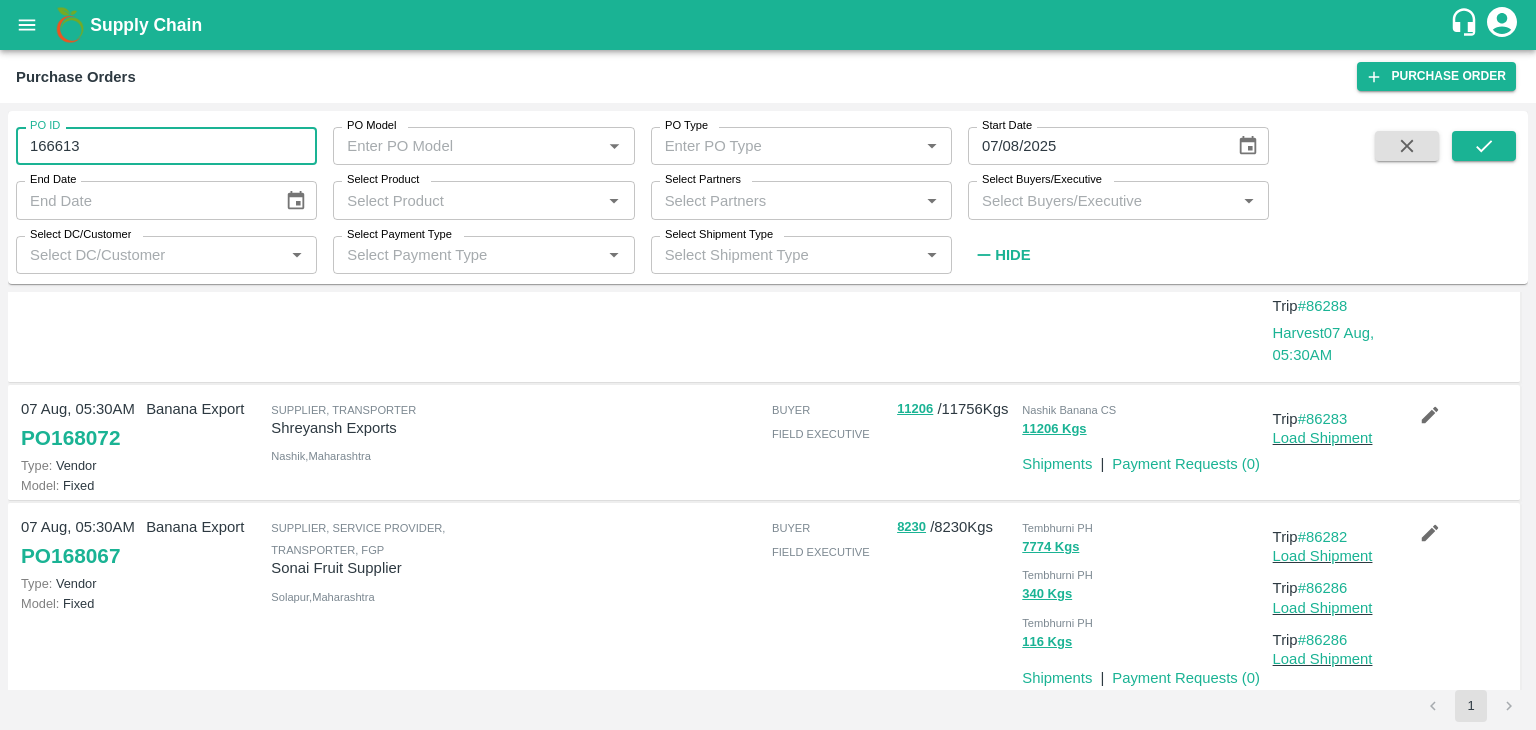 type on "166613" 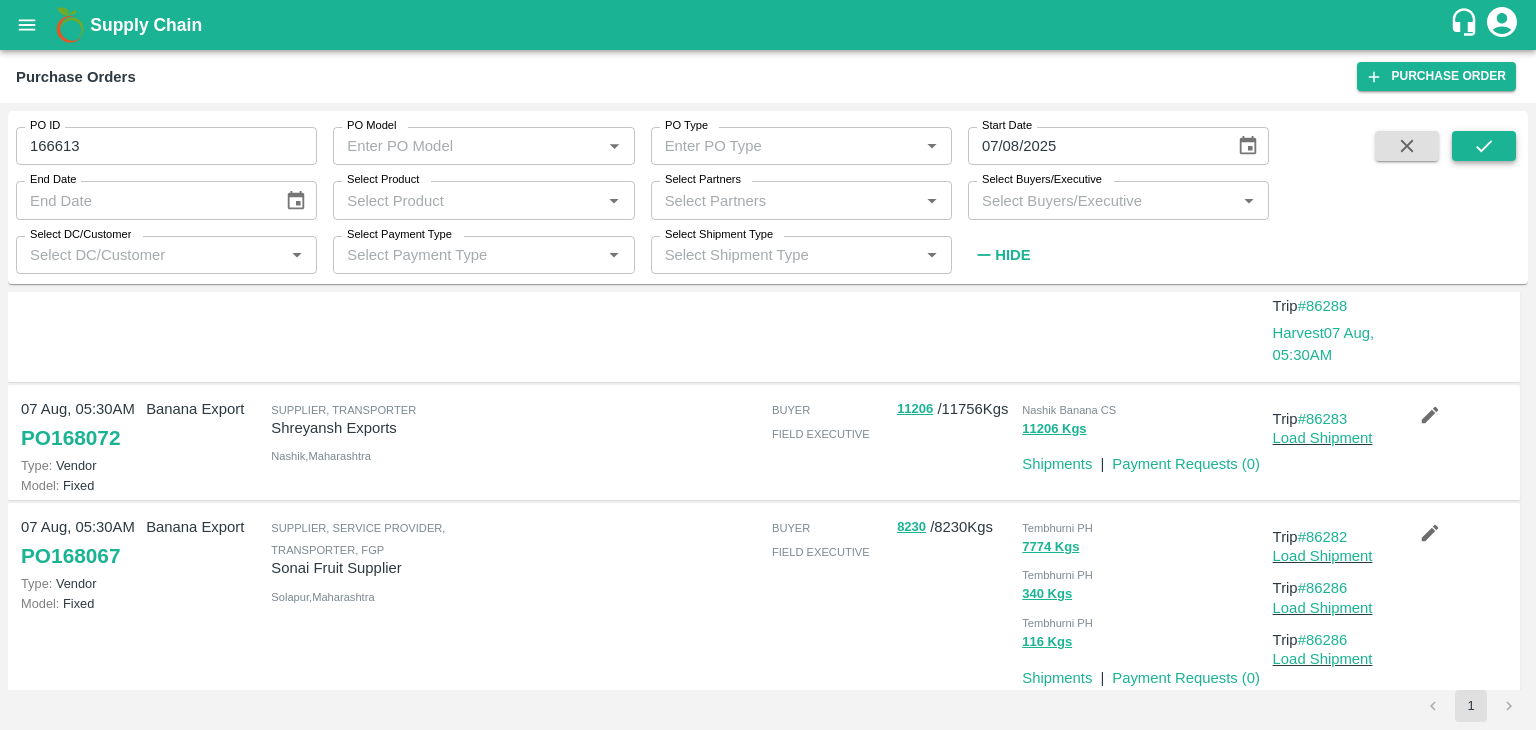 click on "PO ID 166613 PO ID PO Model PO Model   * PO Type PO Type   * Start Date 07/08/2025 Start Date End Date End Date Select Product Select Product   * Select Partners Select Partners   * Select Buyers/Executive Select Buyers/Executive   * Select DC/Customer Select DC/Customer   * Select Payment Type Select Payment Type   * Select Shipment Type Select Shipment Type   * Hide" at bounding box center [768, 197] 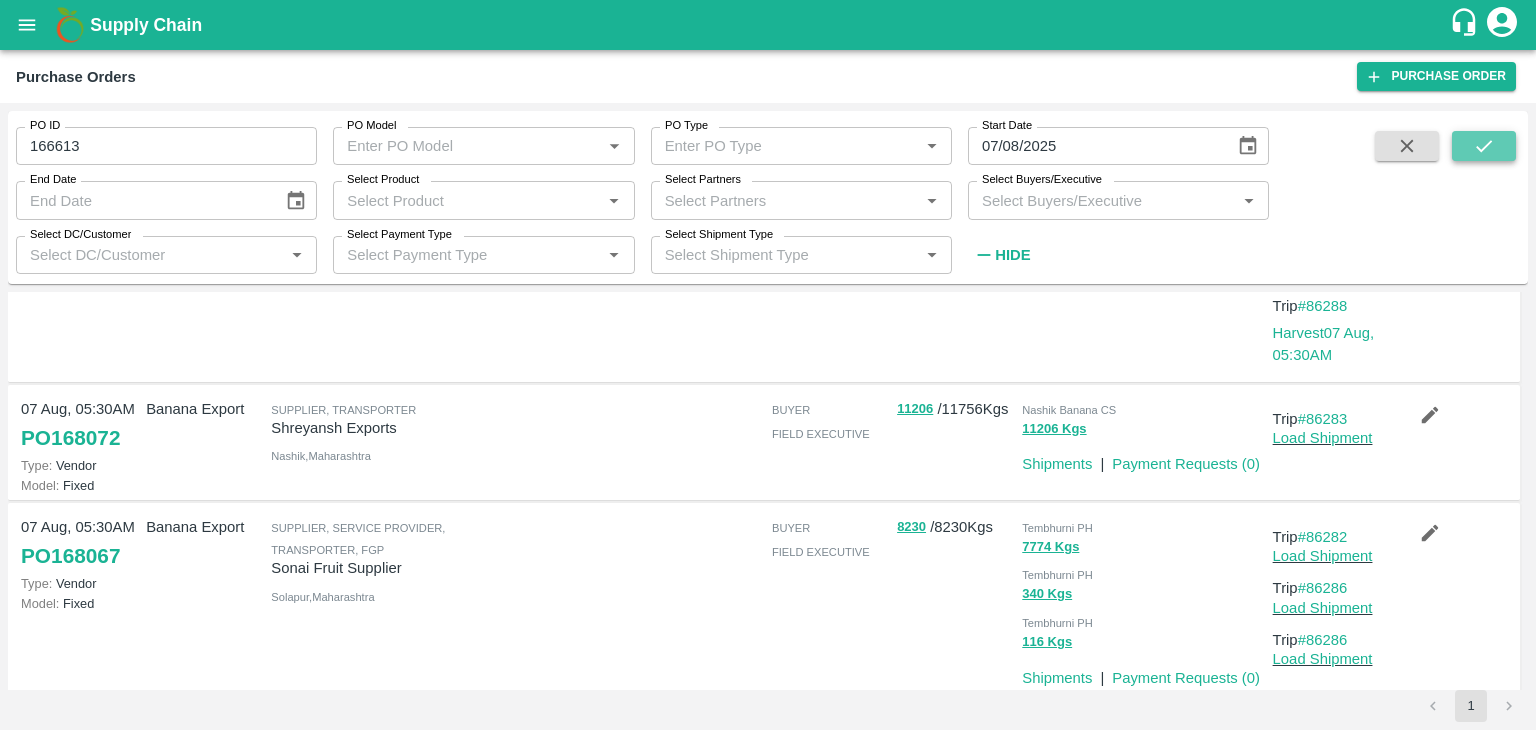 click at bounding box center [1484, 146] 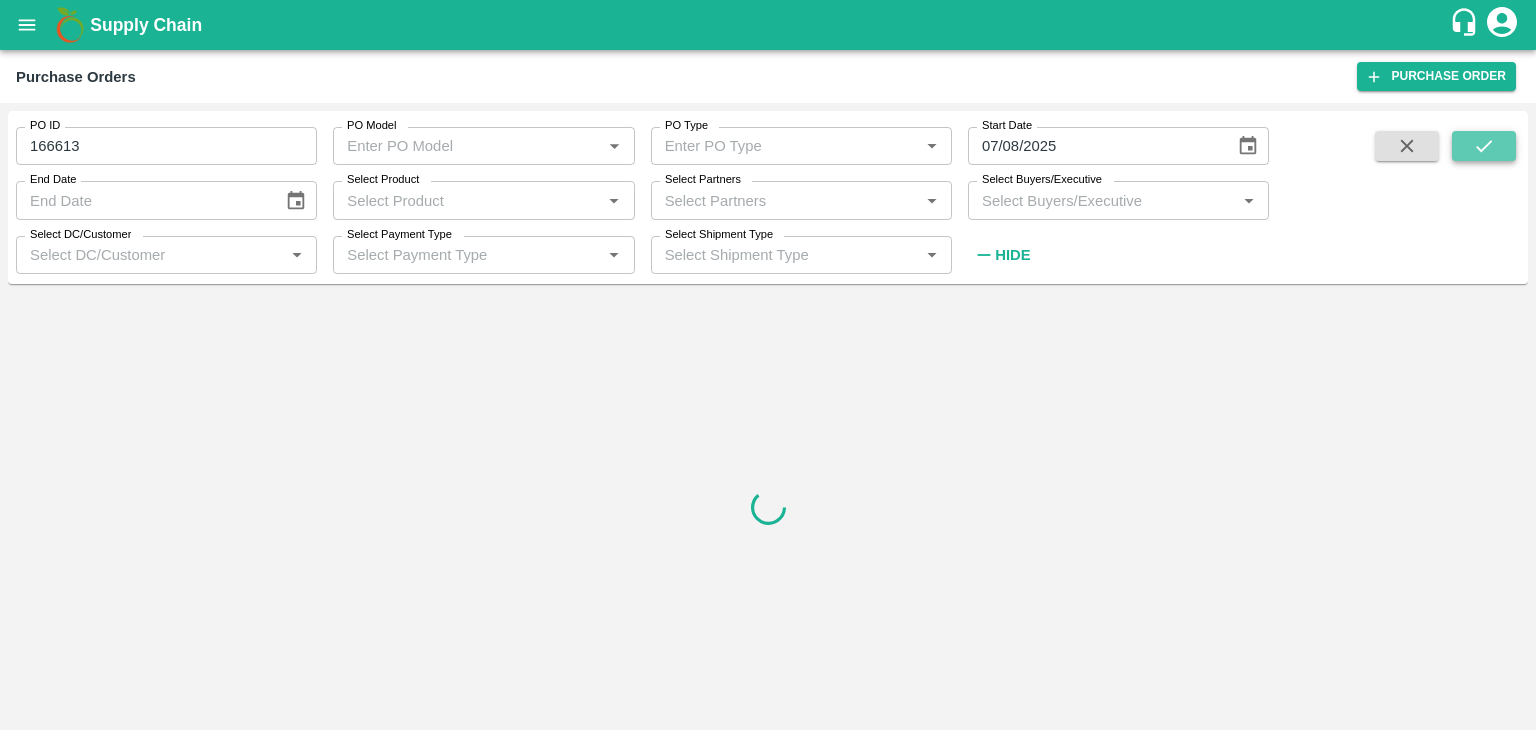 click at bounding box center [1484, 146] 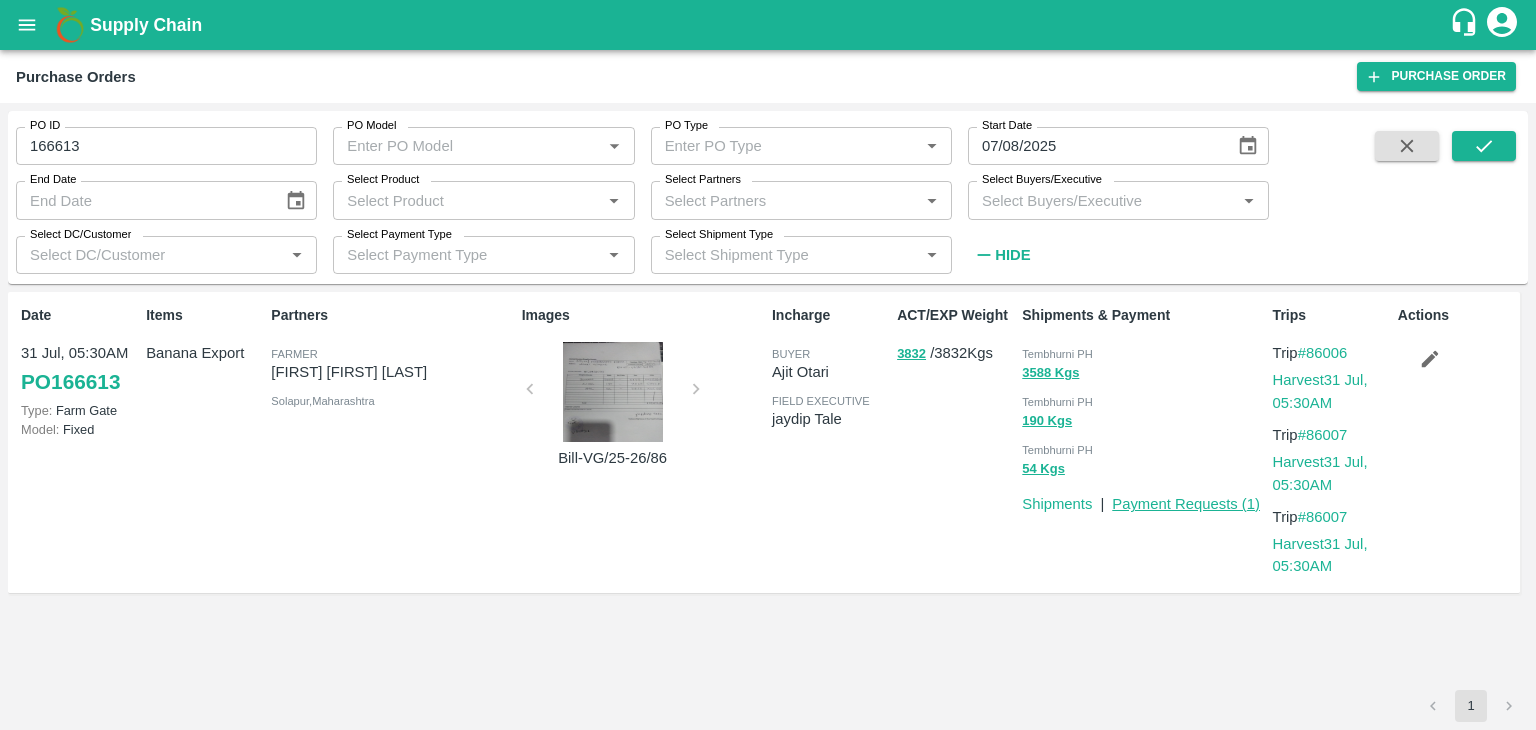 click on "Payment Requests ( 1 )" at bounding box center [1186, 504] 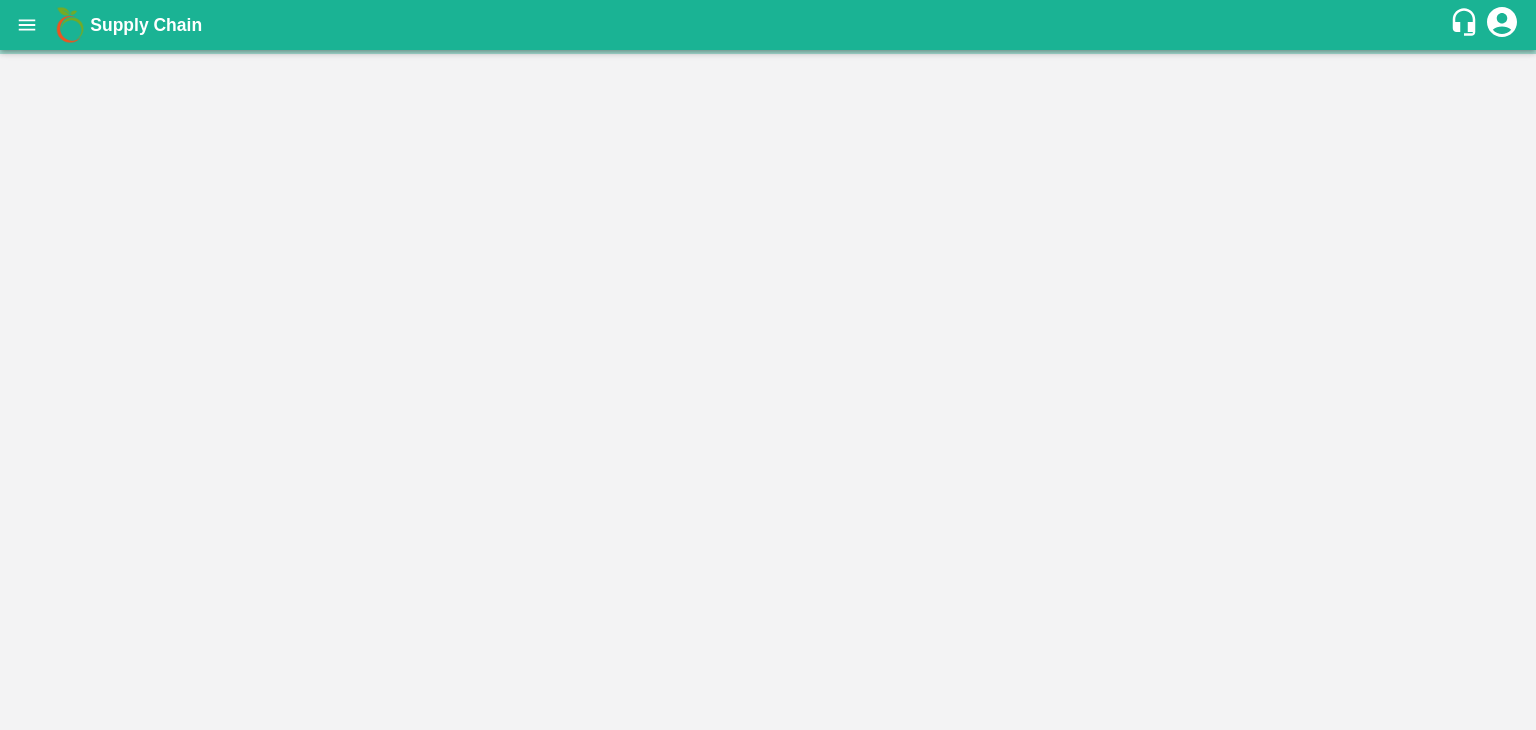 scroll, scrollTop: 0, scrollLeft: 0, axis: both 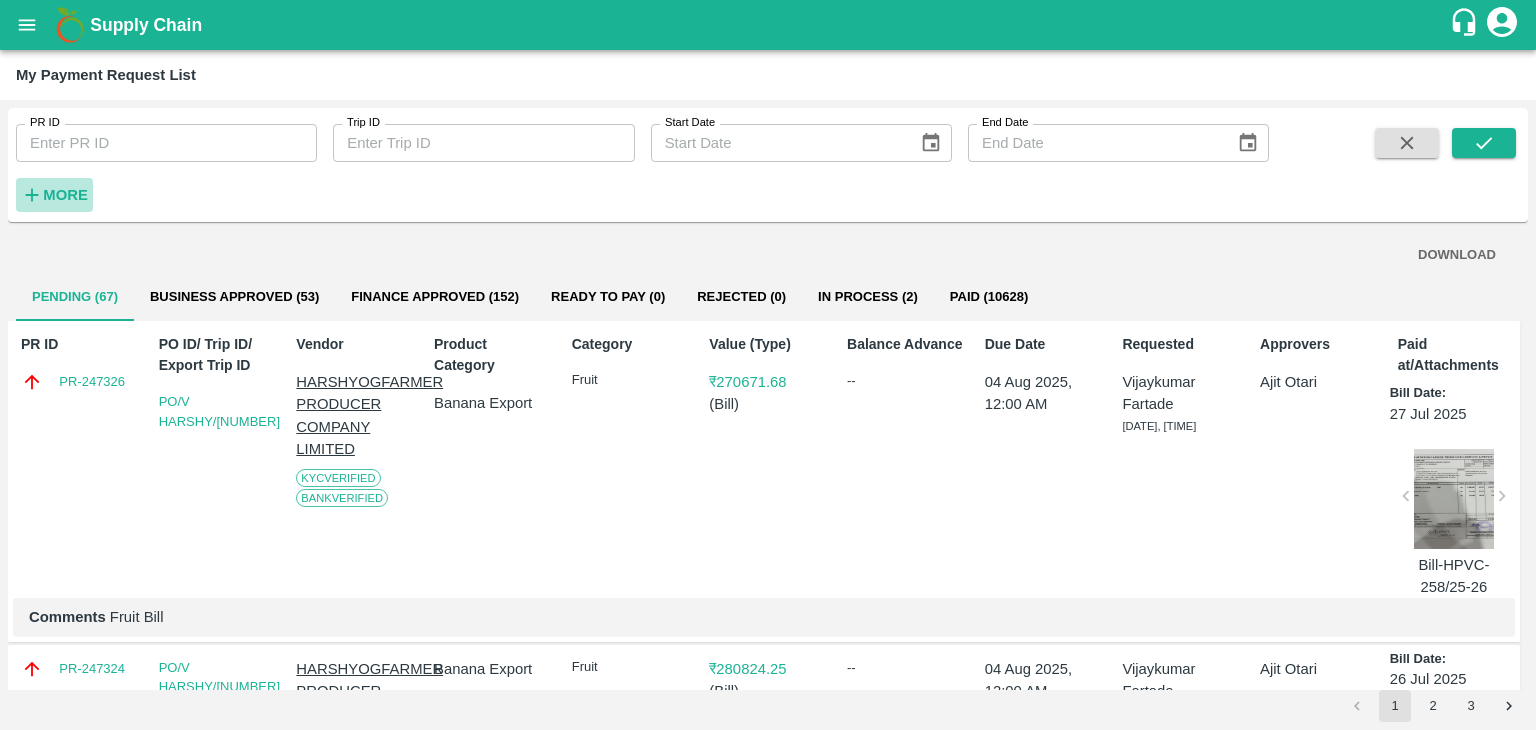 click on "More" at bounding box center (65, 195) 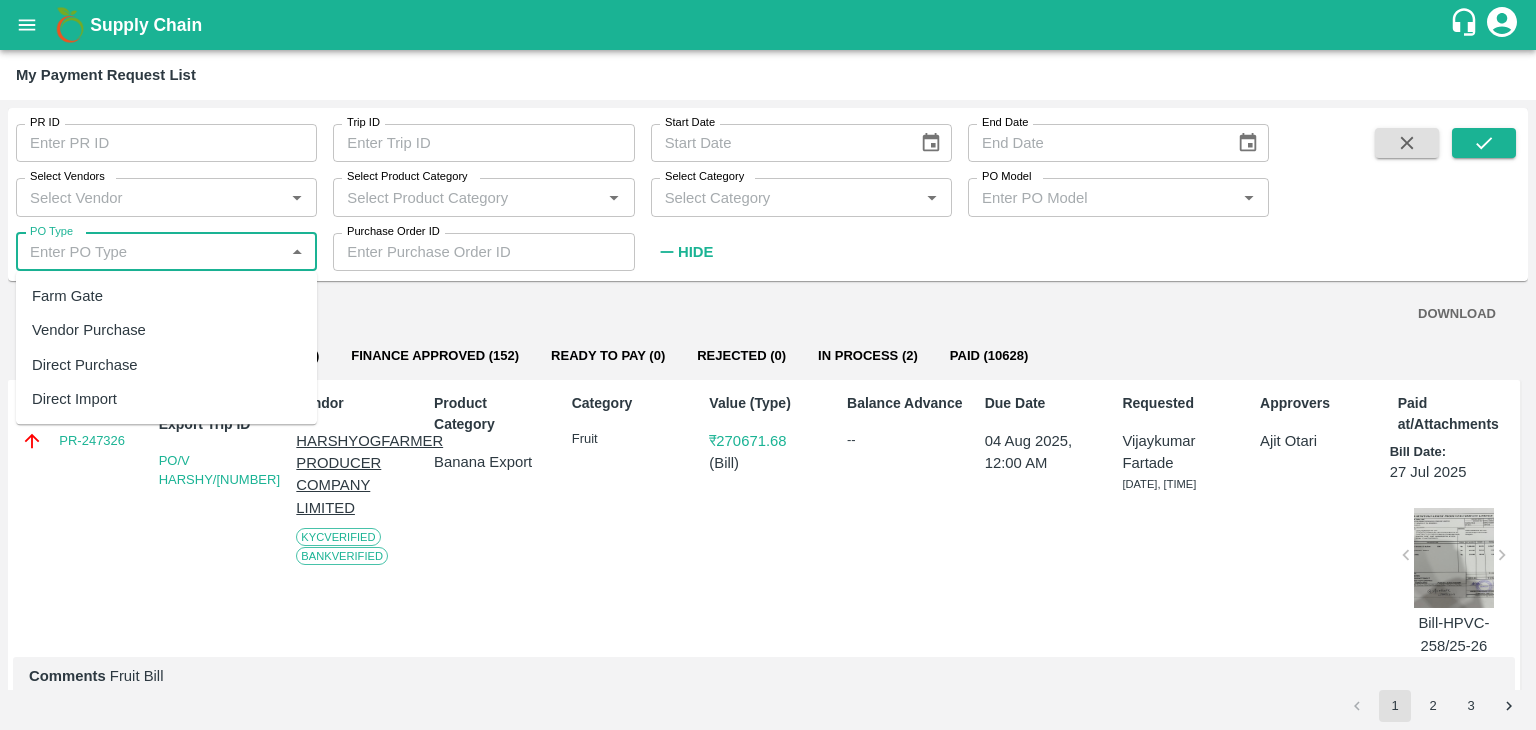 click on "PO Type" at bounding box center (150, 252) 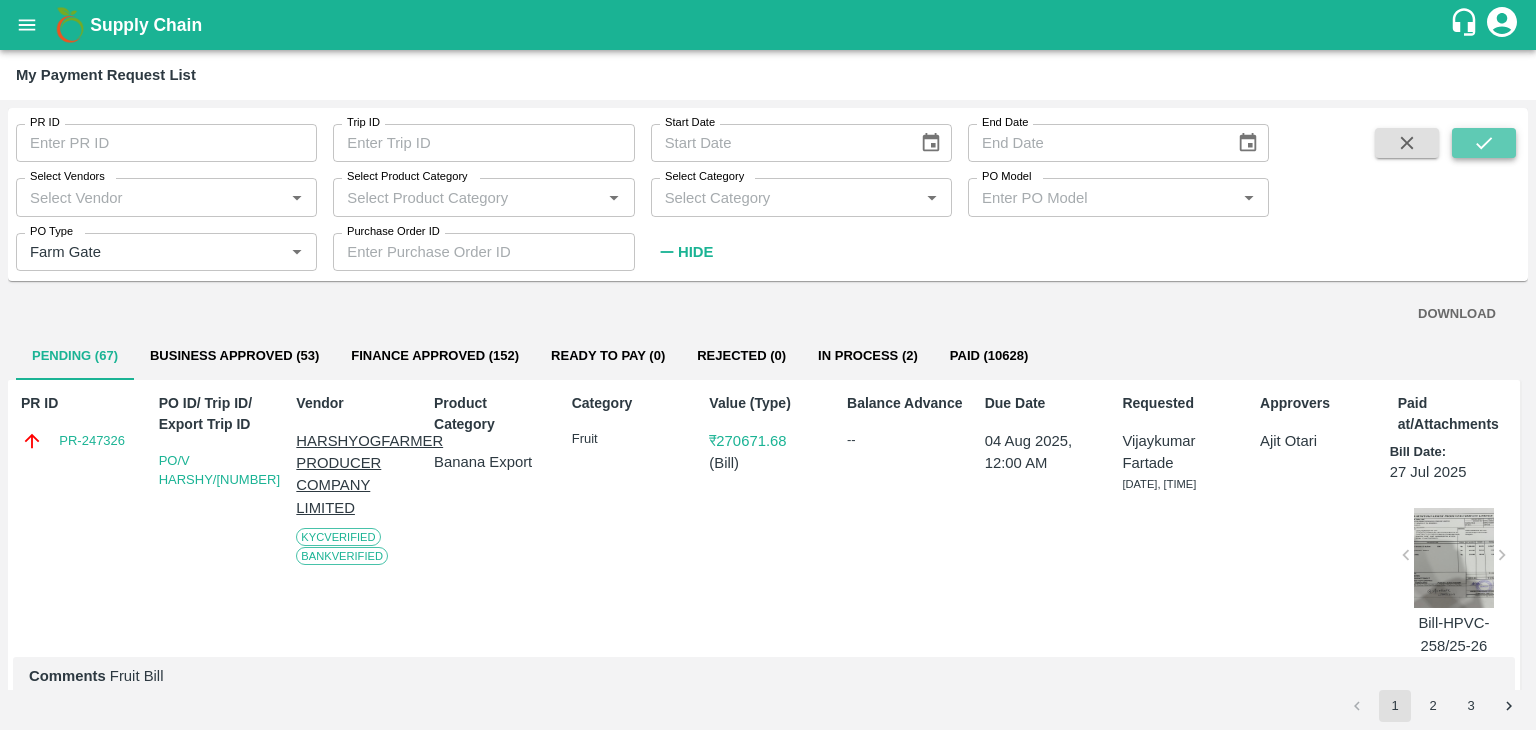 click at bounding box center (1484, 143) 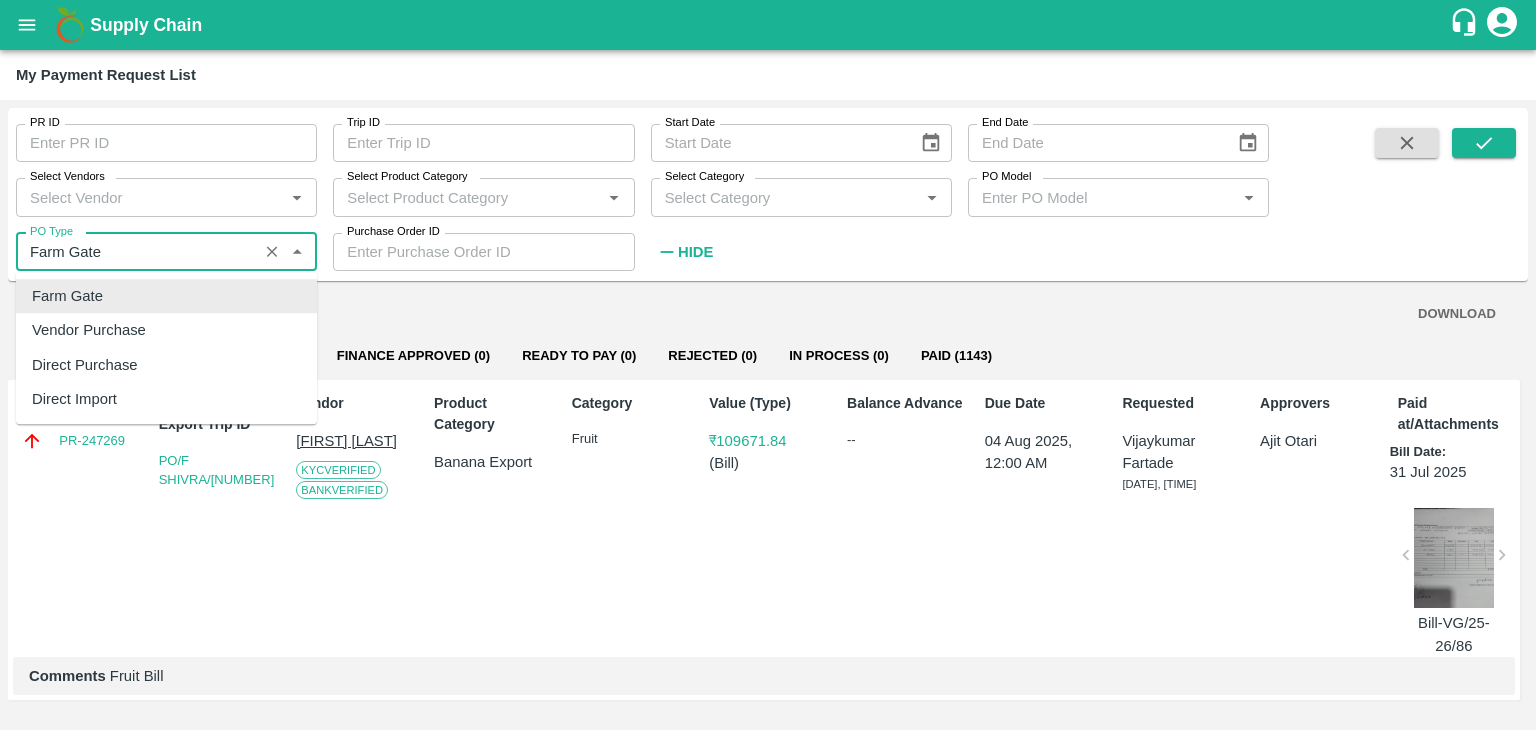click on "PO Type" at bounding box center [137, 252] 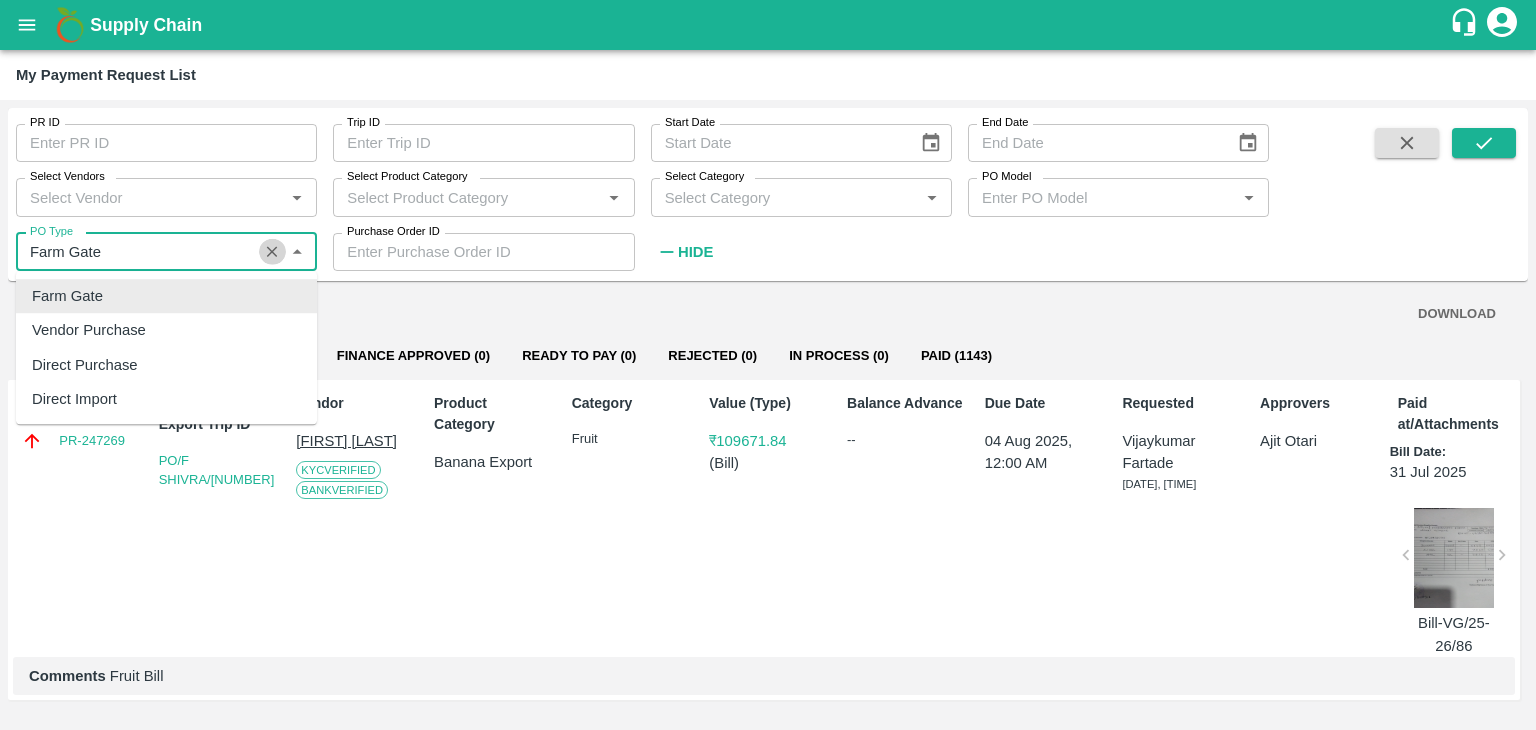 click 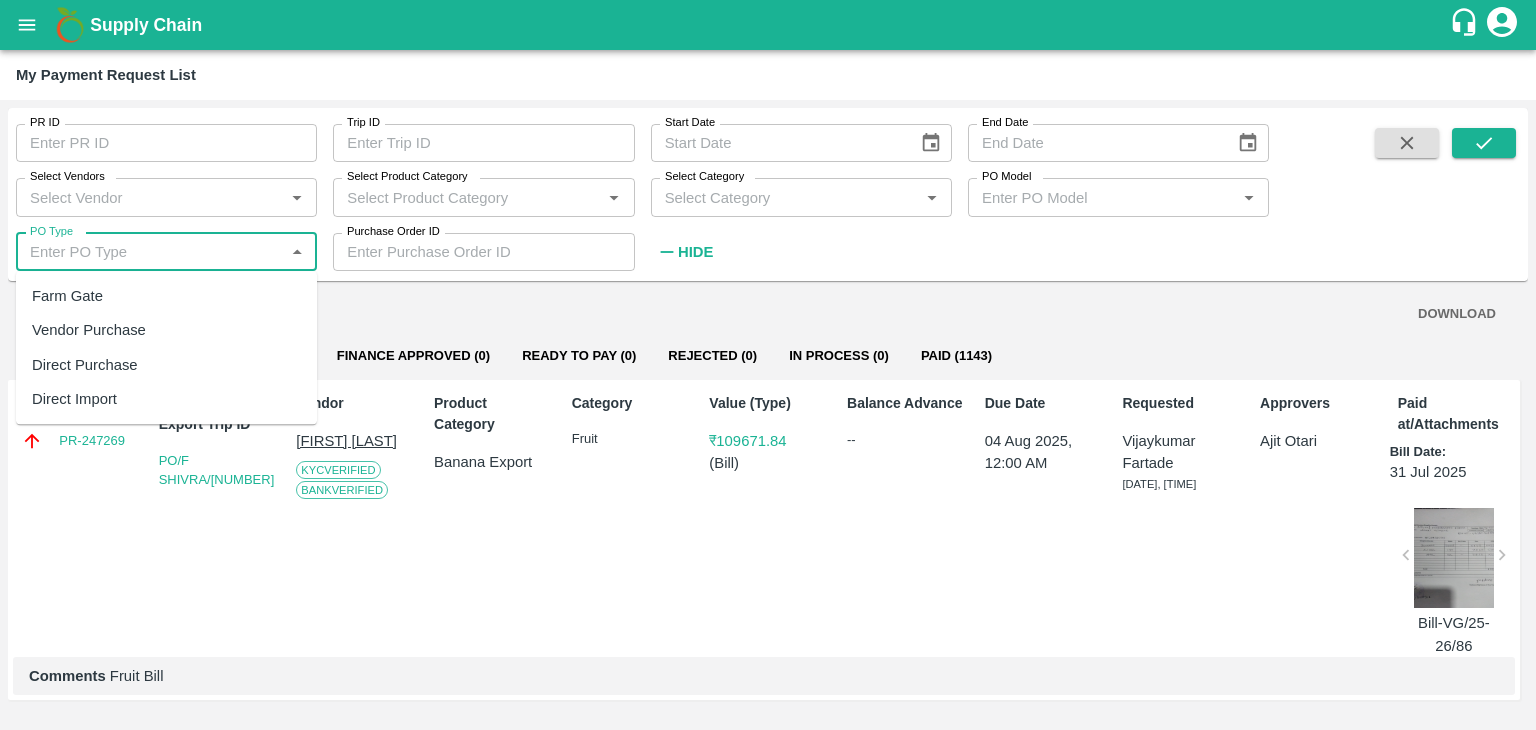 click on "Farm Gate" at bounding box center (166, 296) 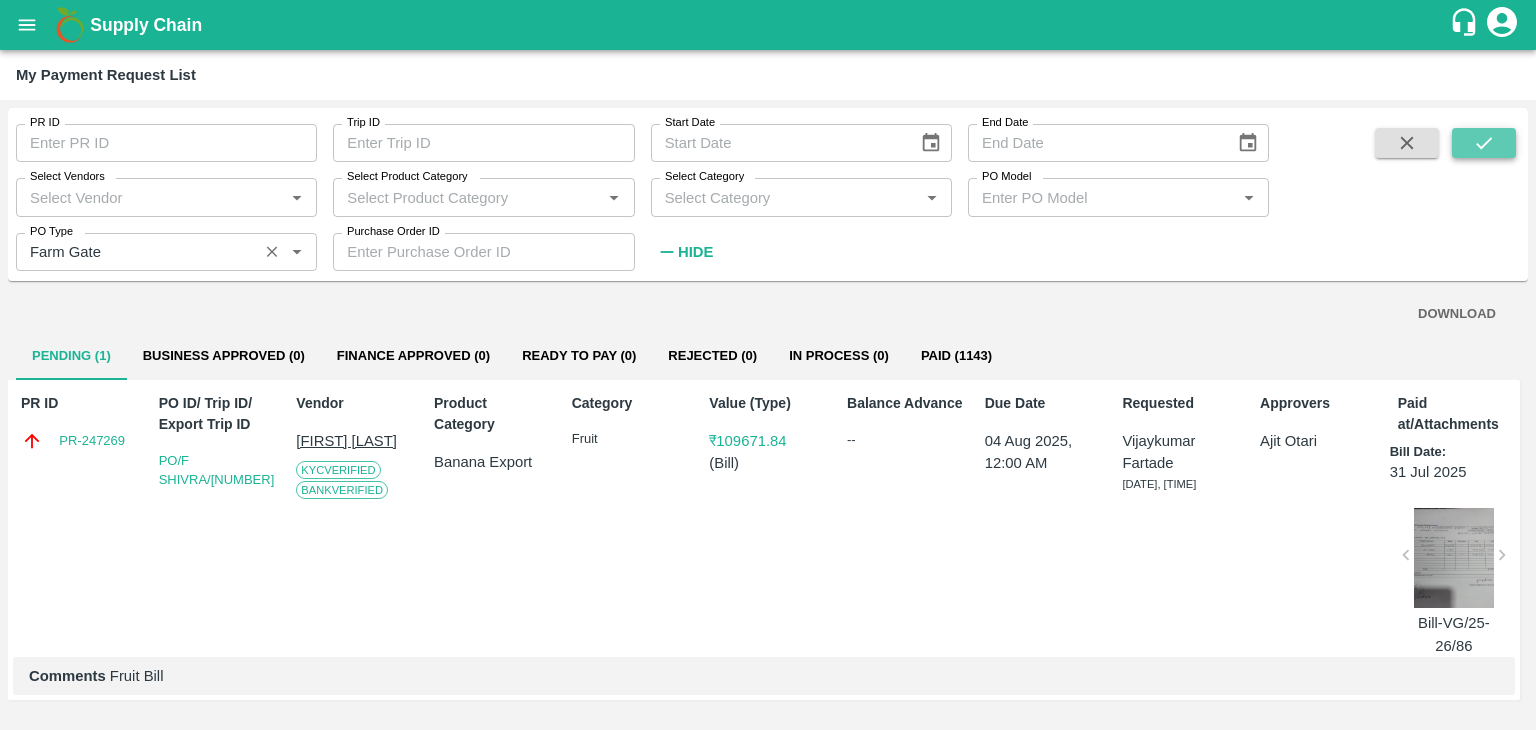 click 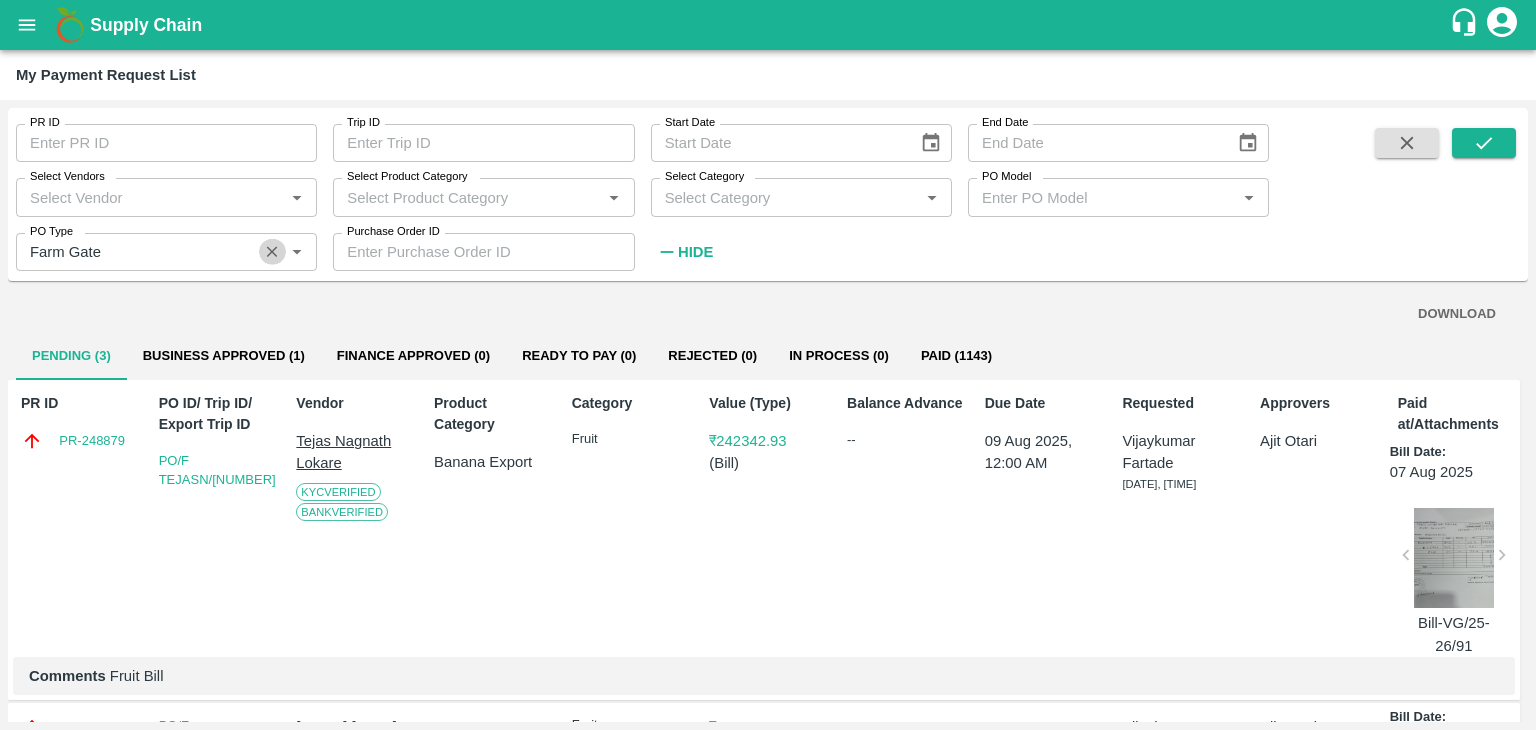 click 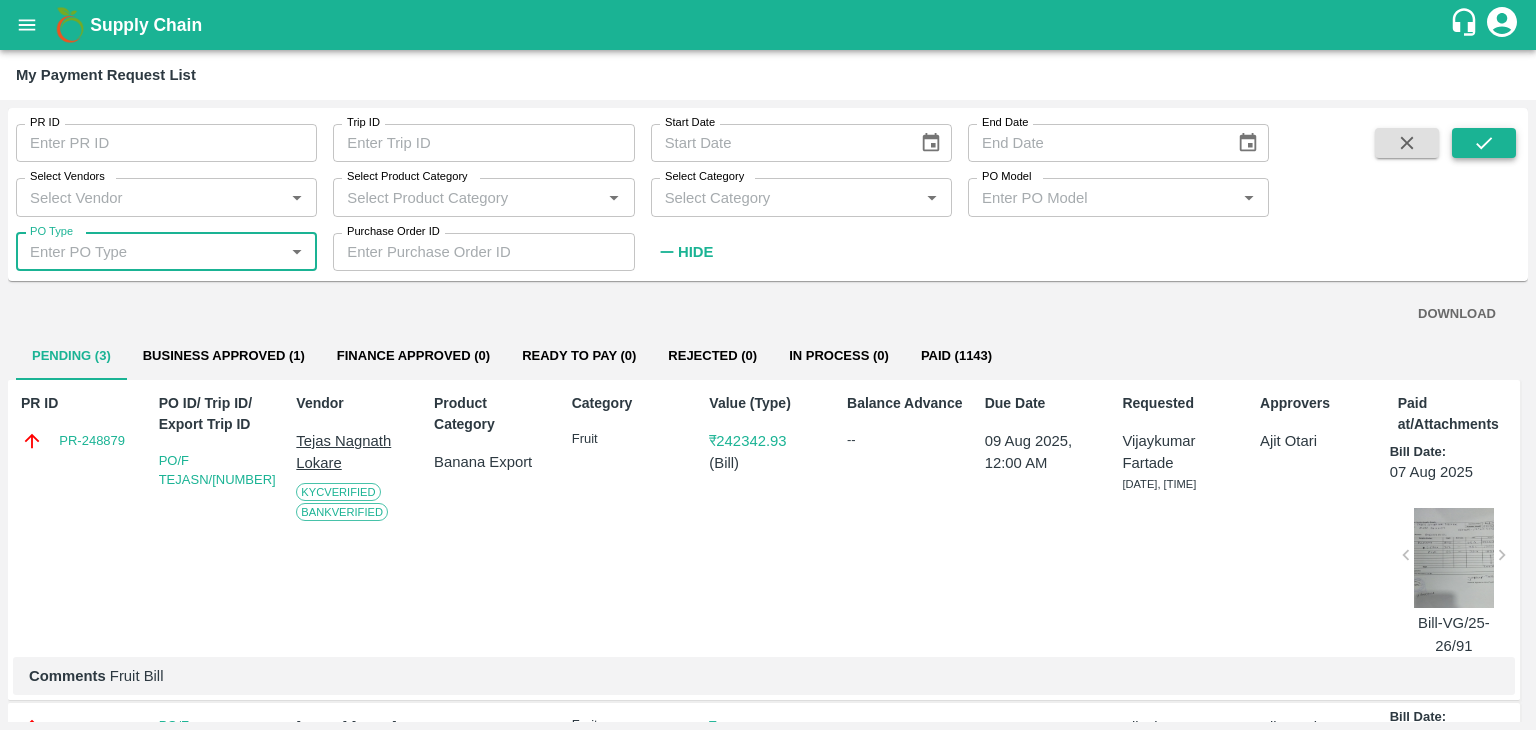 click 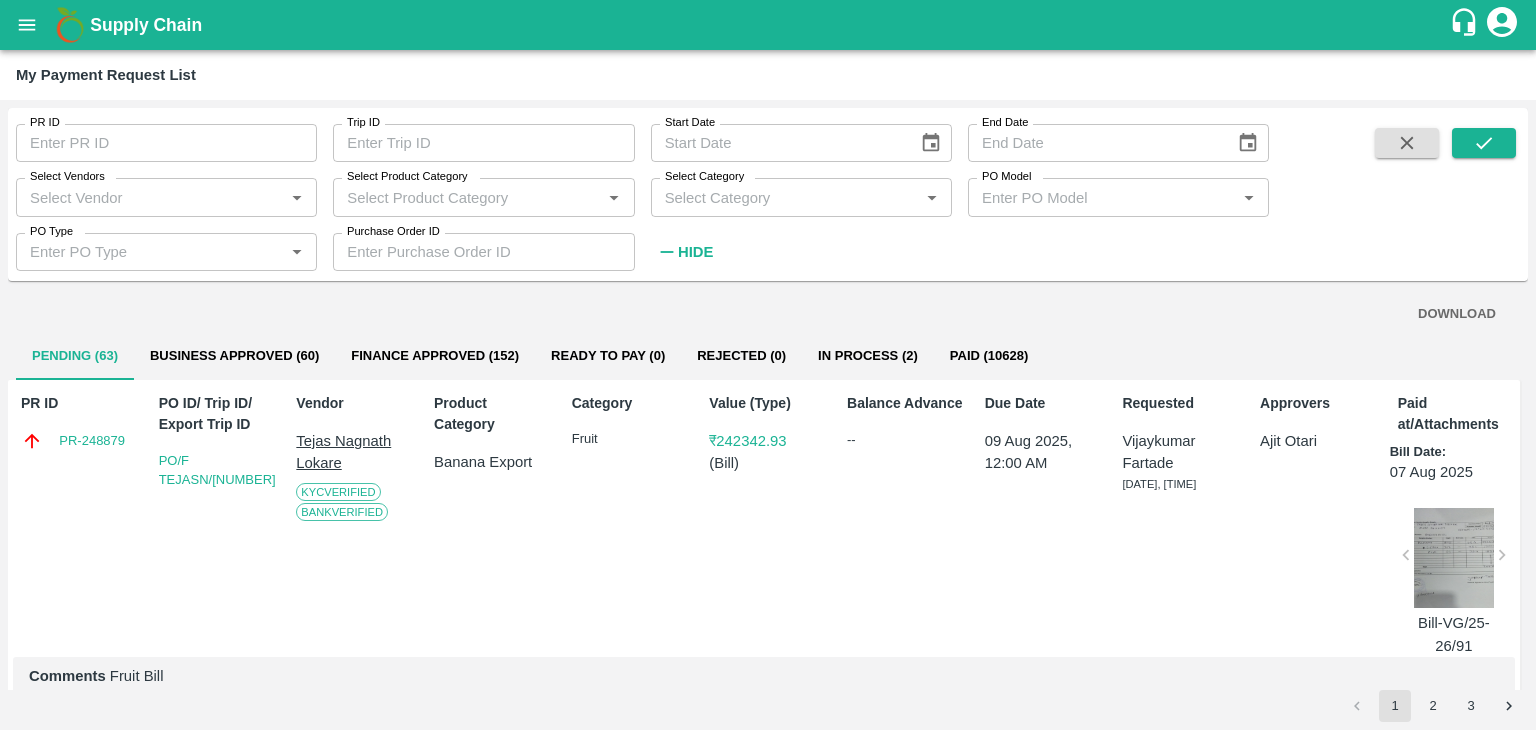 click on "PO Type   *" at bounding box center [166, 252] 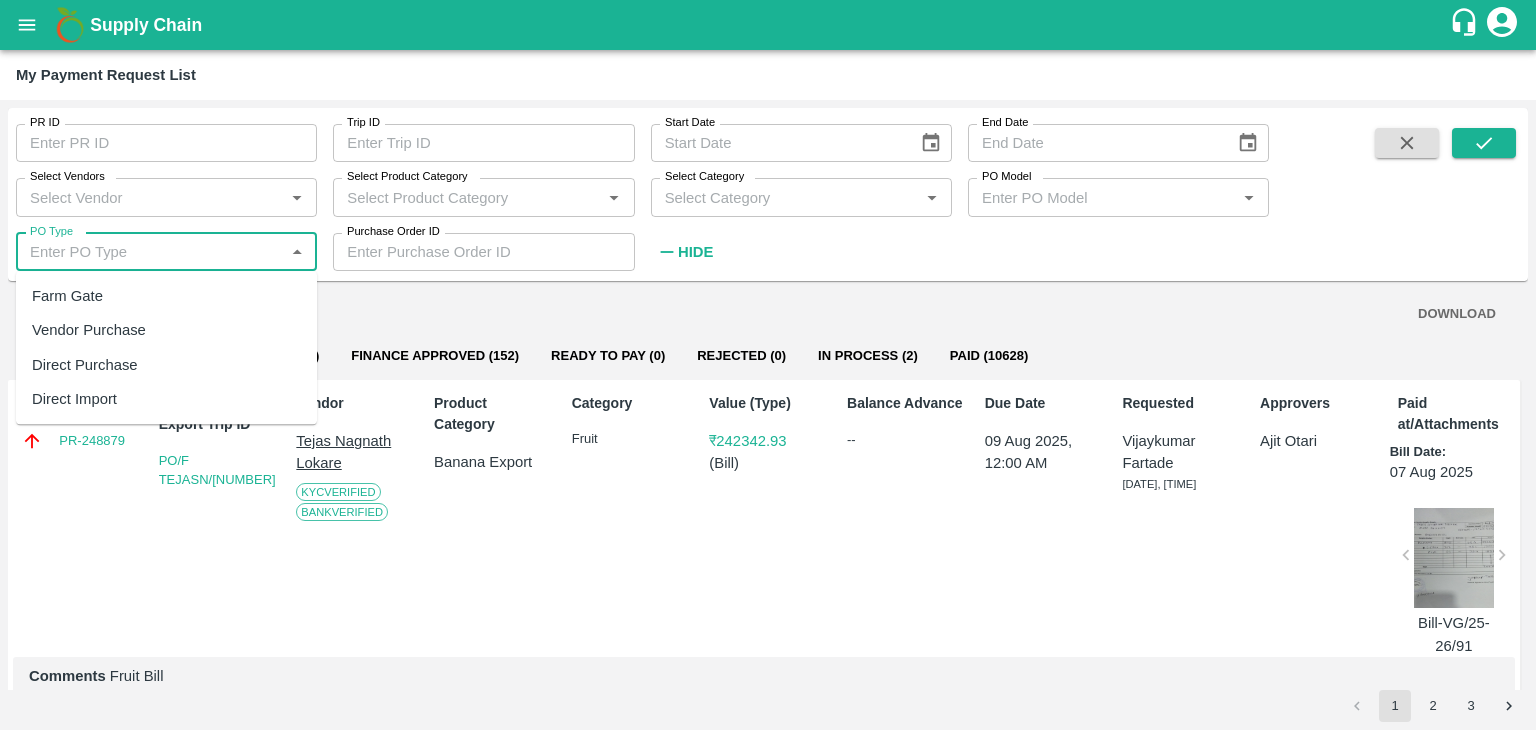 click on "Farm Gate" at bounding box center (166, 296) 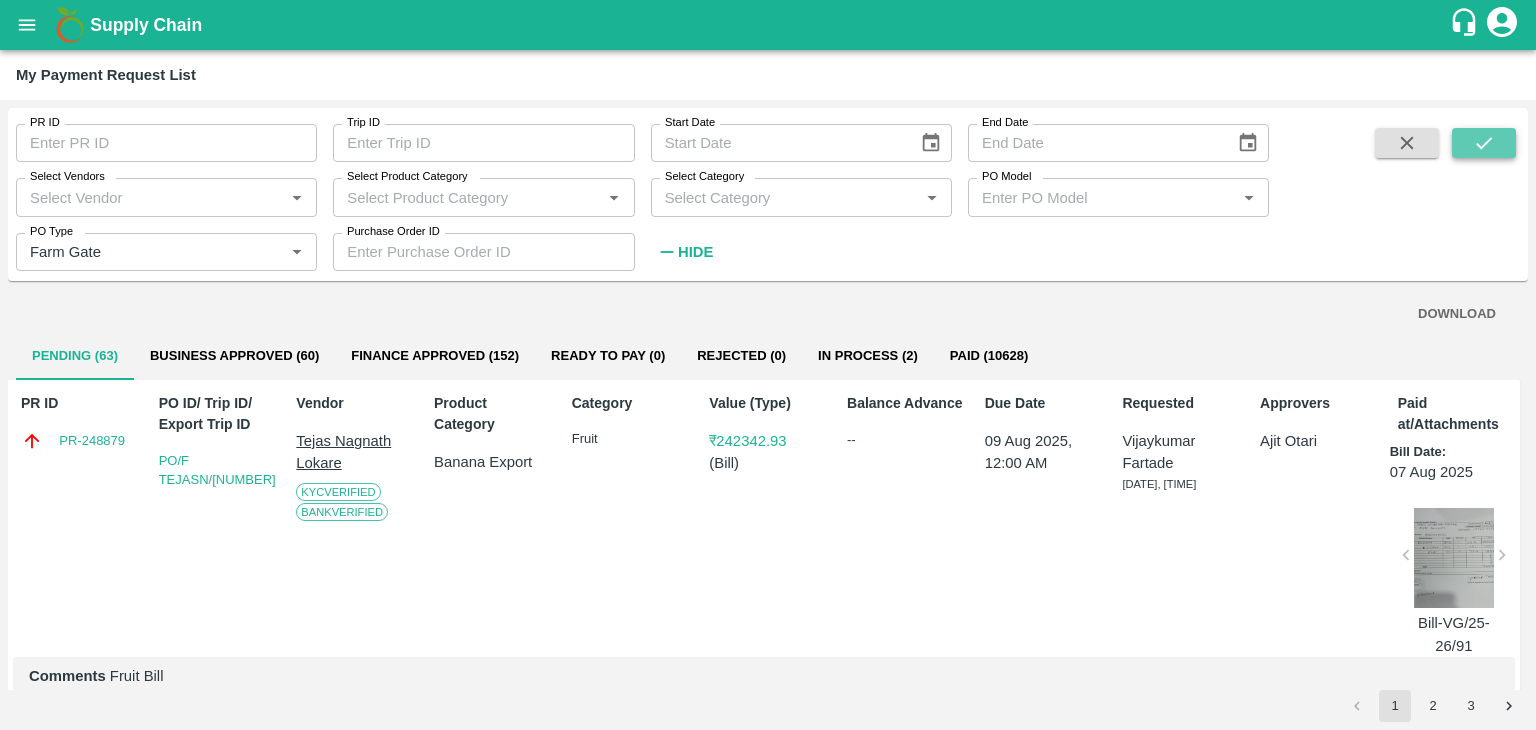 click 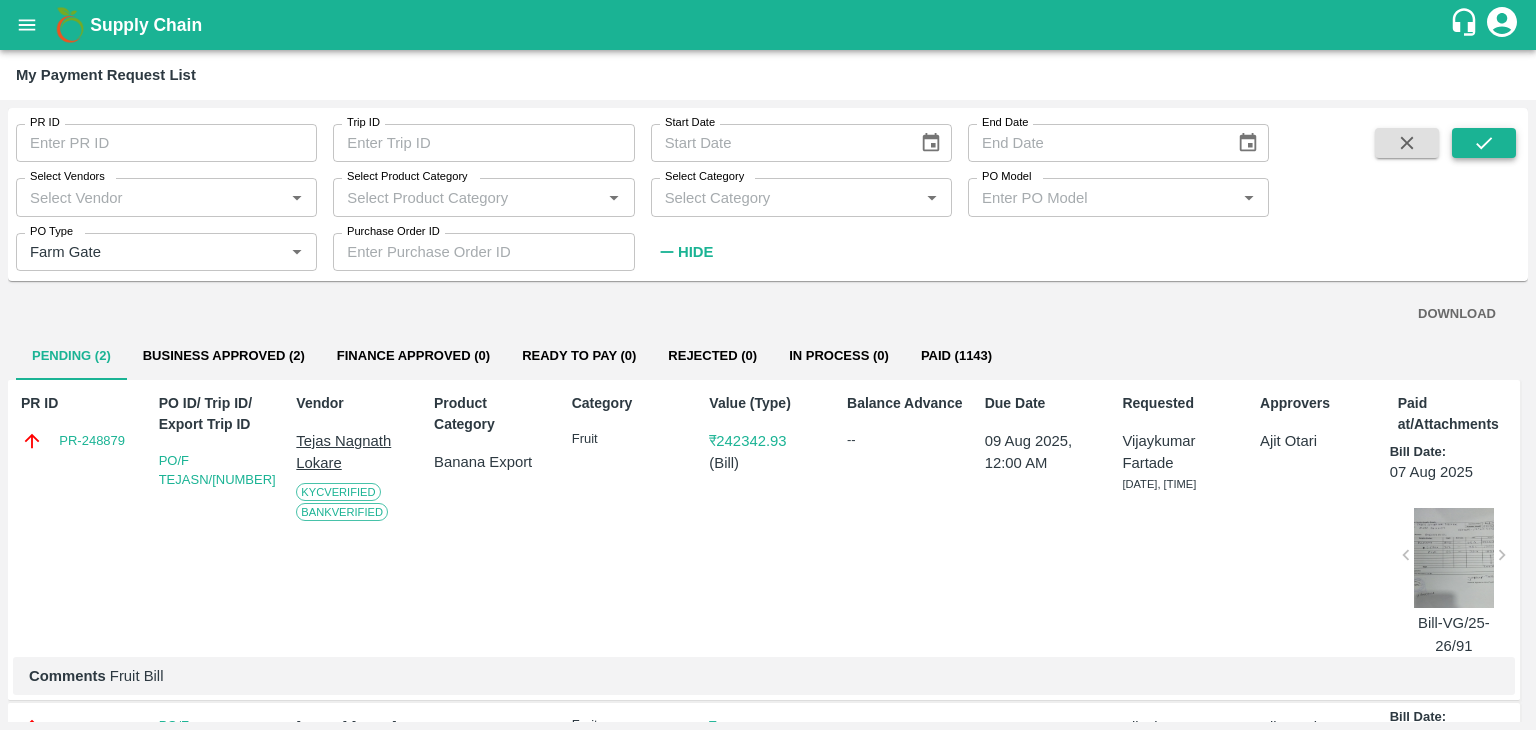 click at bounding box center [1484, 143] 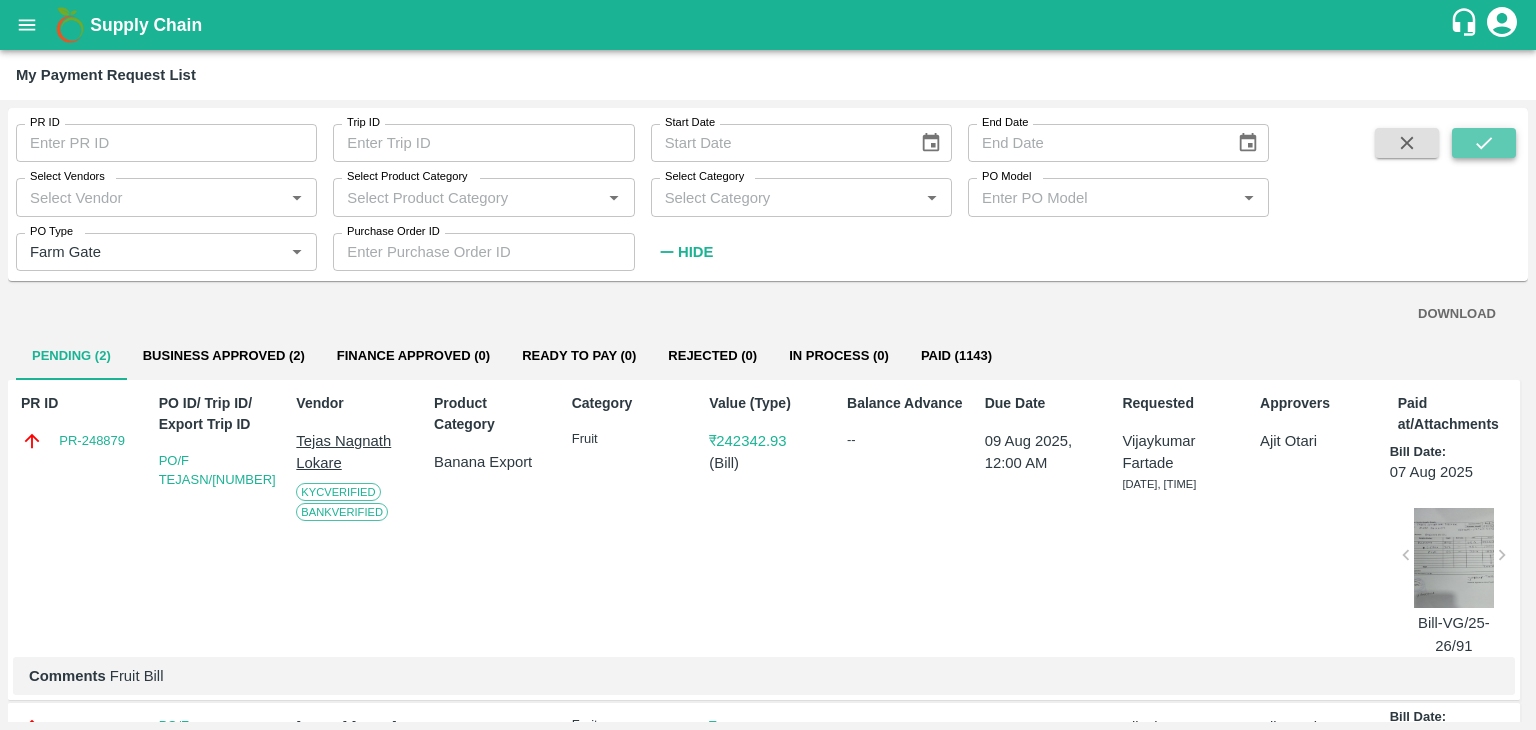 click 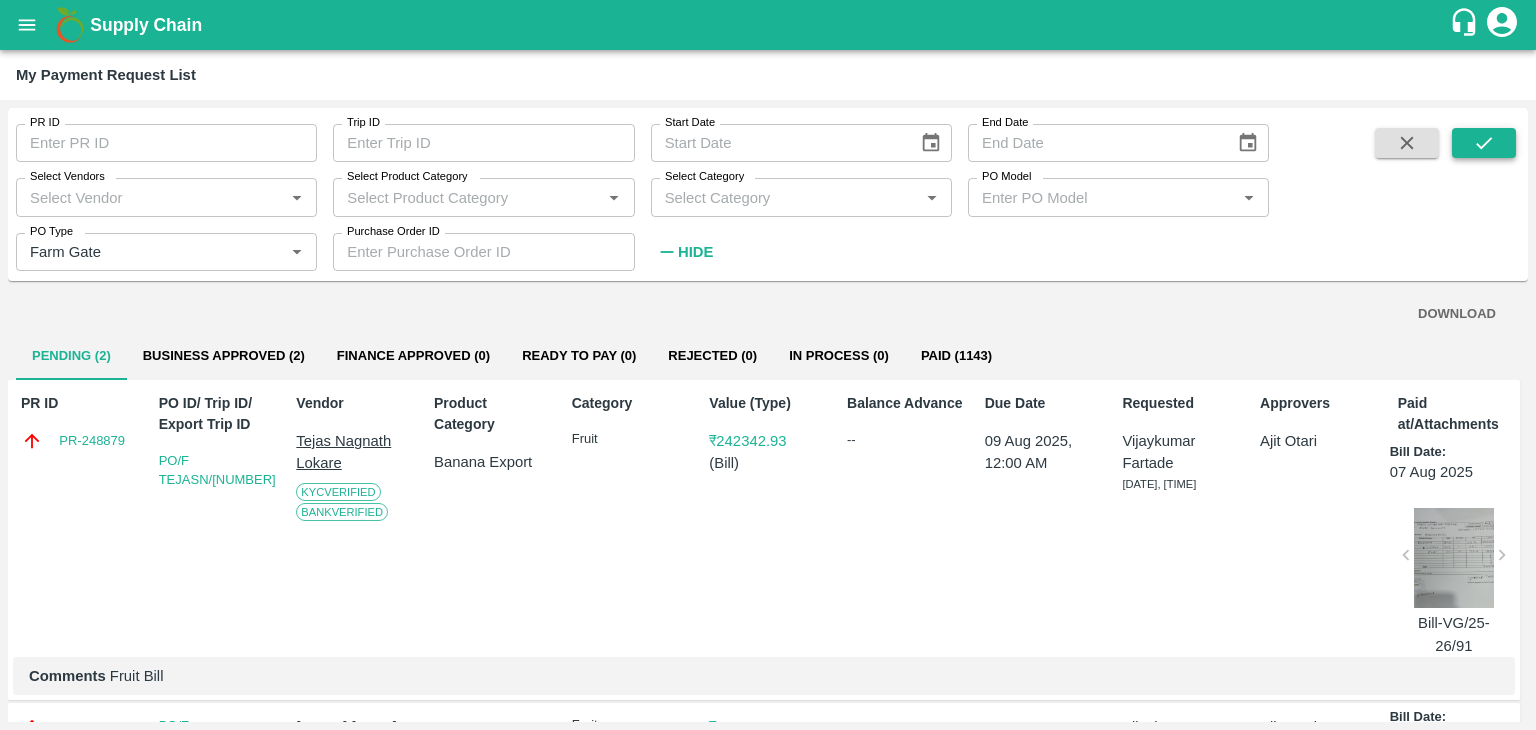click at bounding box center [1484, 143] 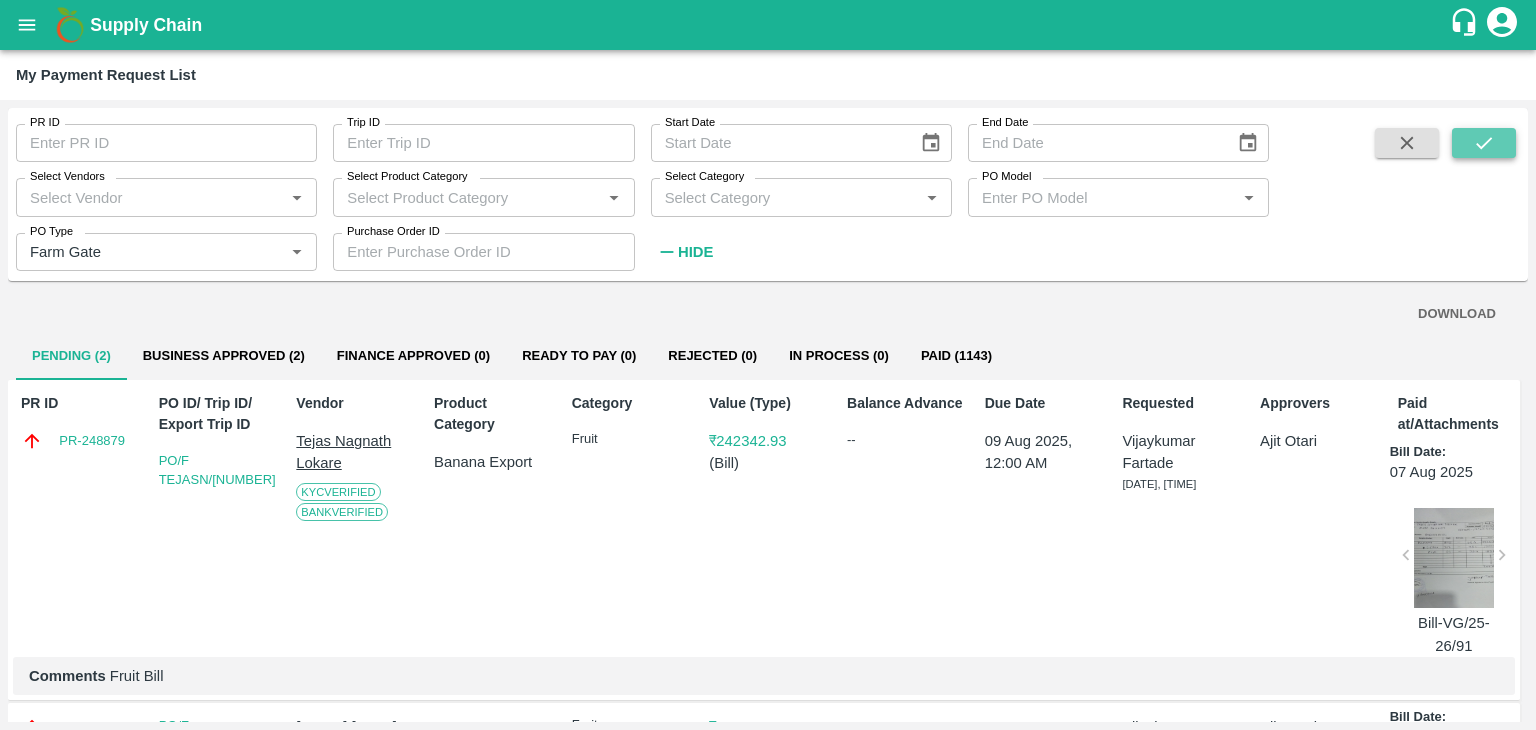 click at bounding box center [1484, 143] 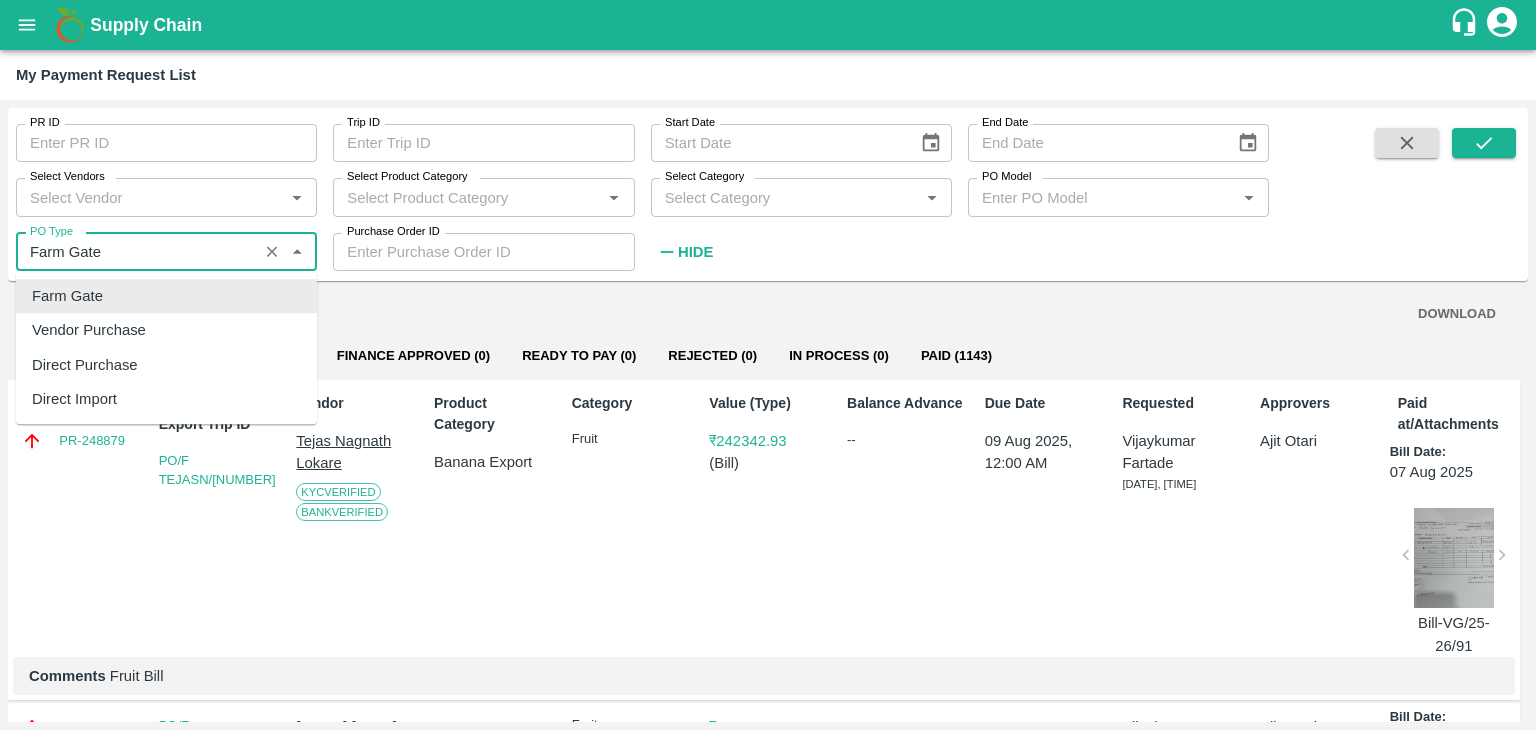 click on "PO Type" at bounding box center (137, 252) 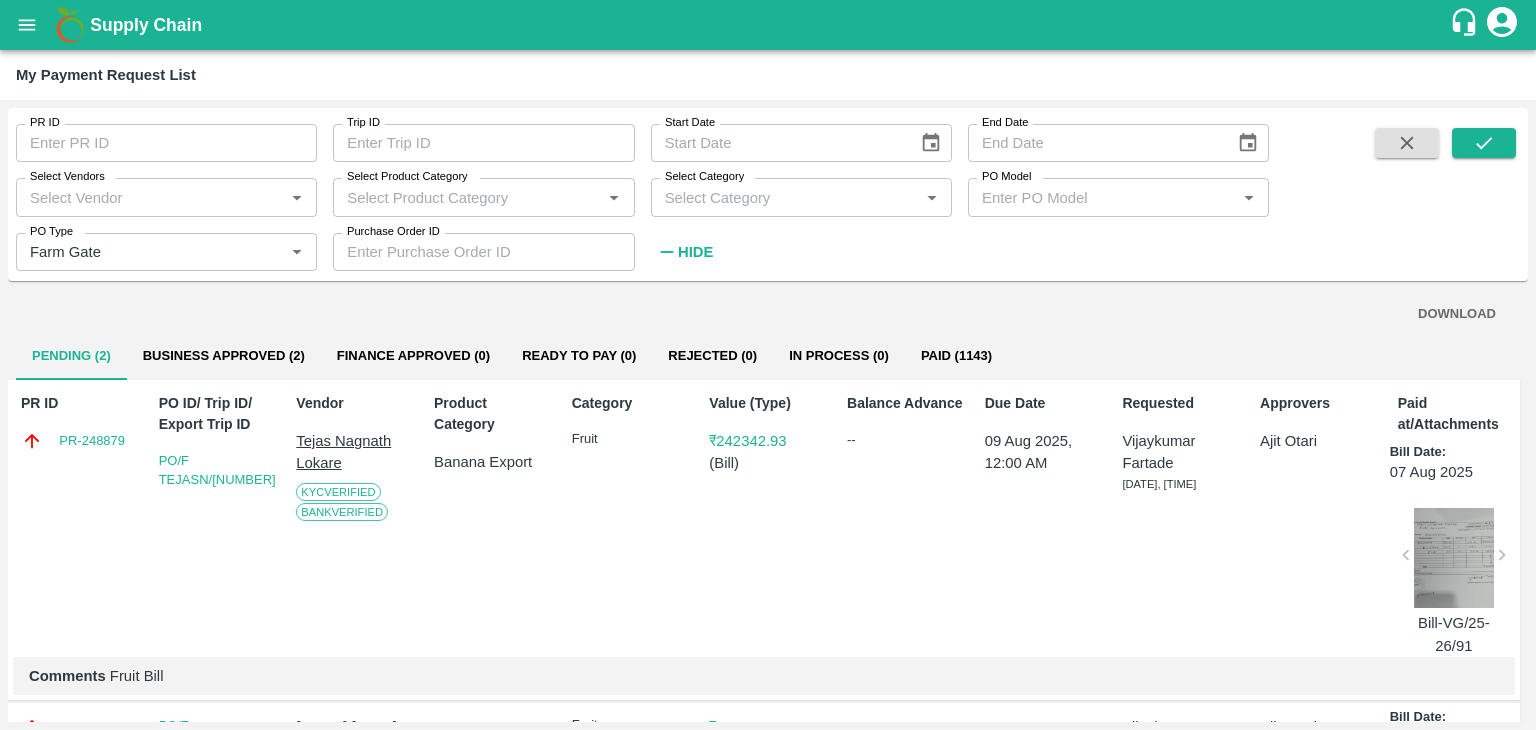 click on "Vendor" at bounding box center (354, 403) 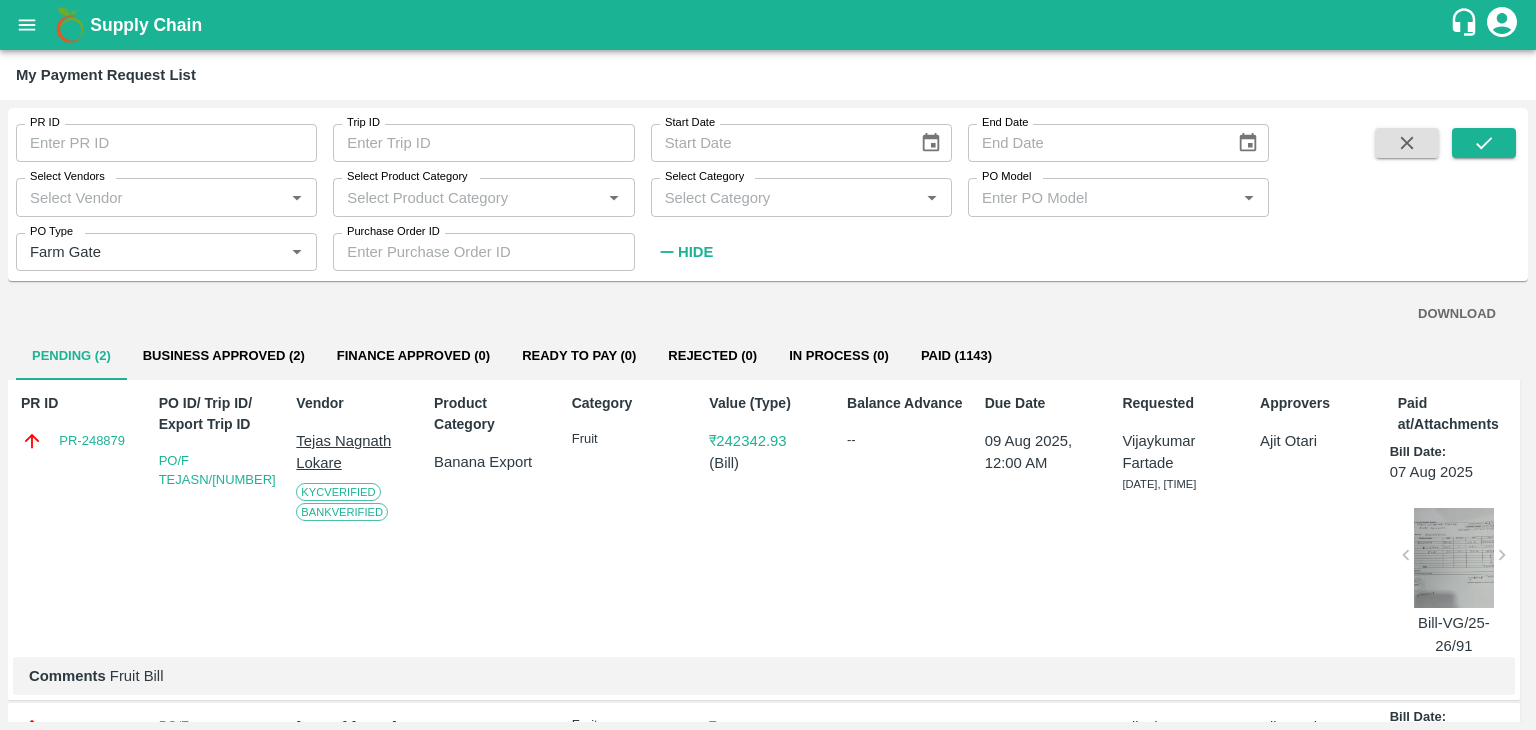 click 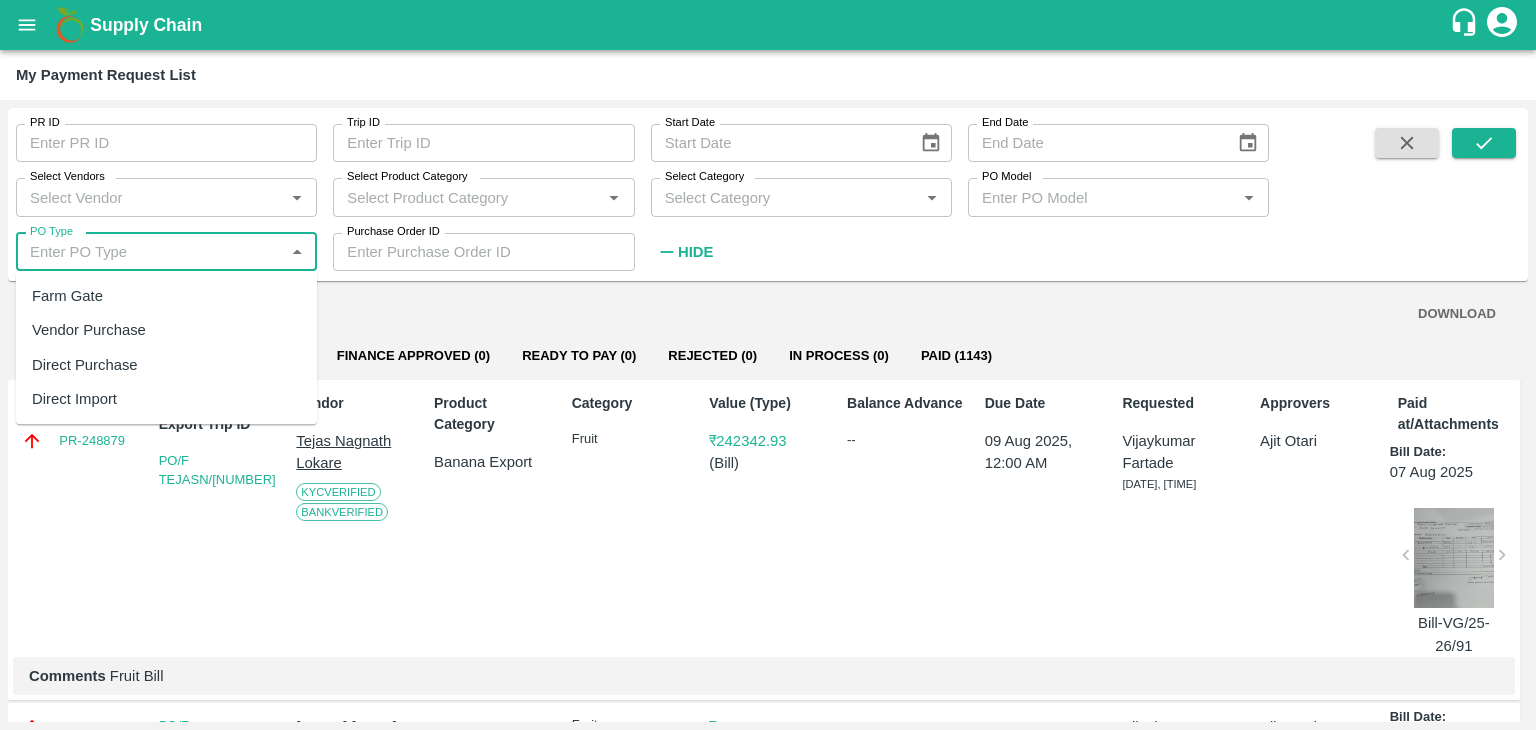 click on "PO Type" at bounding box center (150, 252) 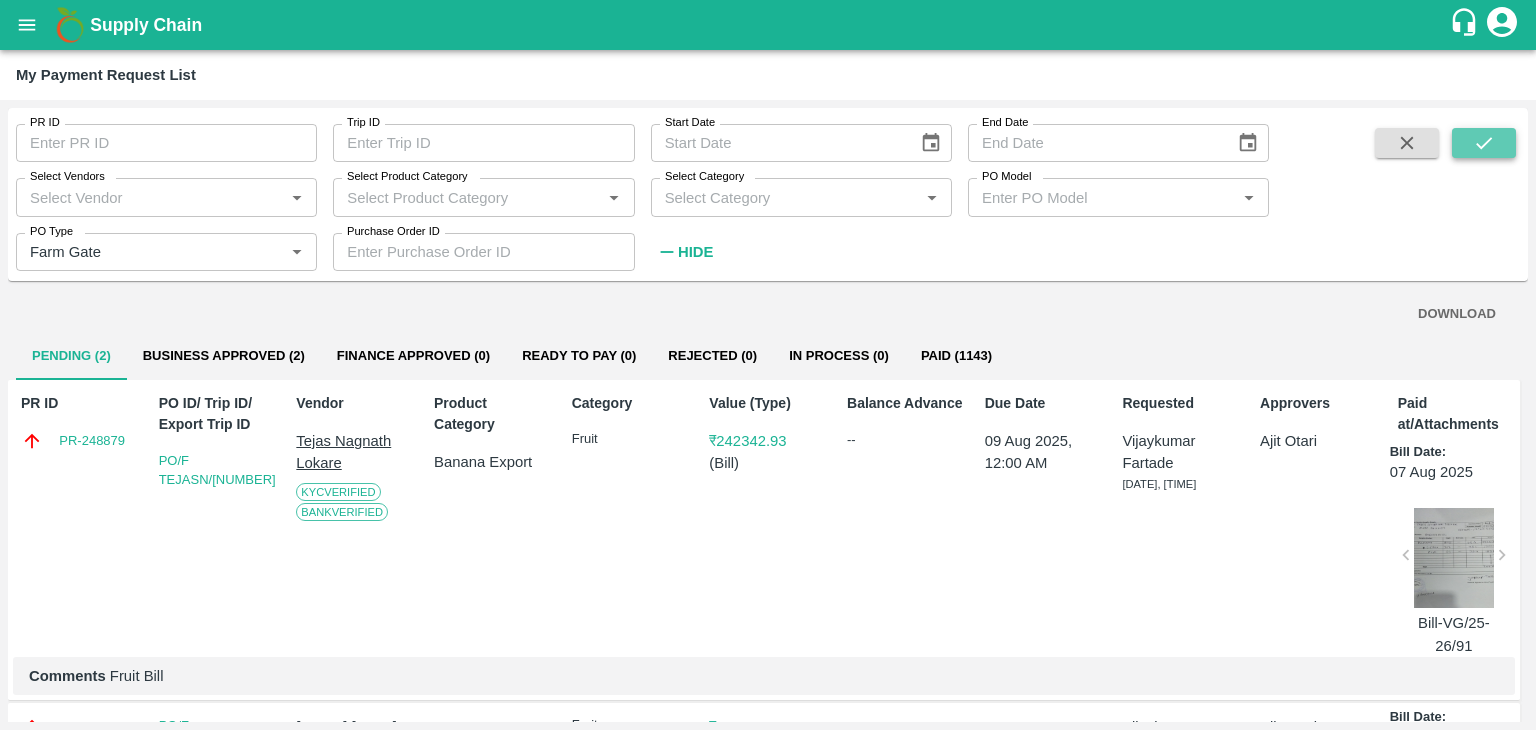 click 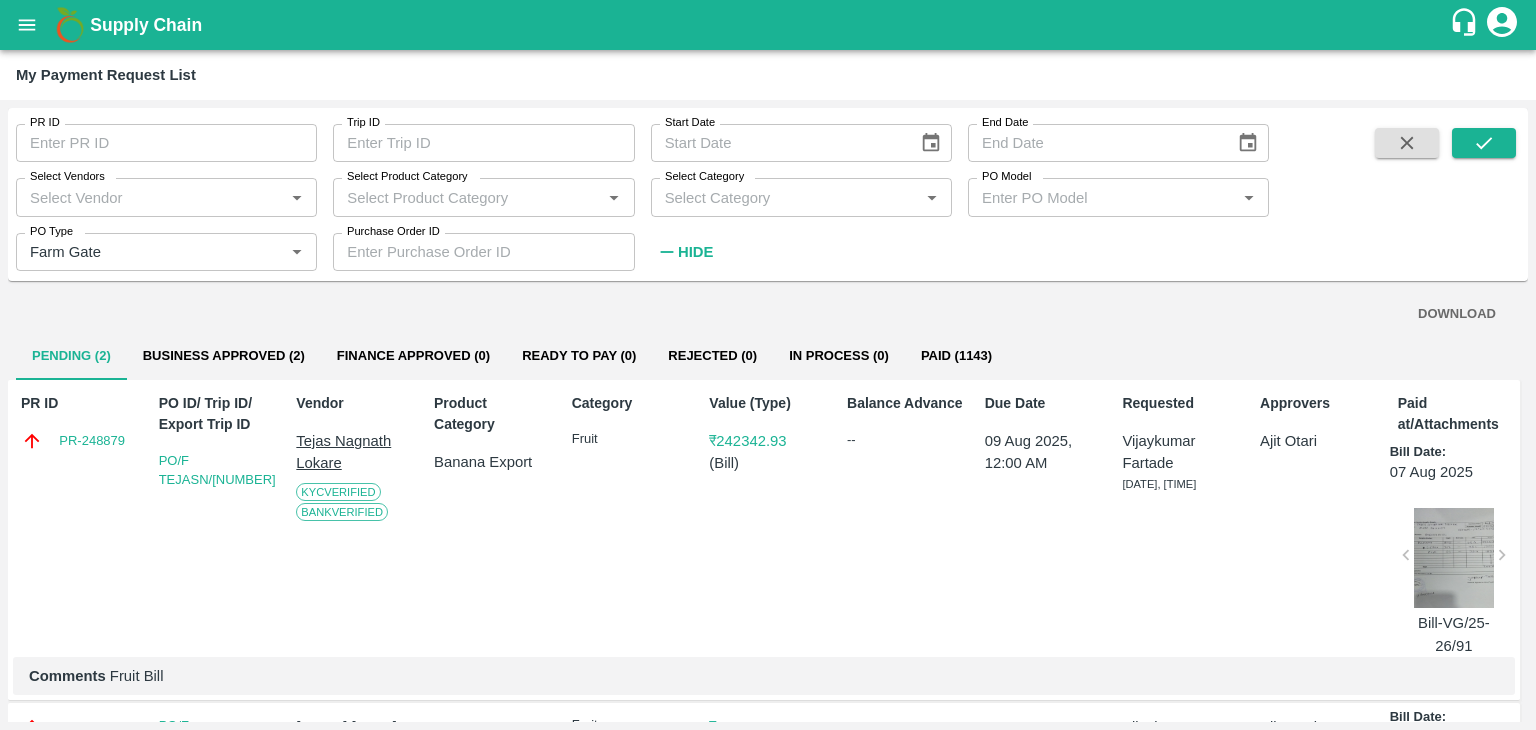 click 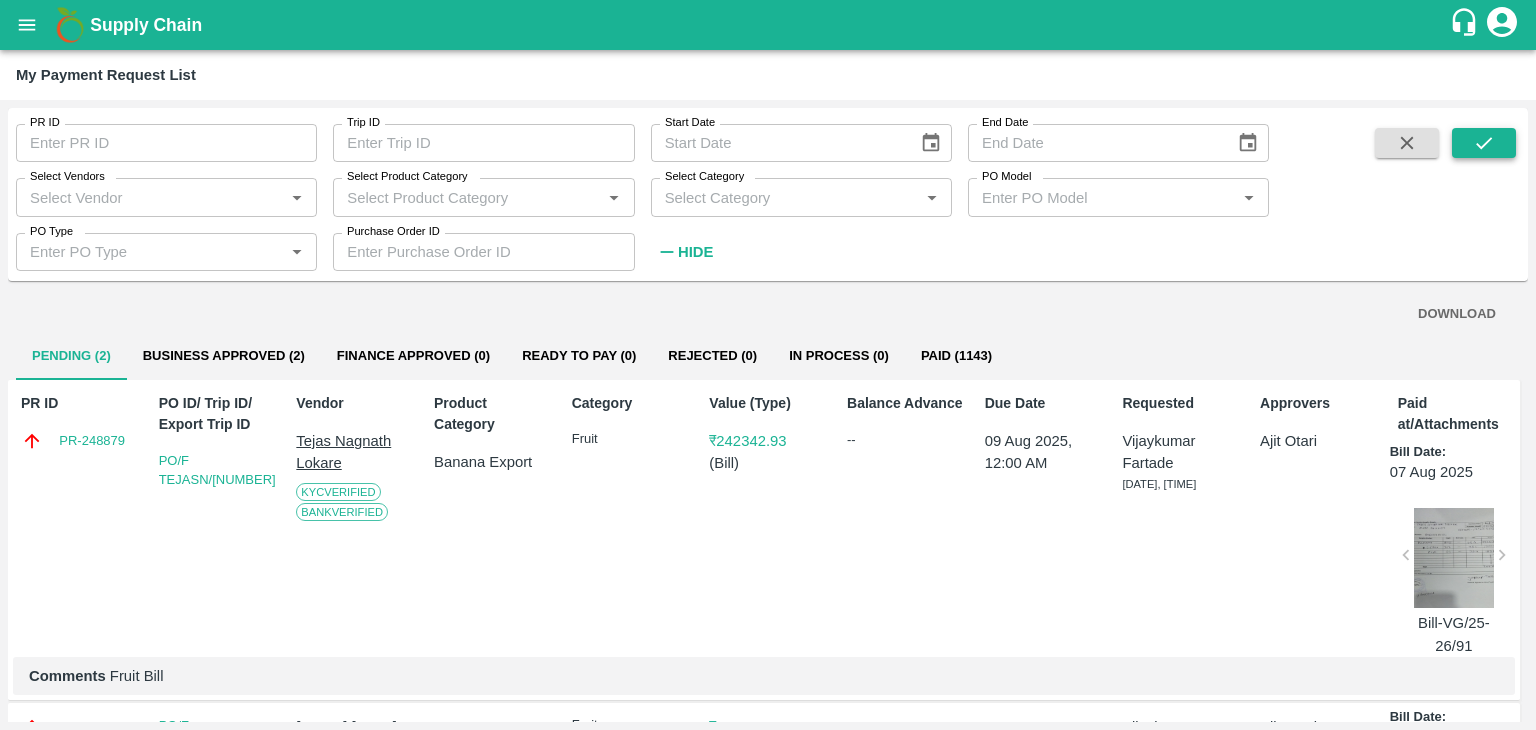 drag, startPoint x: 1489, startPoint y: 161, endPoint x: 1497, endPoint y: 152, distance: 12.0415945 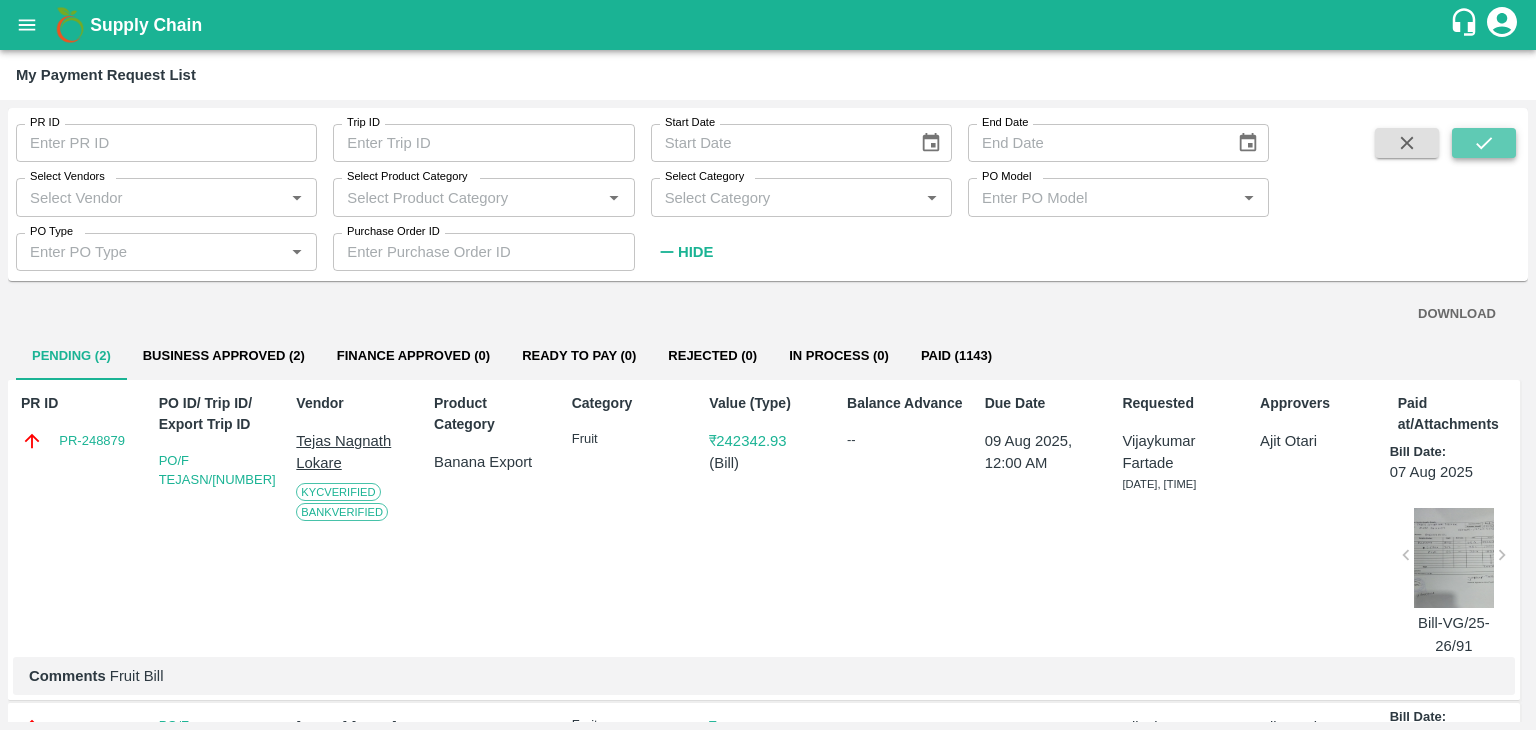 click at bounding box center (1484, 143) 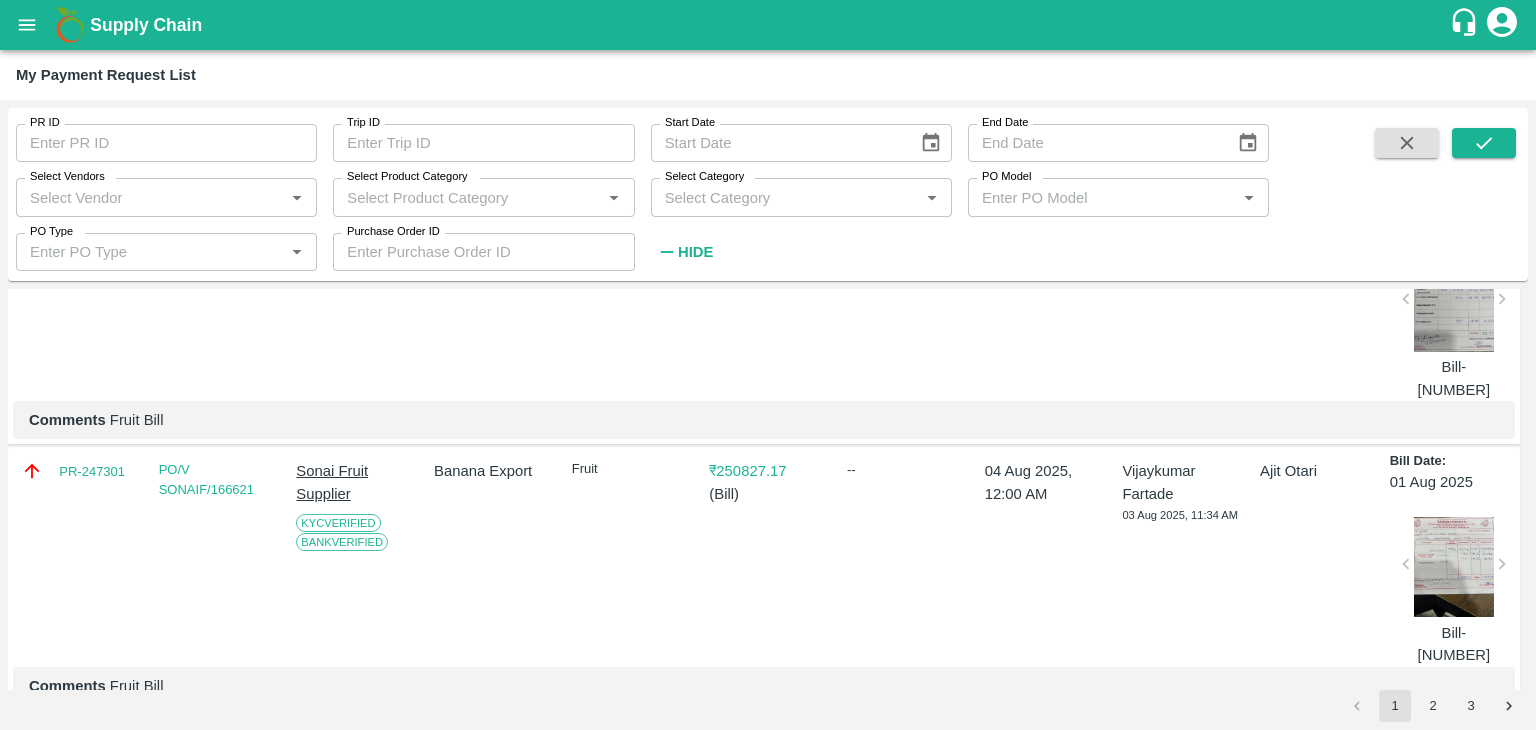 scroll, scrollTop: 0, scrollLeft: 0, axis: both 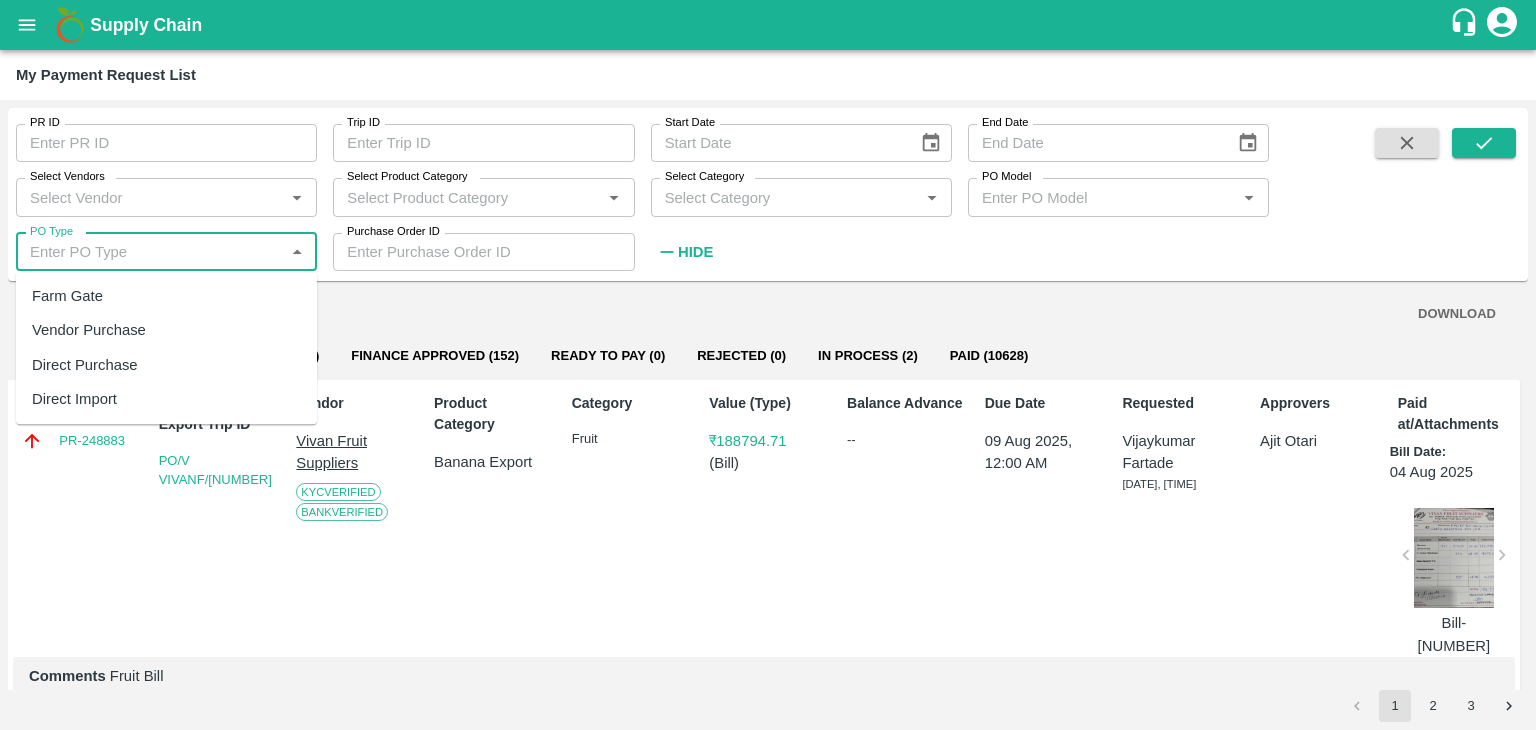 click on "PO Type" at bounding box center (150, 252) 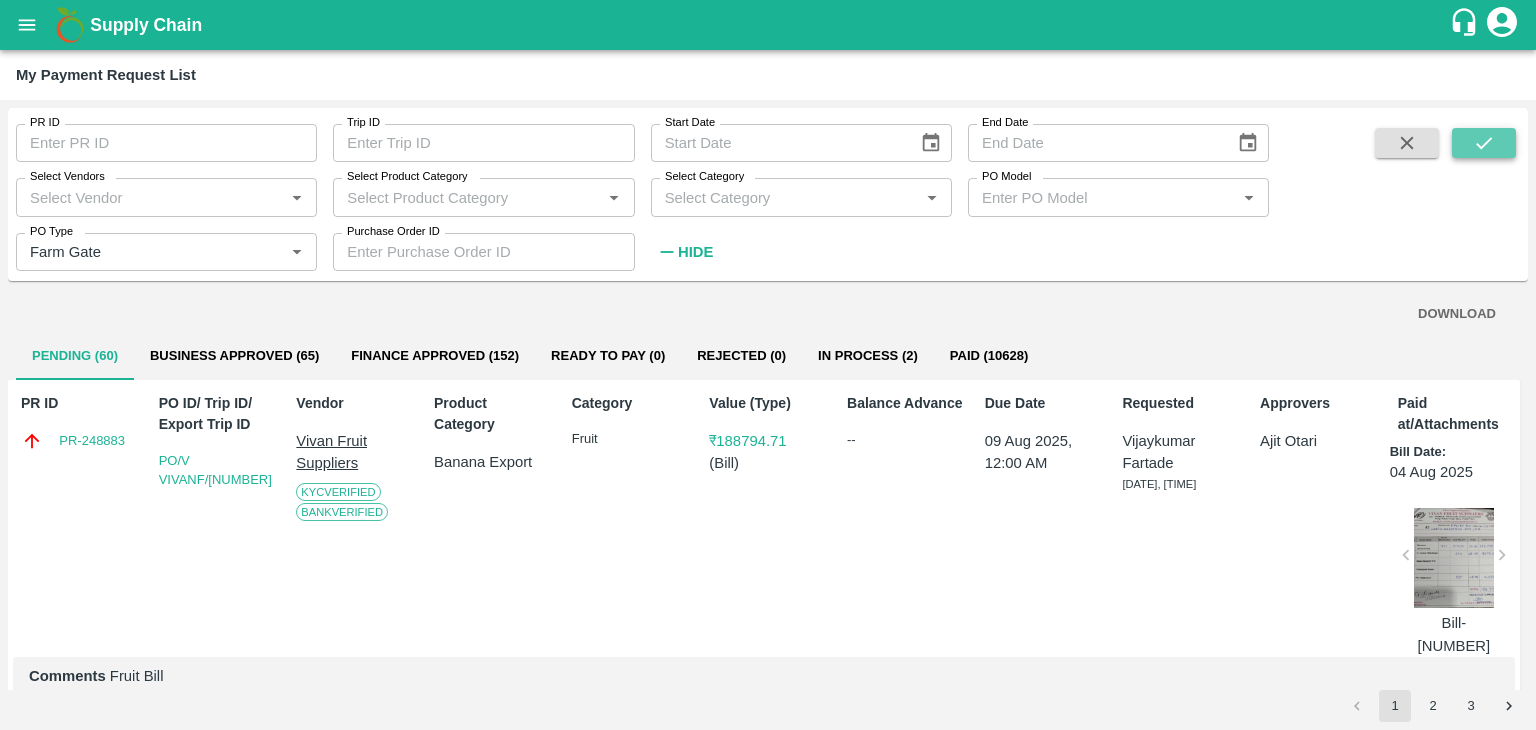 click at bounding box center (1484, 143) 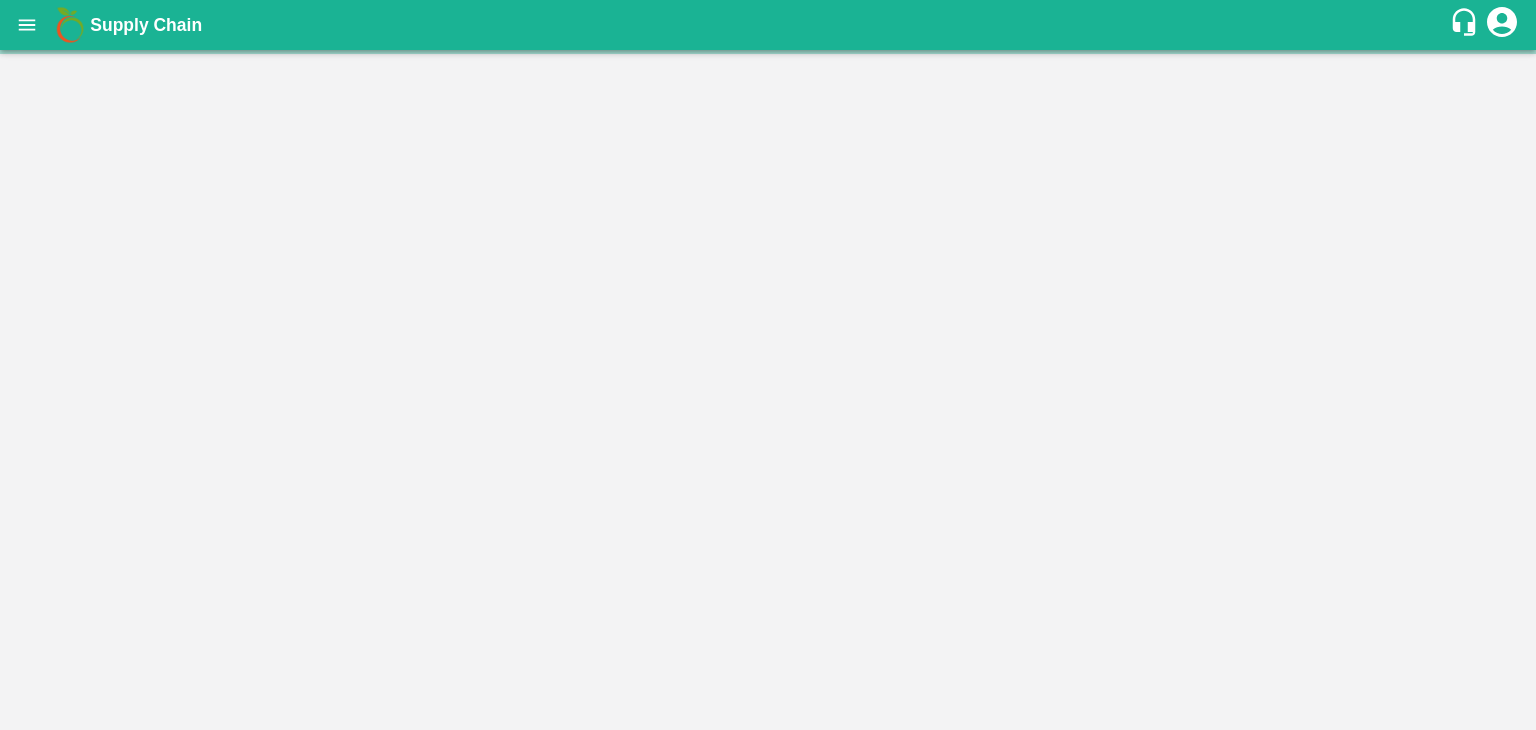 scroll, scrollTop: 0, scrollLeft: 0, axis: both 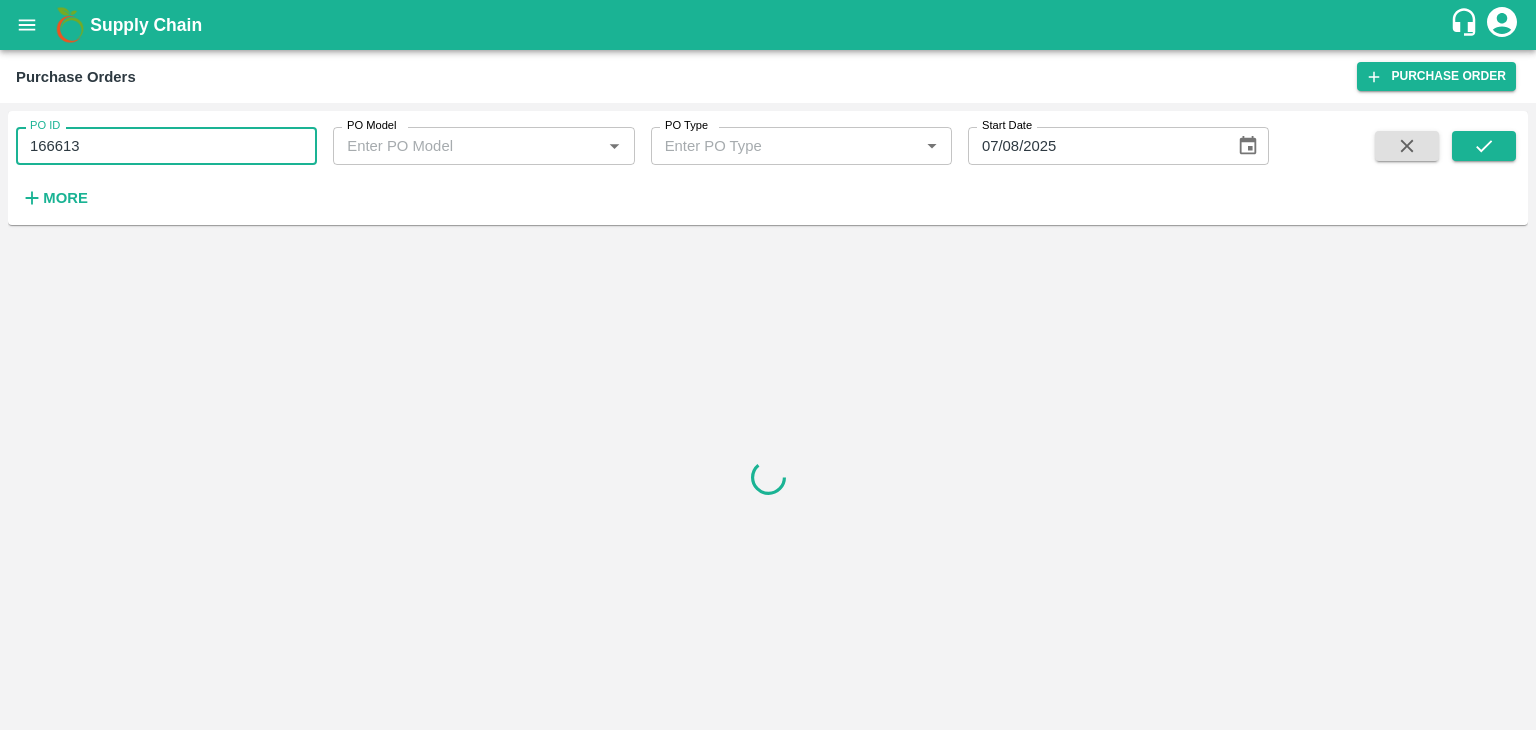 click on "166613" at bounding box center (166, 146) 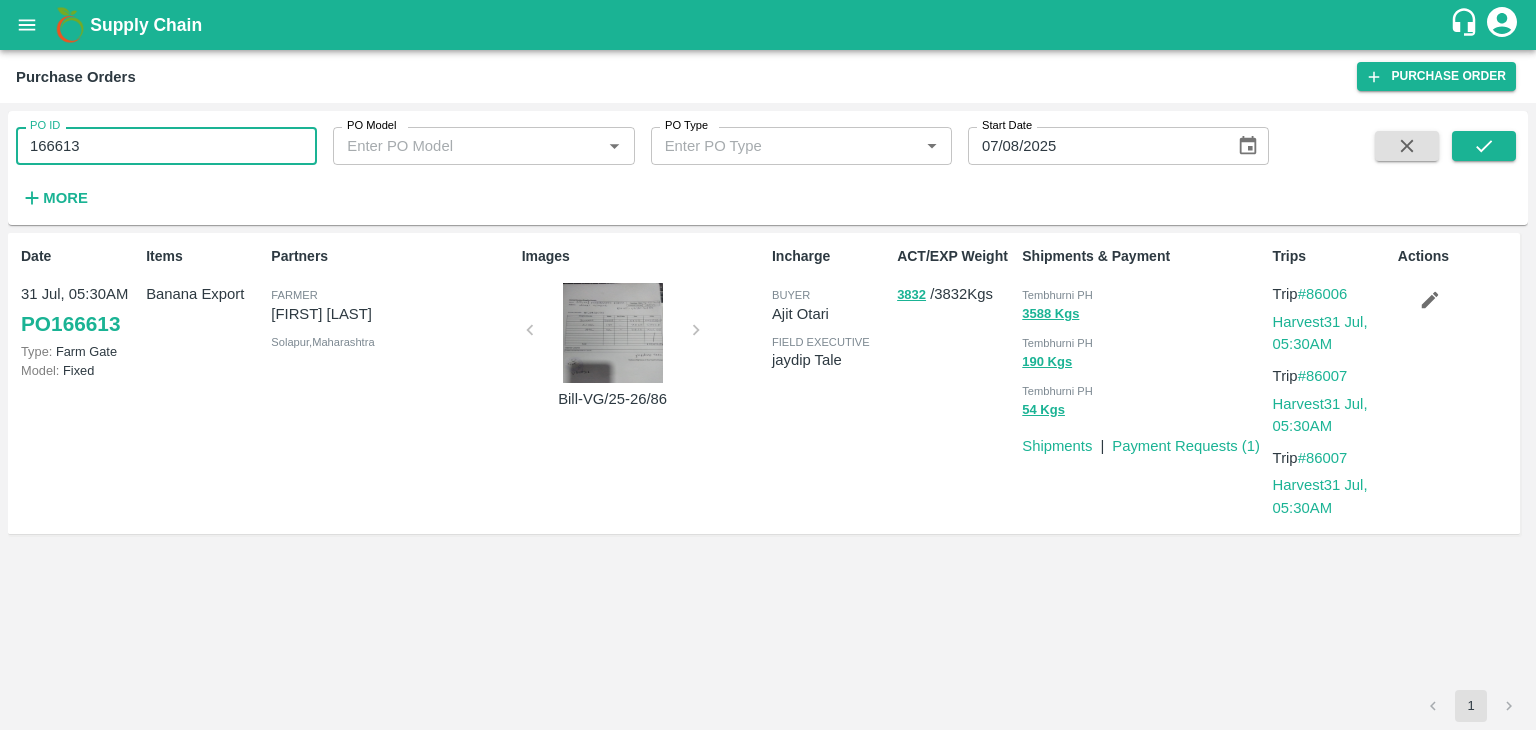 click on "166613" at bounding box center [166, 146] 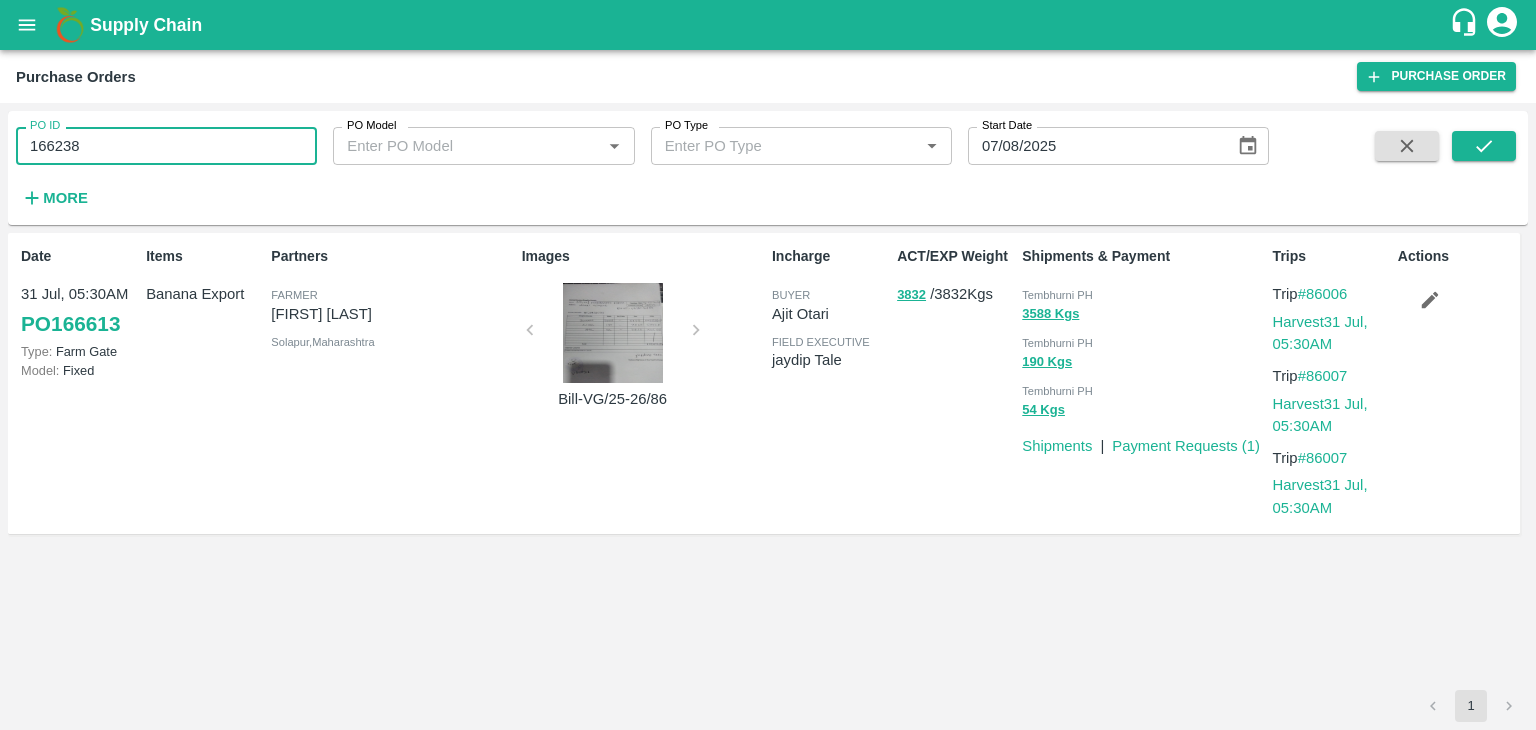 type on "166238" 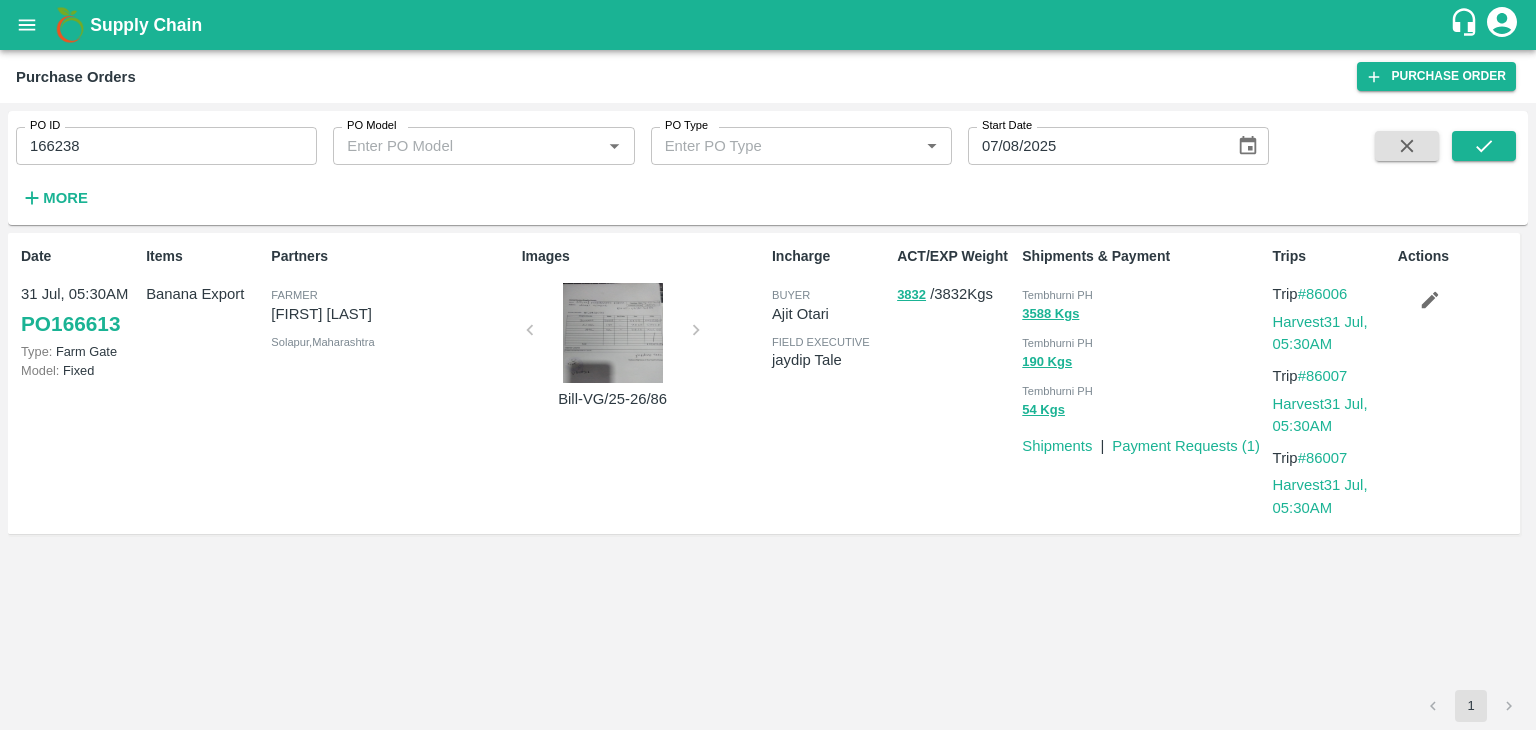 click on "PO ID 166238 PO ID PO Model PO Model   * PO Type PO Type   * Start Date 07/08/2025 Start Date More" at bounding box center [768, 168] 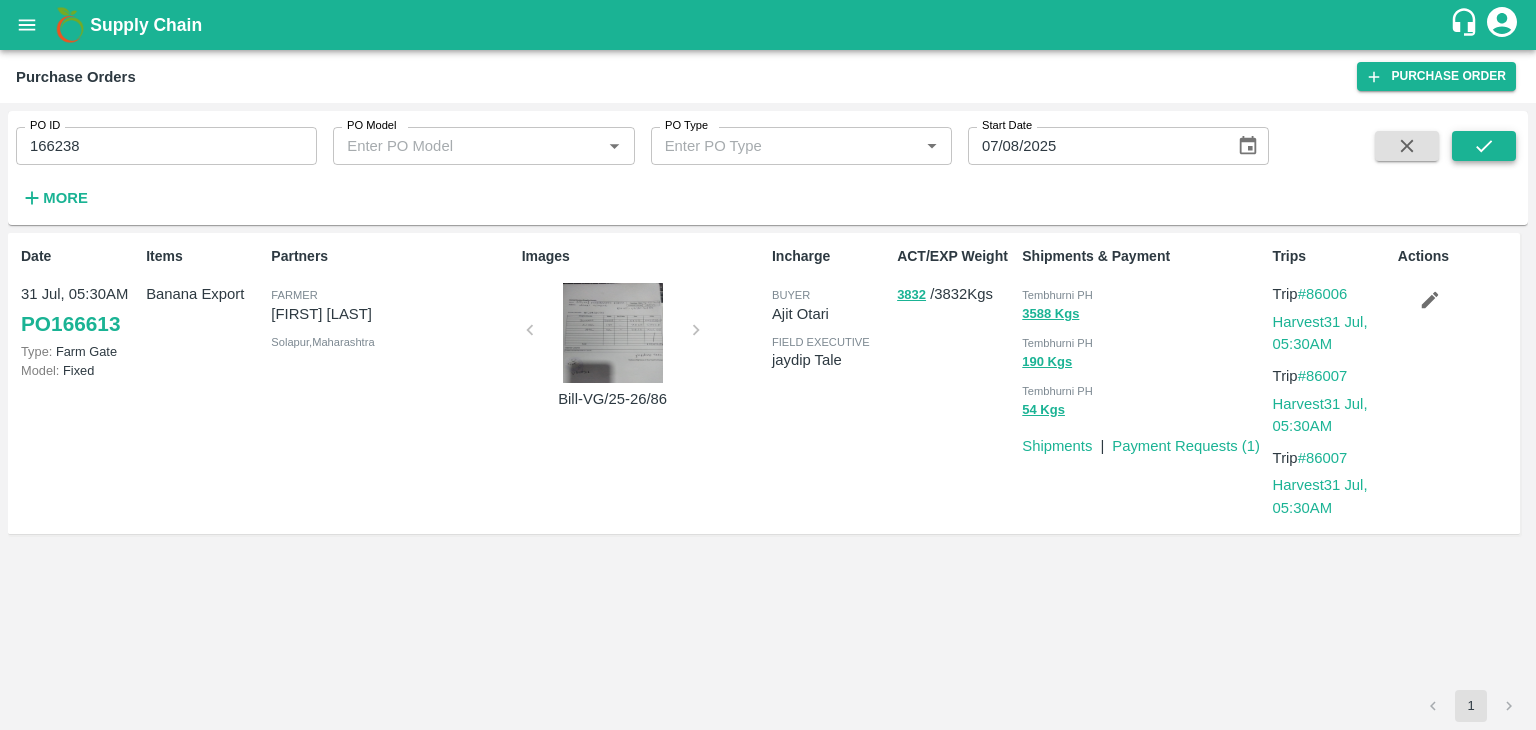 click 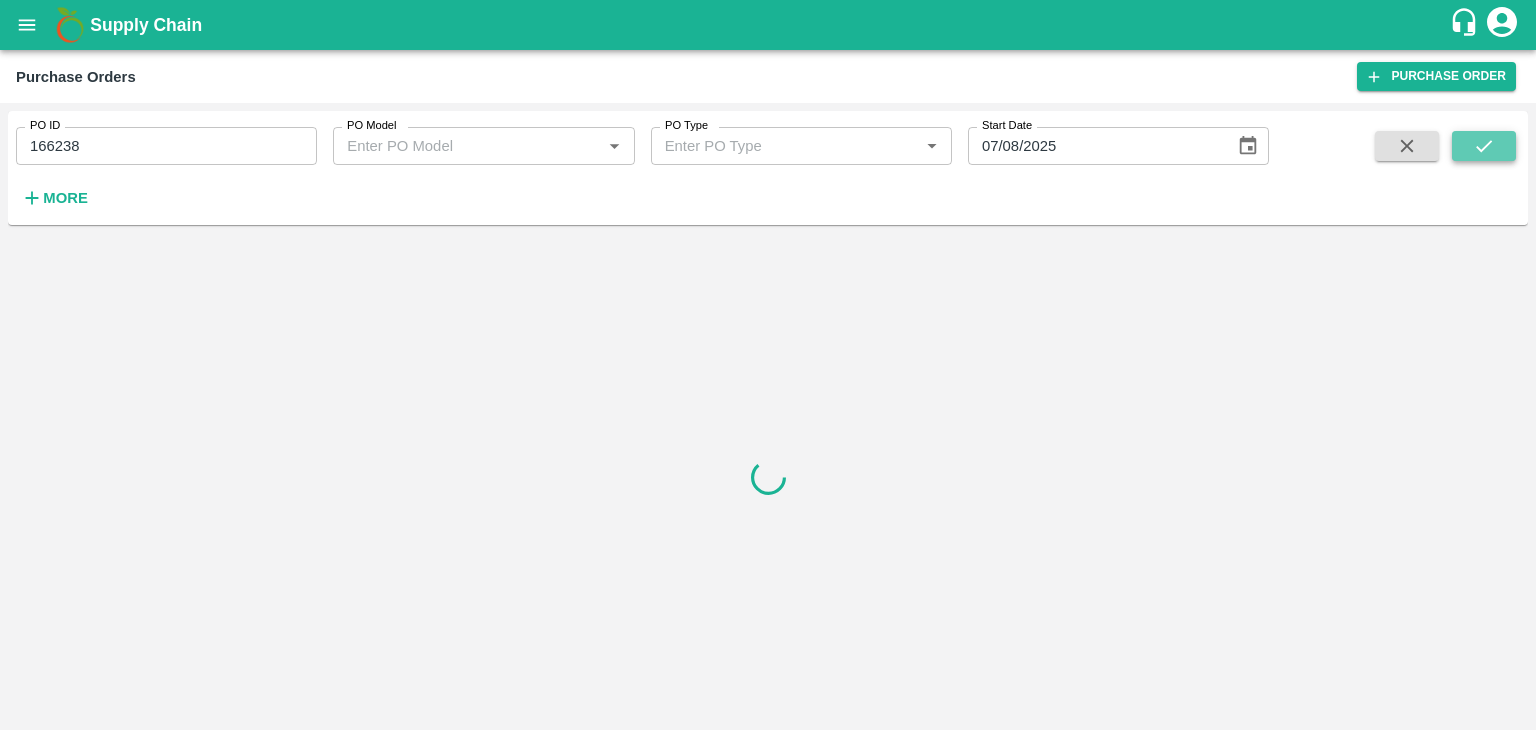 click 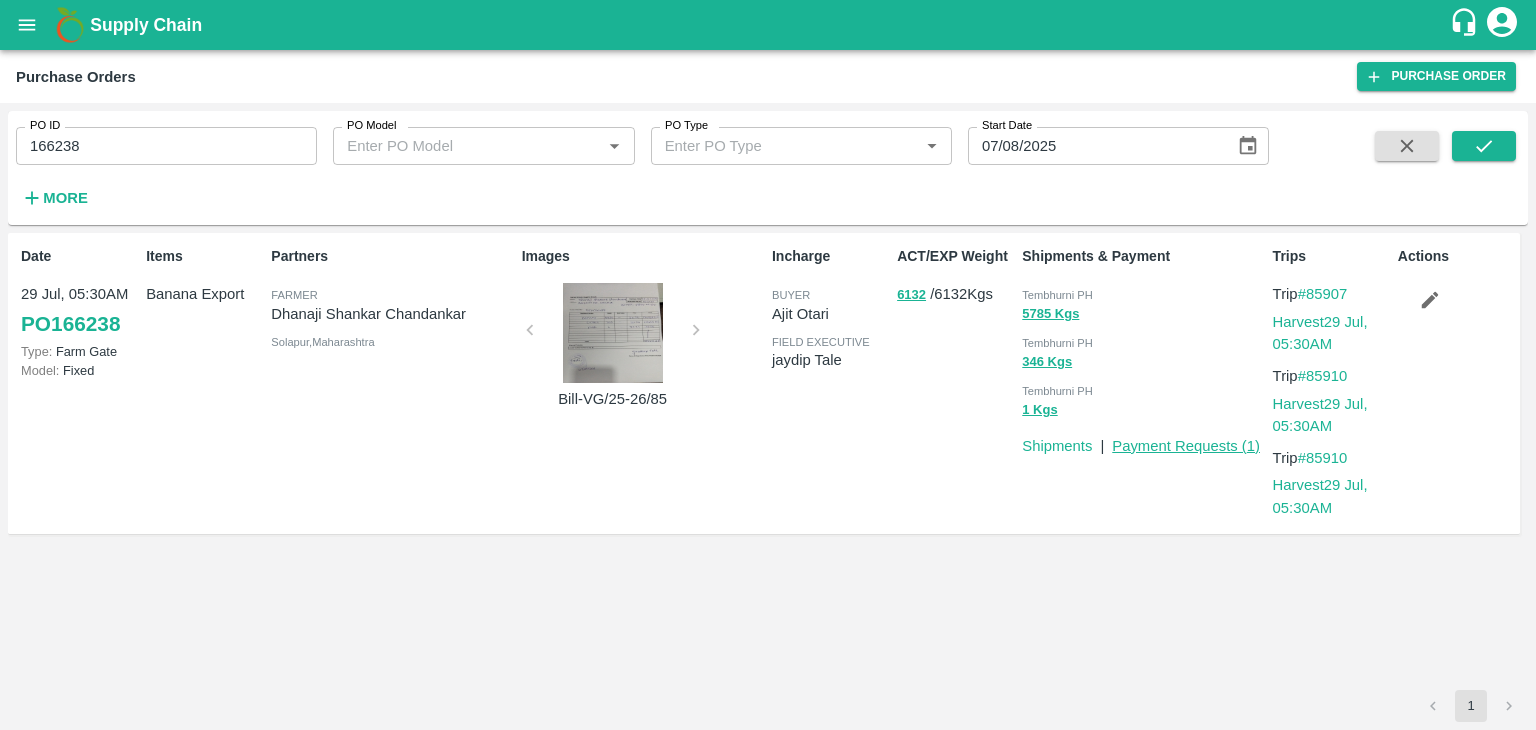 click on "Payment Requests ( 1 )" at bounding box center (1186, 446) 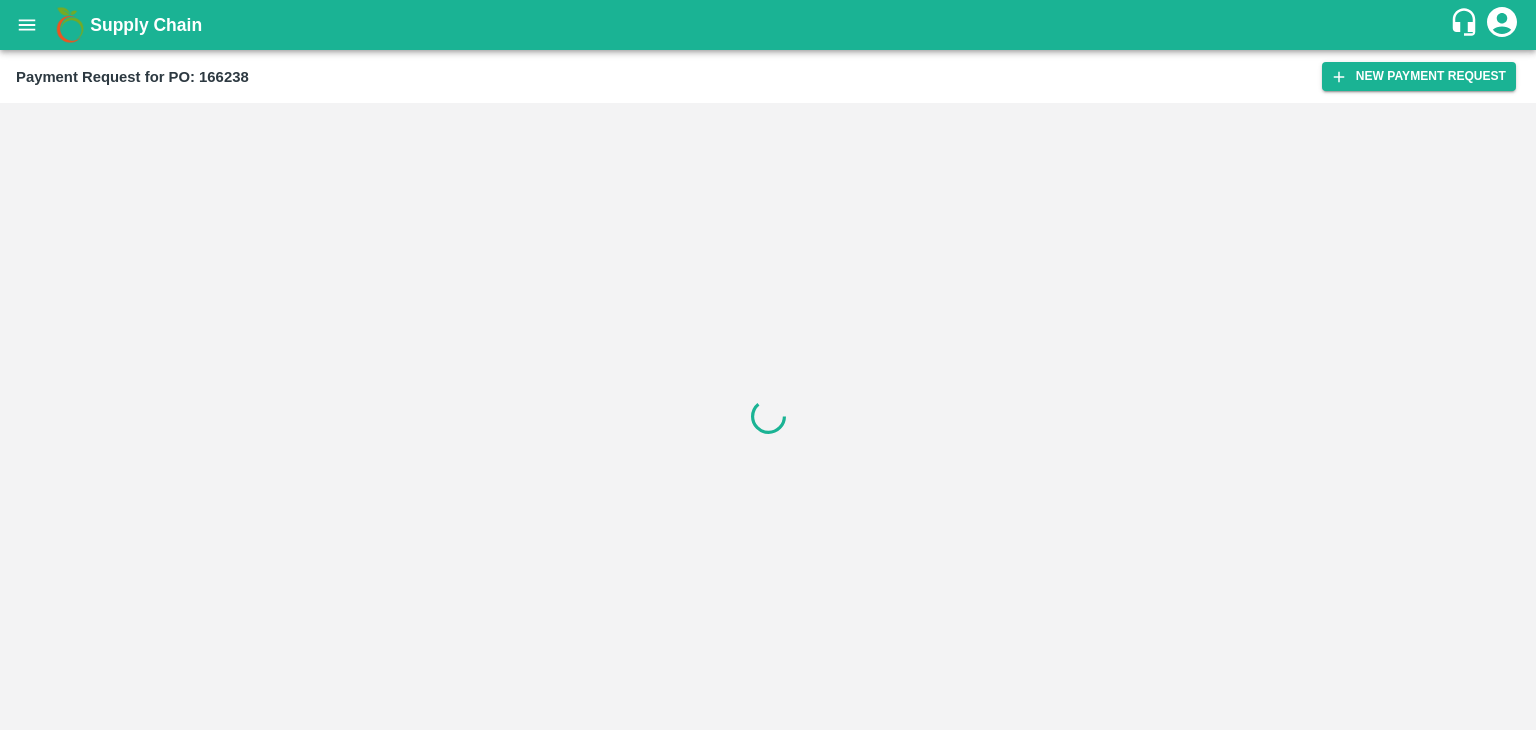 scroll, scrollTop: 0, scrollLeft: 0, axis: both 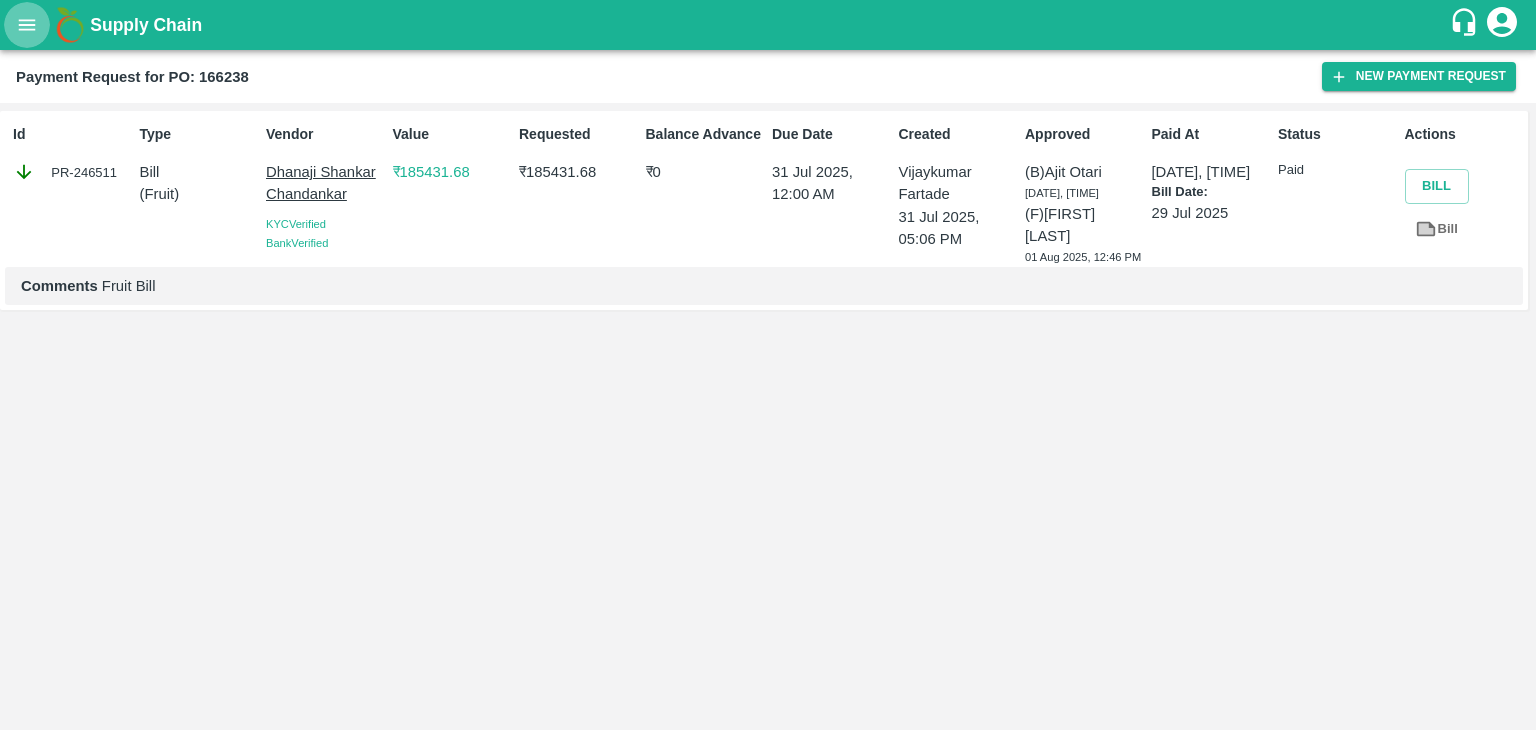 click 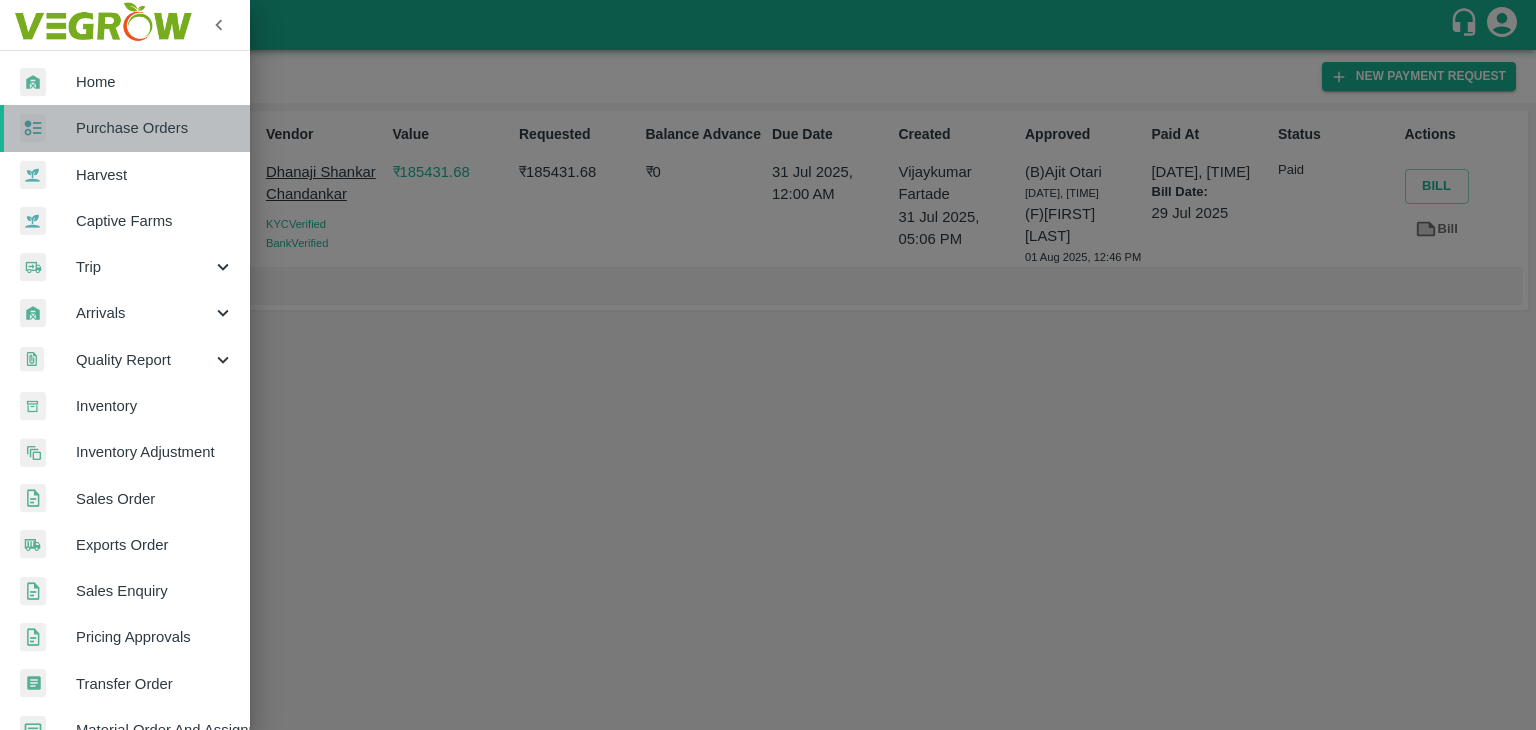 click on "Purchase Orders" at bounding box center (155, 128) 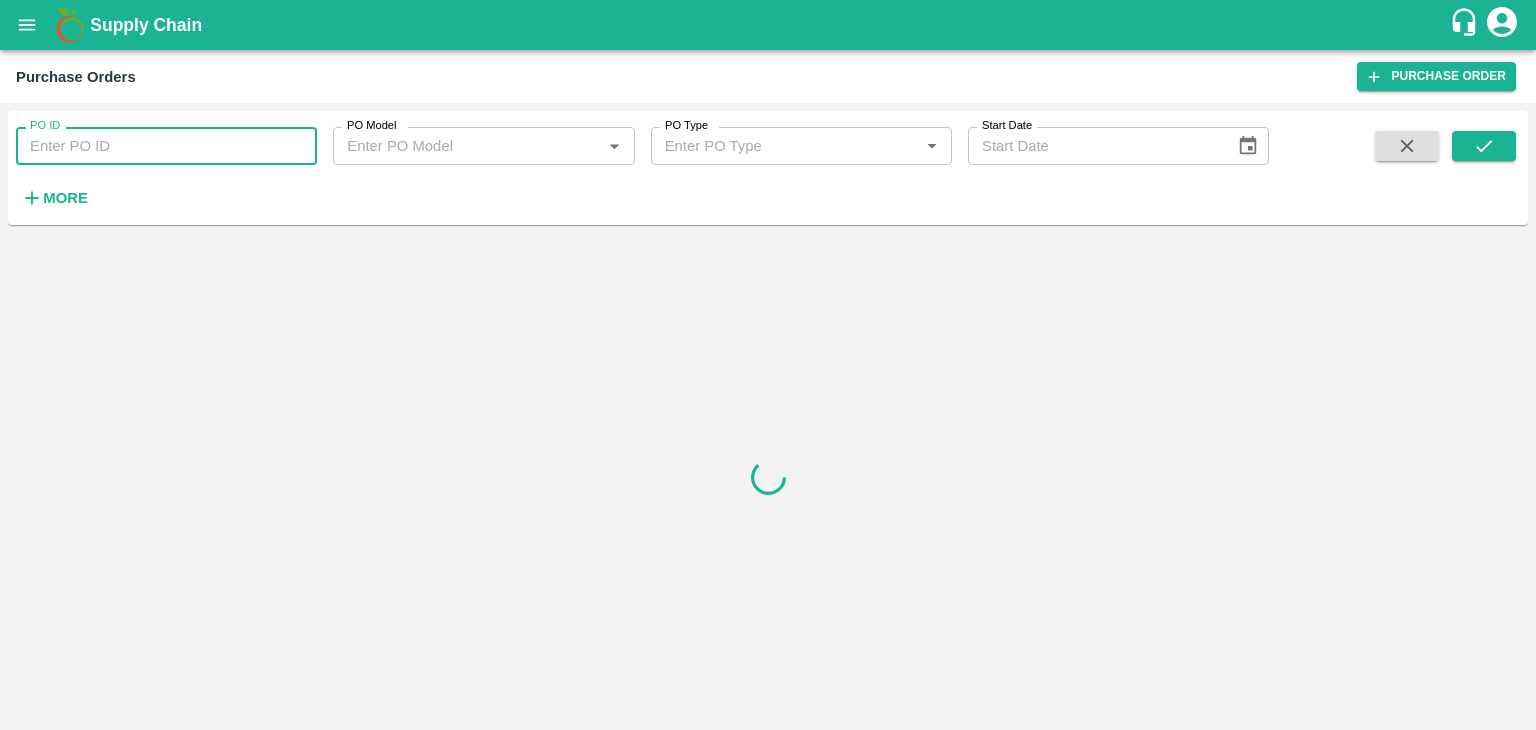 click on "PO ID" at bounding box center (166, 146) 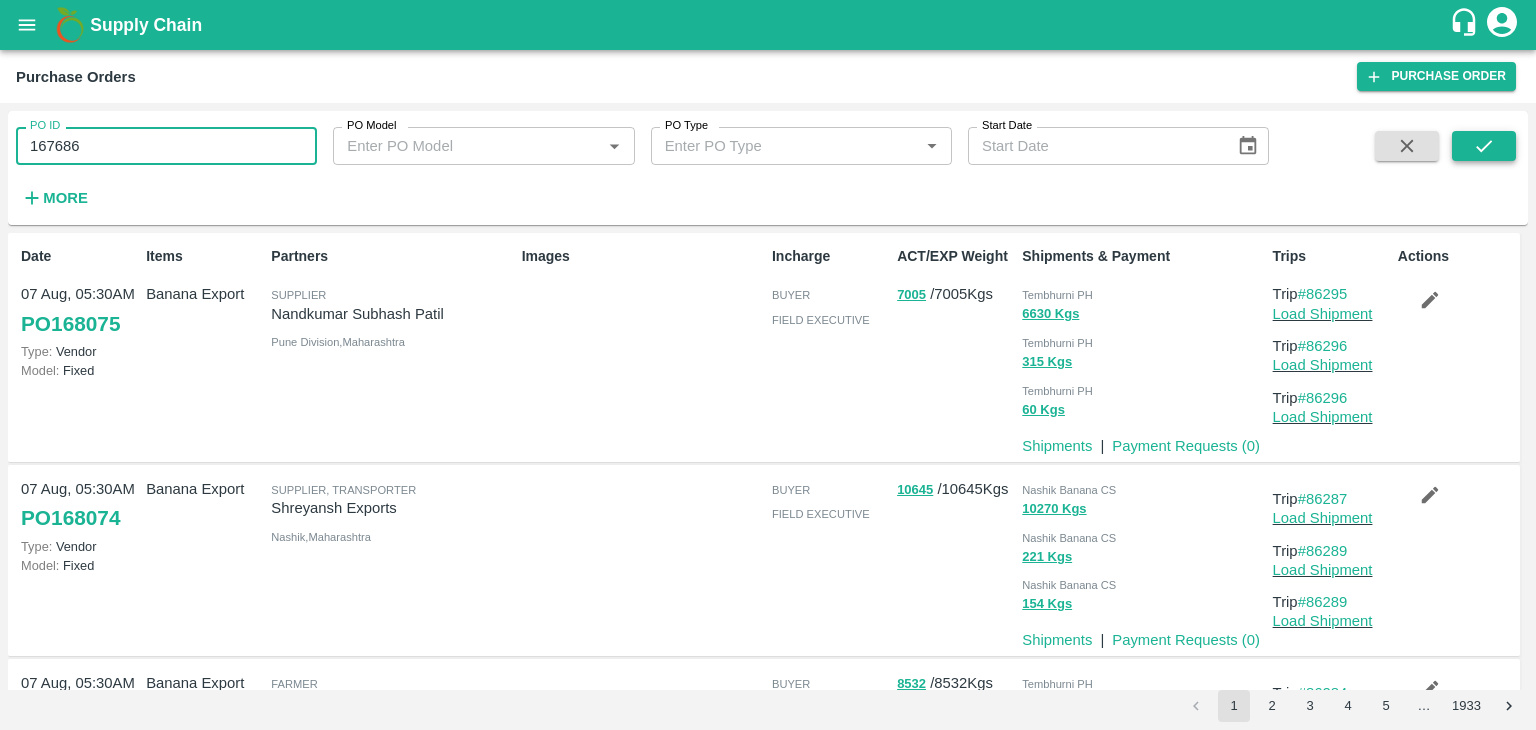 type on "167686" 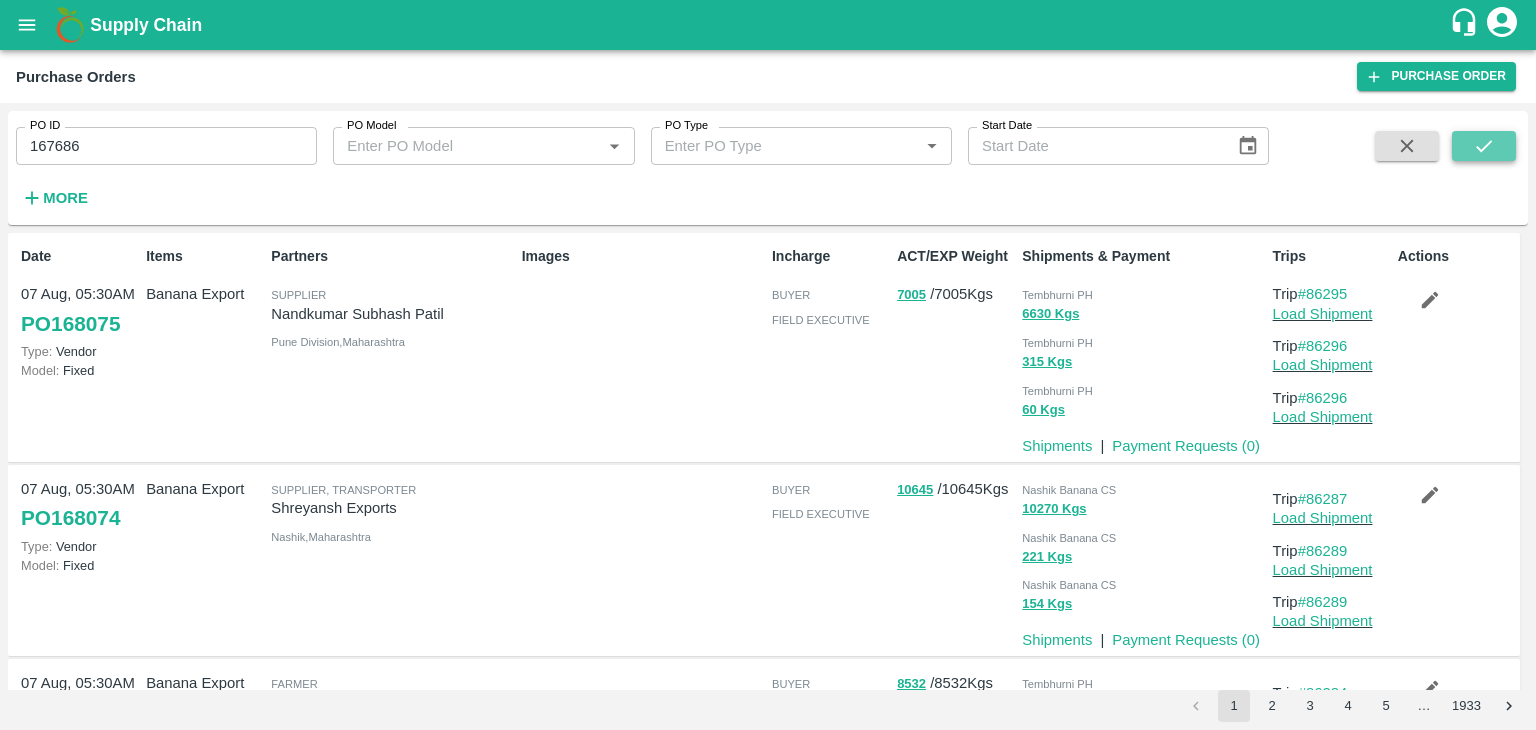 click 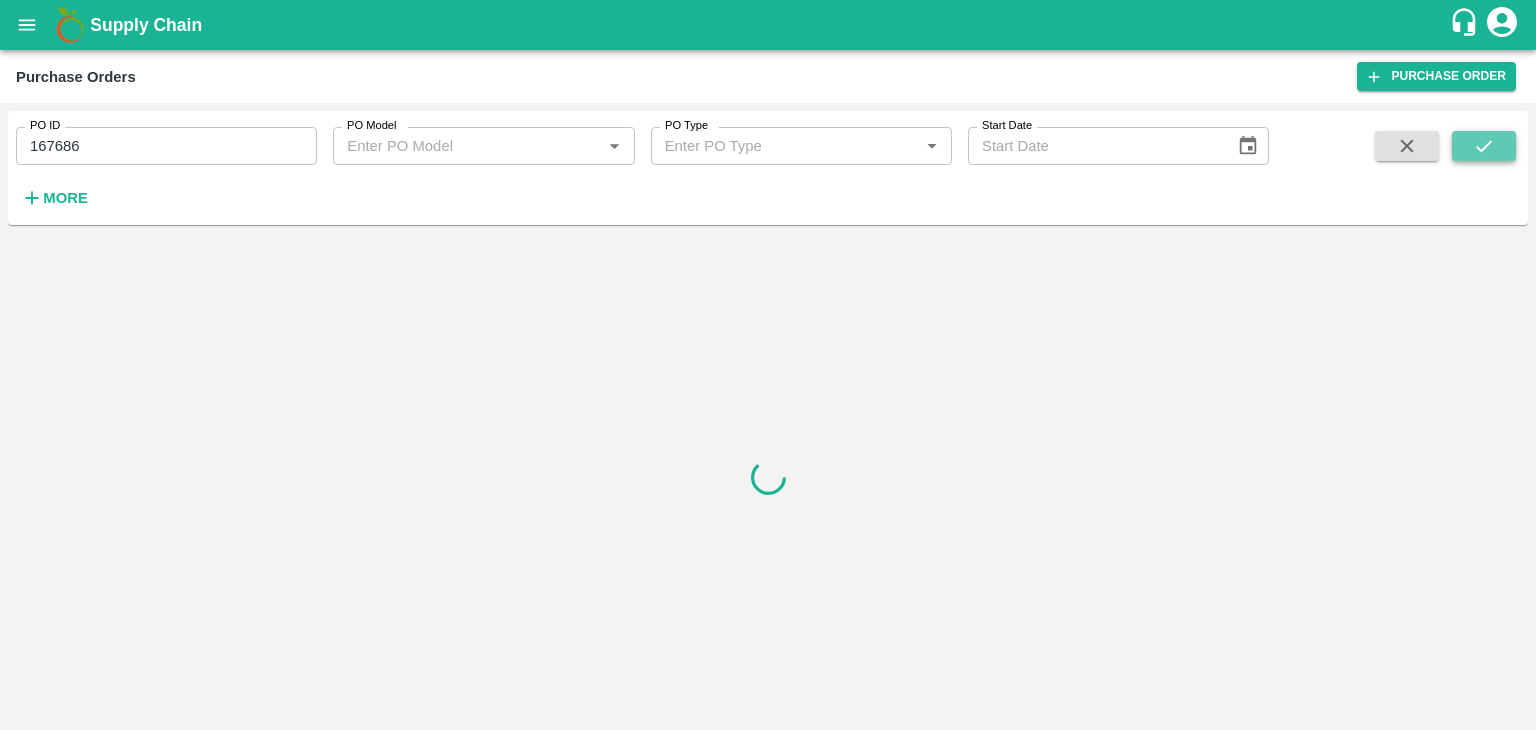 click 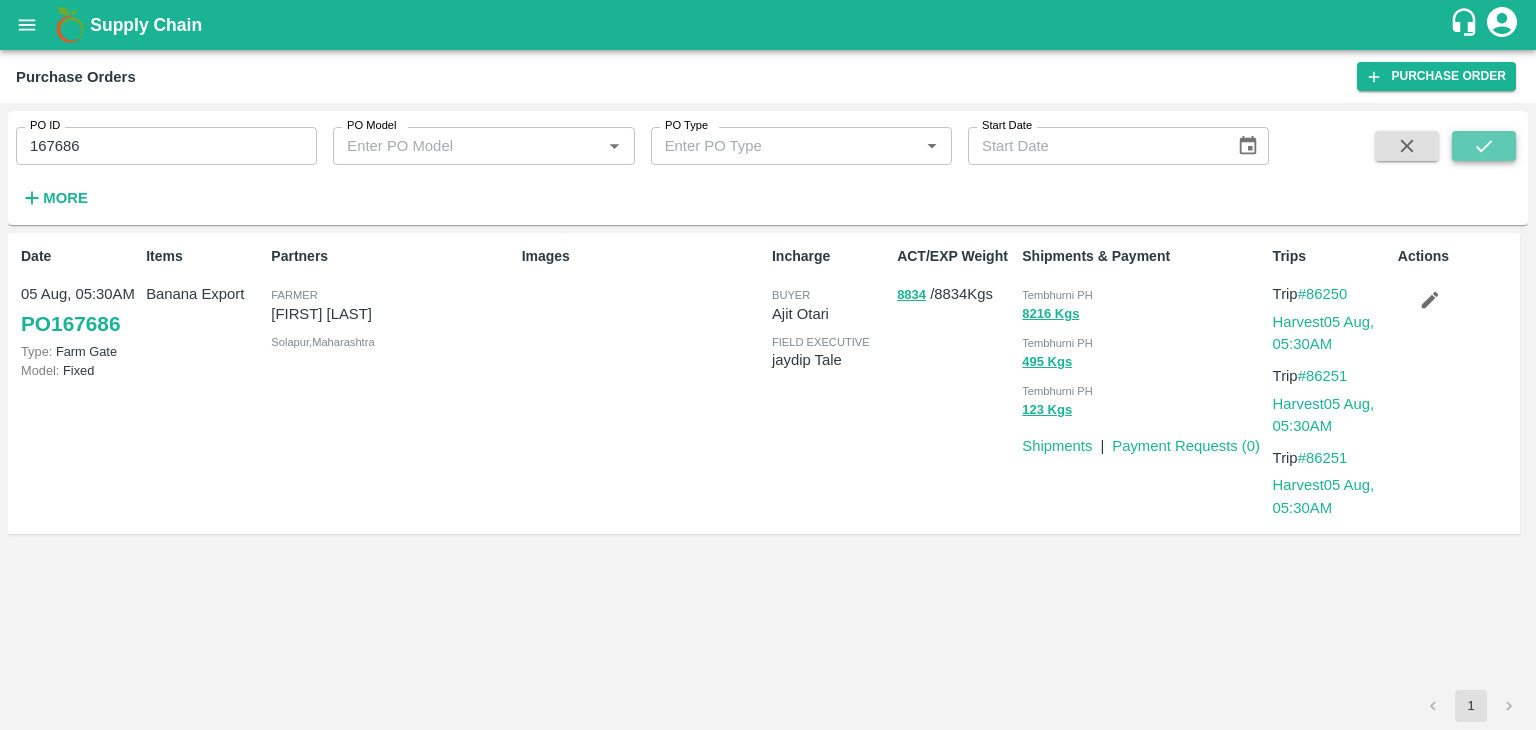 click 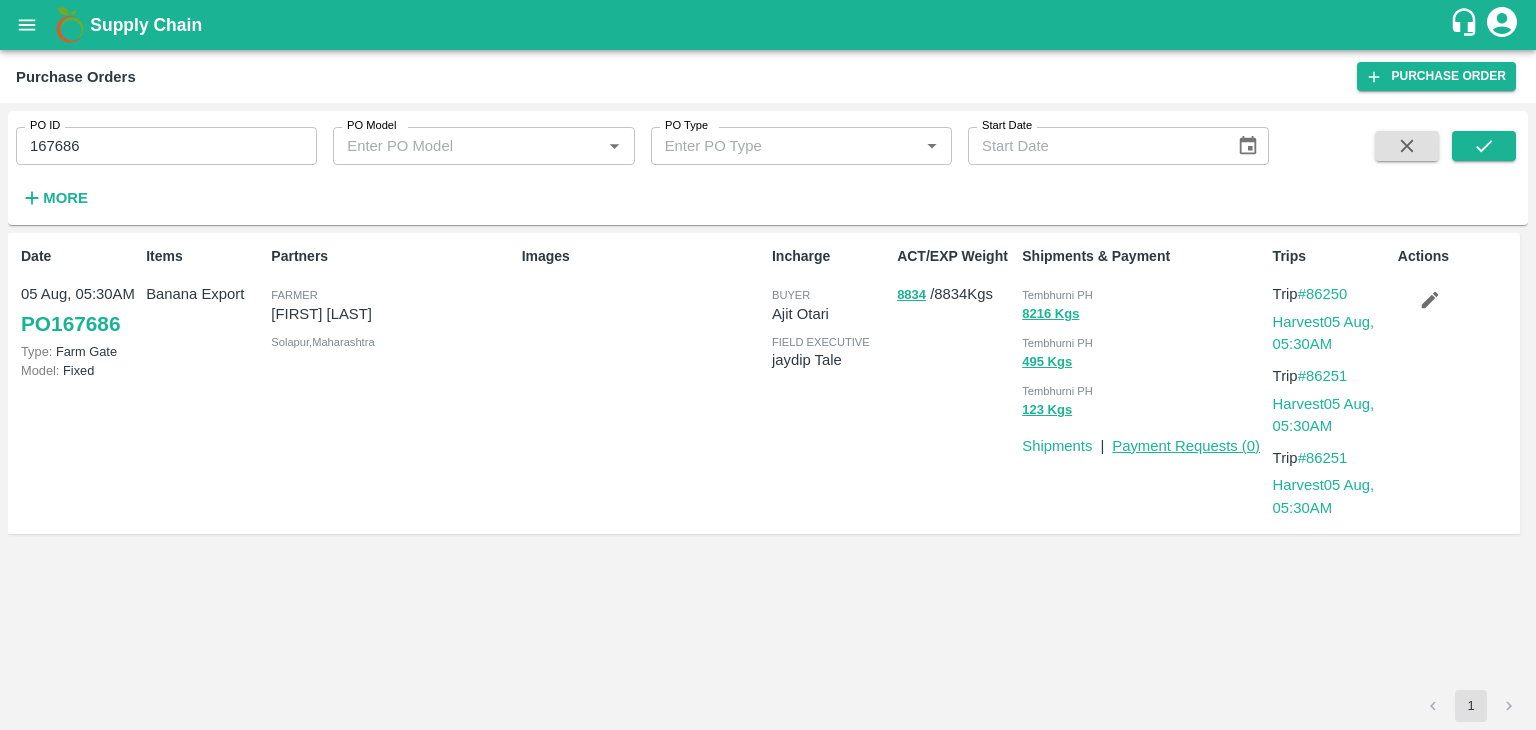 click on "Payment Requests ( 0 )" at bounding box center (1186, 446) 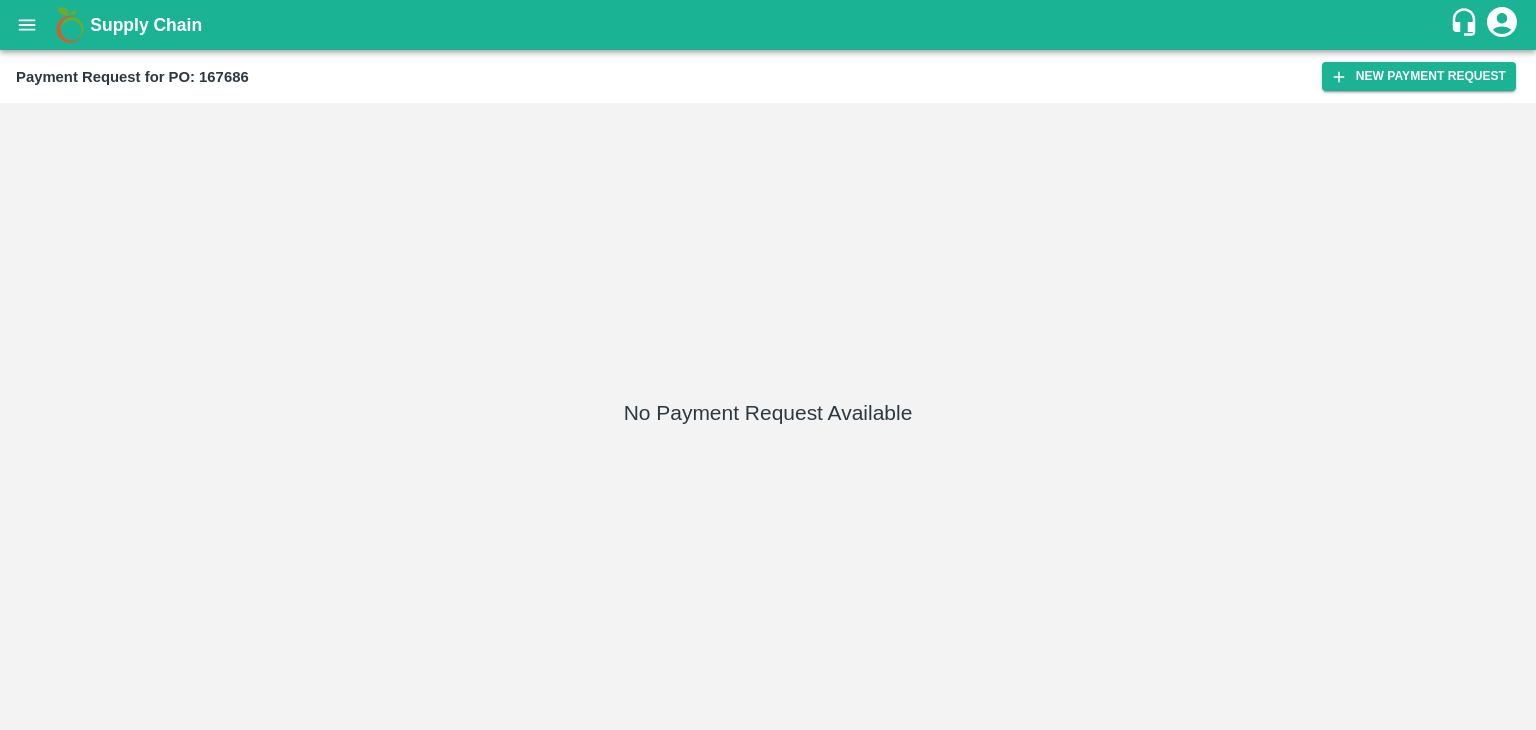 scroll, scrollTop: 0, scrollLeft: 0, axis: both 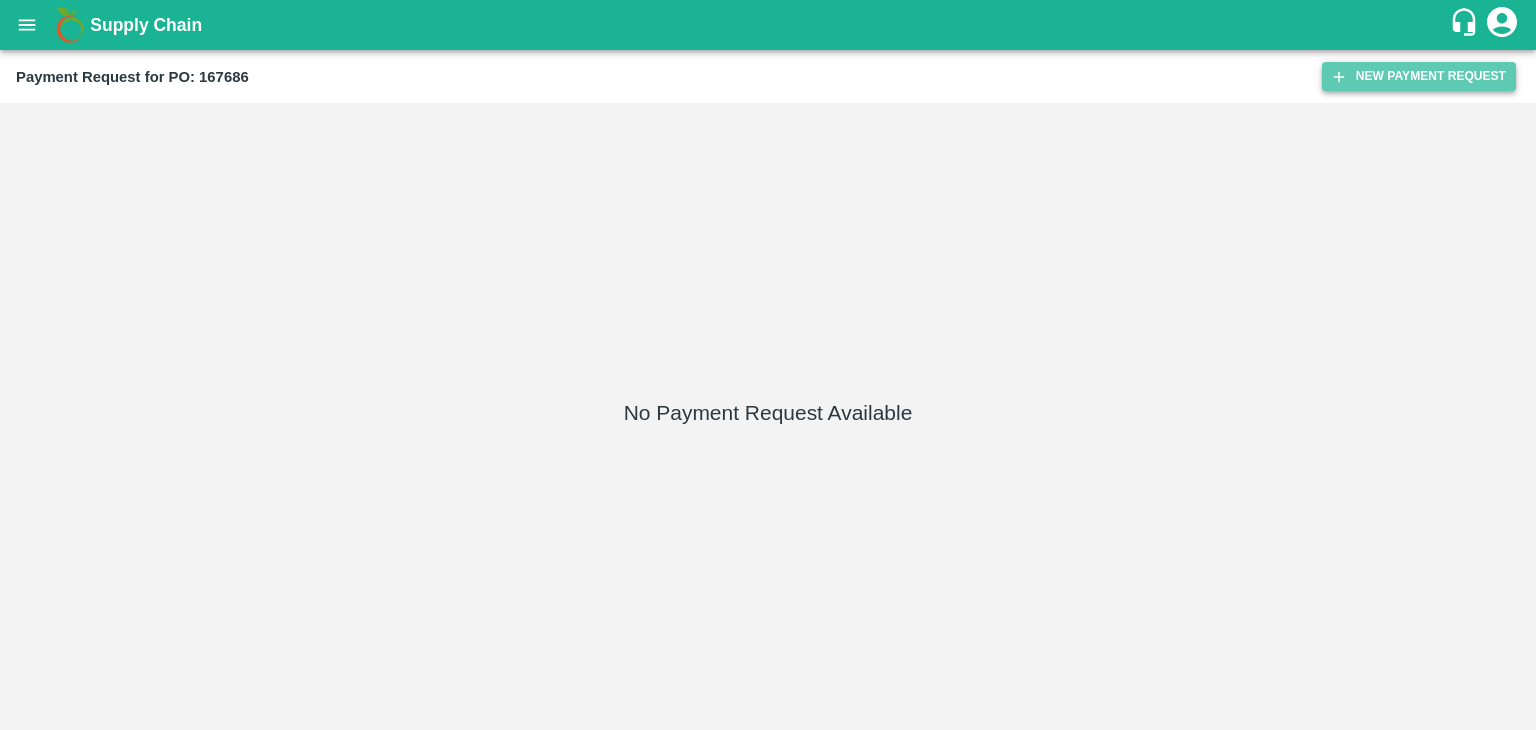 click on "New Payment Request" at bounding box center [1419, 76] 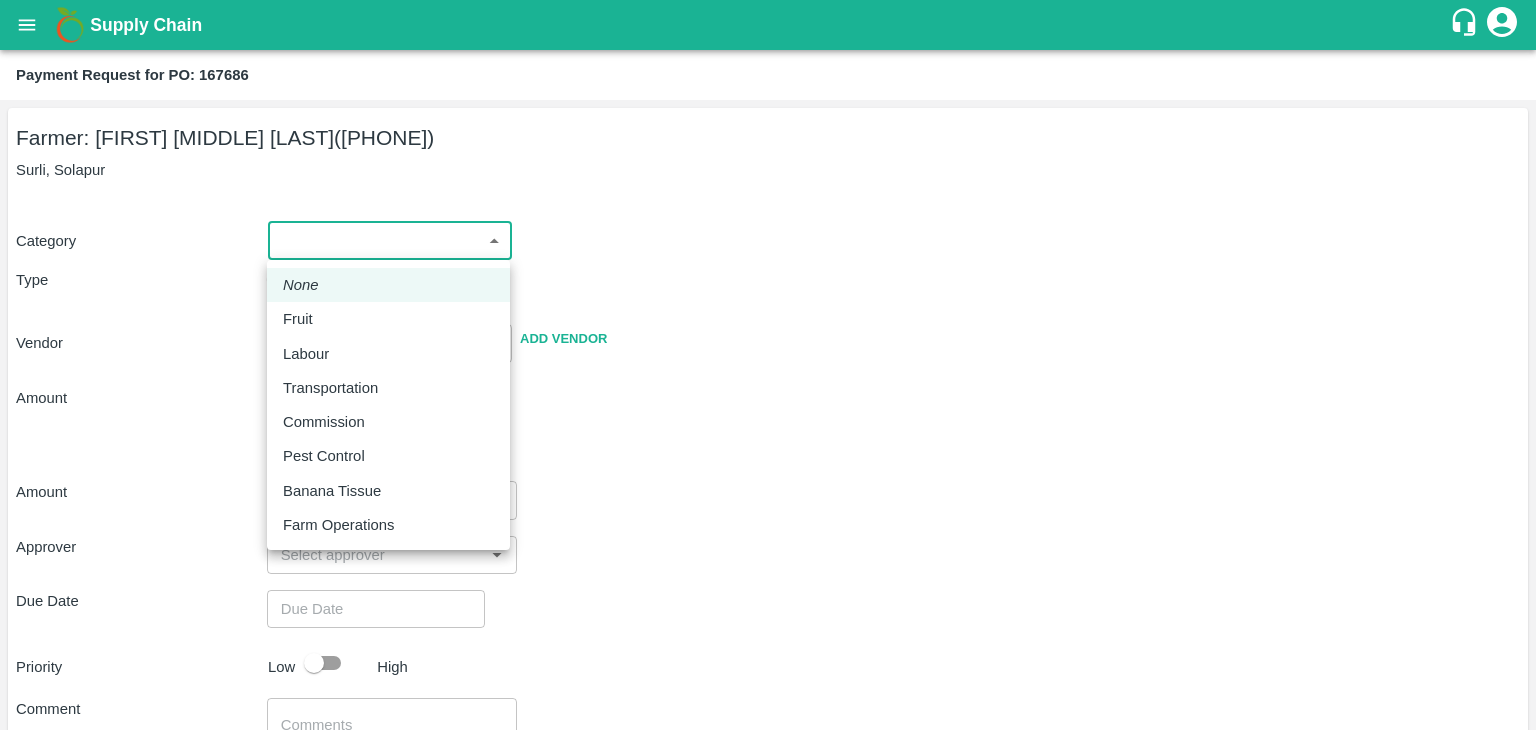 drag, startPoint x: 304, startPoint y: 244, endPoint x: 332, endPoint y: 313, distance: 74.46476 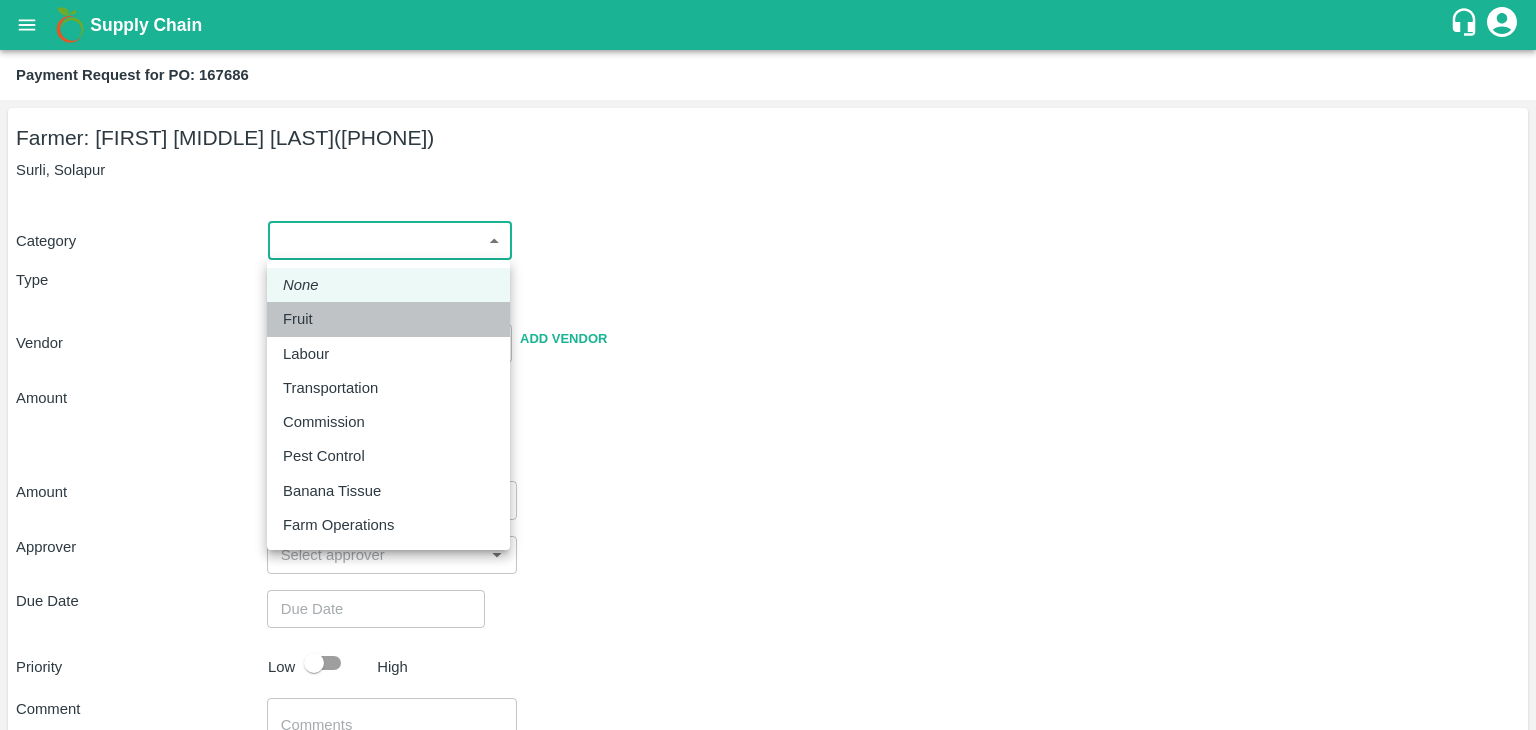 click on "Fruit" at bounding box center [388, 319] 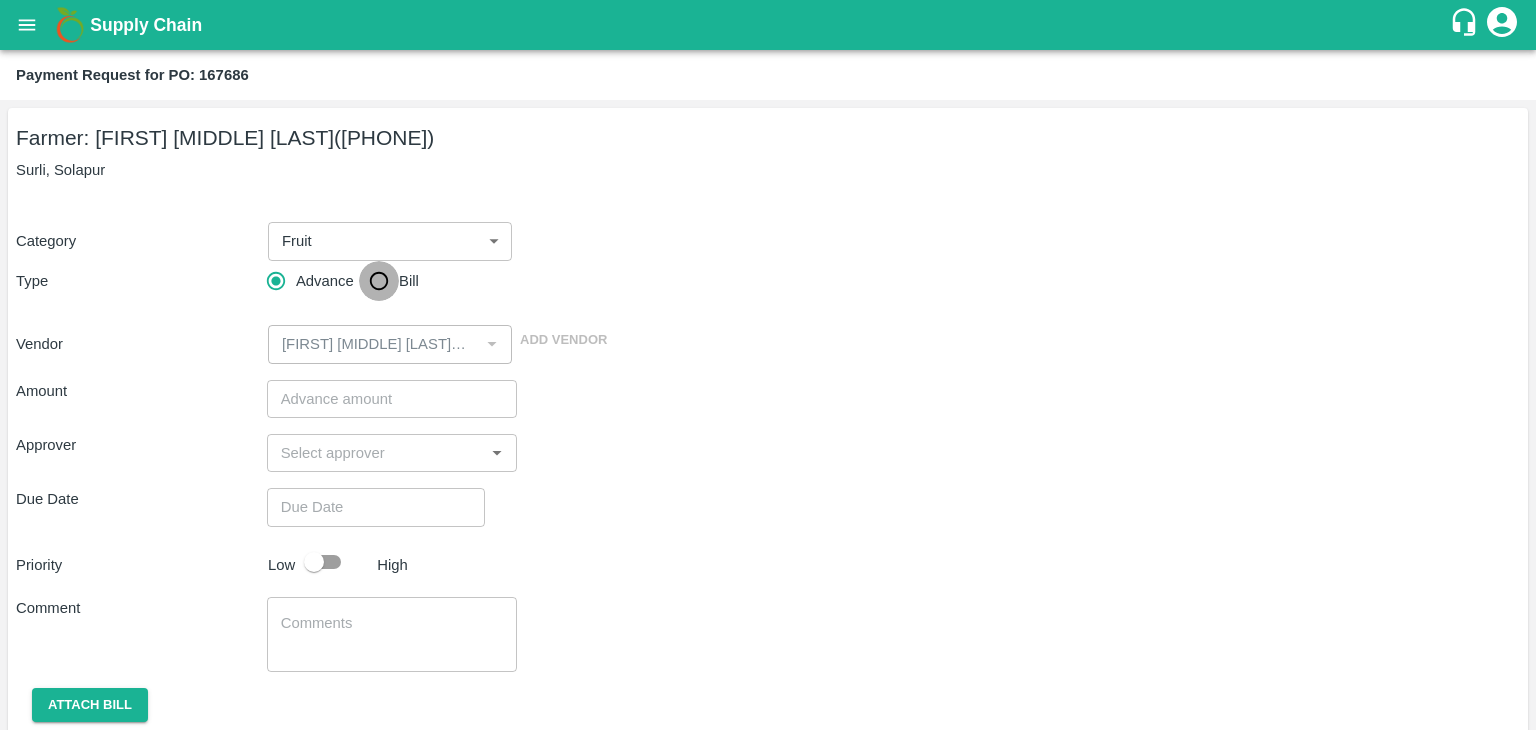 click on "Bill" at bounding box center (379, 281) 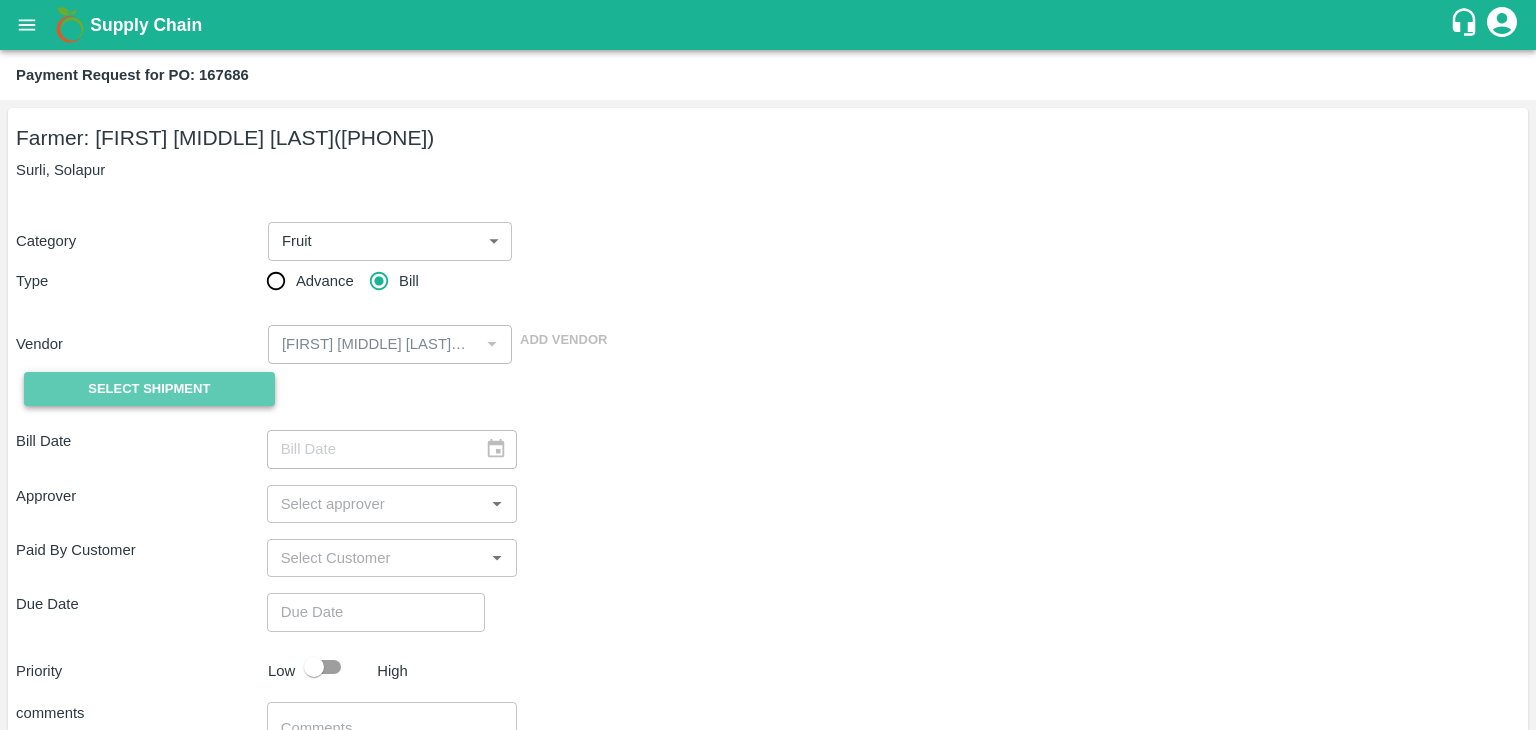 click on "Select Shipment" at bounding box center [149, 389] 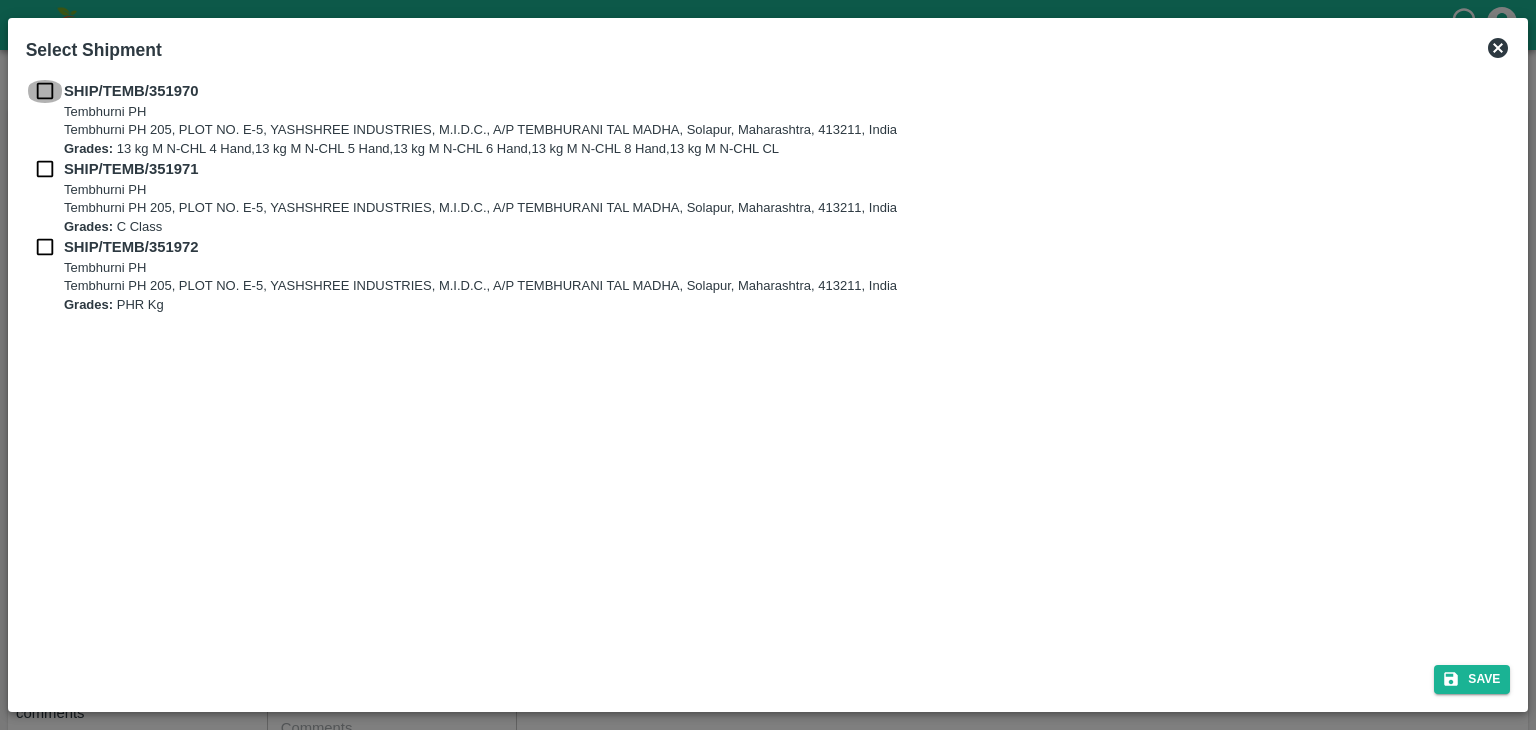 click at bounding box center [45, 91] 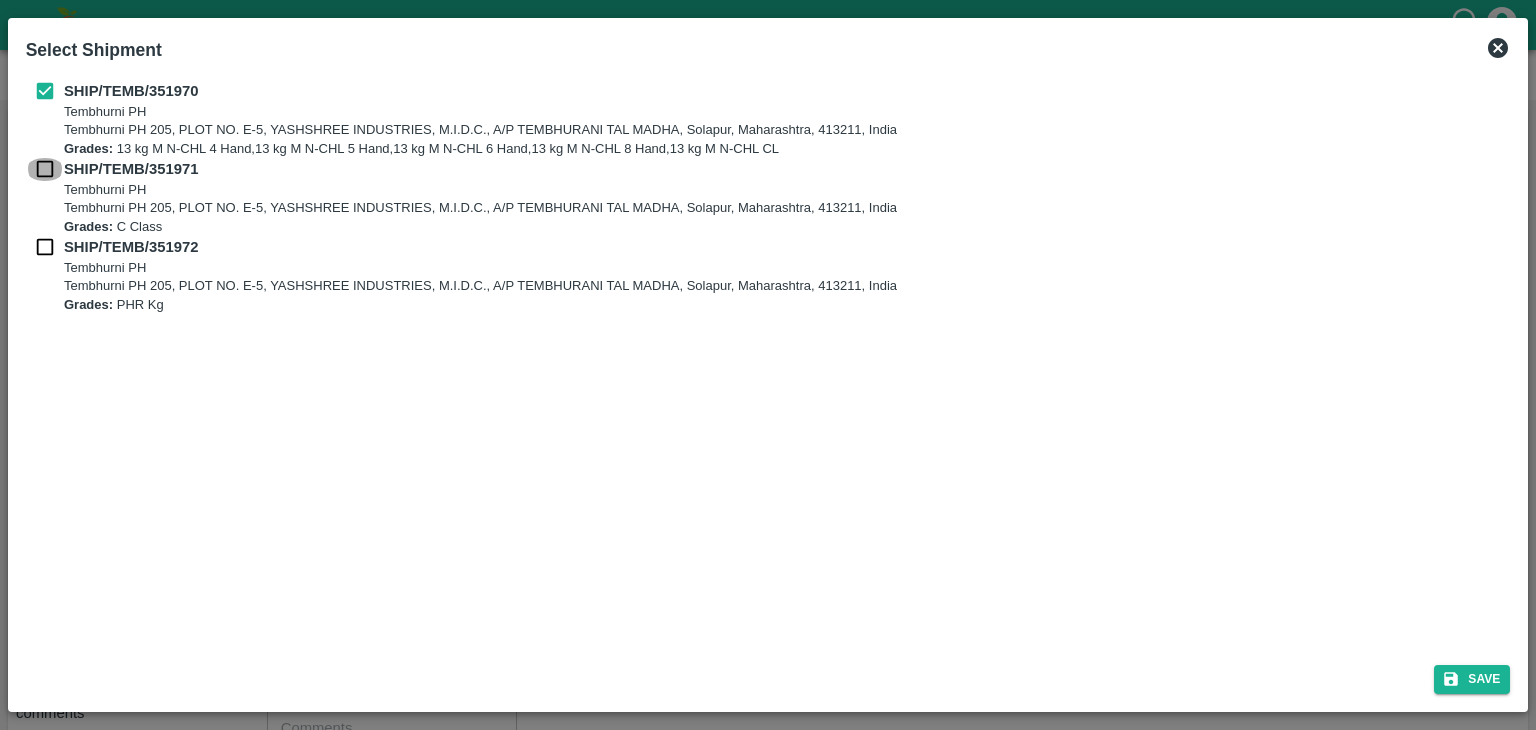 click at bounding box center (45, 169) 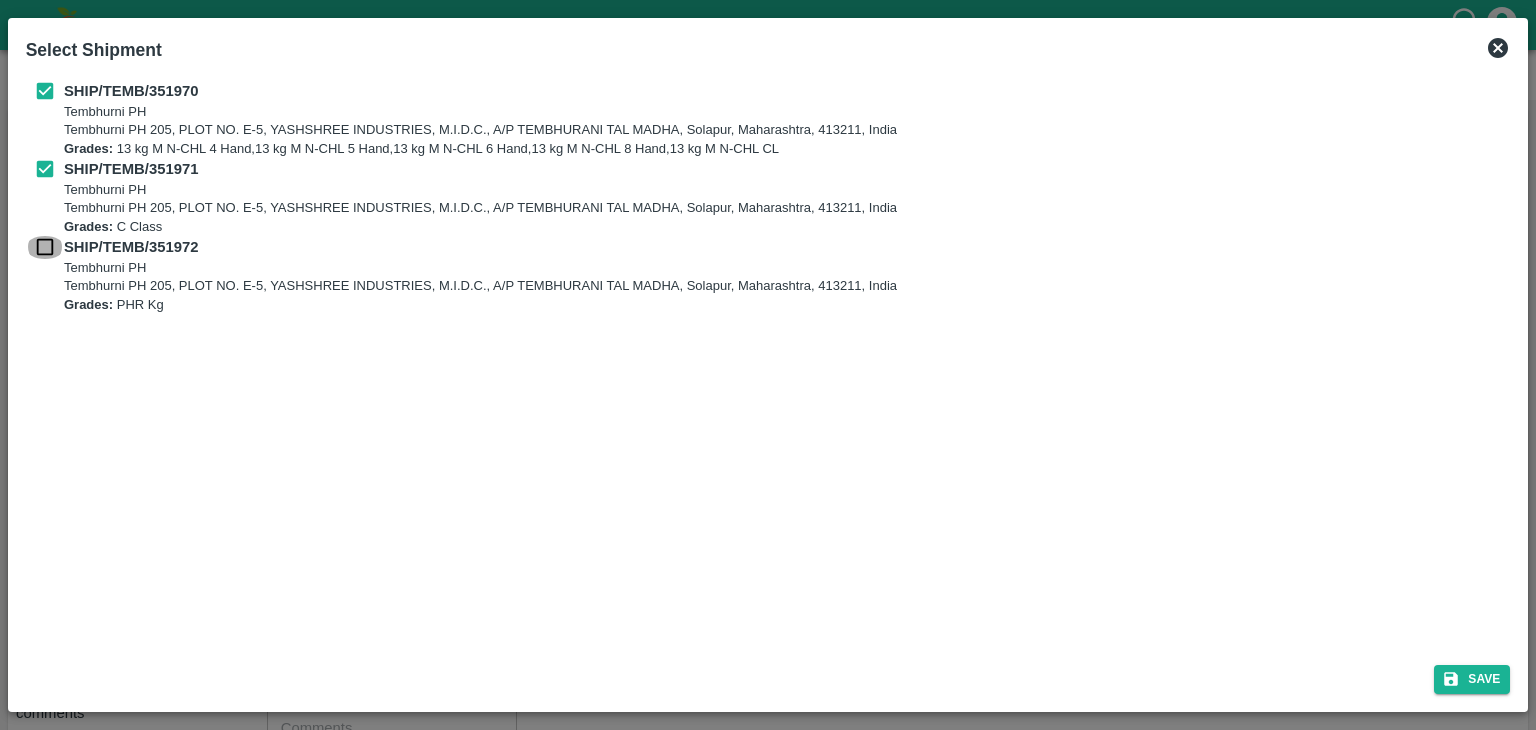 click at bounding box center [45, 247] 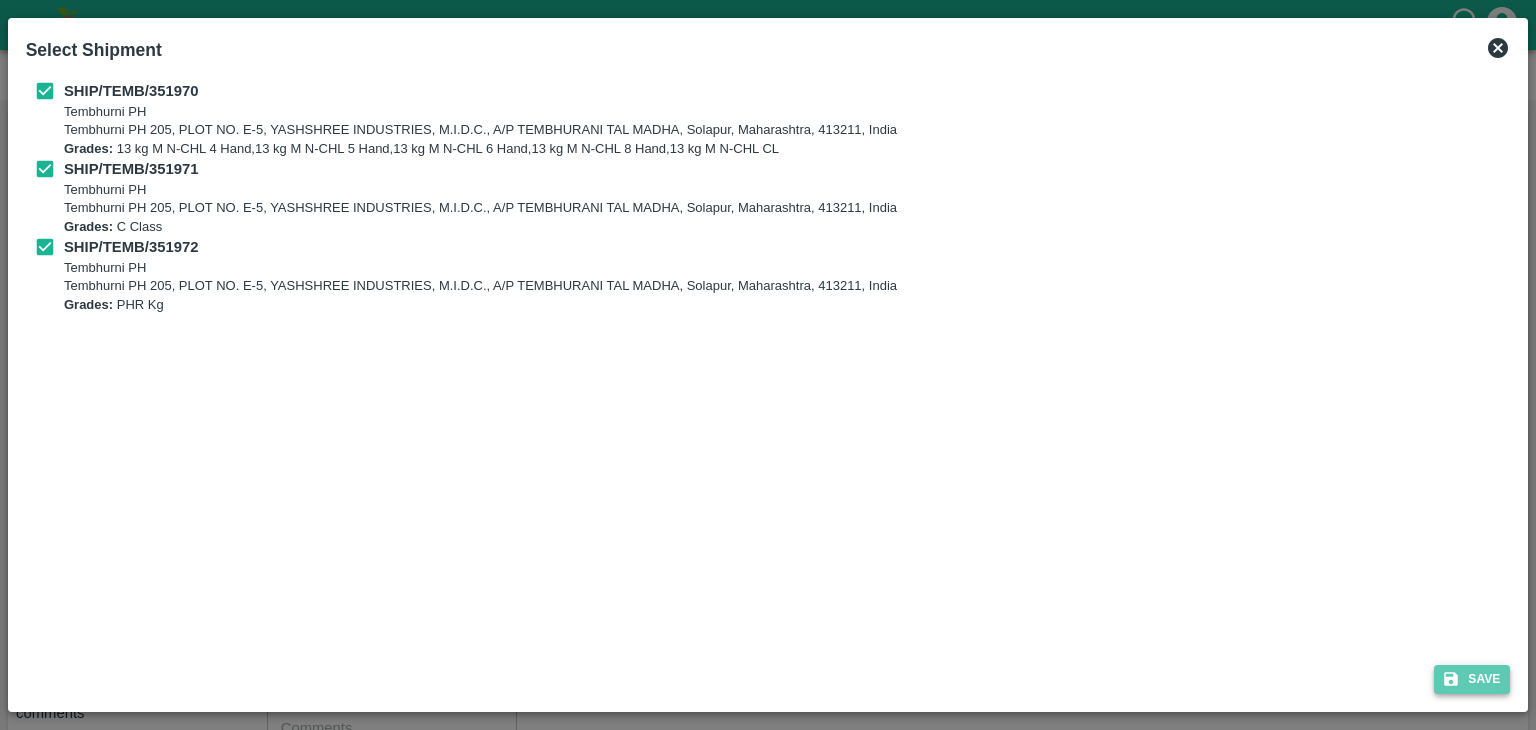 click 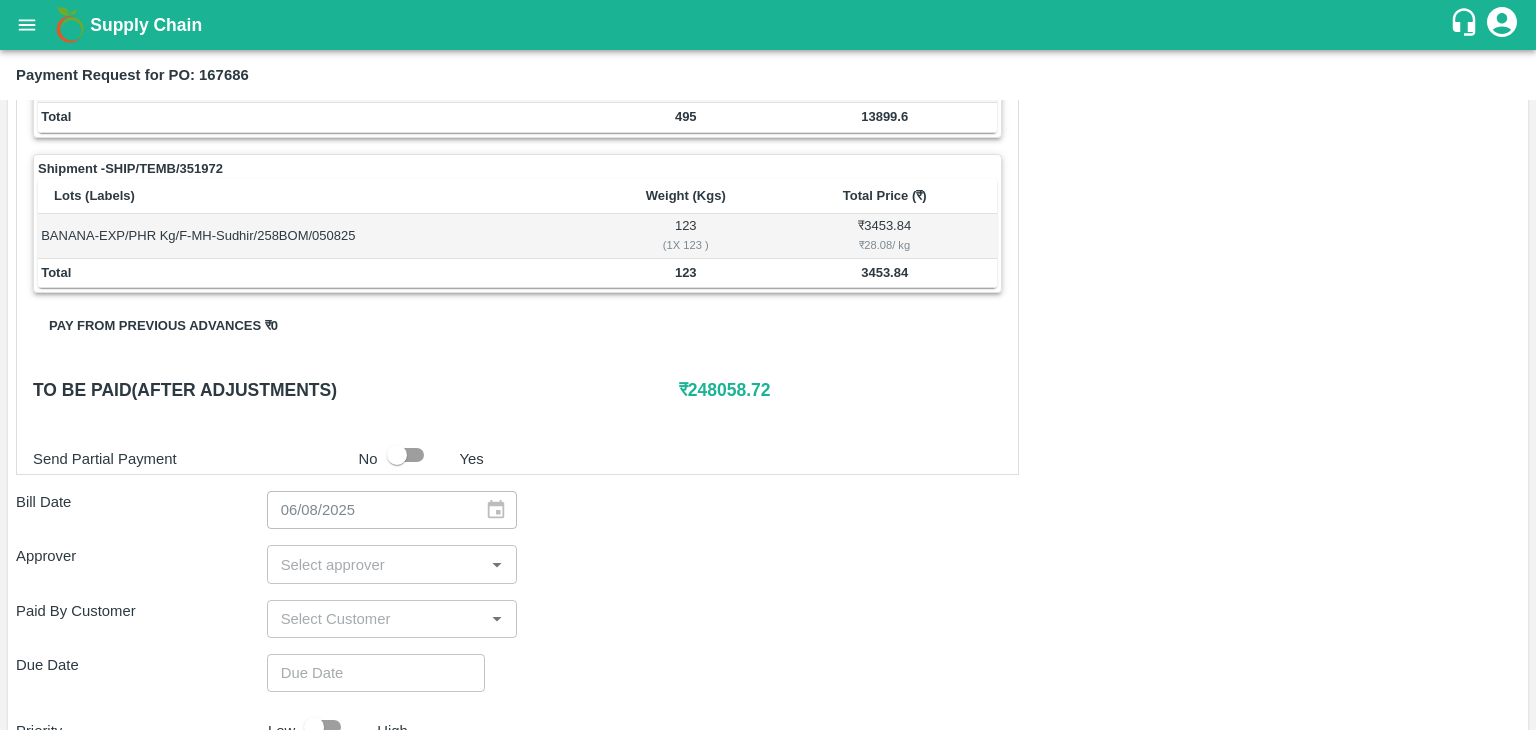 scroll, scrollTop: 980, scrollLeft: 0, axis: vertical 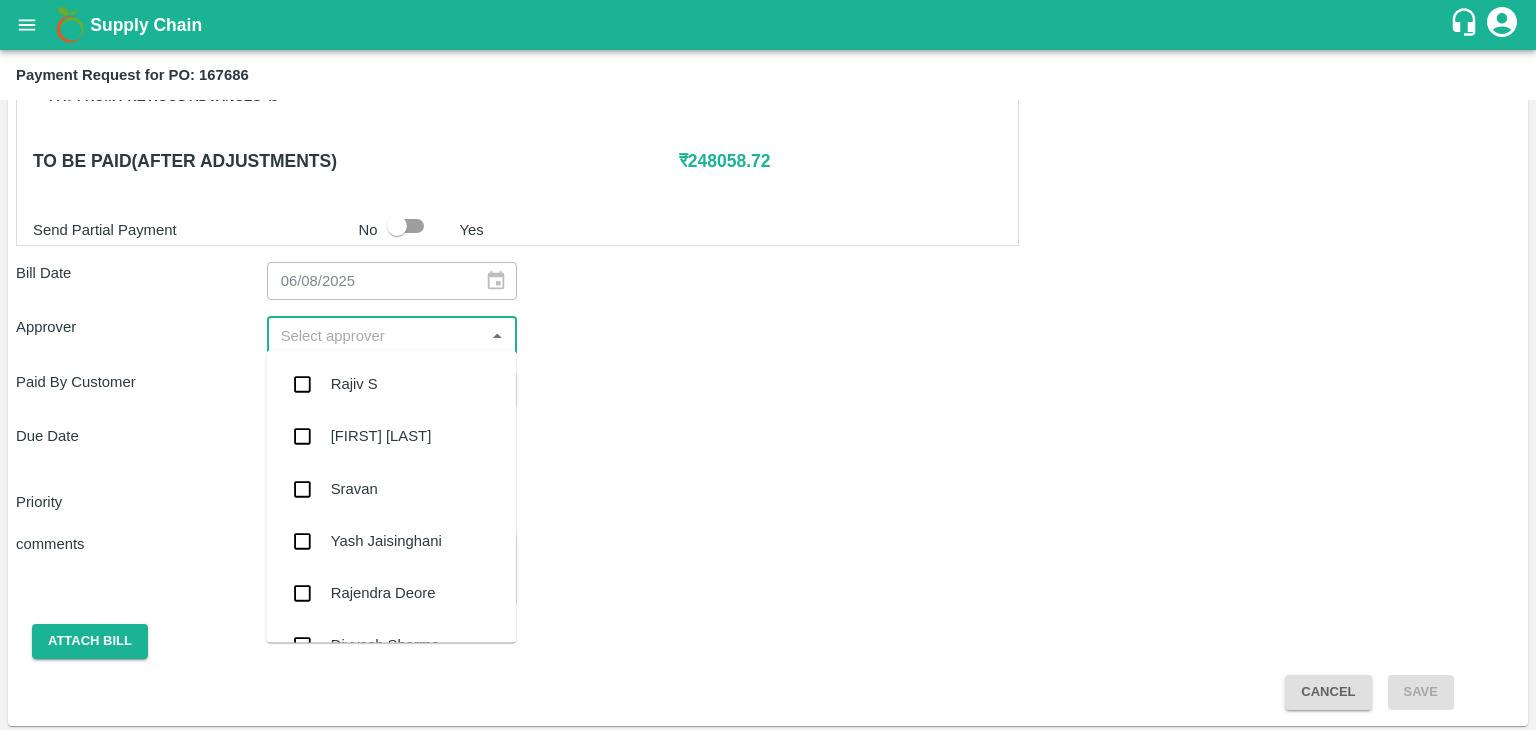click at bounding box center [376, 335] 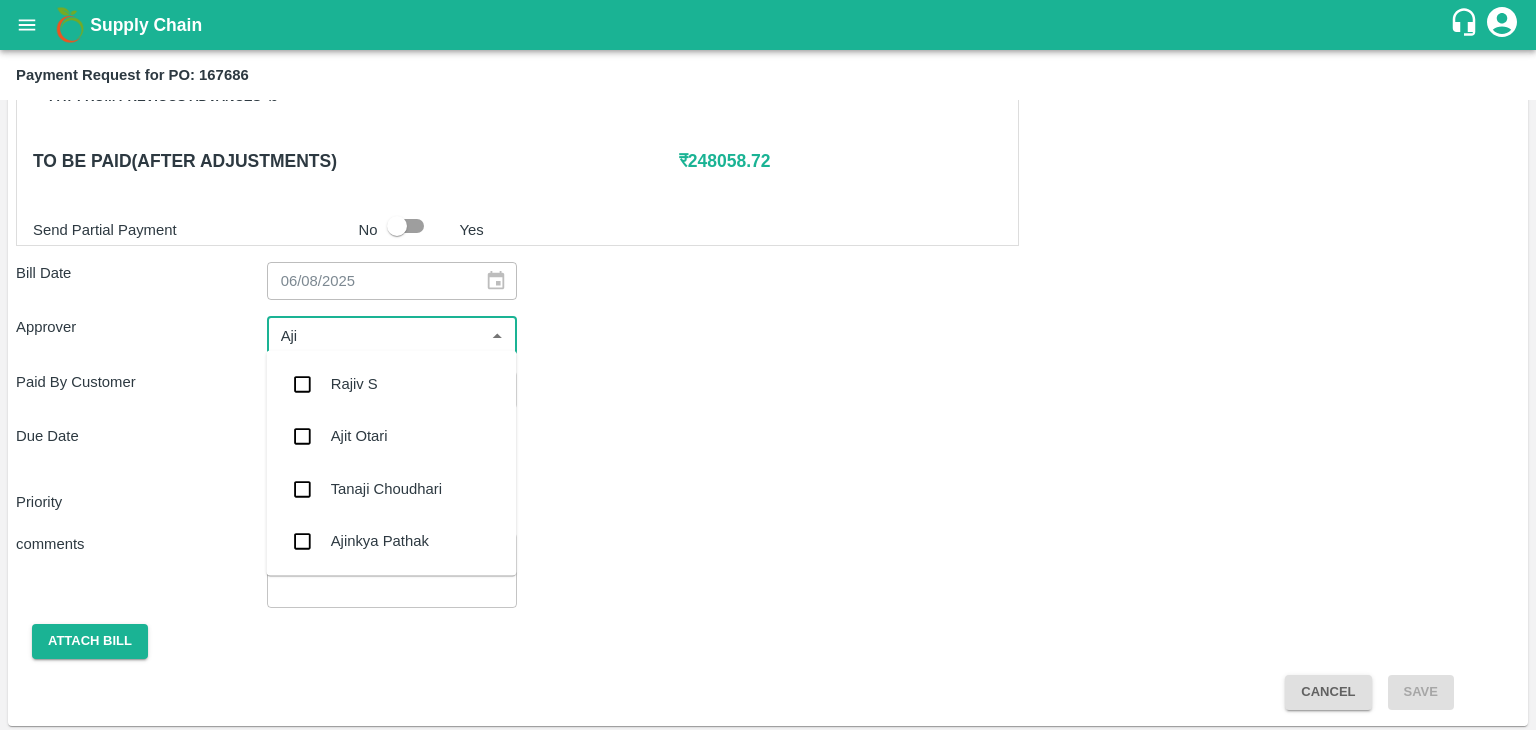 type on "[FIRST]" 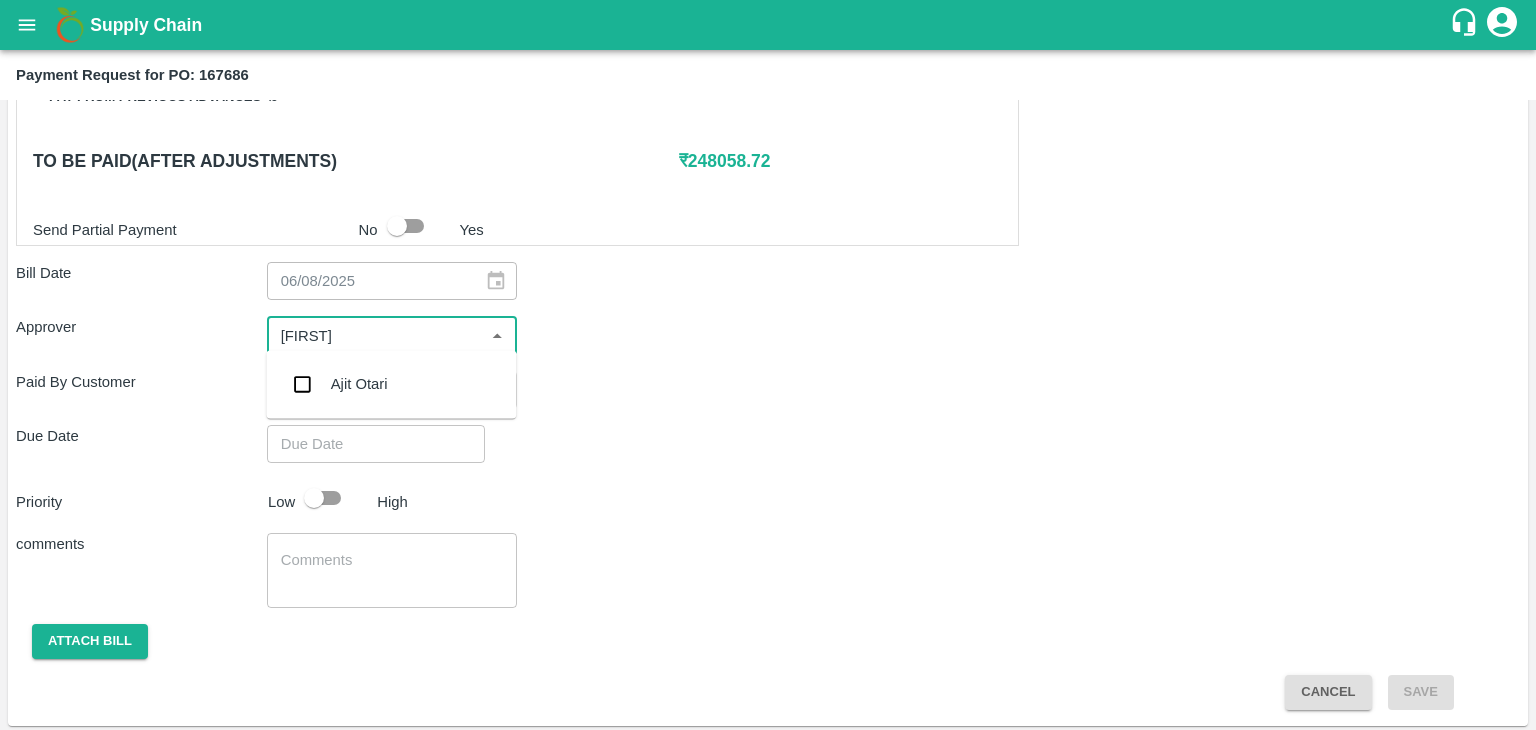 click on "Ajit Otari" at bounding box center (359, 384) 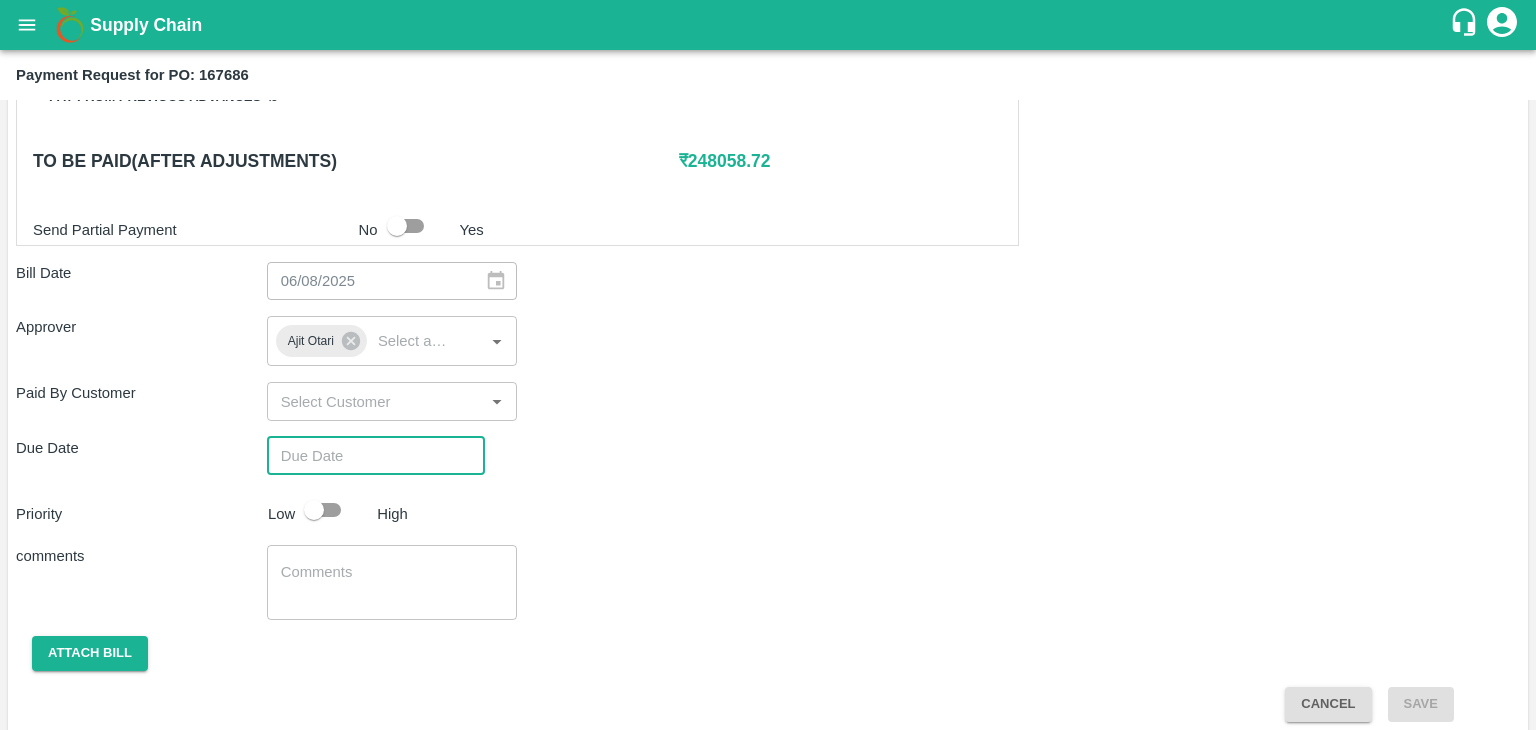 type on "DD/MM/YYYY hh:mm aa" 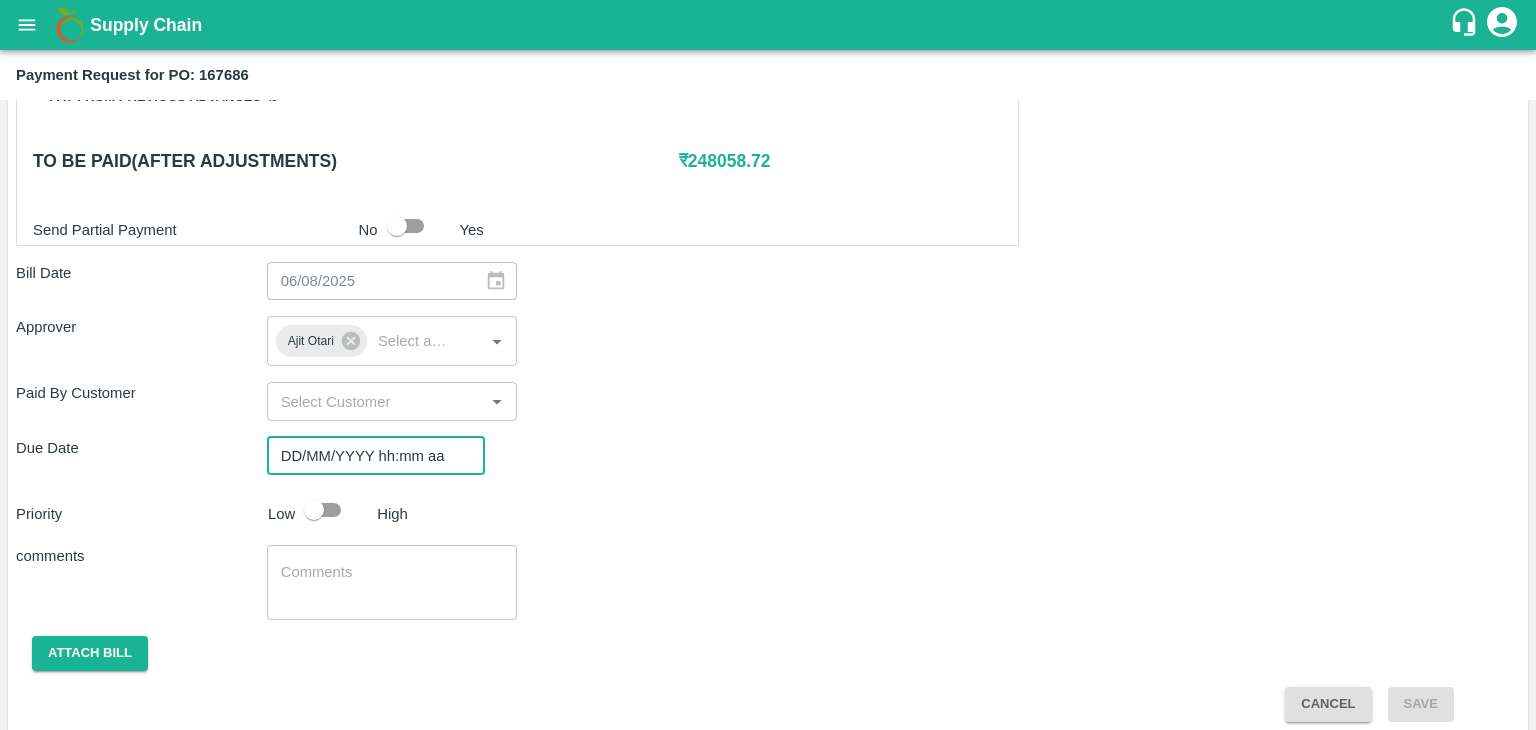click on "DD/MM/YYYY hh:mm aa" at bounding box center (369, 456) 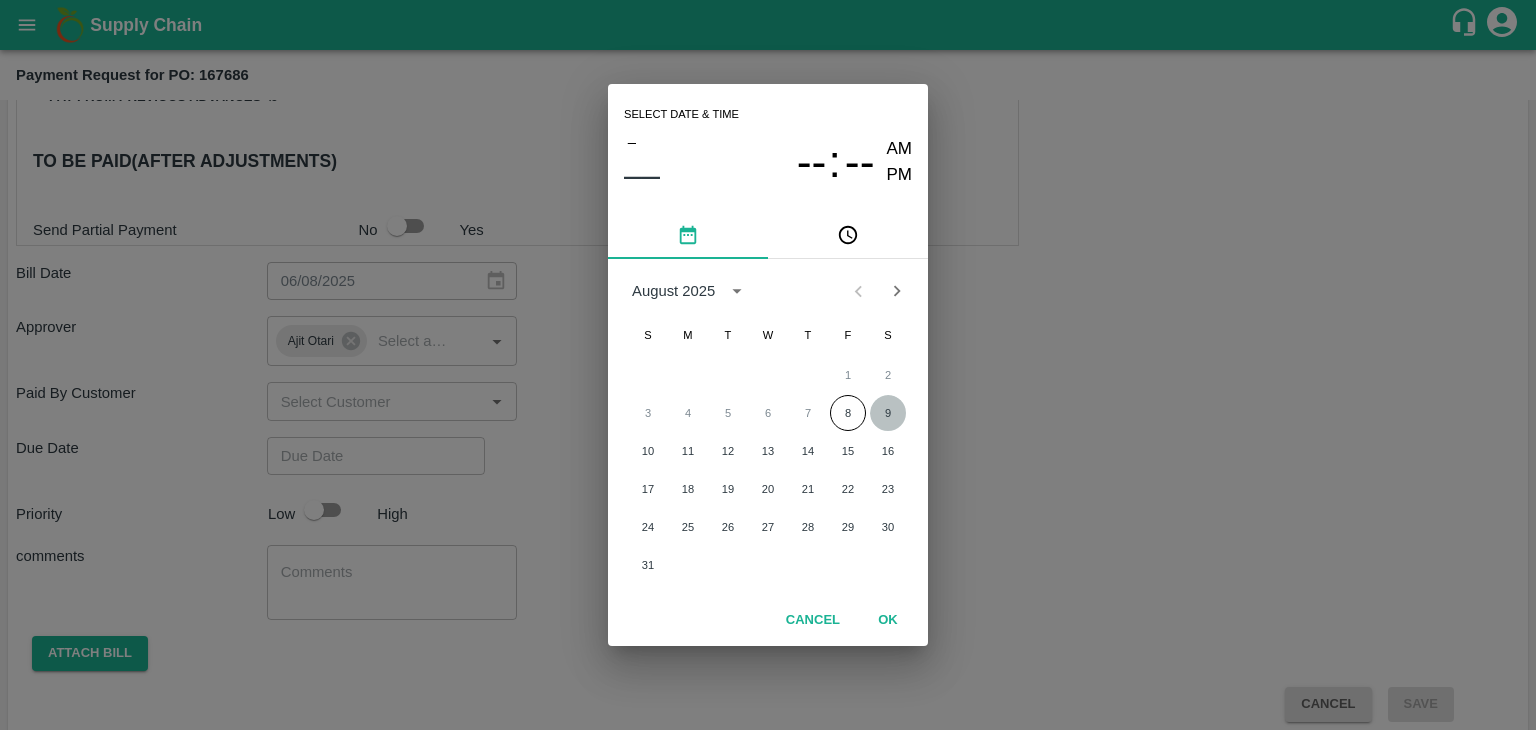 click on "9" at bounding box center (888, 413) 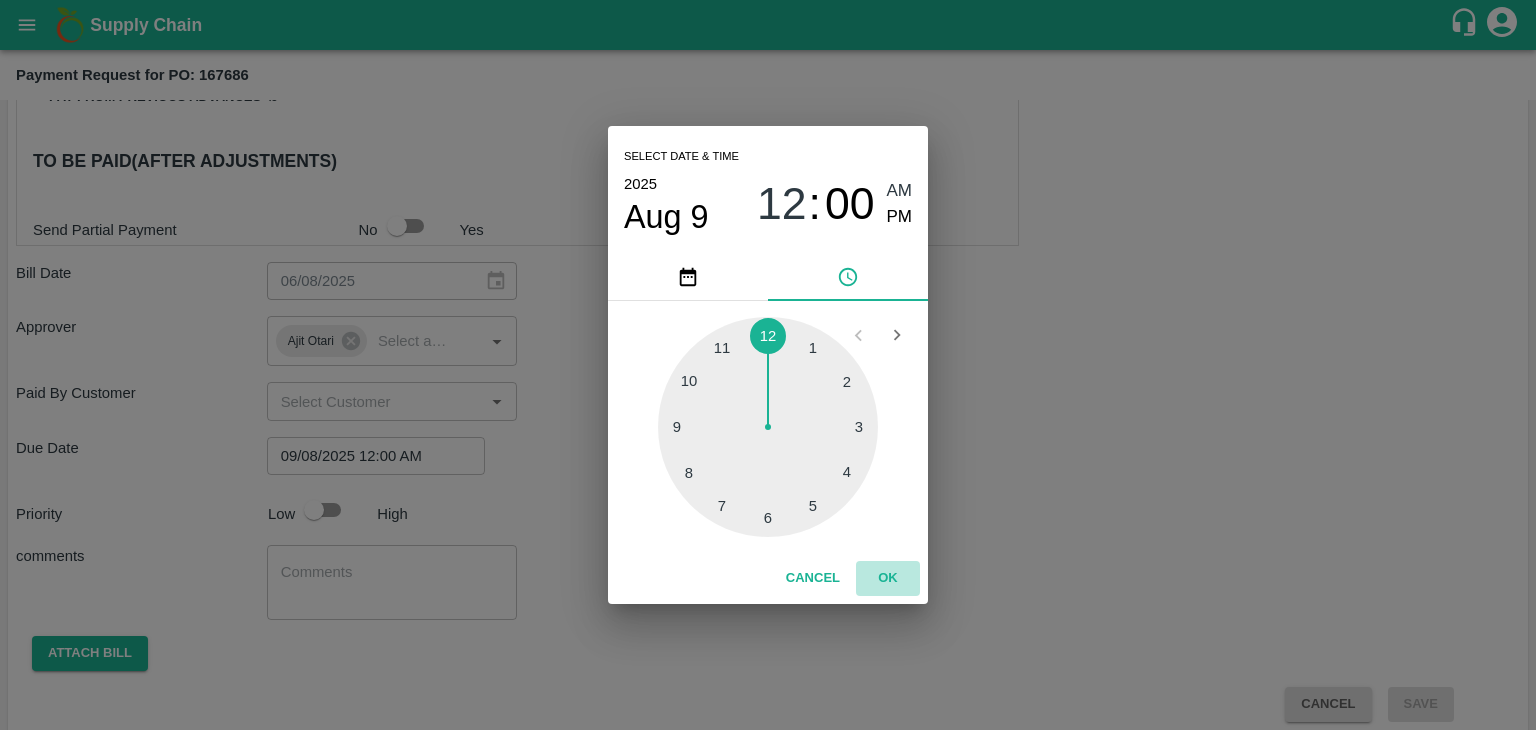 click on "OK" at bounding box center [888, 578] 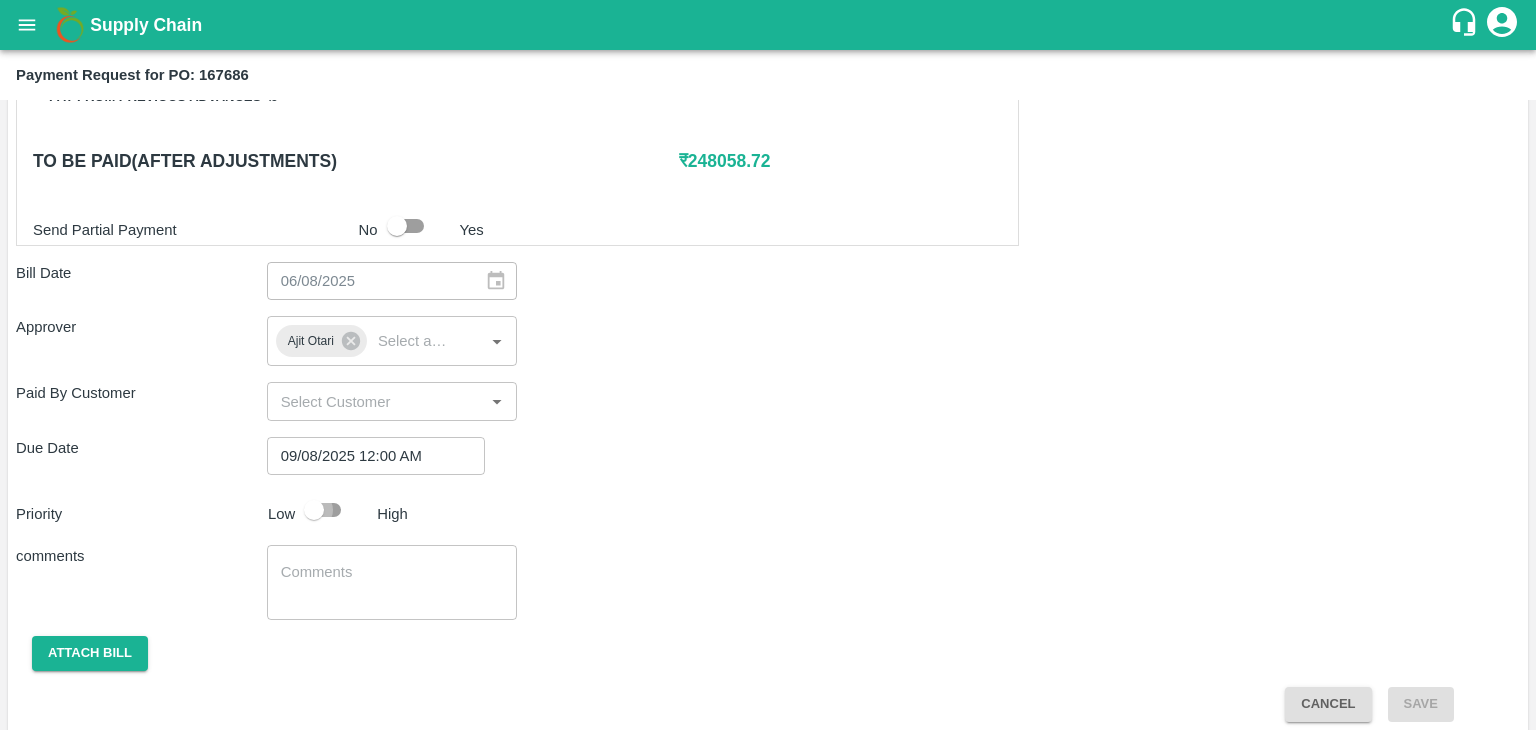 click at bounding box center [314, 510] 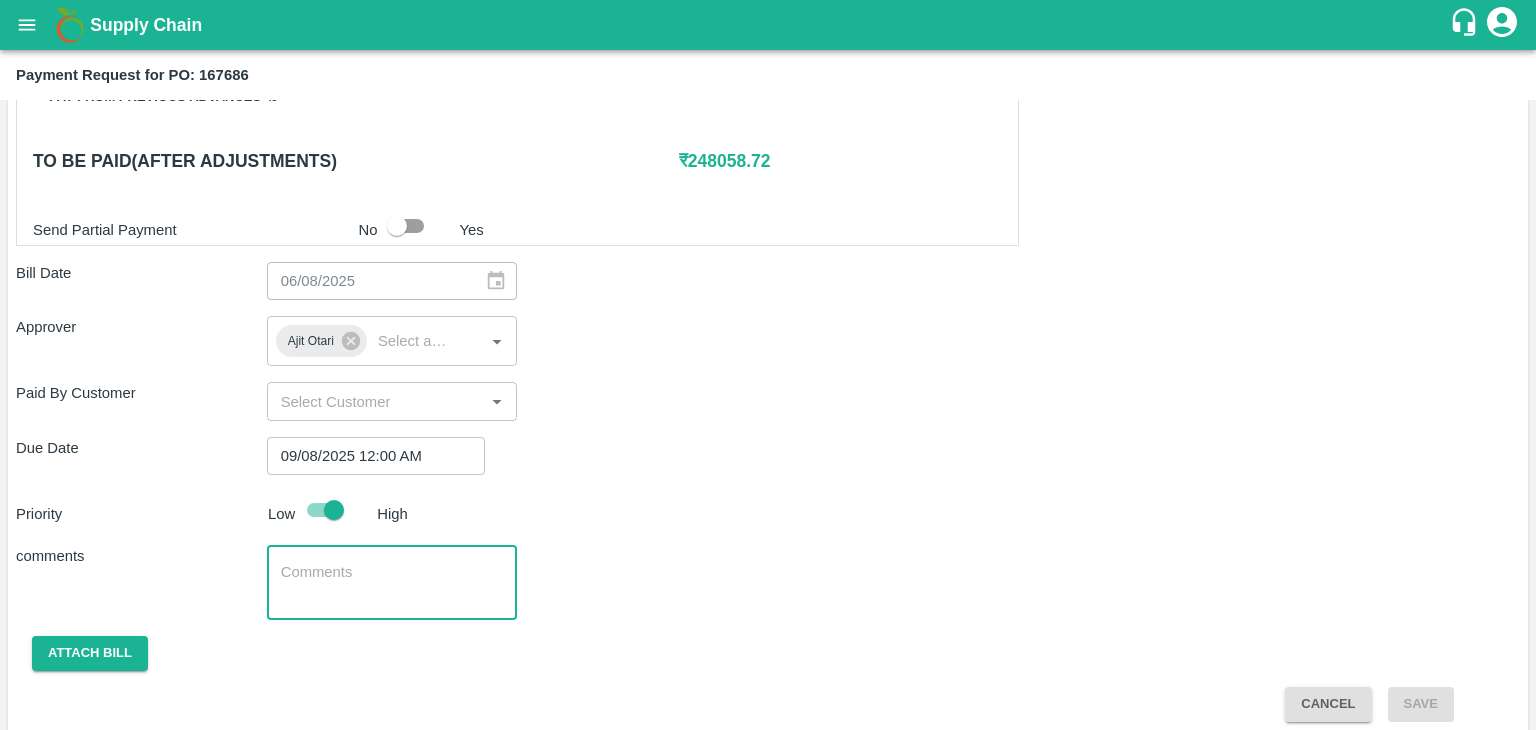 click at bounding box center [392, 583] 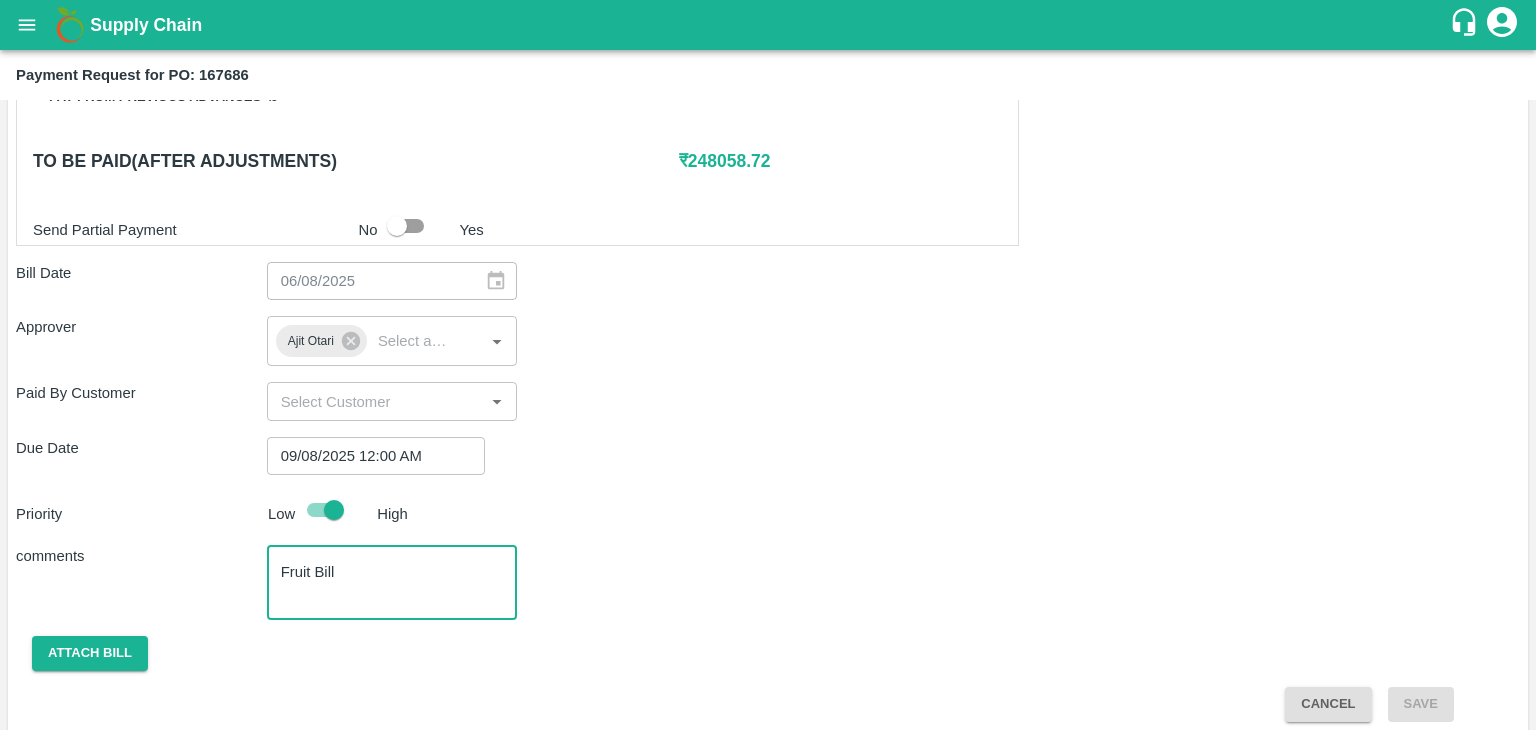 scroll, scrollTop: 992, scrollLeft: 0, axis: vertical 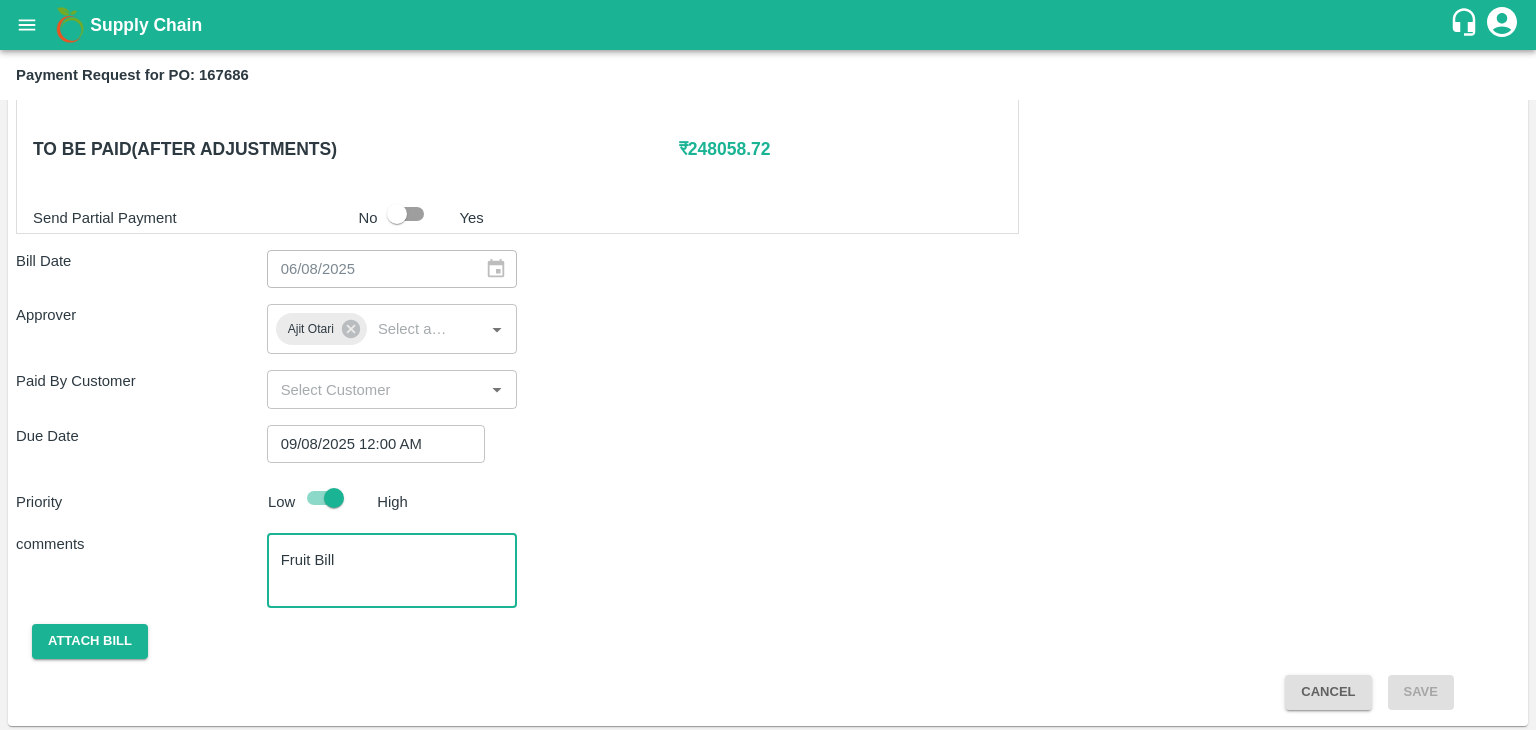 type on "Fruit Bill" 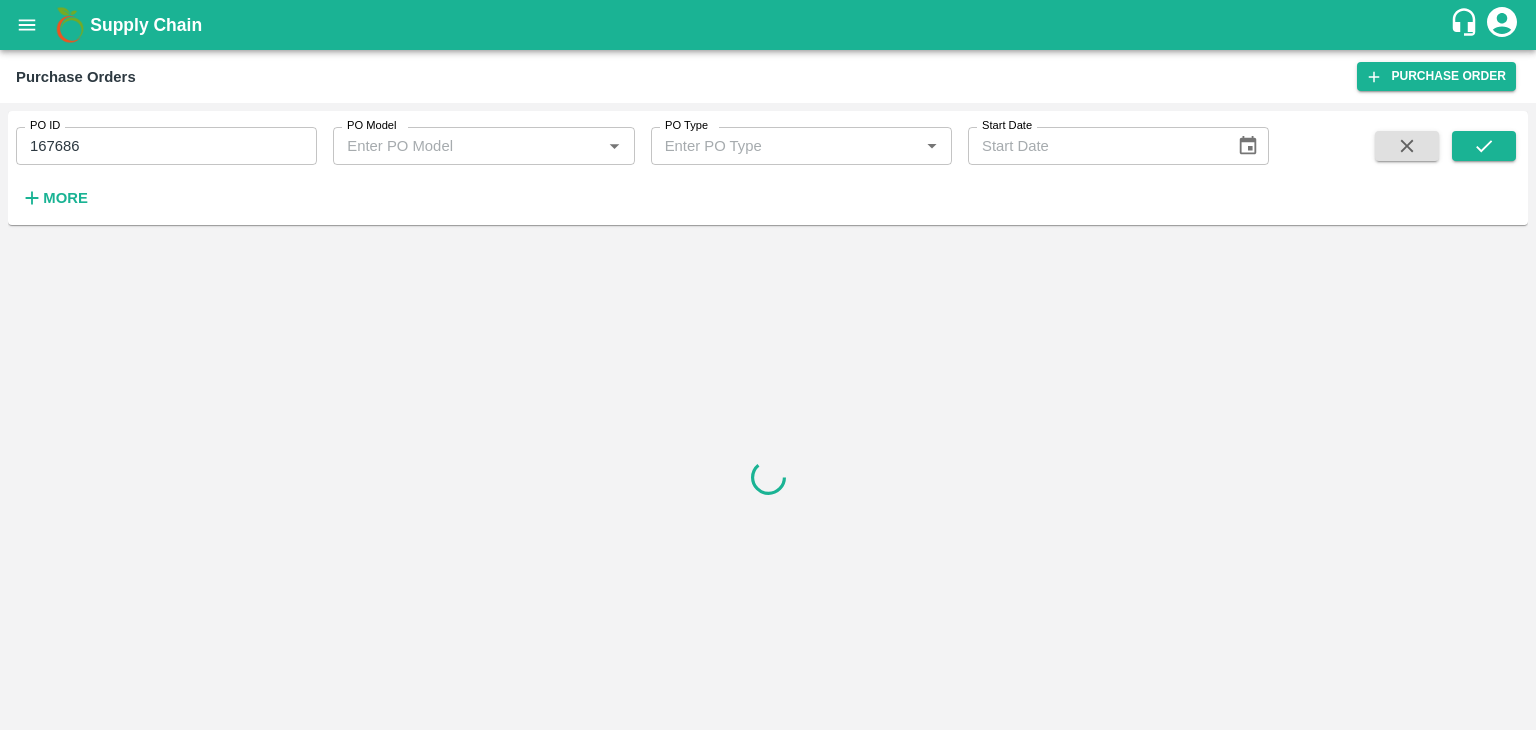 scroll, scrollTop: 0, scrollLeft: 0, axis: both 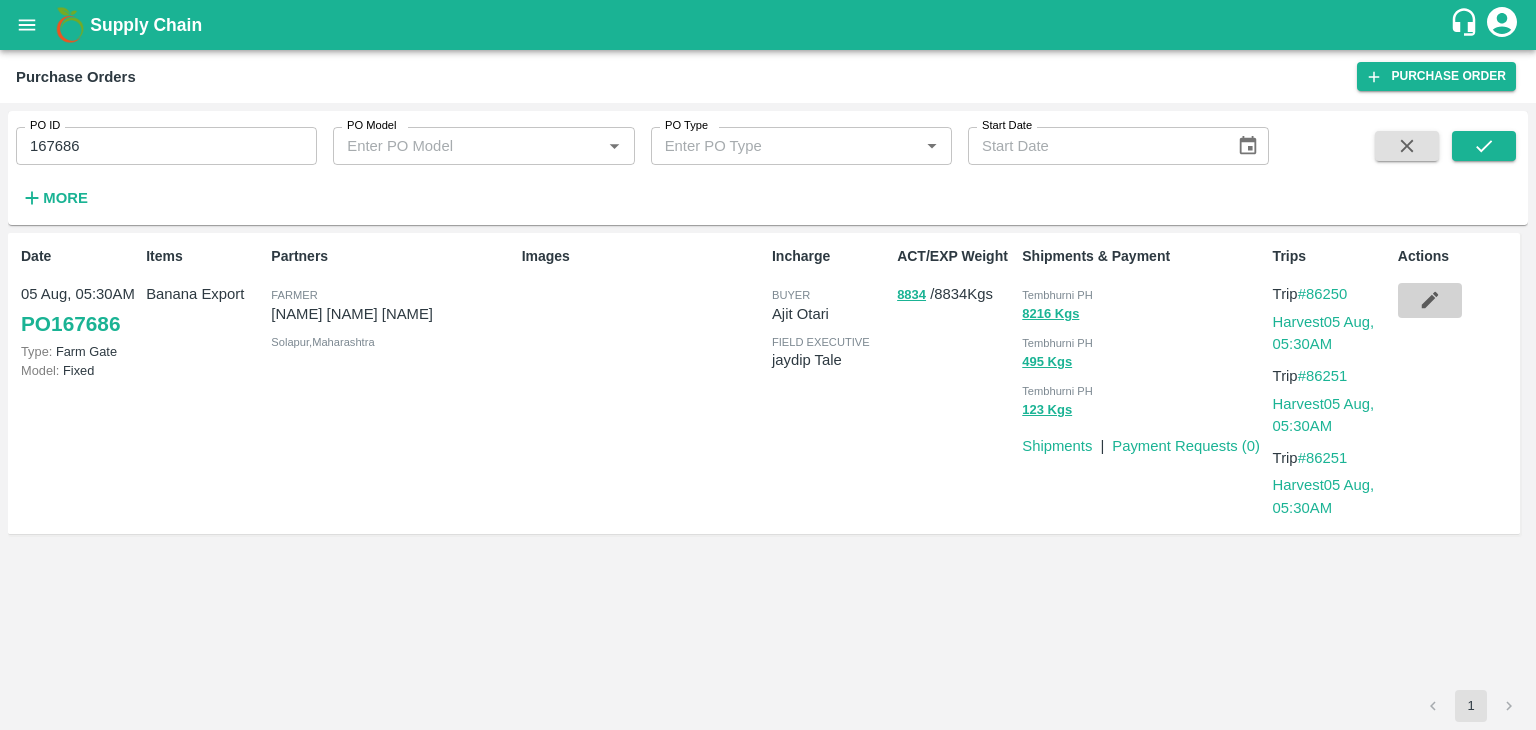 click 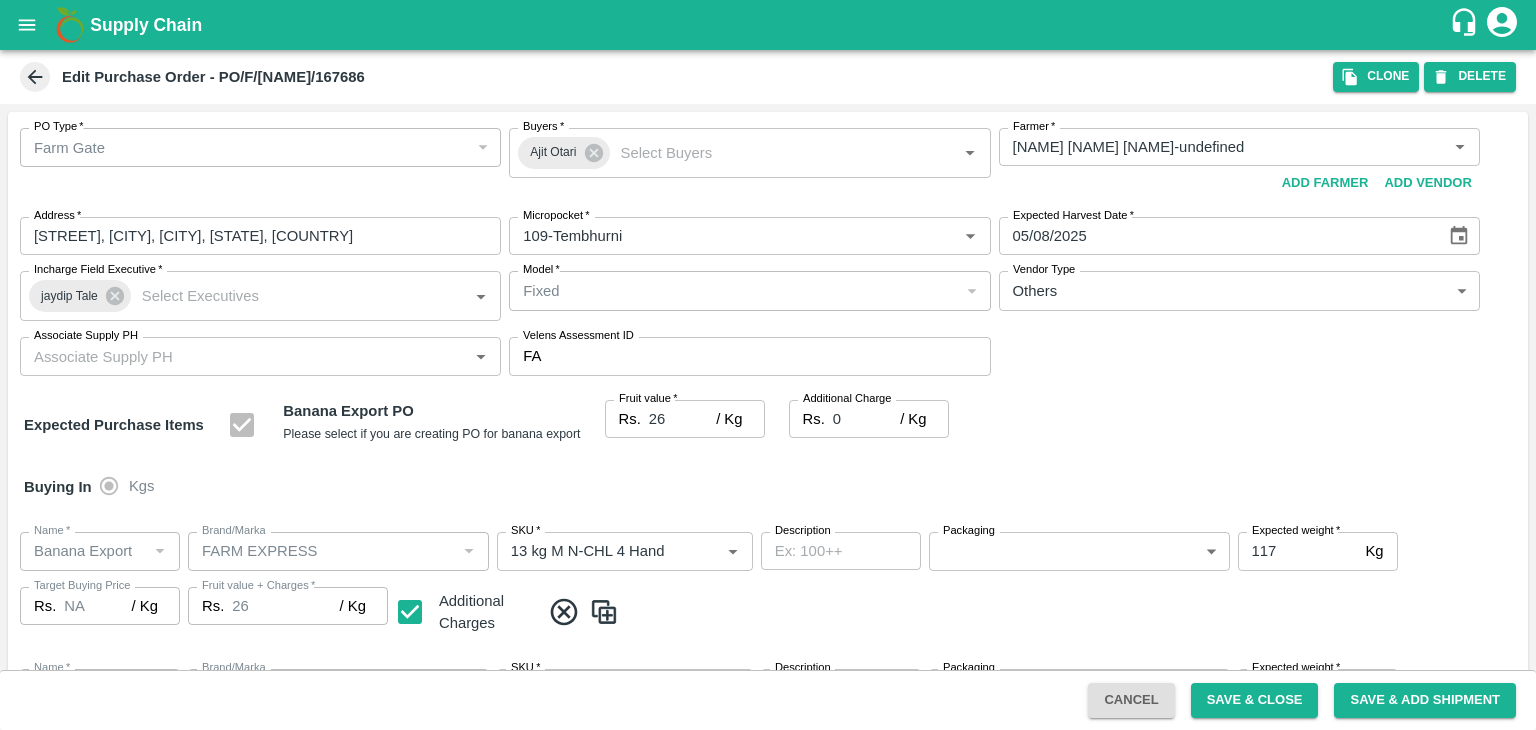 click on "26" at bounding box center [682, 419] 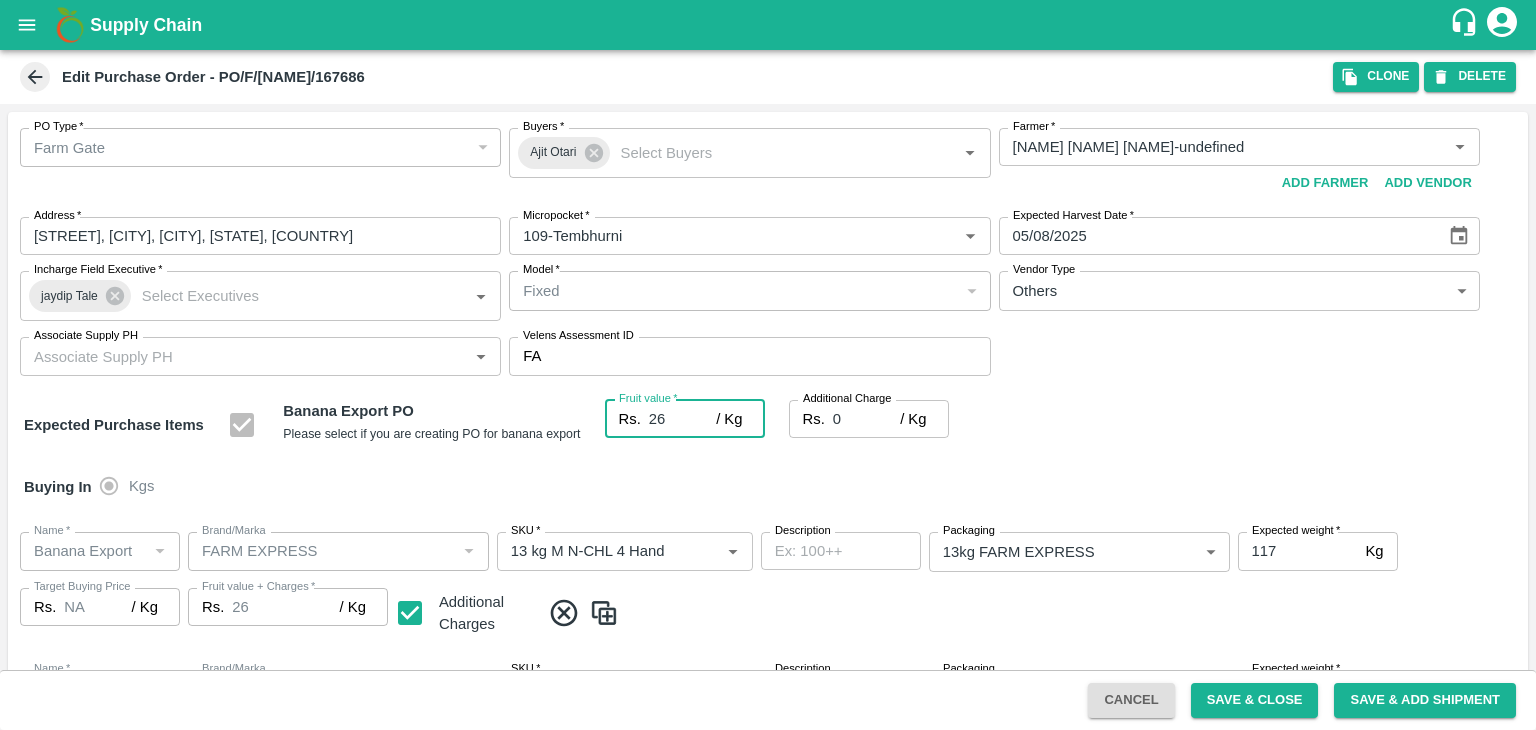 type on "26.8" 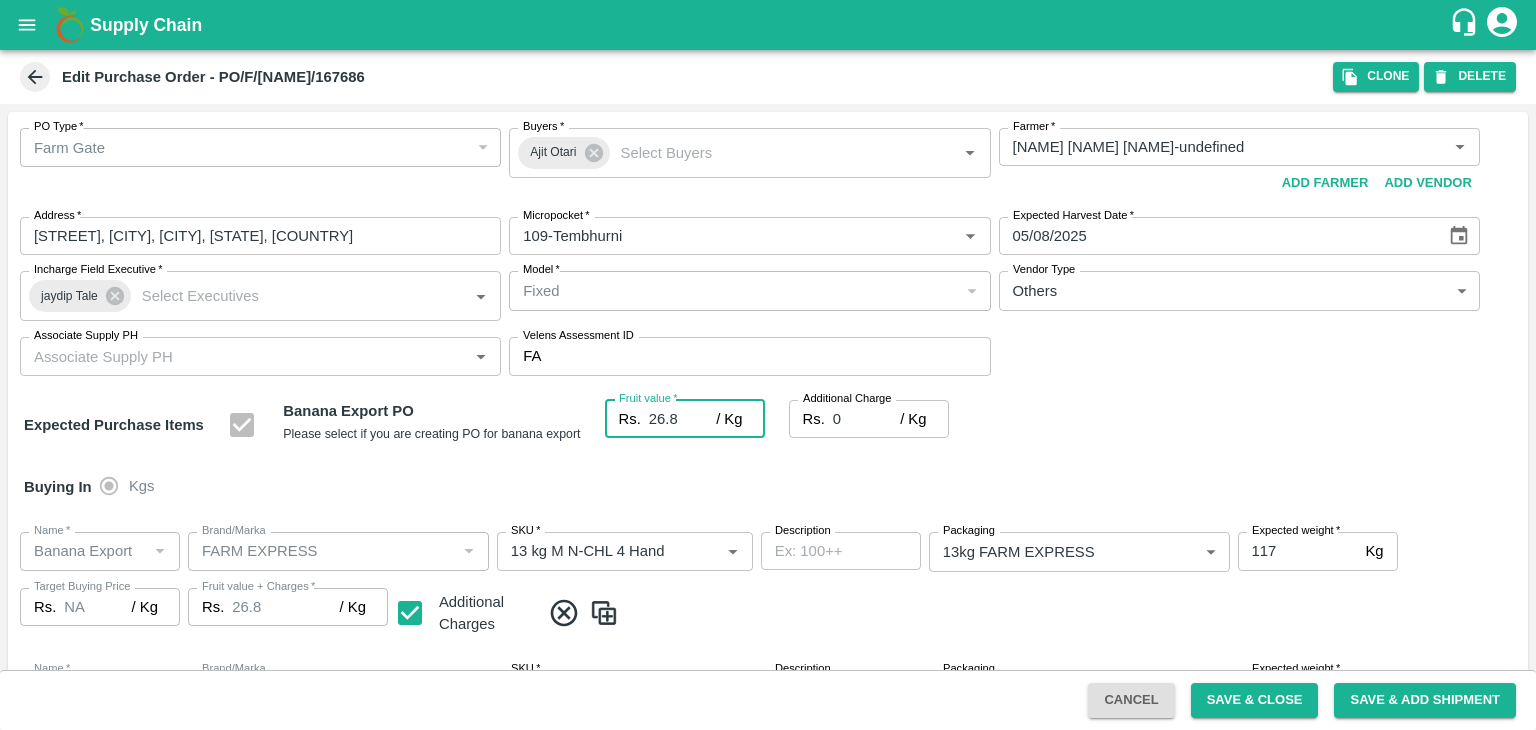 type on "26.8" 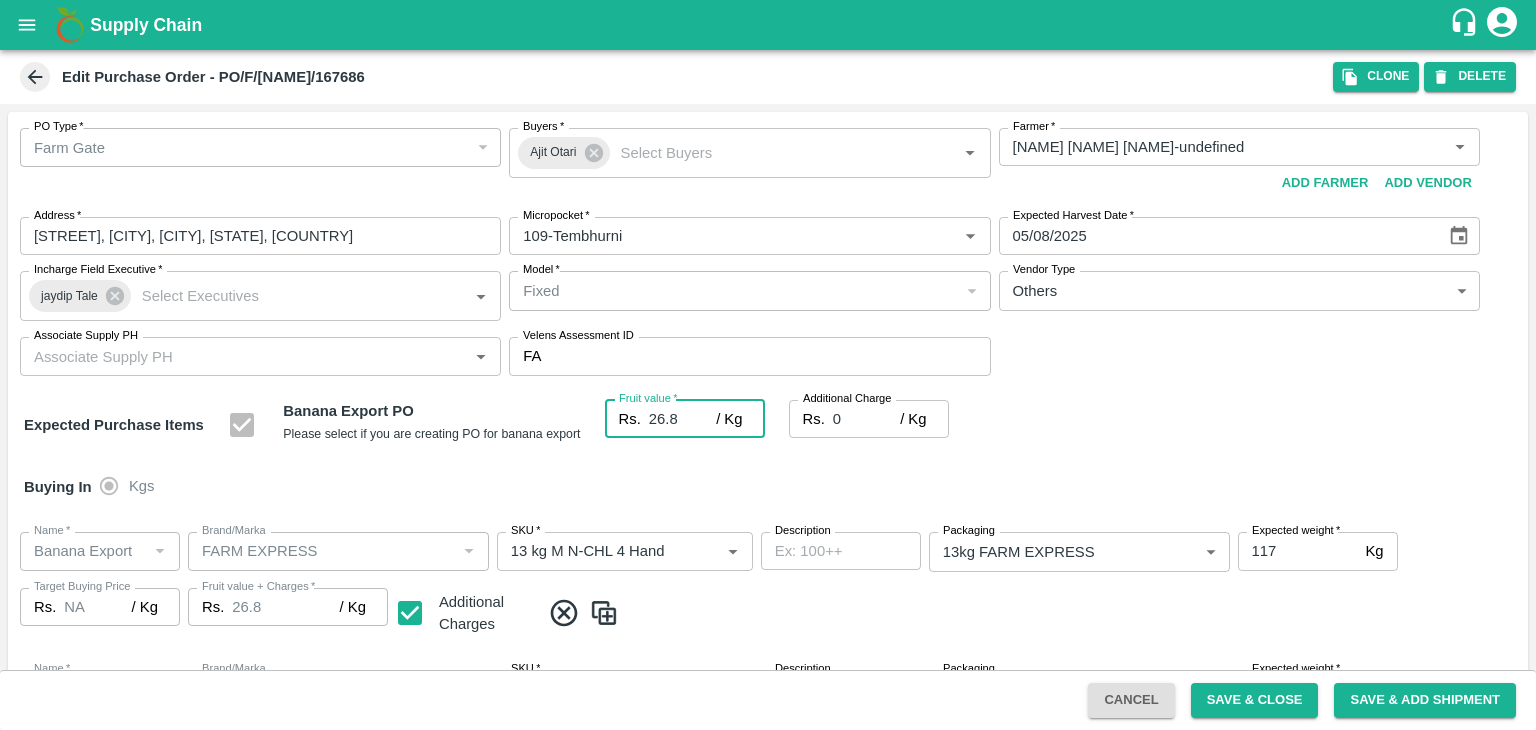 type on "26.8" 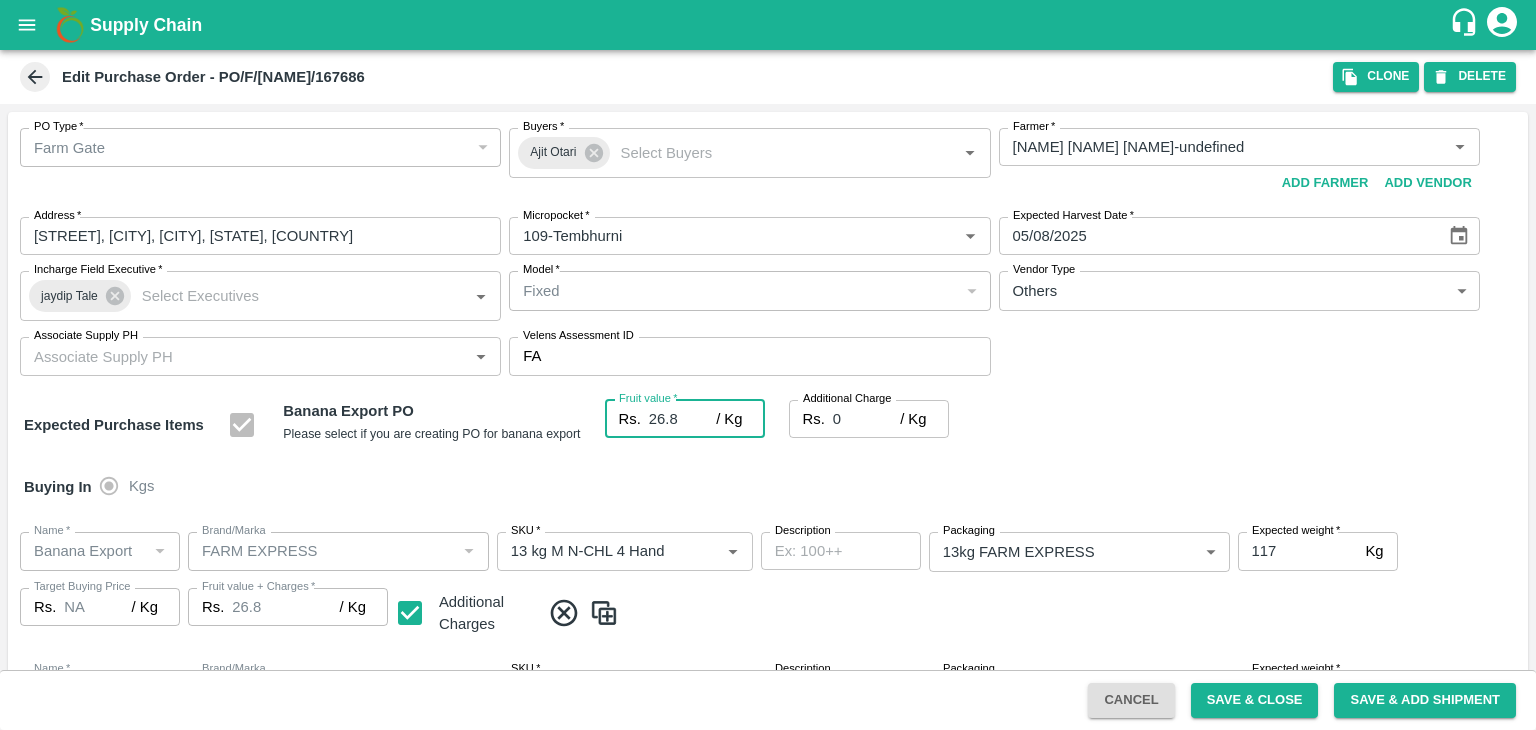 type on "26.8" 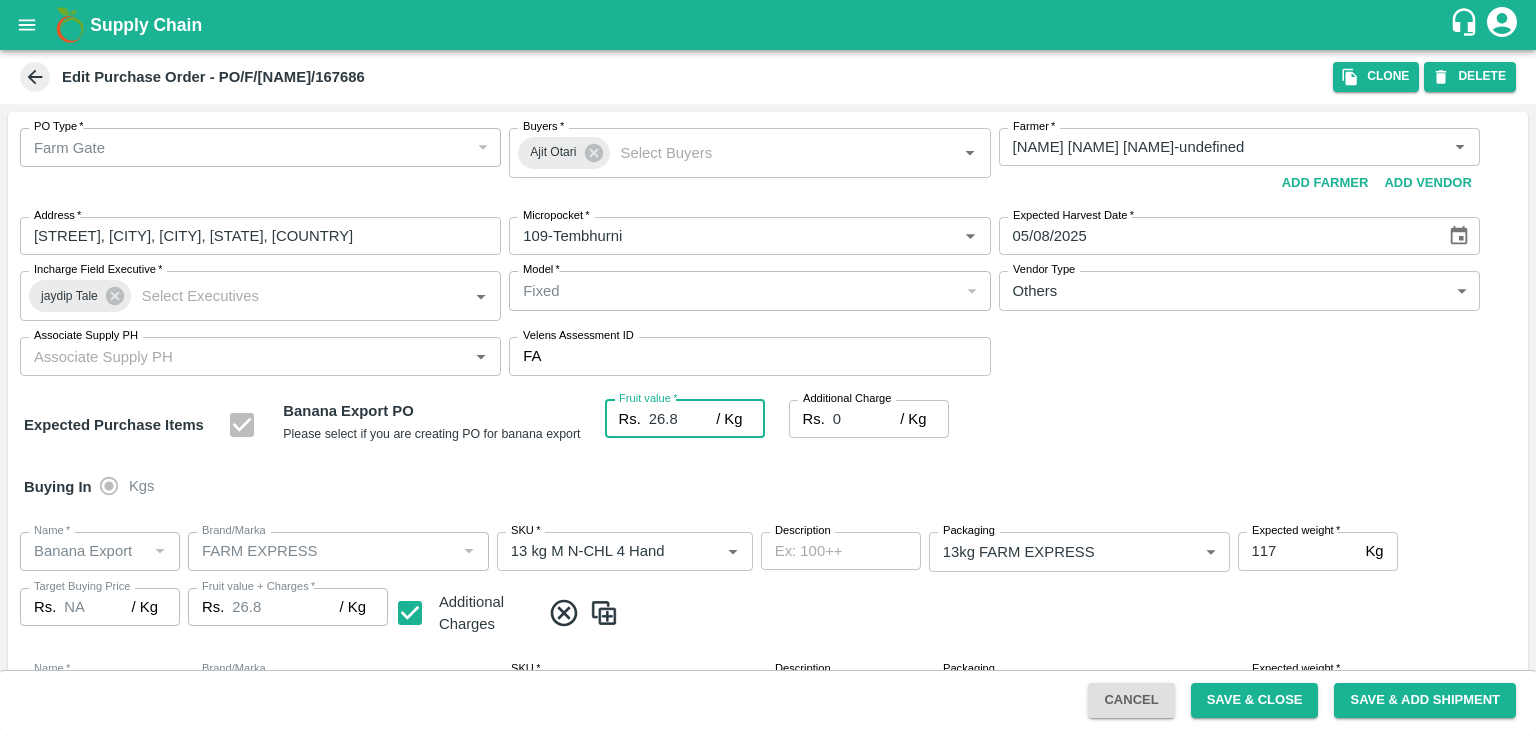 scroll, scrollTop: 1060, scrollLeft: 0, axis: vertical 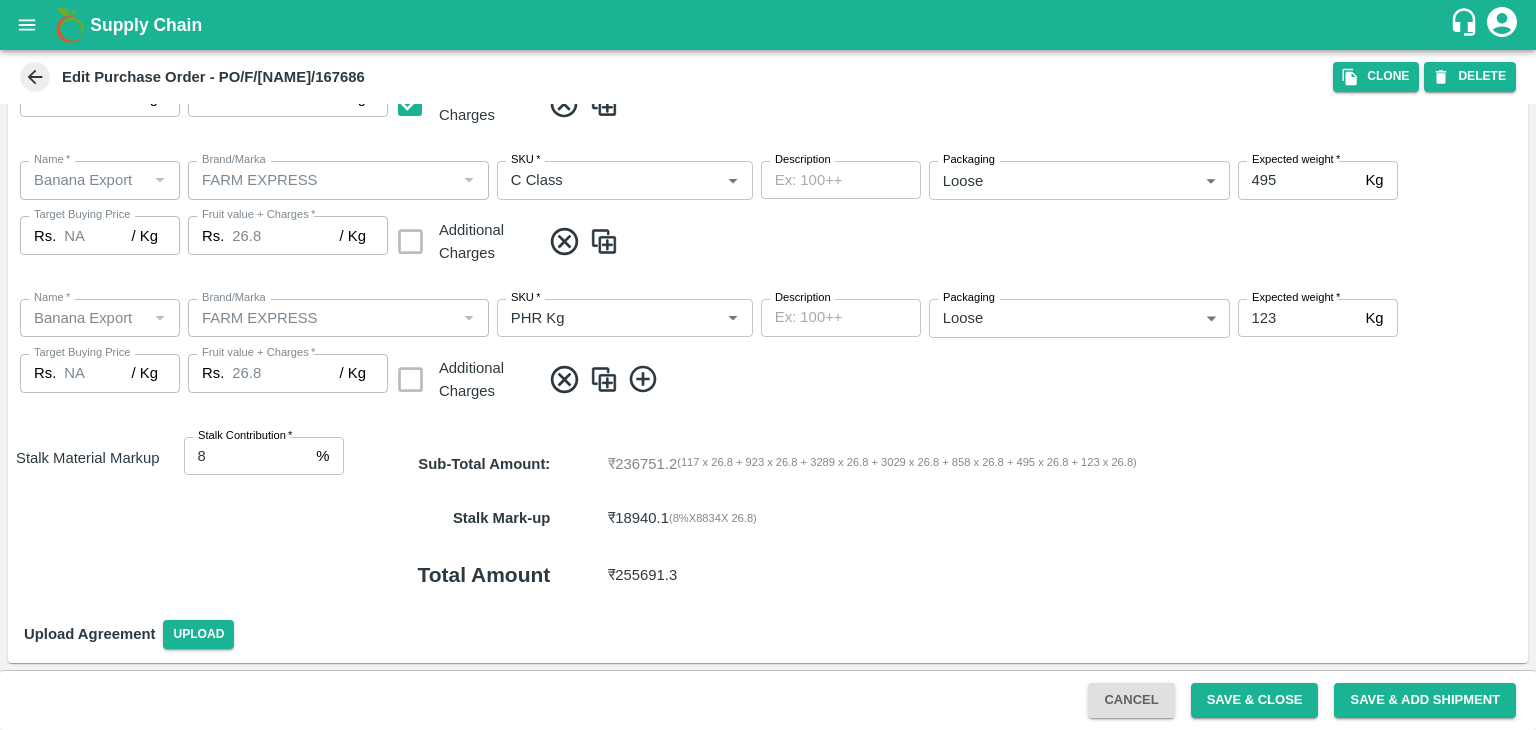 type on "26.8" 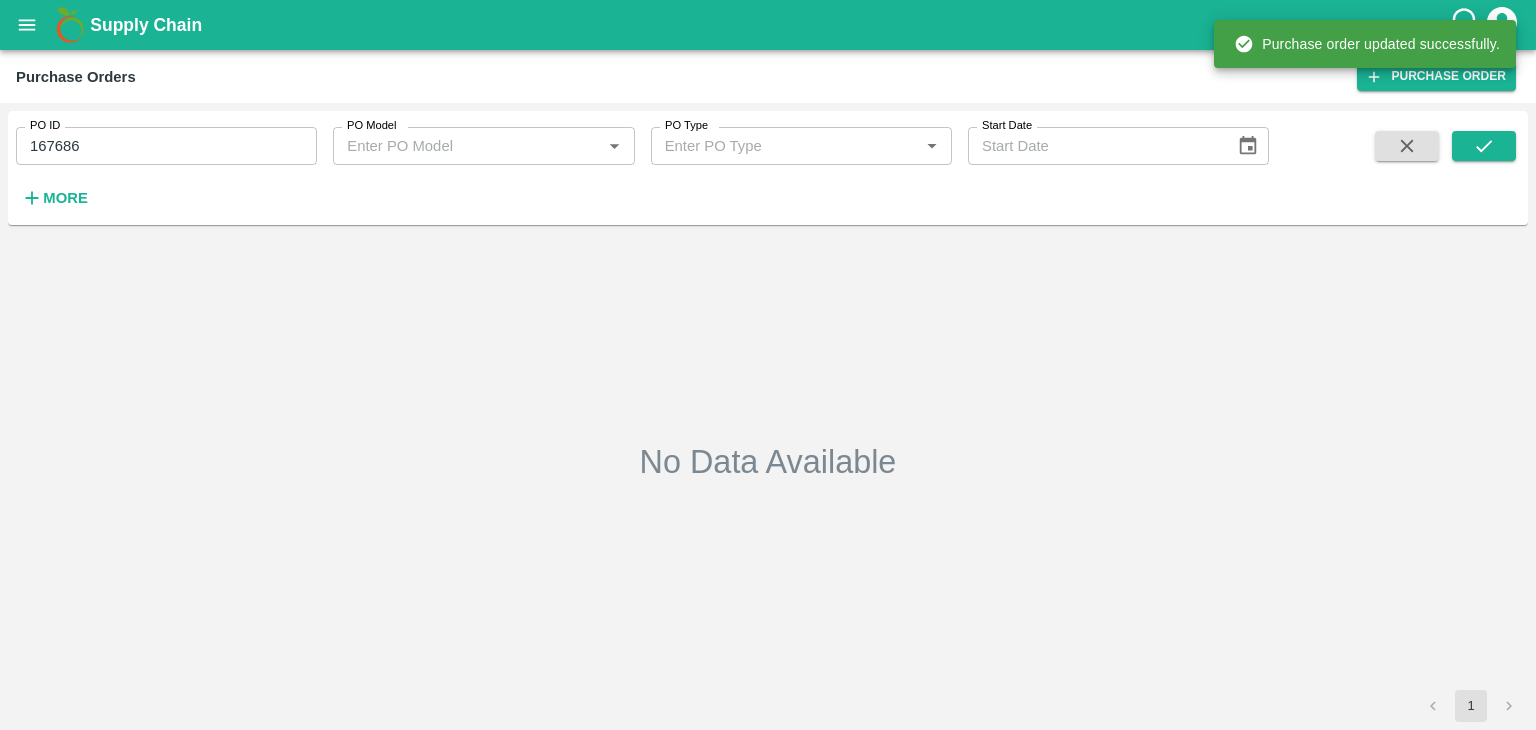 type on "167686" 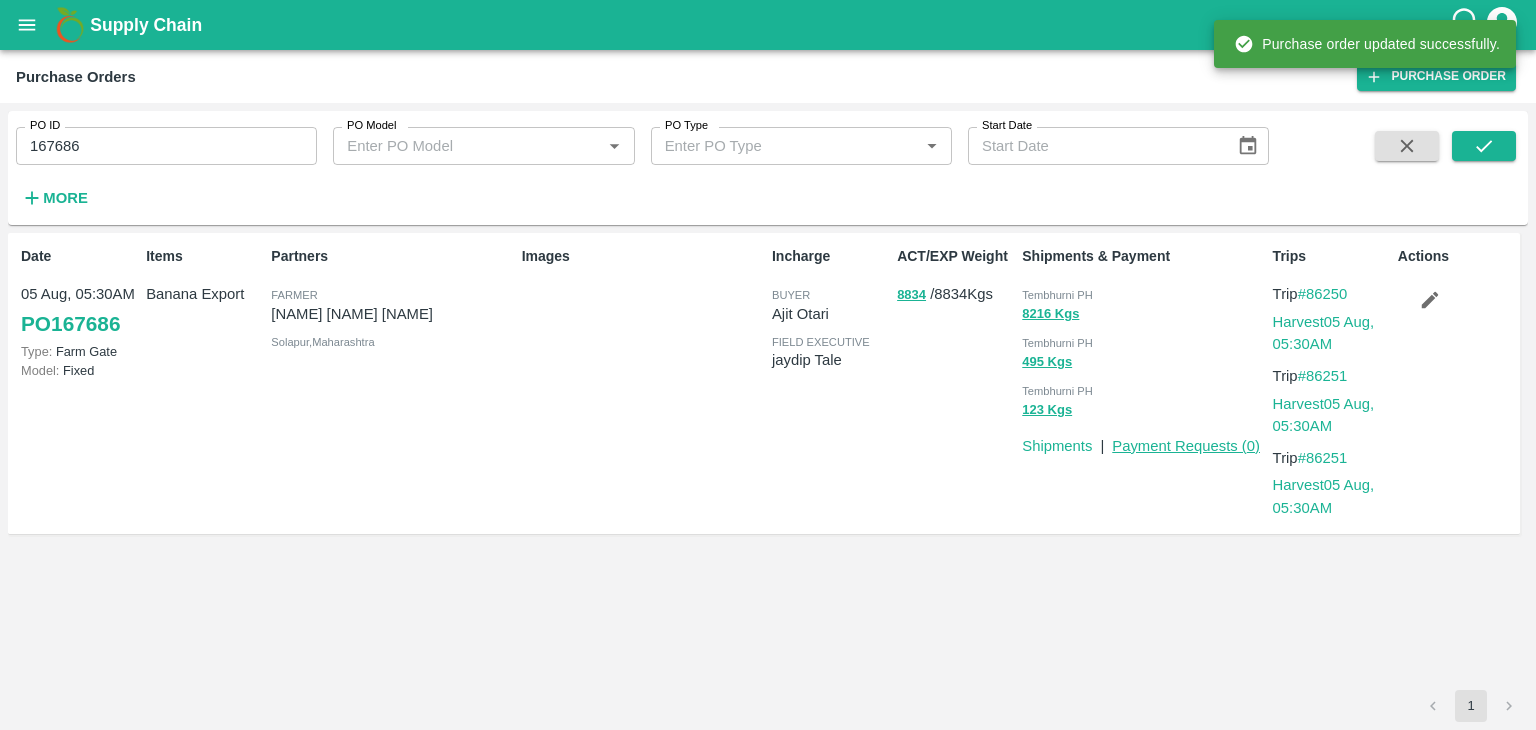 click on "Payment Requests ( 0 )" at bounding box center (1186, 446) 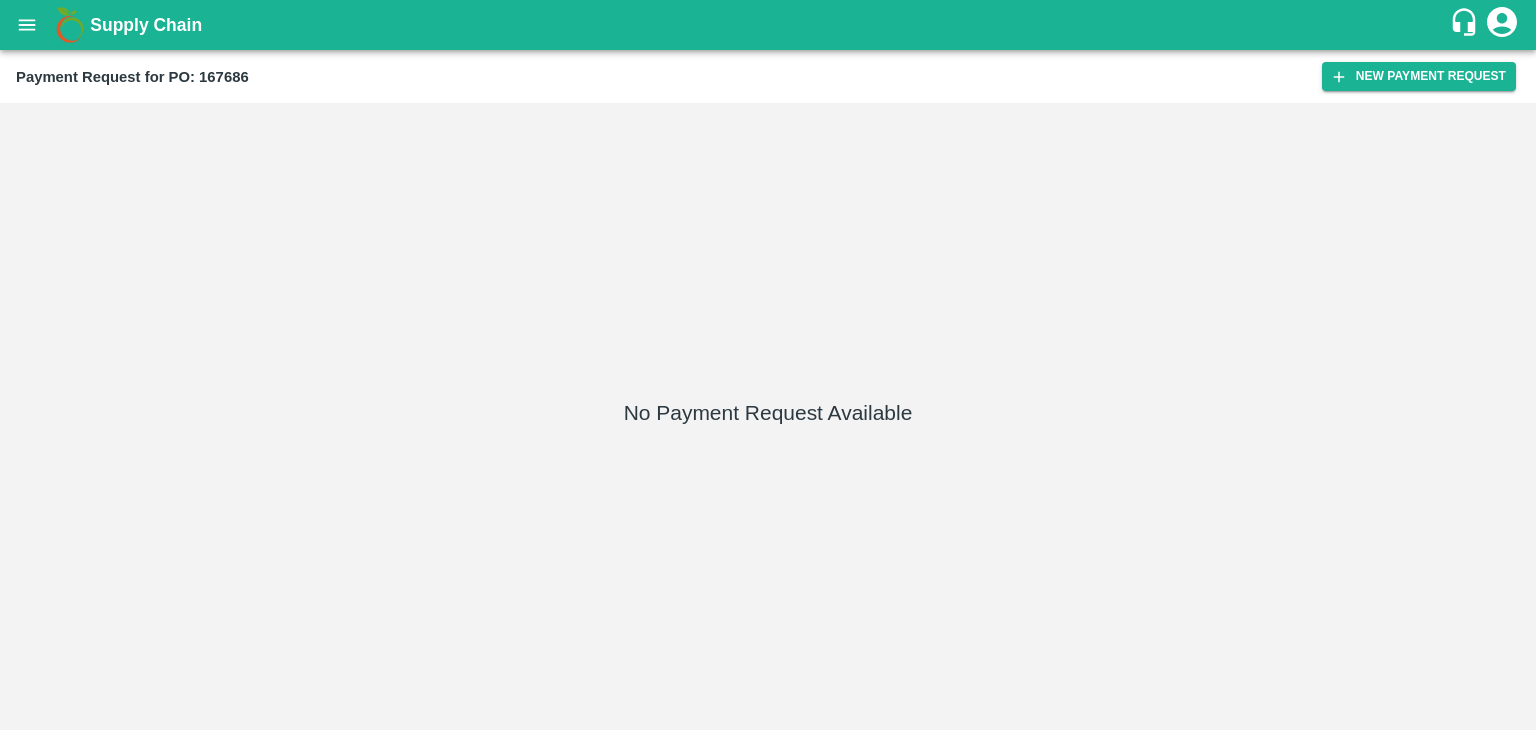 scroll, scrollTop: 0, scrollLeft: 0, axis: both 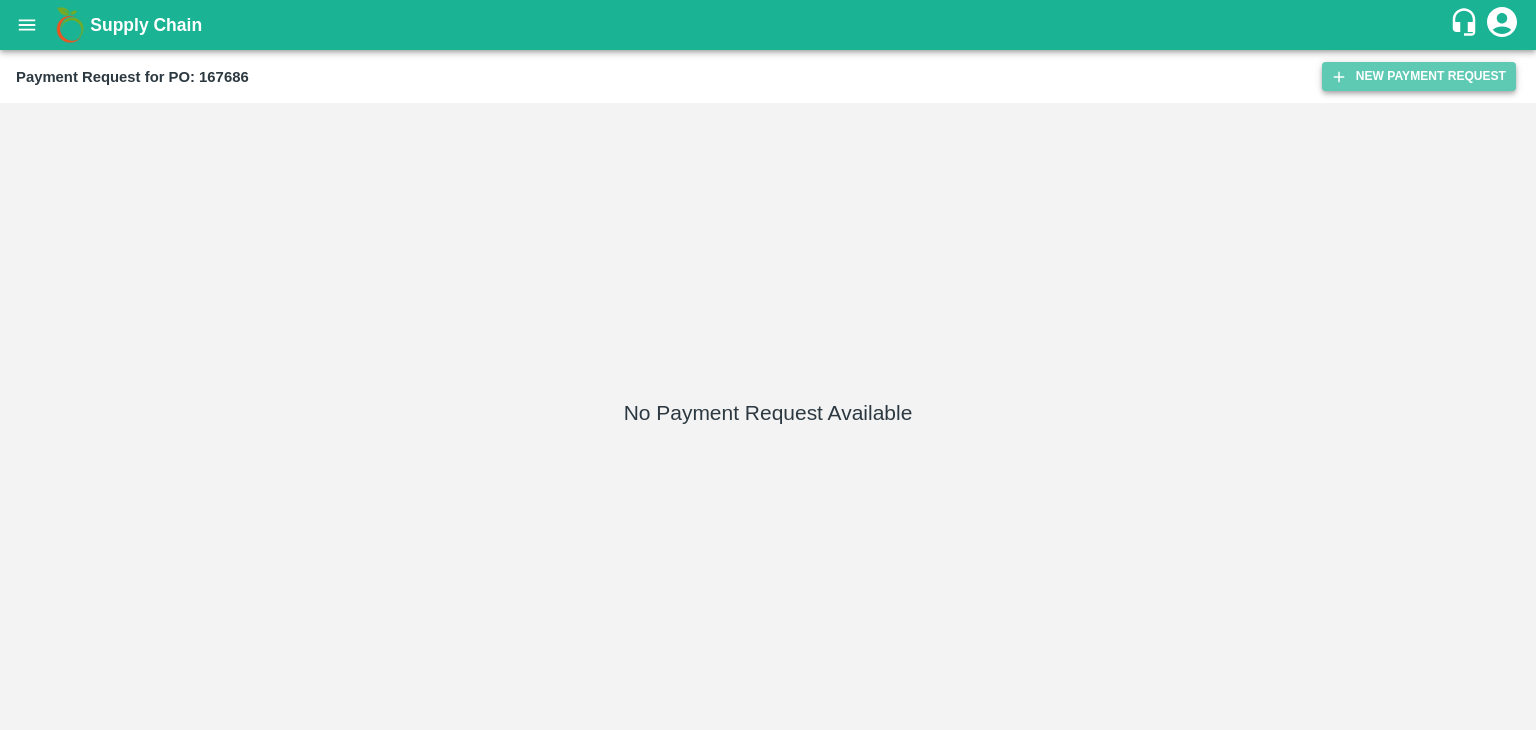 click on "New Payment Request" at bounding box center (1419, 76) 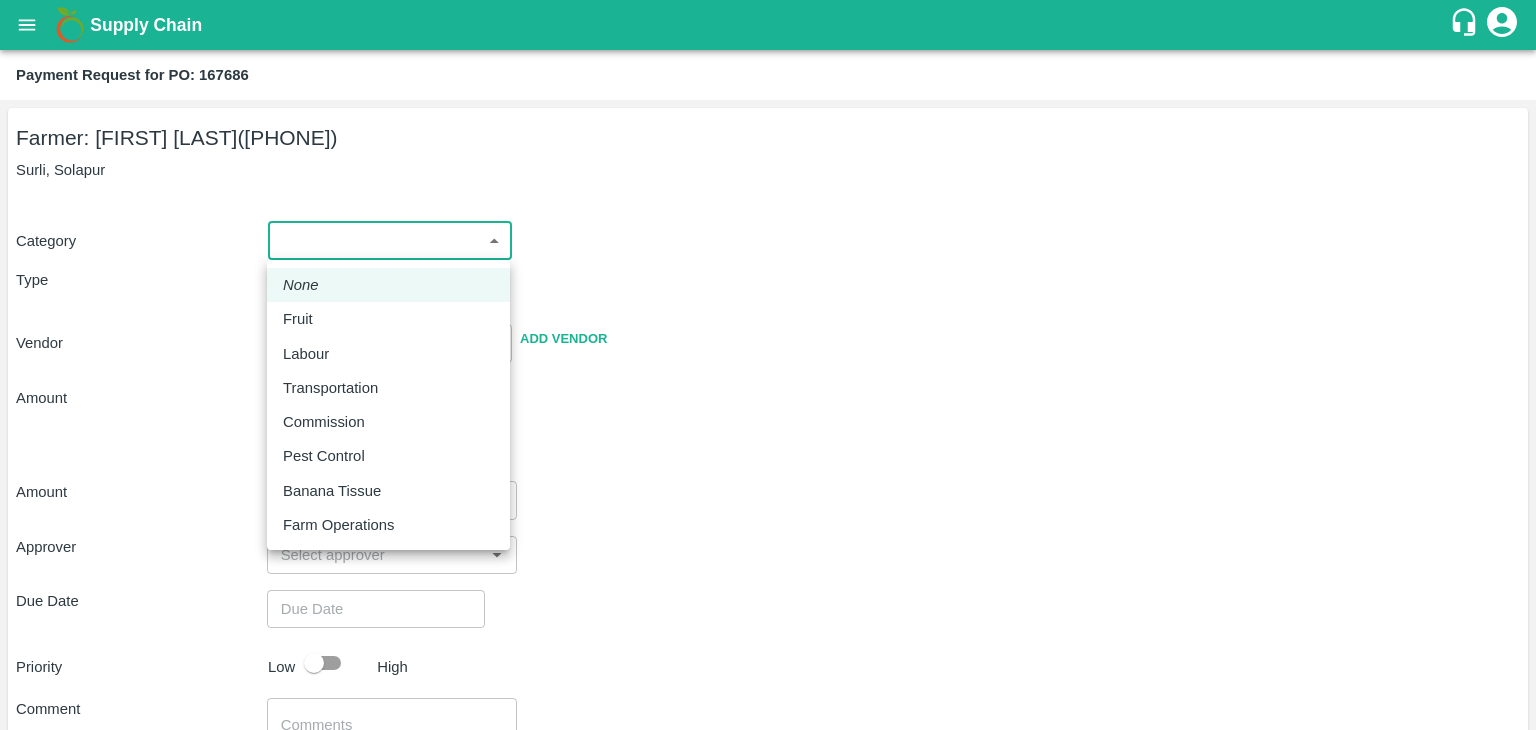 click on "Supply Chain Payment Request for PO: 167686 Farmer:    [FIRST] [LAST]  ([PHONE]) Surli, [CITY], Solapur Category ​ ​ Type Advance Bill Vendor ​ Add Vendor Amount Total value Per Kg ​ Amount ​ Approver ​ Due Date ​  Priority  Low  High Comment x ​ Attach bill Cancel Save Tembhurni PH Nashik CC Shahada Banana Export PH Savda Banana Export PH Nashik Banana CS [FIRST] [LAST] Logout None Fruit Labour Transportation Commission Pest Control Banana Tissue Farm Operations" at bounding box center [768, 365] 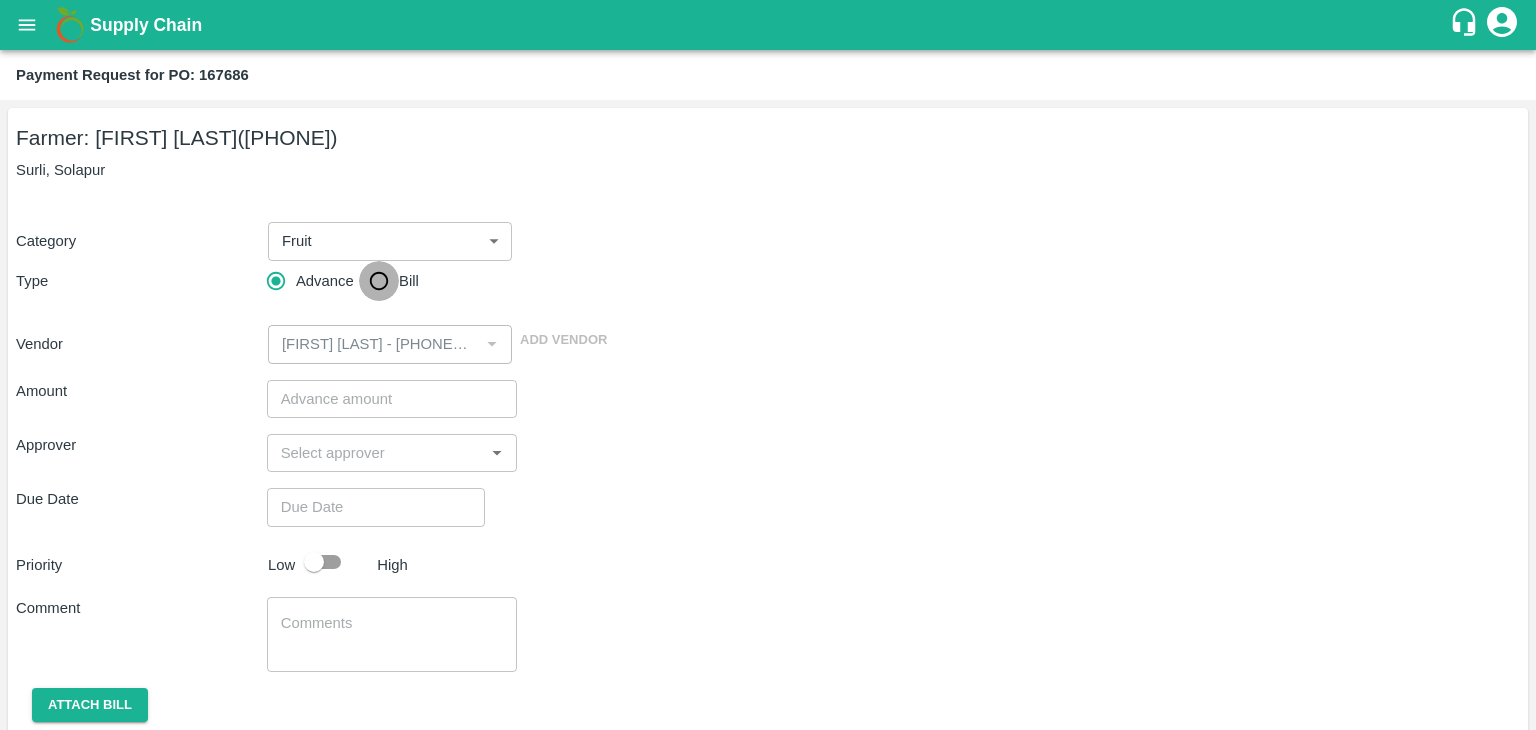 click on "Bill" at bounding box center (379, 281) 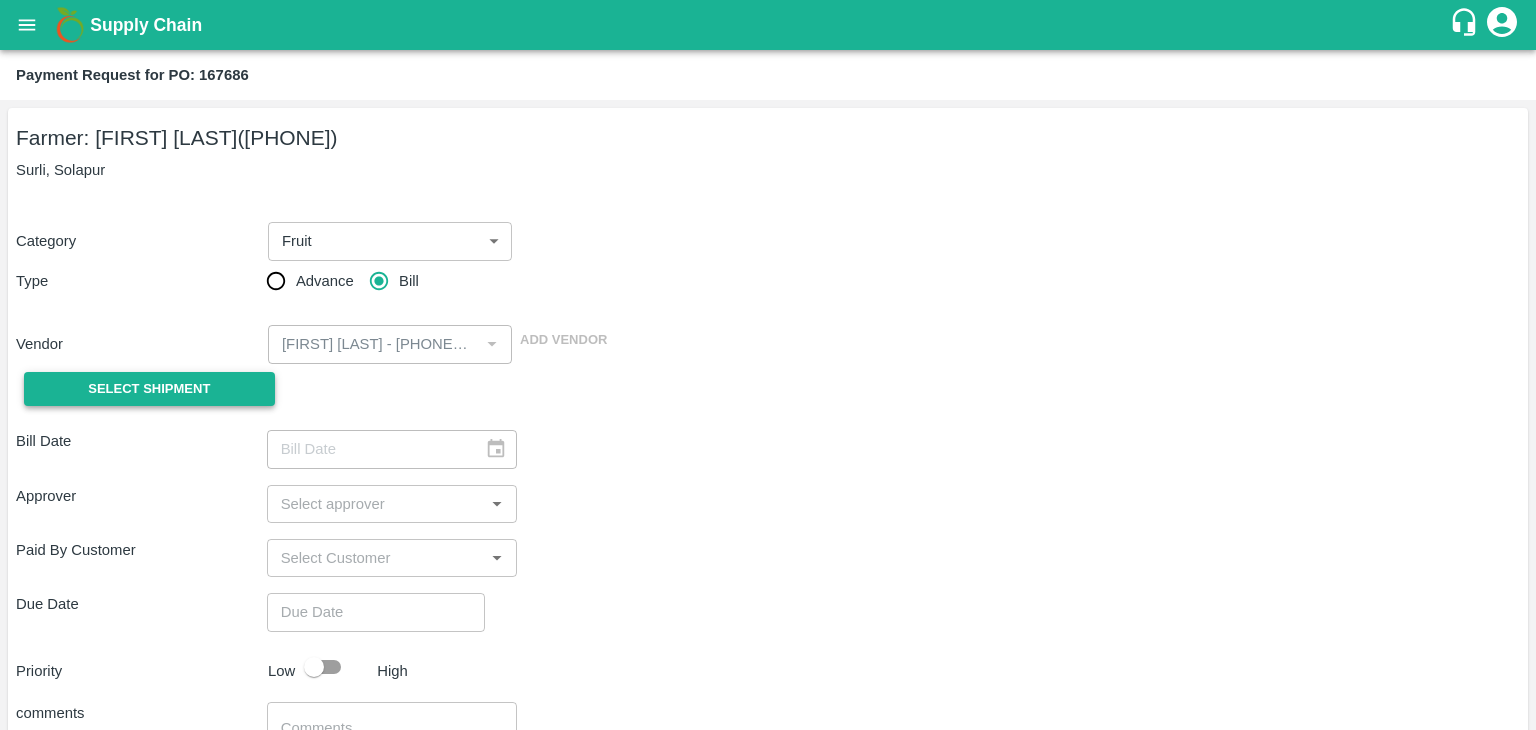 click on "Select Shipment" at bounding box center (149, 389) 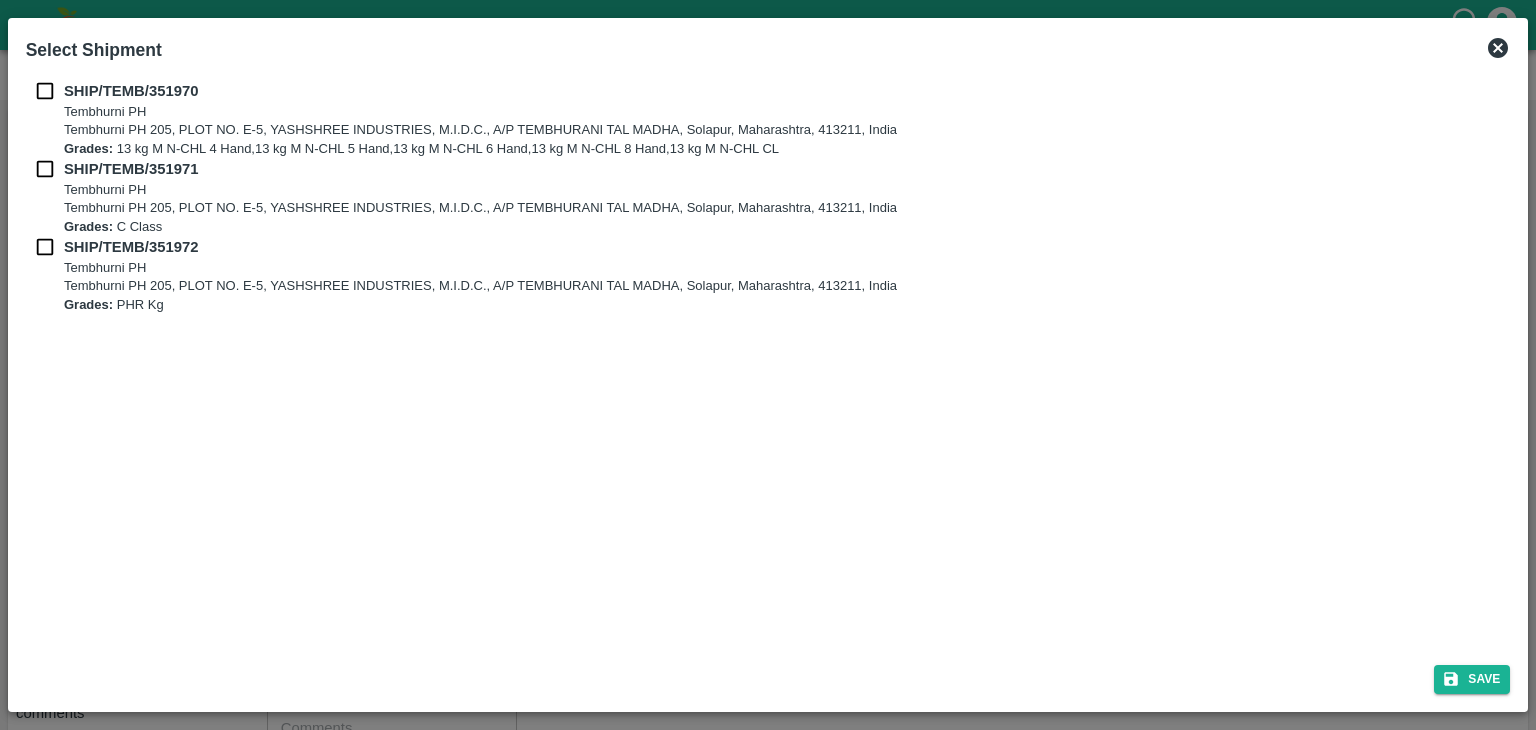 click at bounding box center [45, 91] 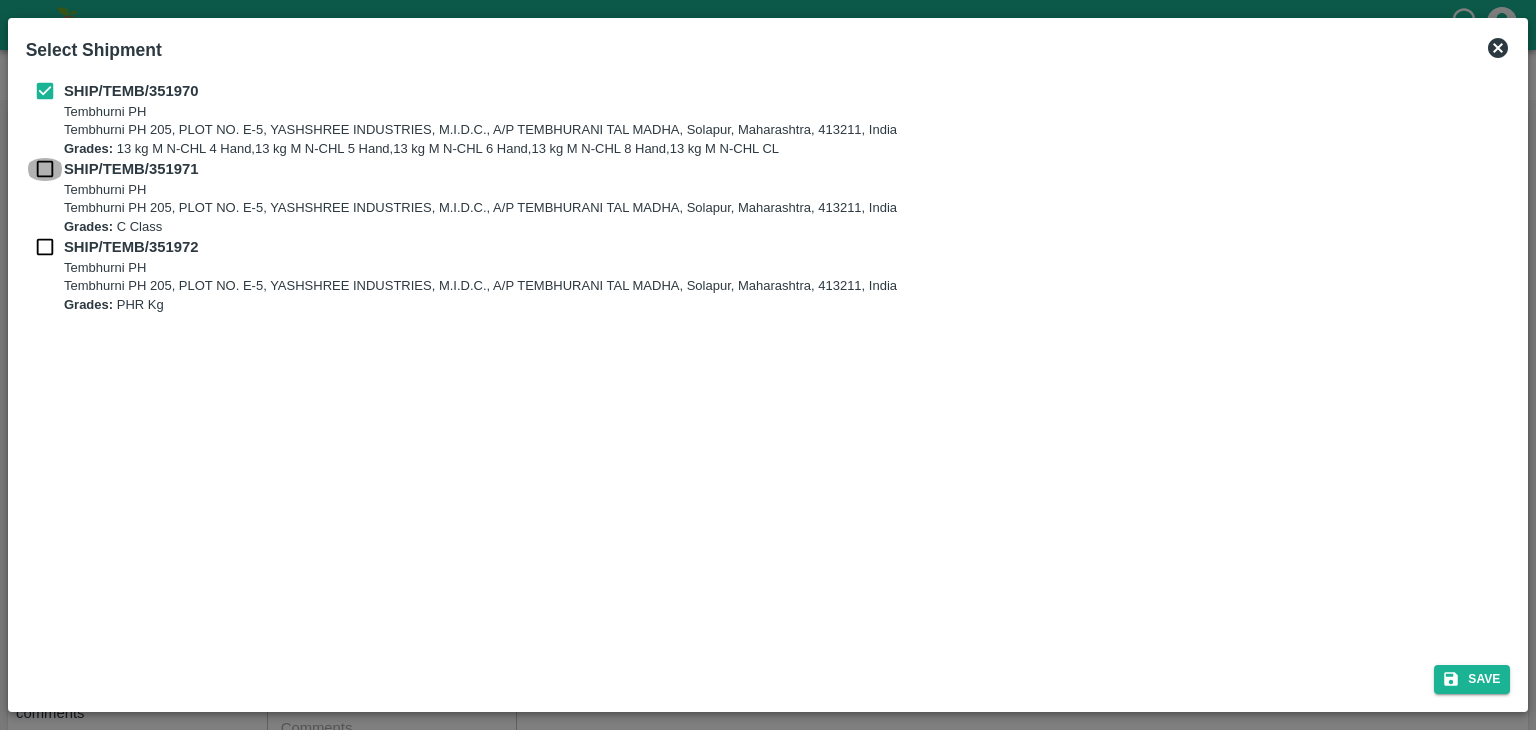 click at bounding box center (45, 169) 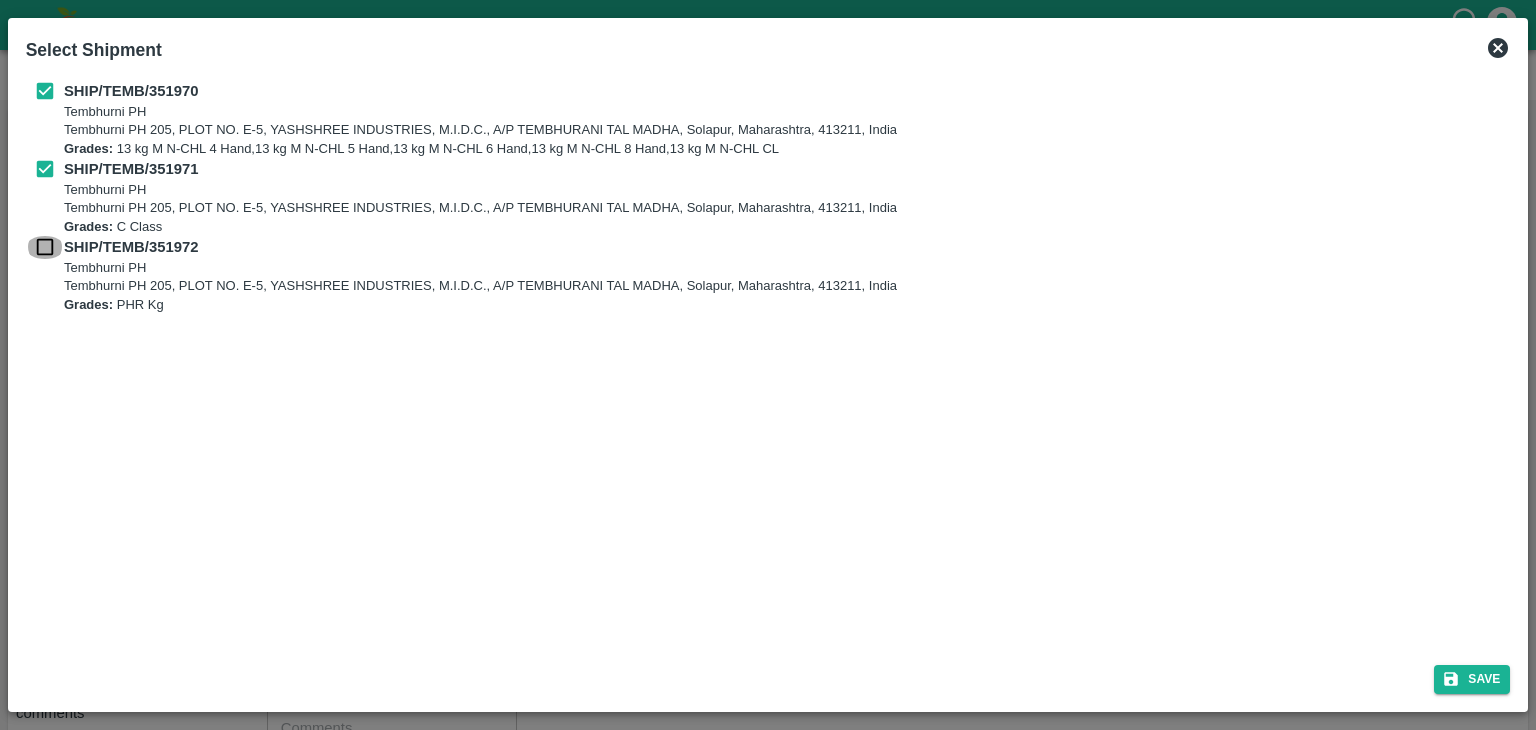 click at bounding box center (45, 247) 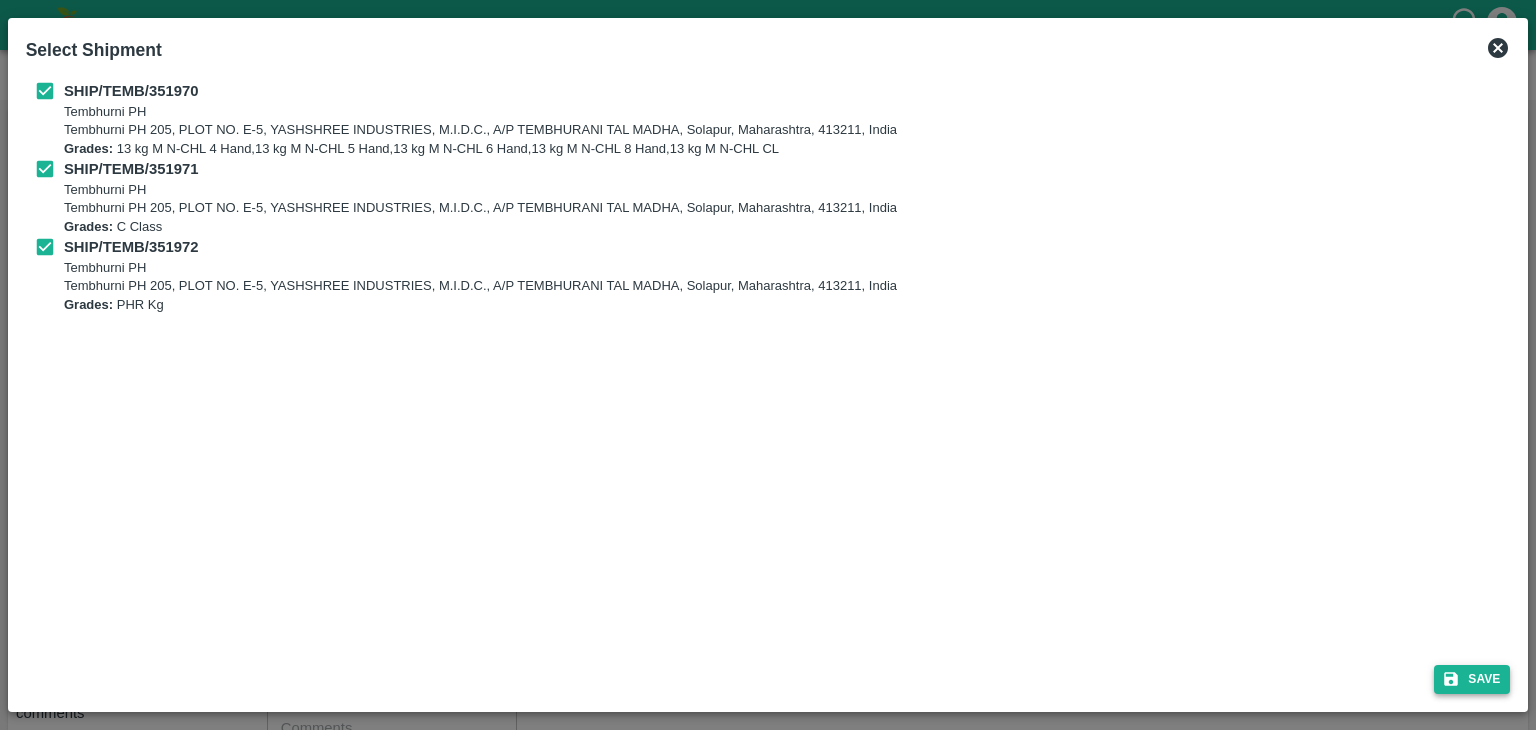 click on "Save" at bounding box center [1472, 679] 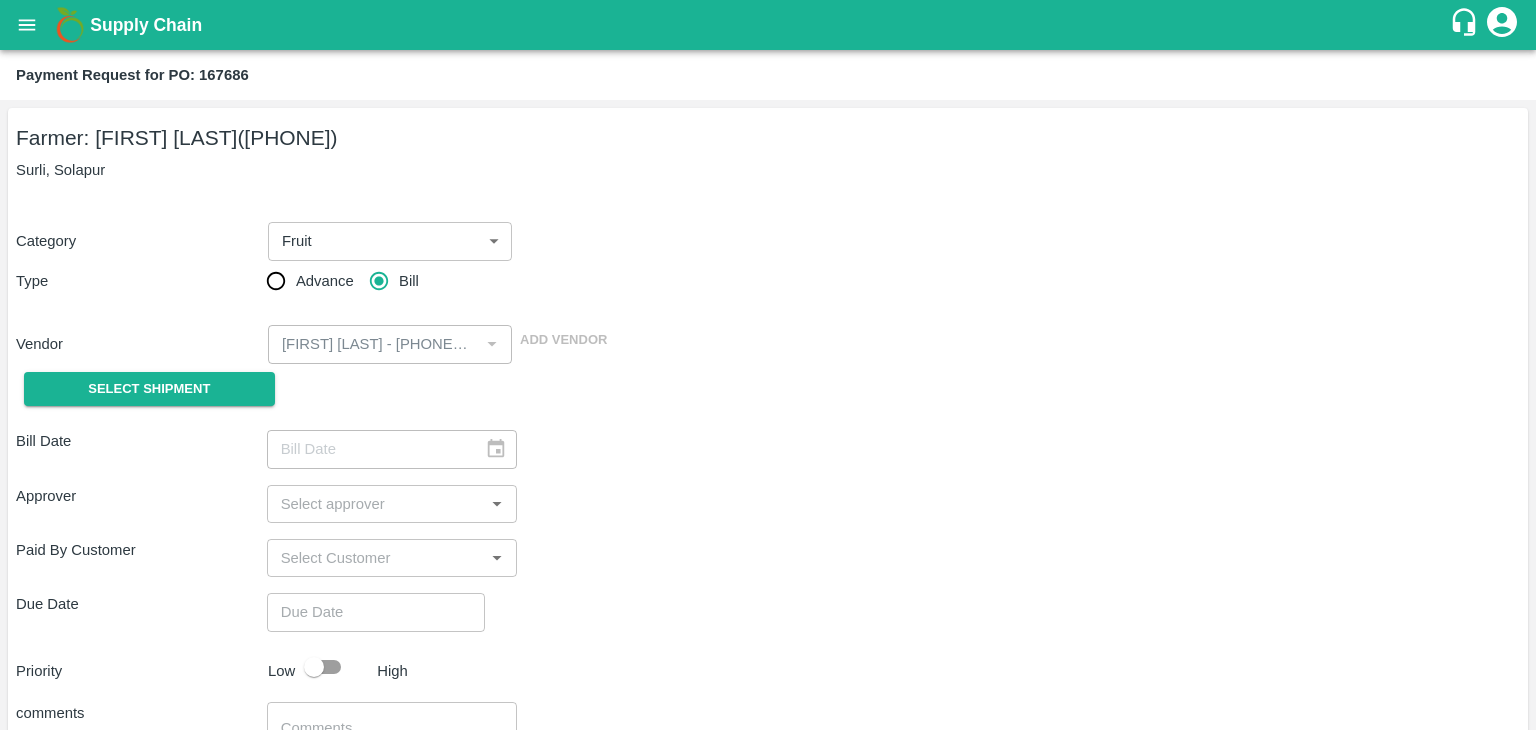 type on "06/08/2025" 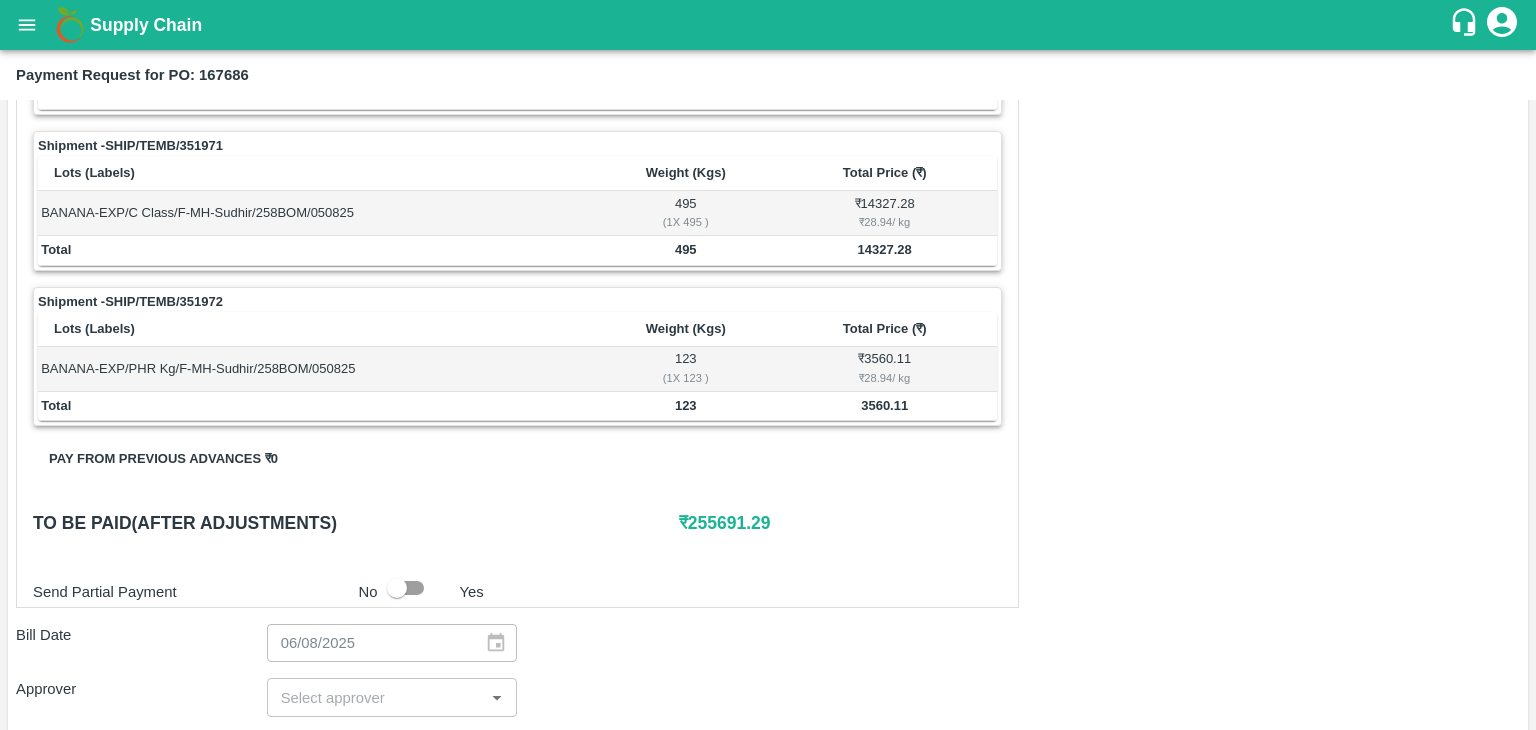 scroll, scrollTop: 980, scrollLeft: 0, axis: vertical 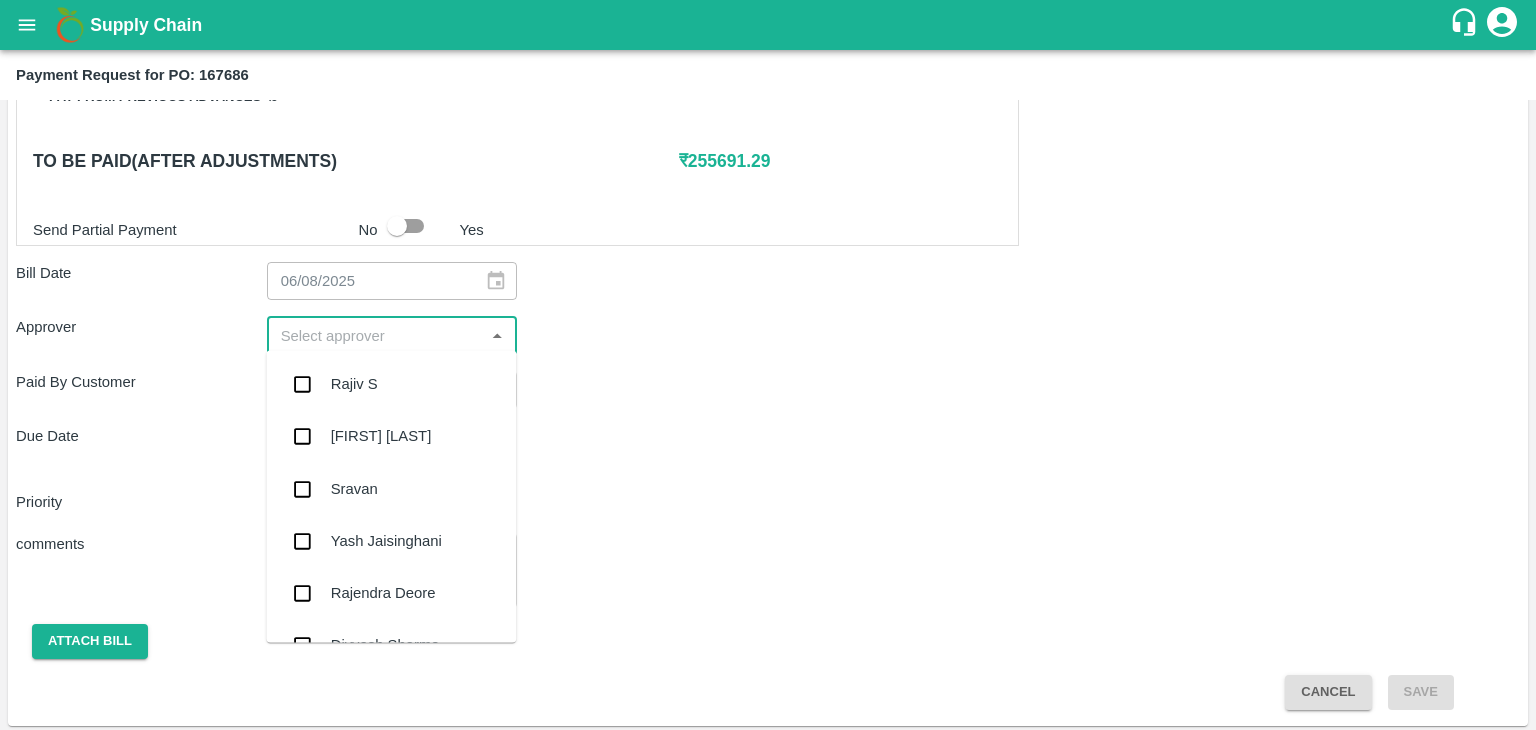 click at bounding box center [376, 335] 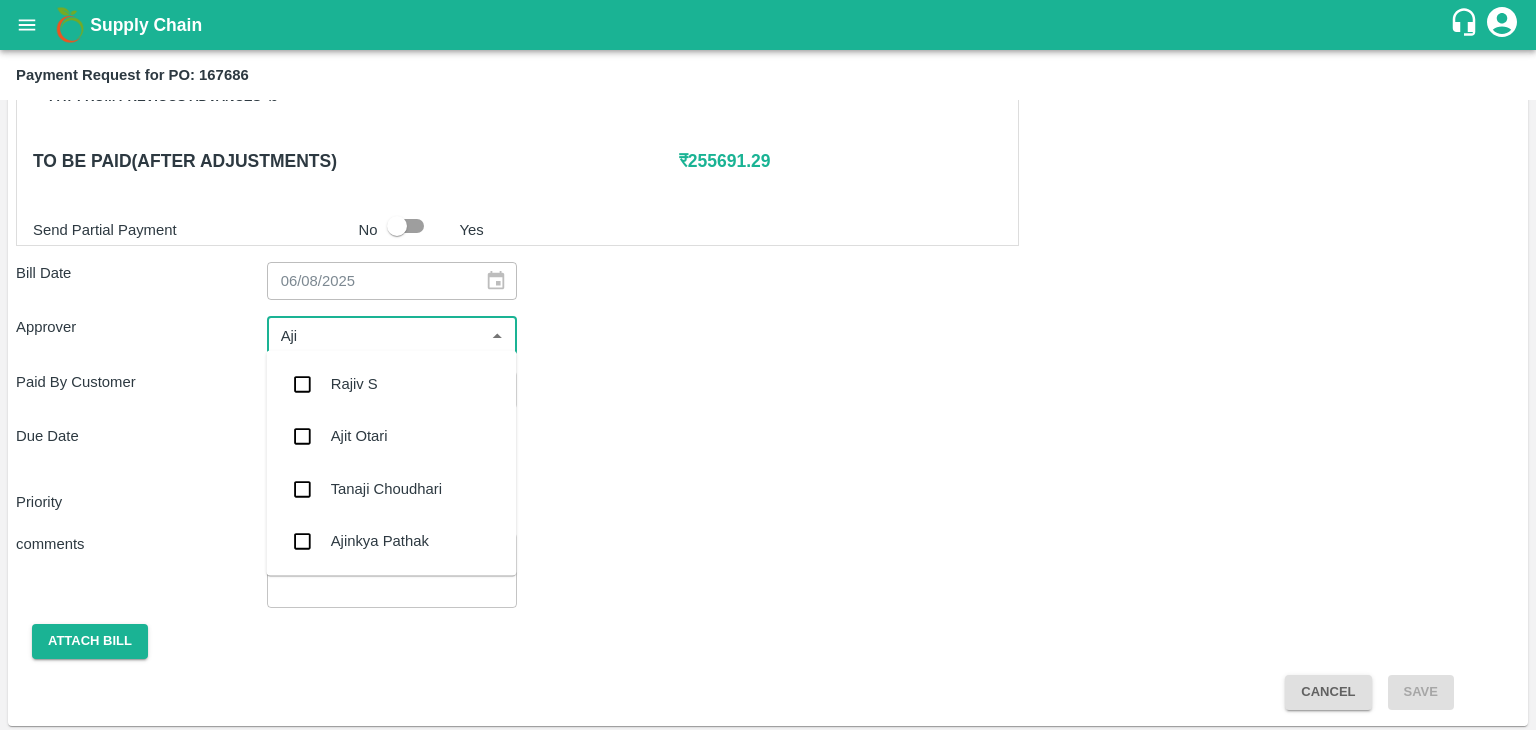 type on "[FIRST]" 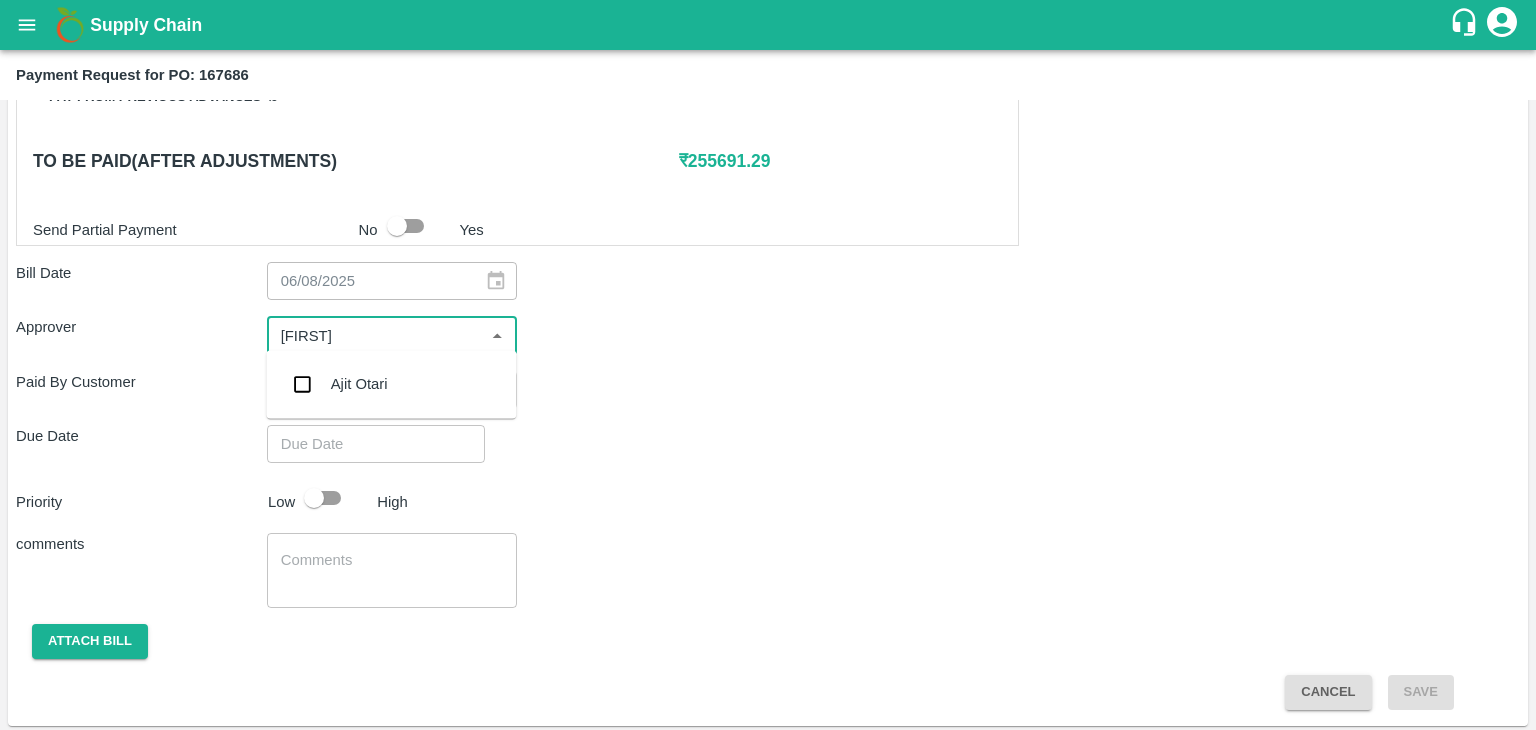 click on "Ajit Otari" at bounding box center [359, 384] 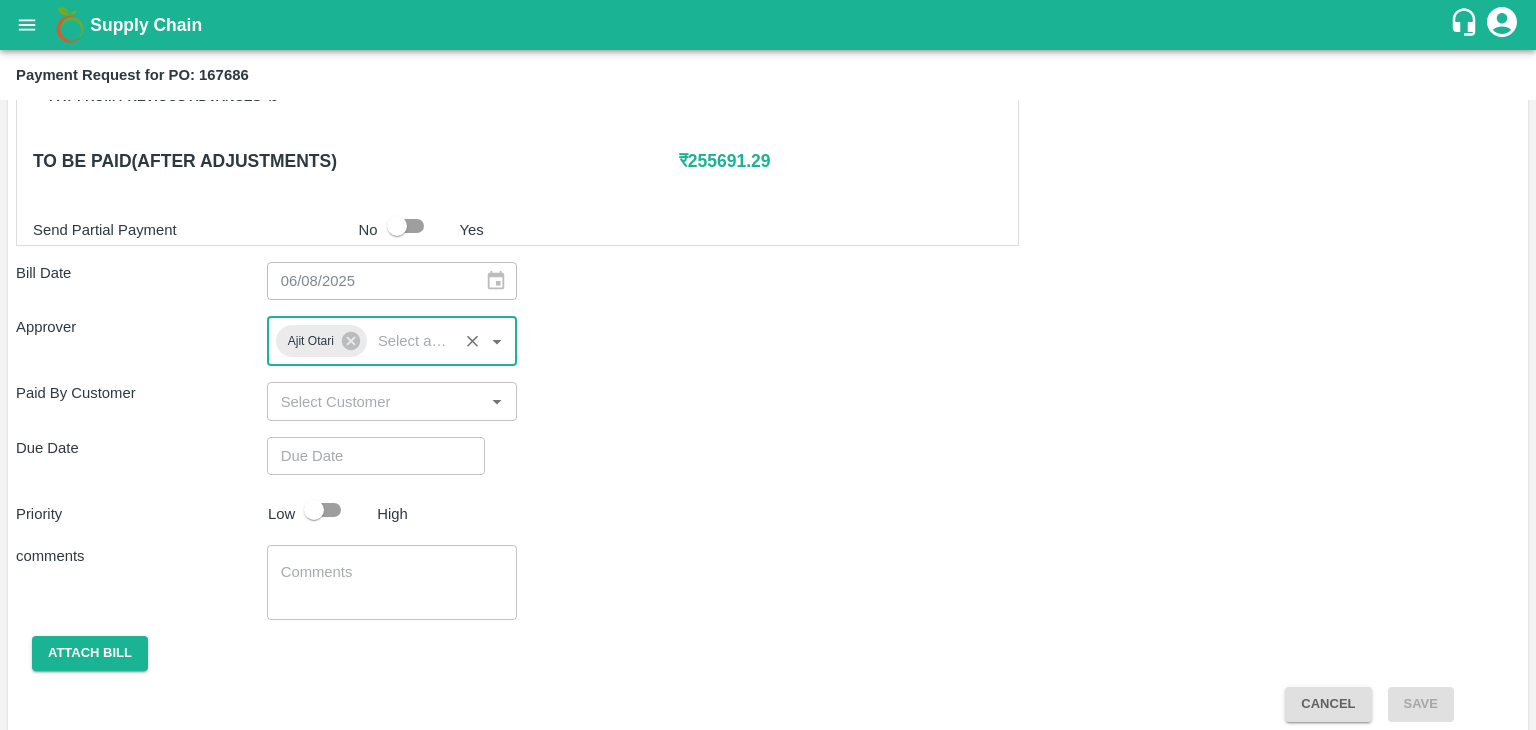 type on "DD/MM/YYYY hh:mm aa" 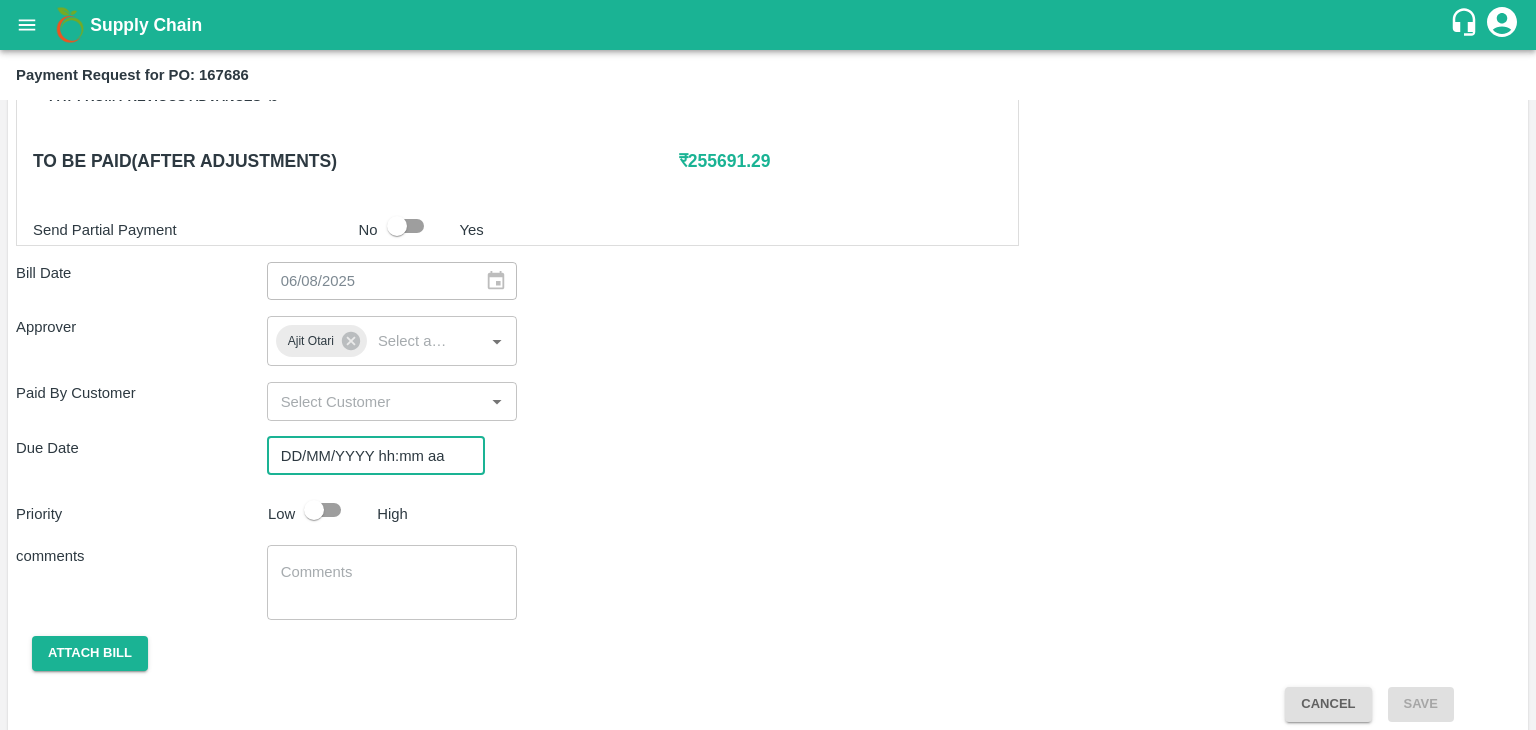 click on "DD/MM/YYYY hh:mm aa" at bounding box center (369, 456) 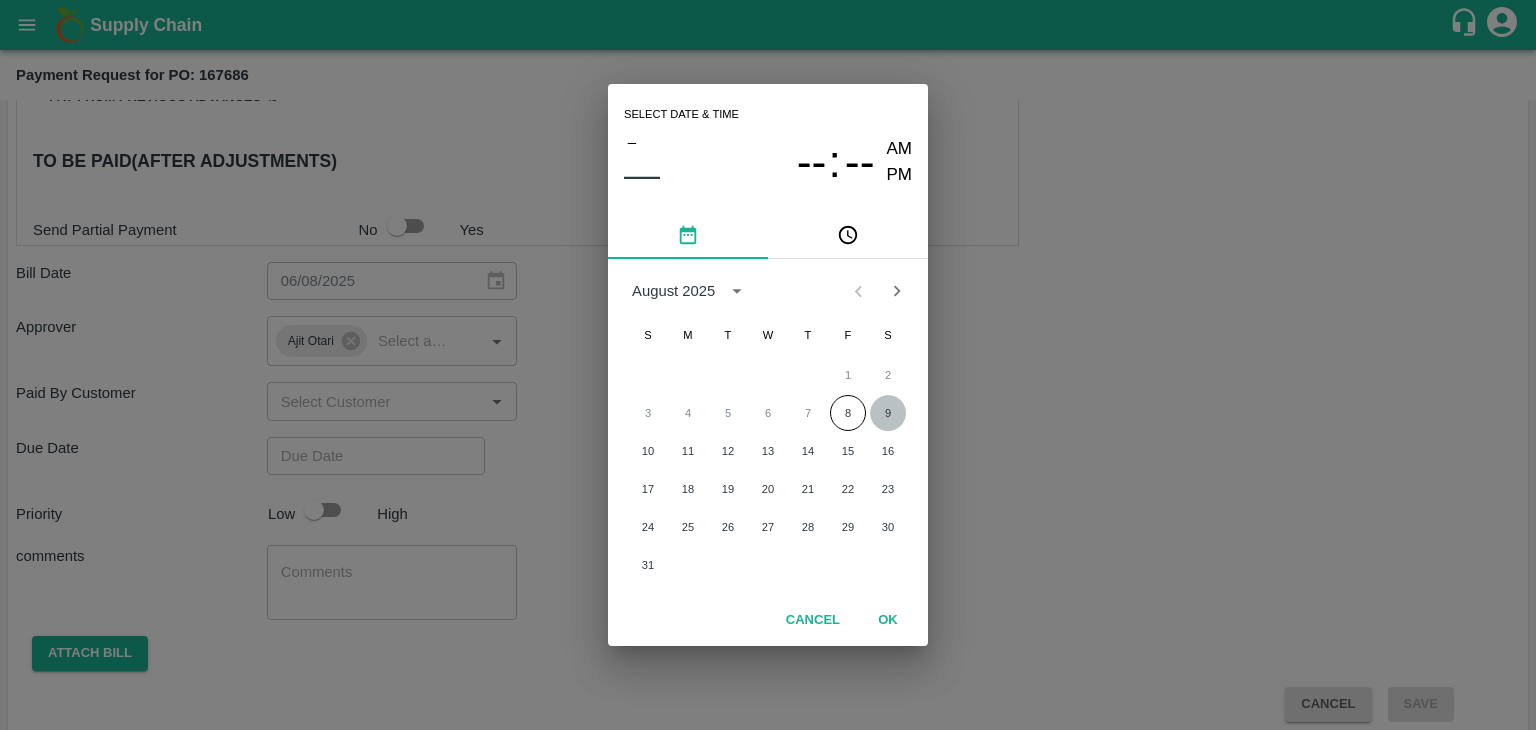 click on "9" at bounding box center [888, 413] 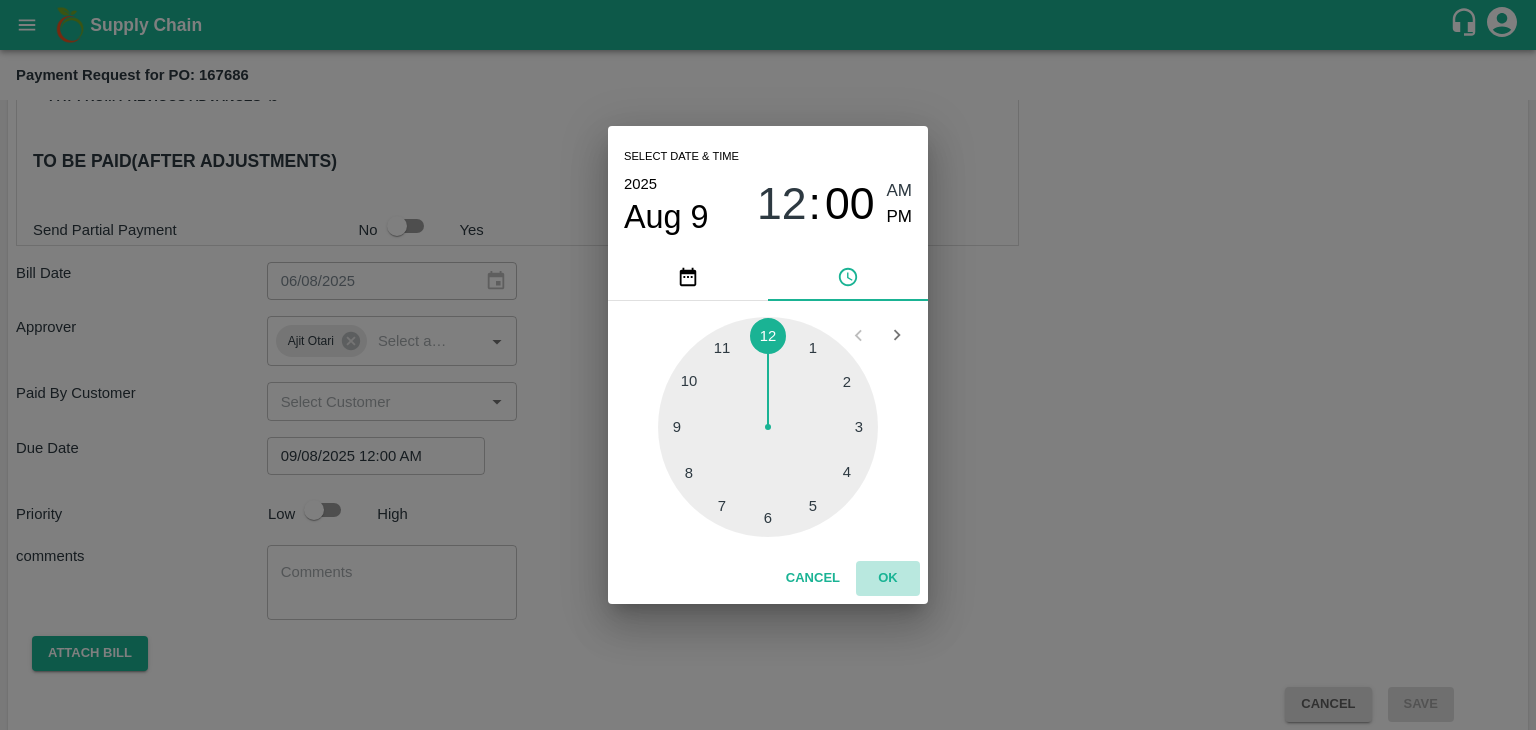 click on "OK" at bounding box center (888, 578) 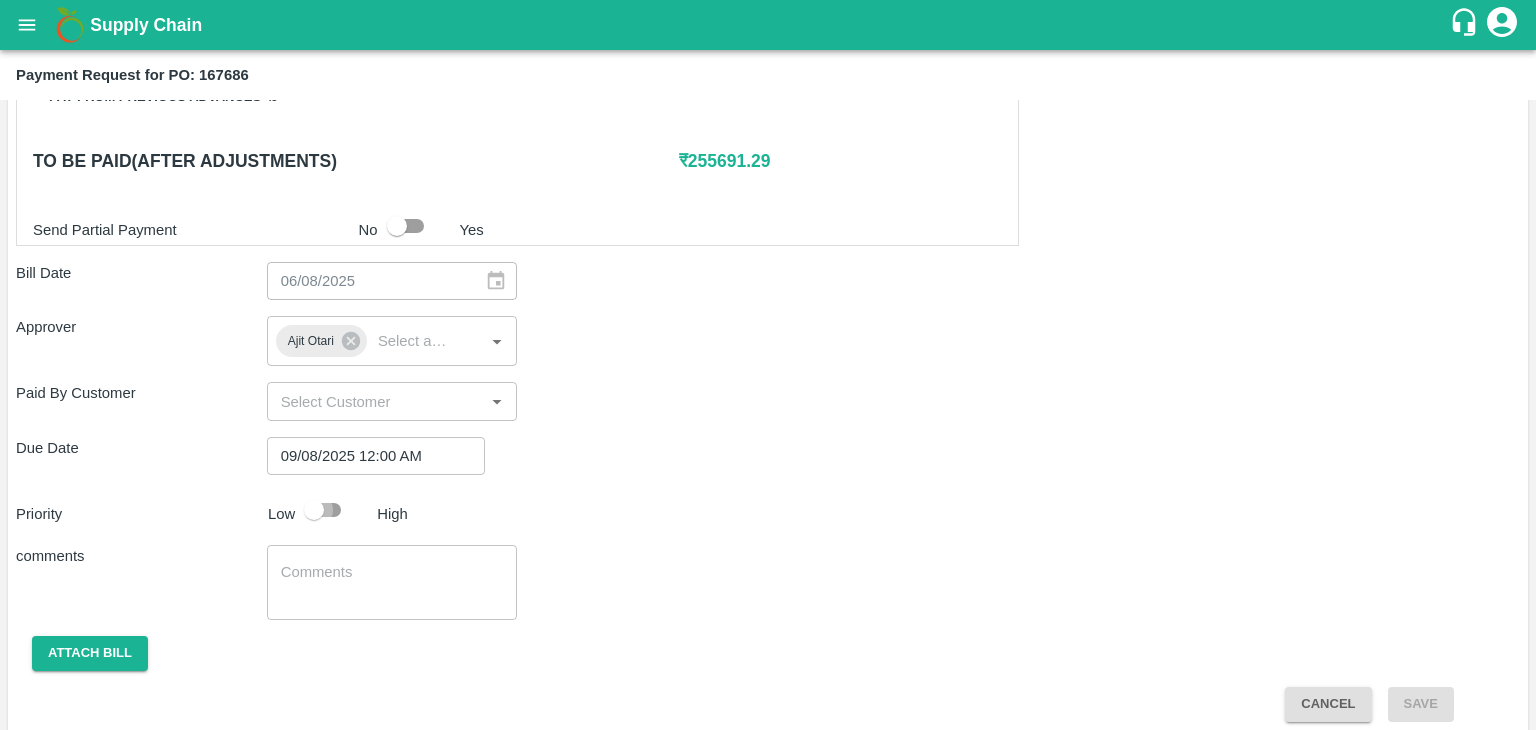 click at bounding box center (314, 510) 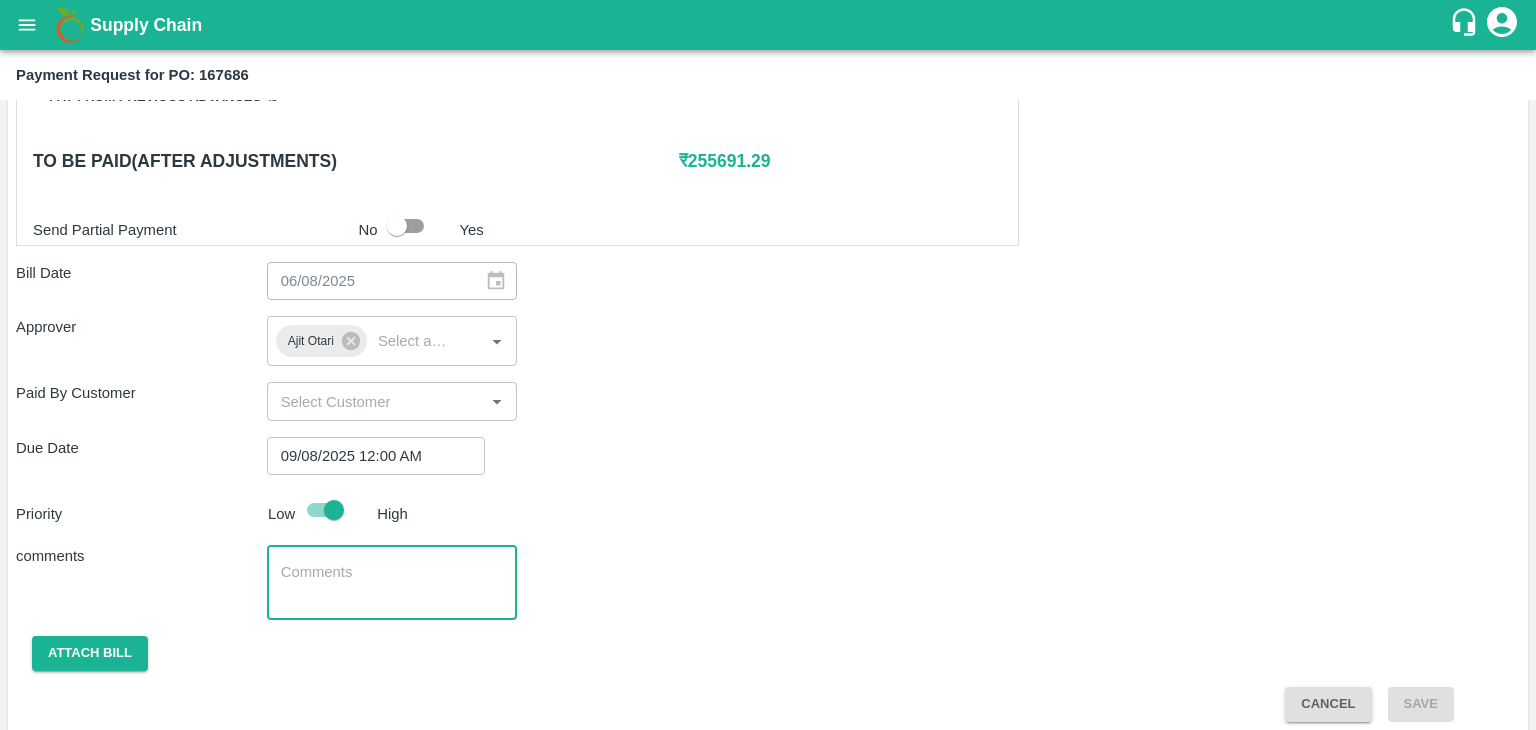 click at bounding box center (392, 583) 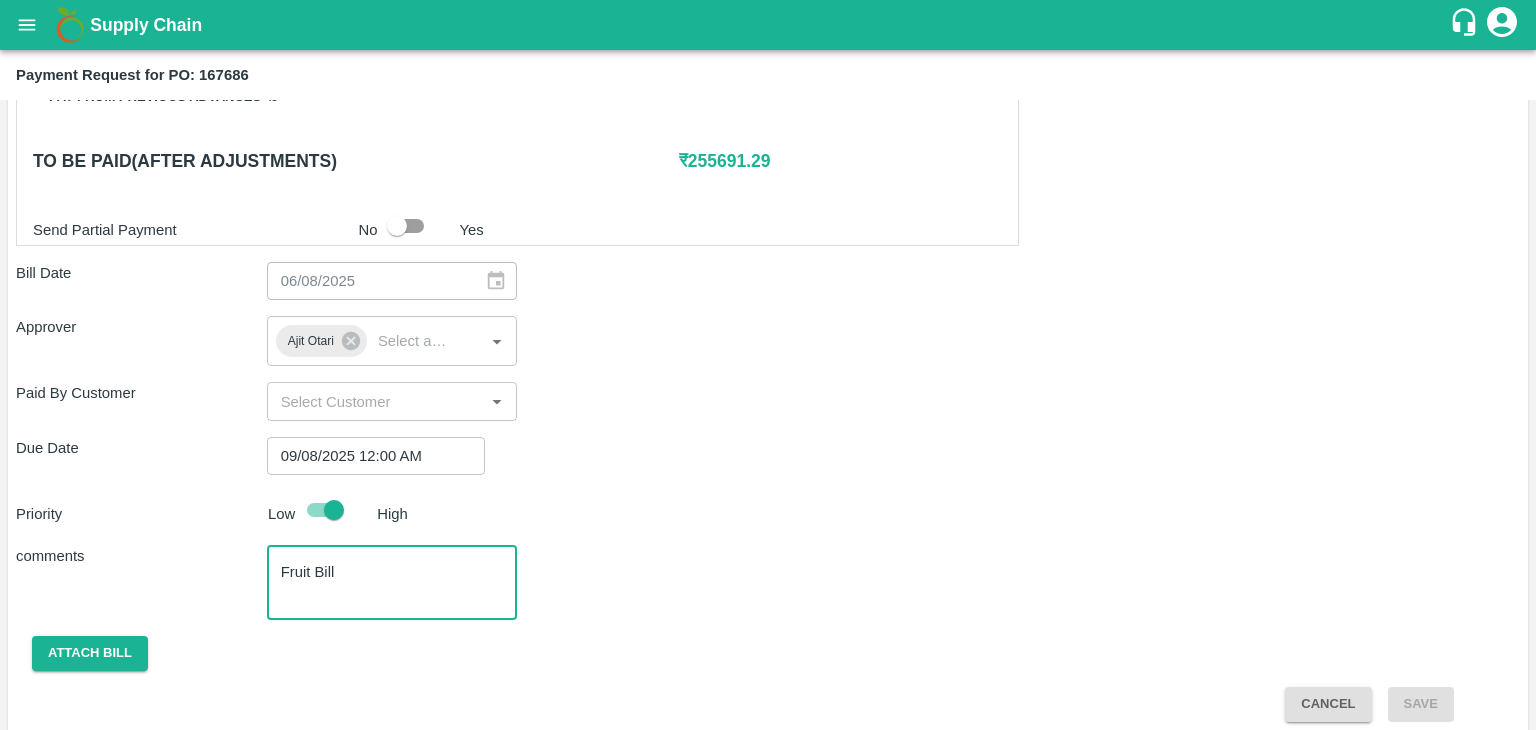 scroll, scrollTop: 992, scrollLeft: 0, axis: vertical 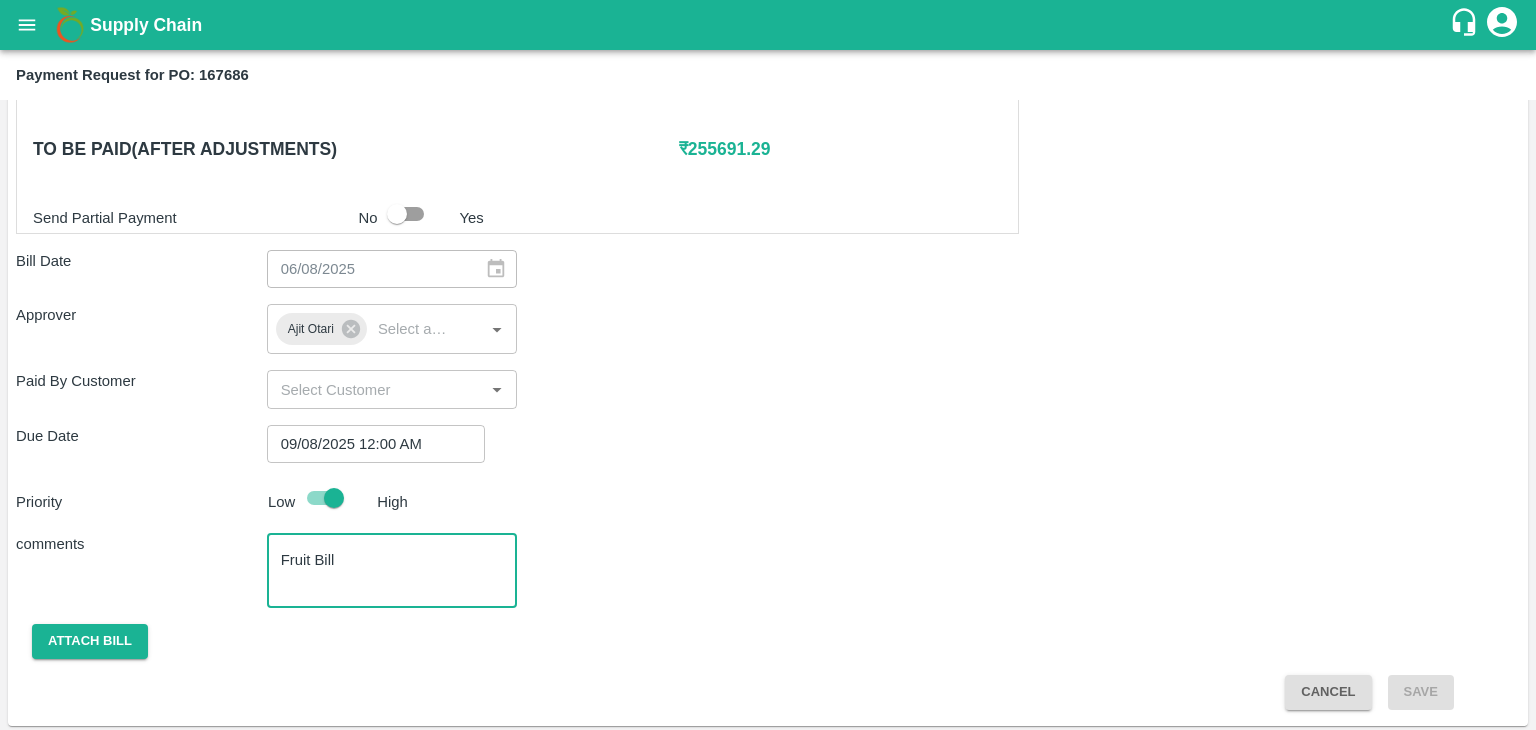 type on "Fruit Bill" 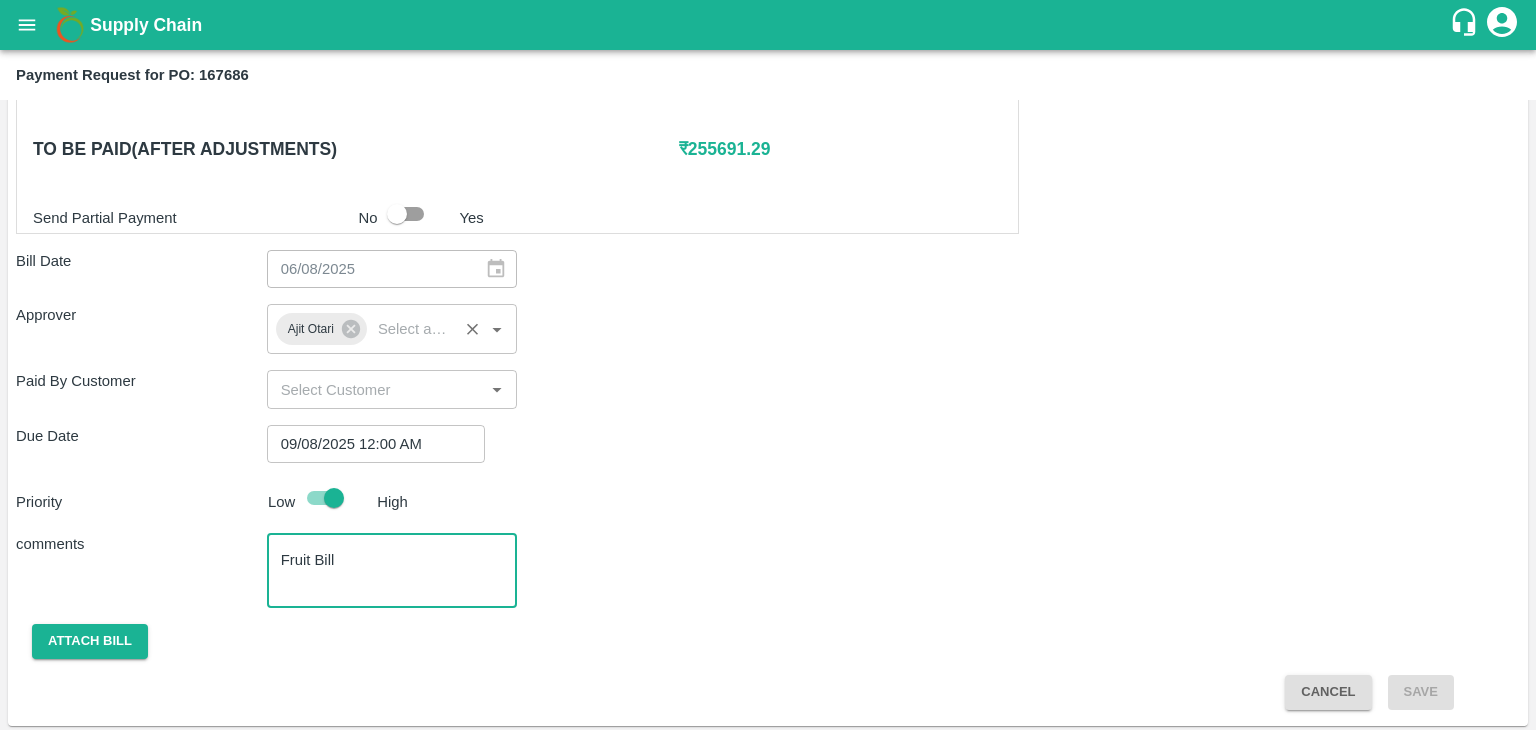 scroll, scrollTop: 0, scrollLeft: 0, axis: both 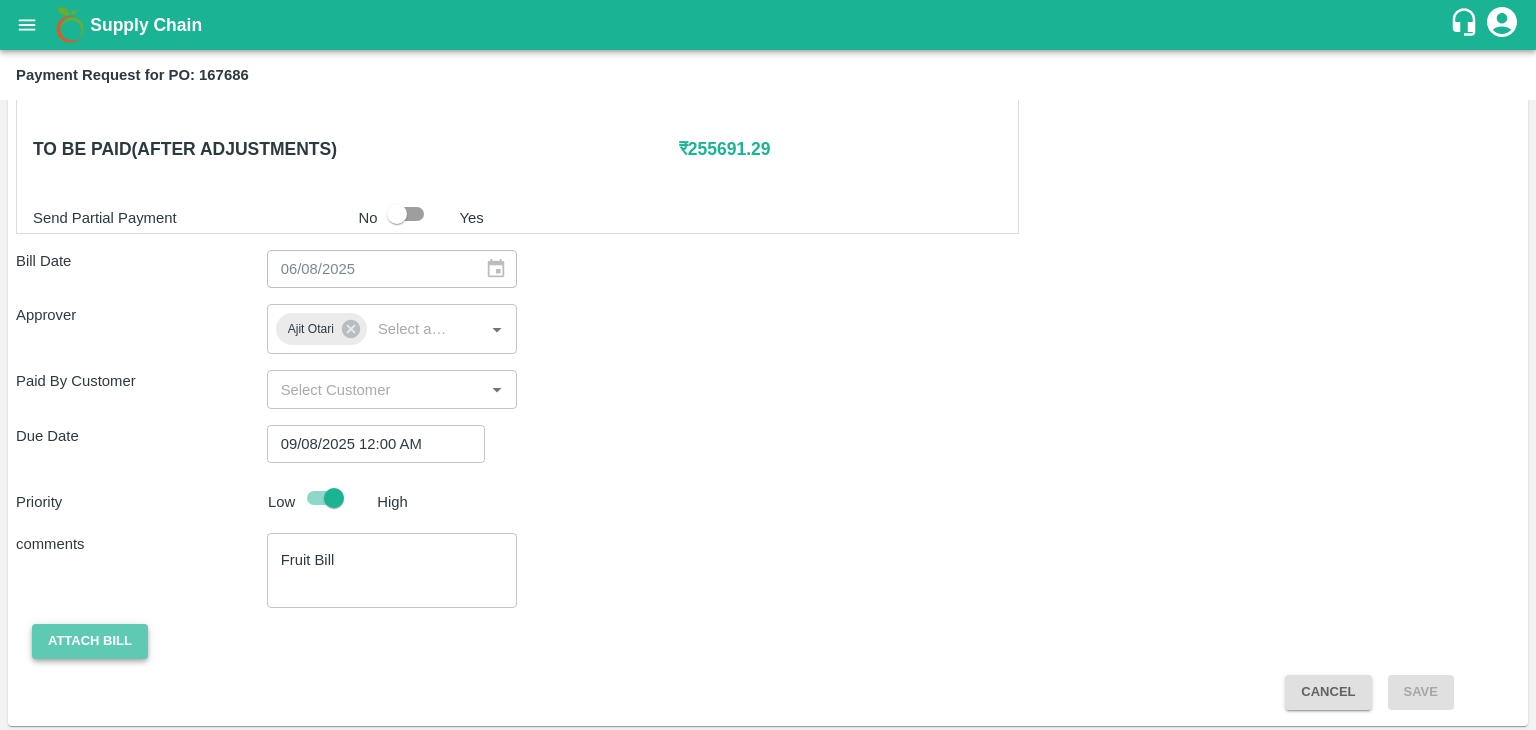 click on "Attach bill" at bounding box center (90, 641) 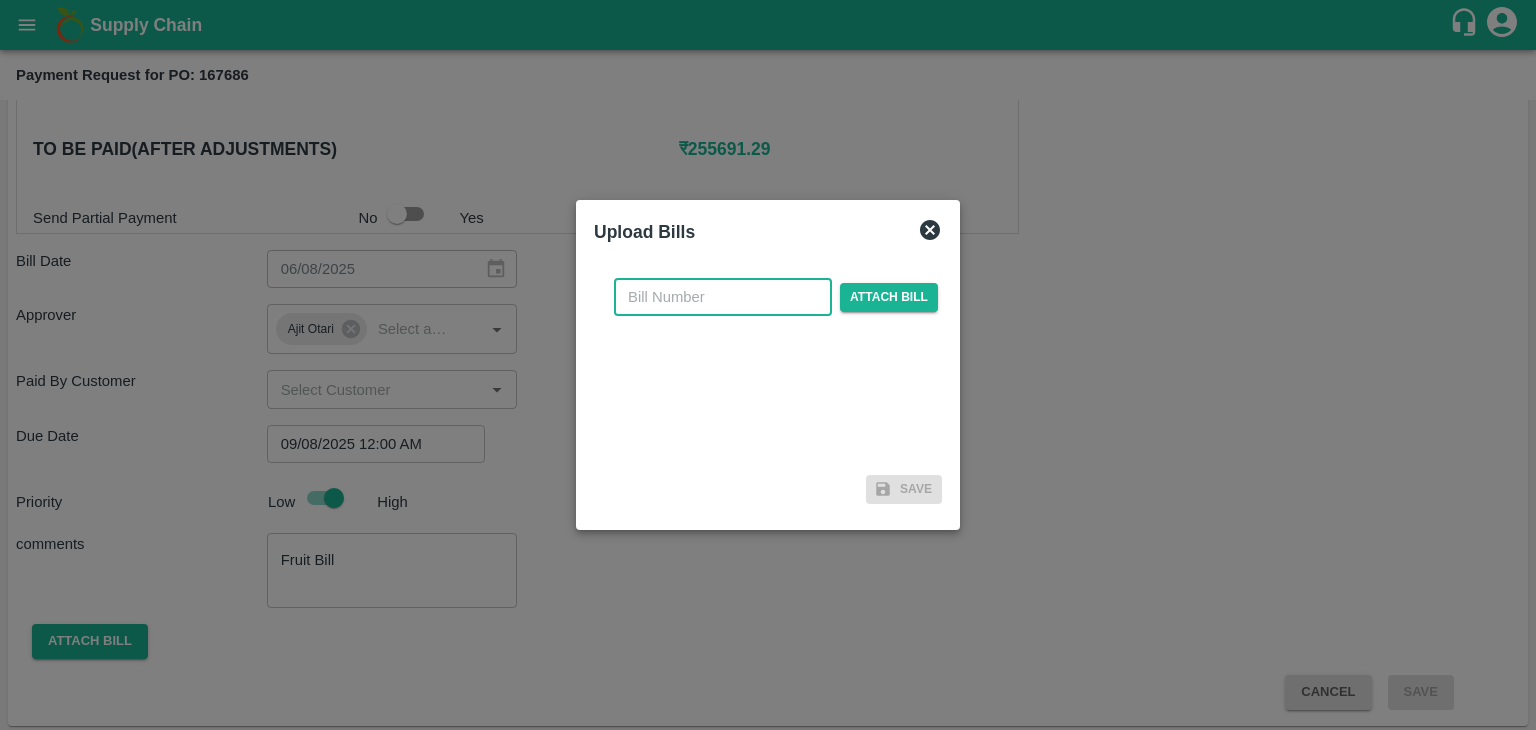 click at bounding box center (723, 297) 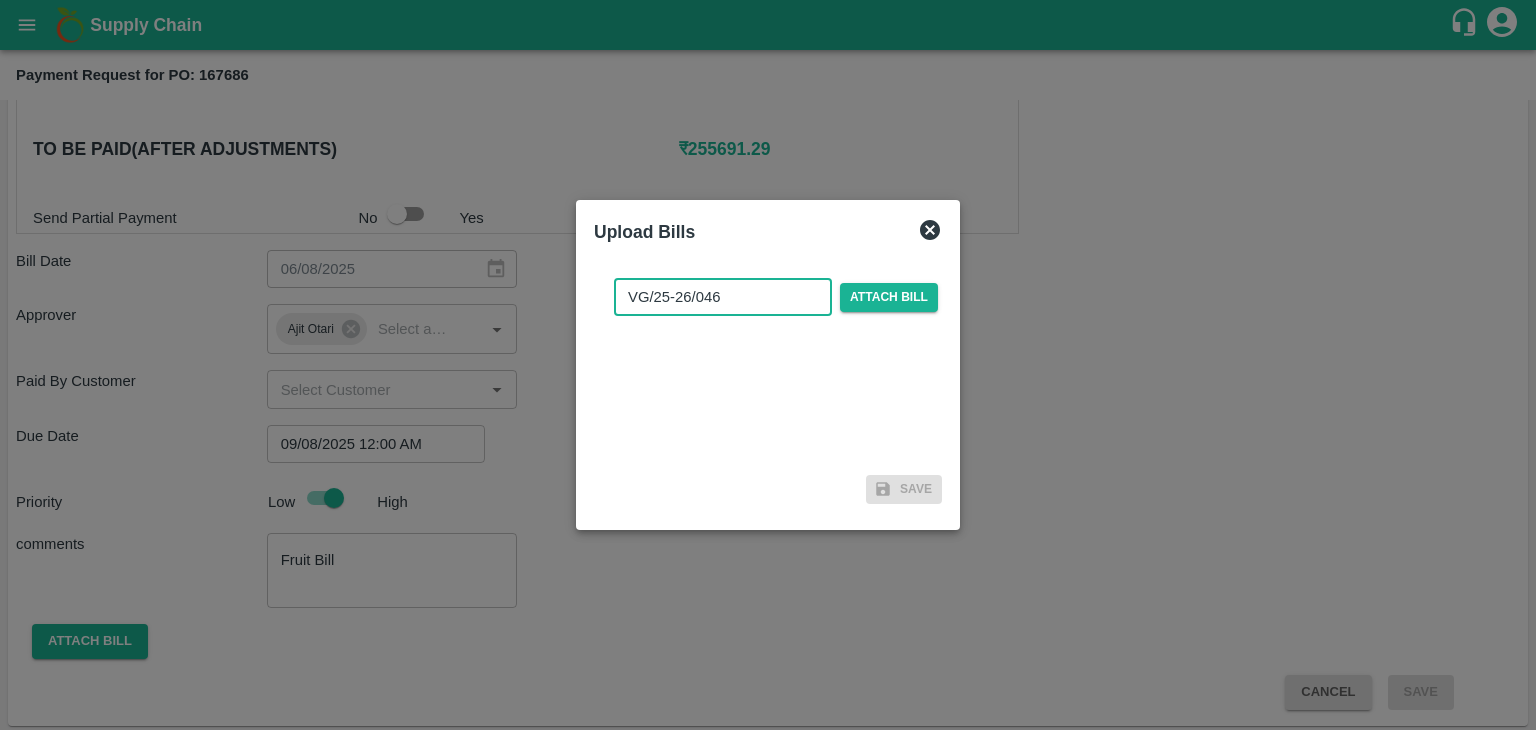 click on "VG/25-26/046" at bounding box center [723, 297] 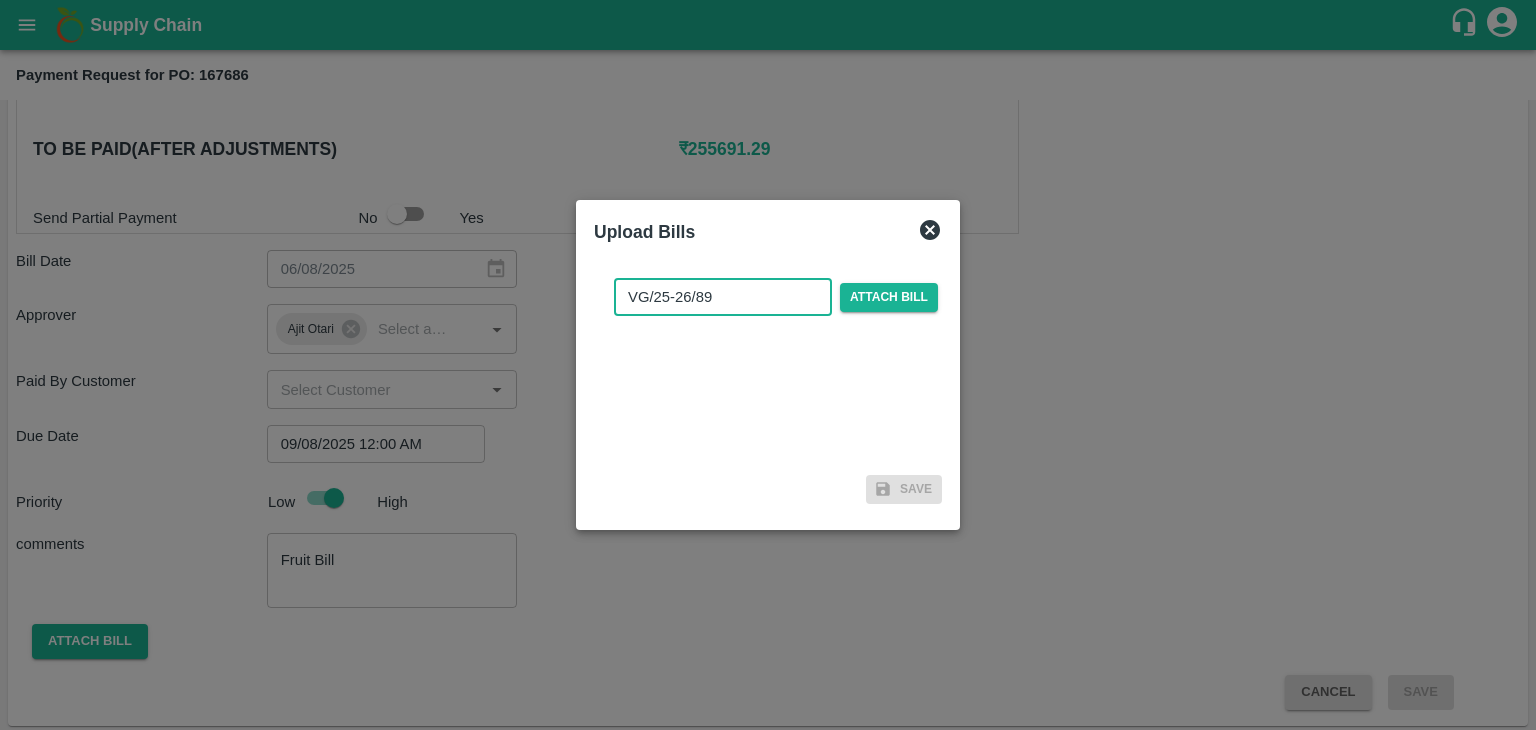 type on "VG/25-26/89" 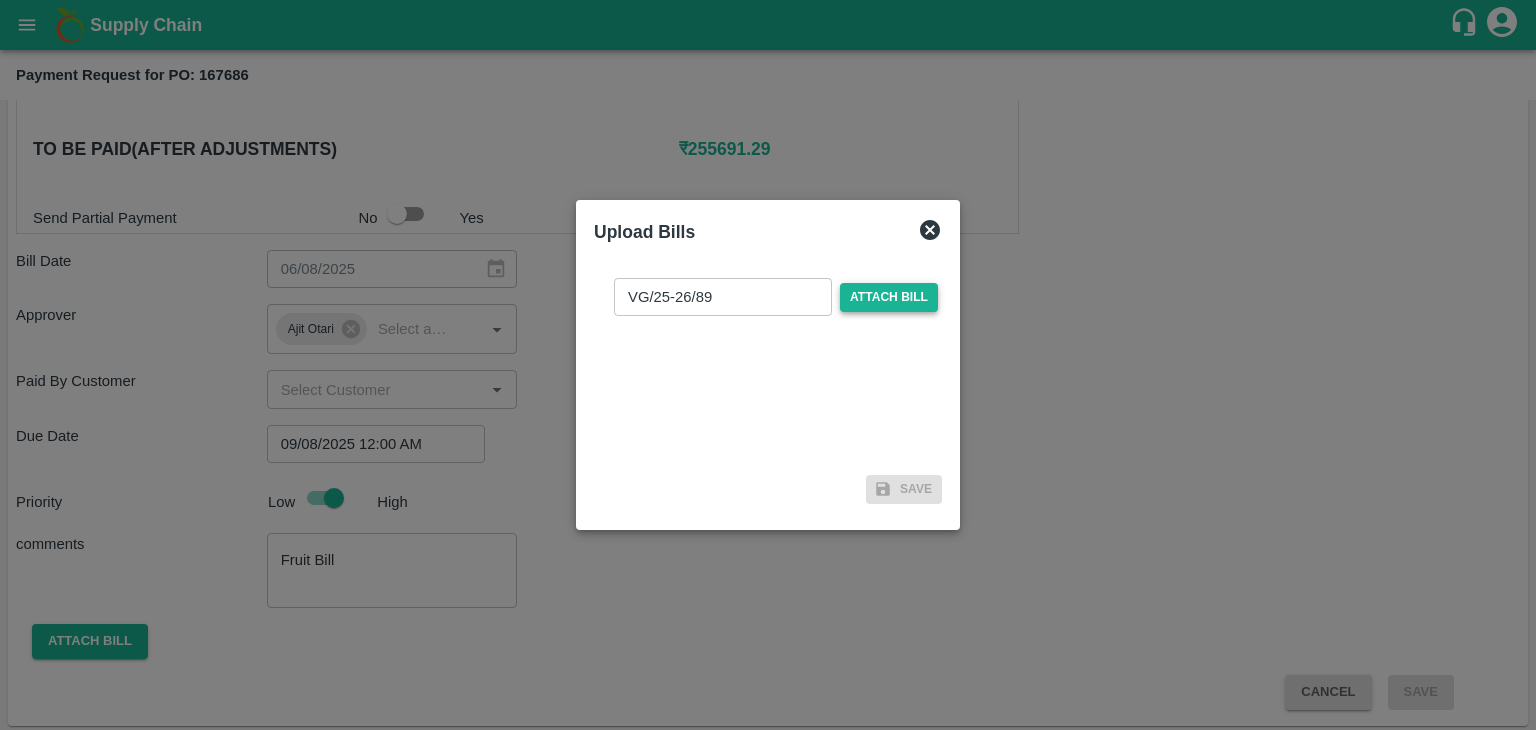 drag, startPoint x: 902, startPoint y: 312, endPoint x: 915, endPoint y: 285, distance: 29.966648 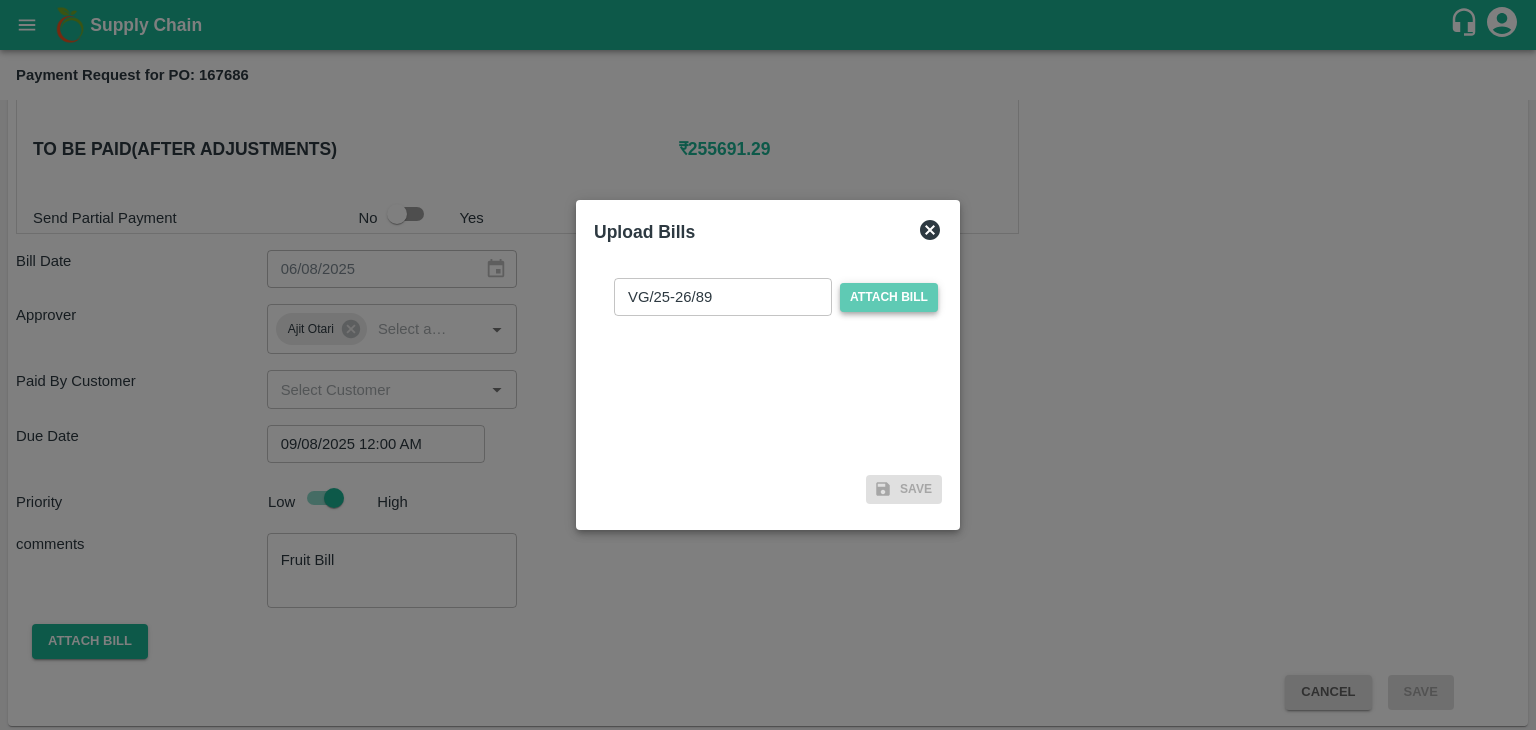 click on "Attach bill" at bounding box center [889, 297] 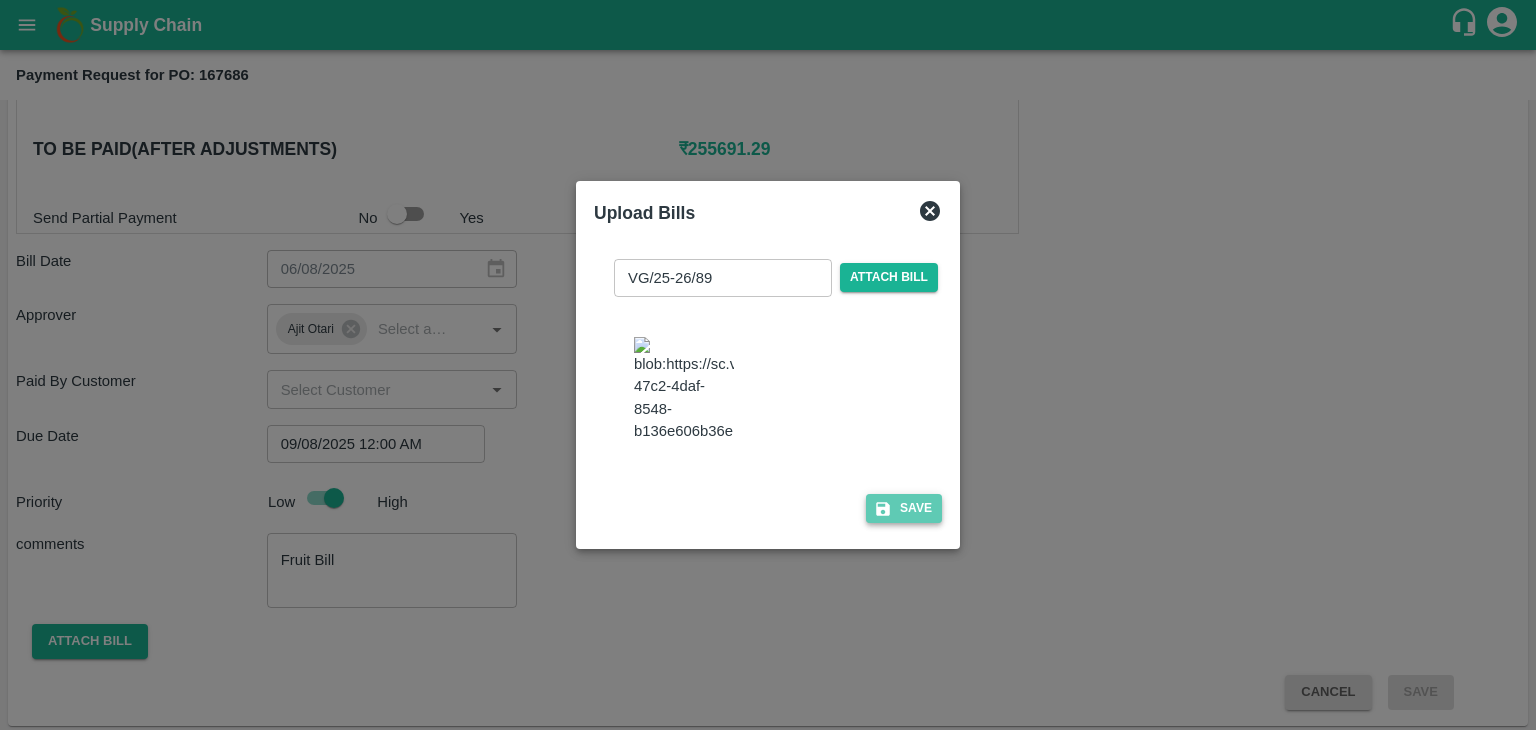click on "Save" at bounding box center (904, 508) 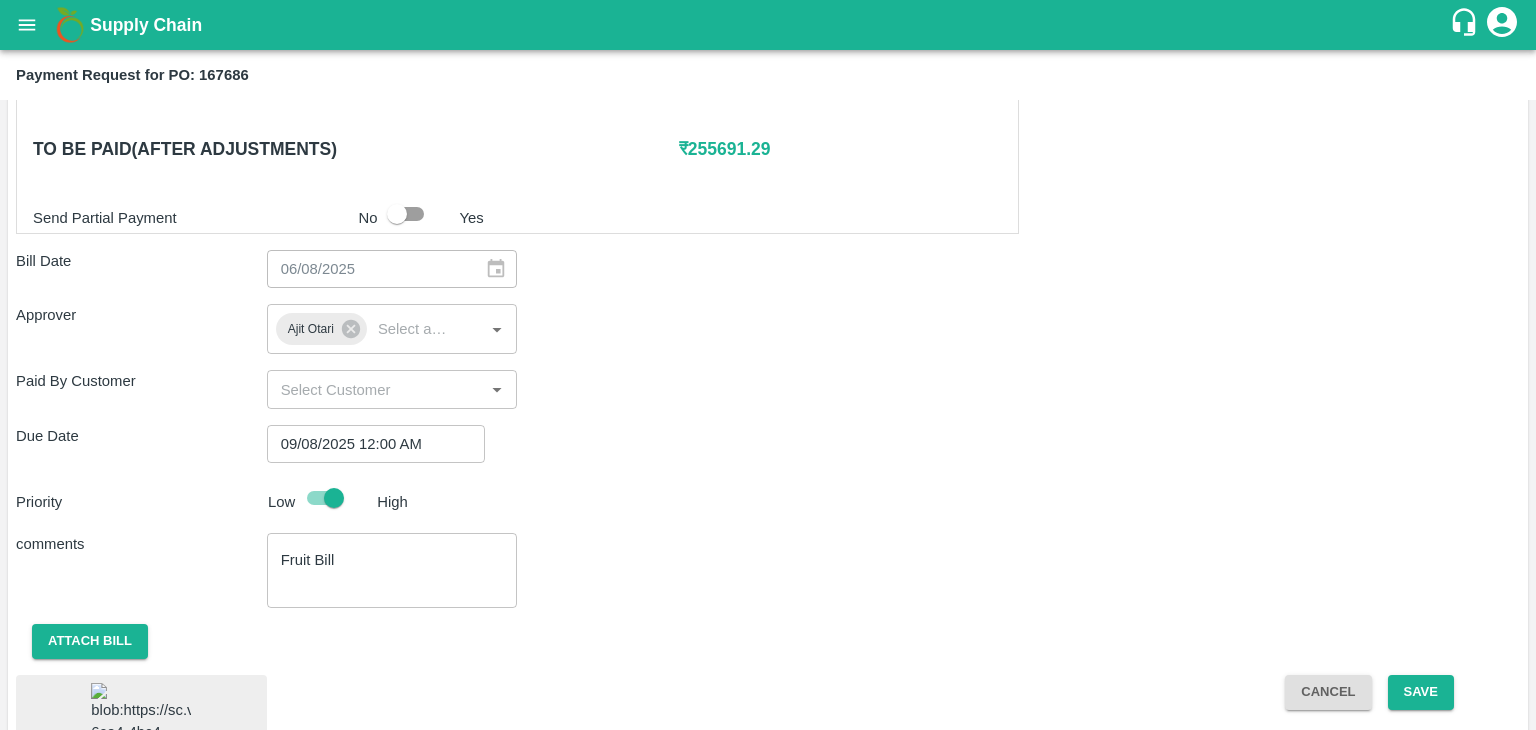 scroll, scrollTop: 1118, scrollLeft: 0, axis: vertical 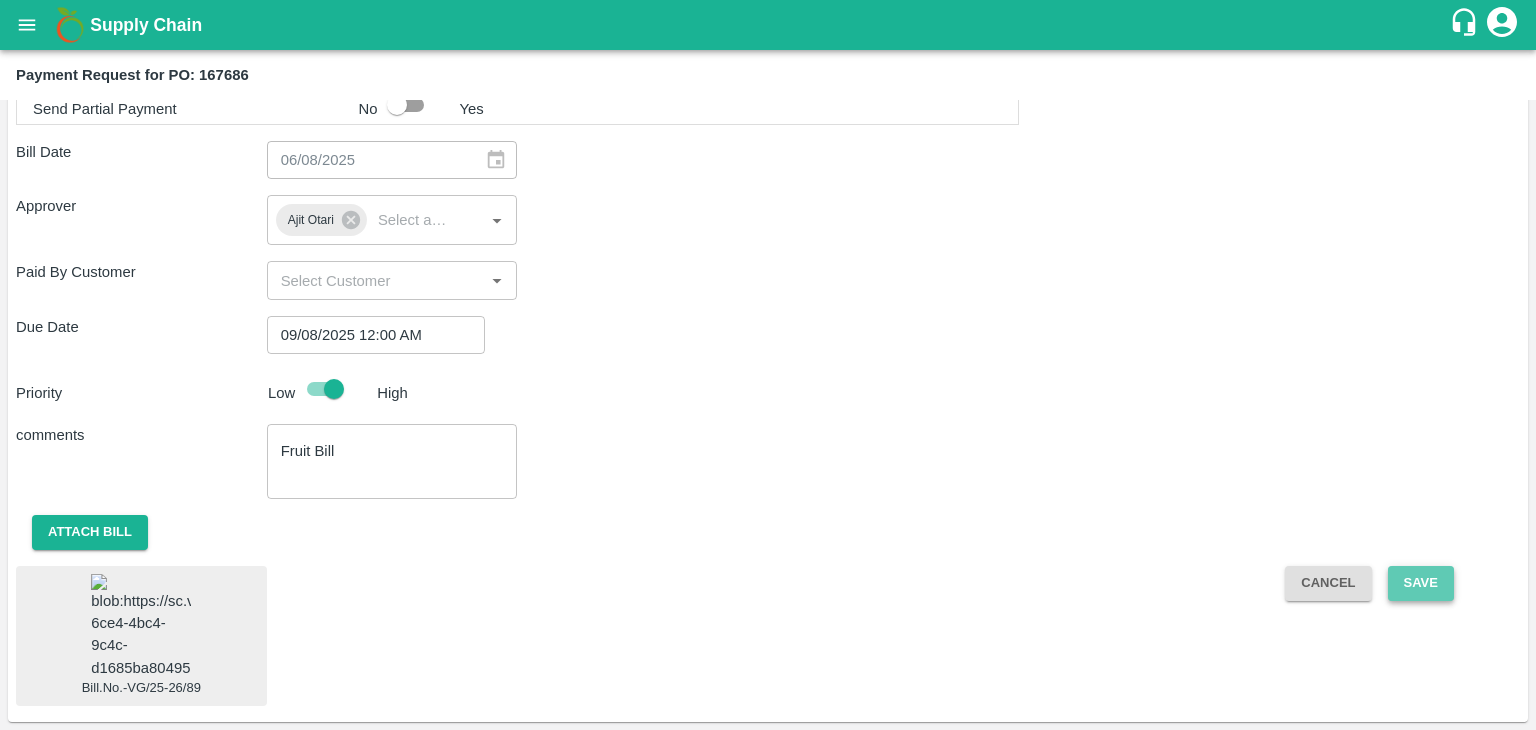 click on "Save" at bounding box center [1421, 583] 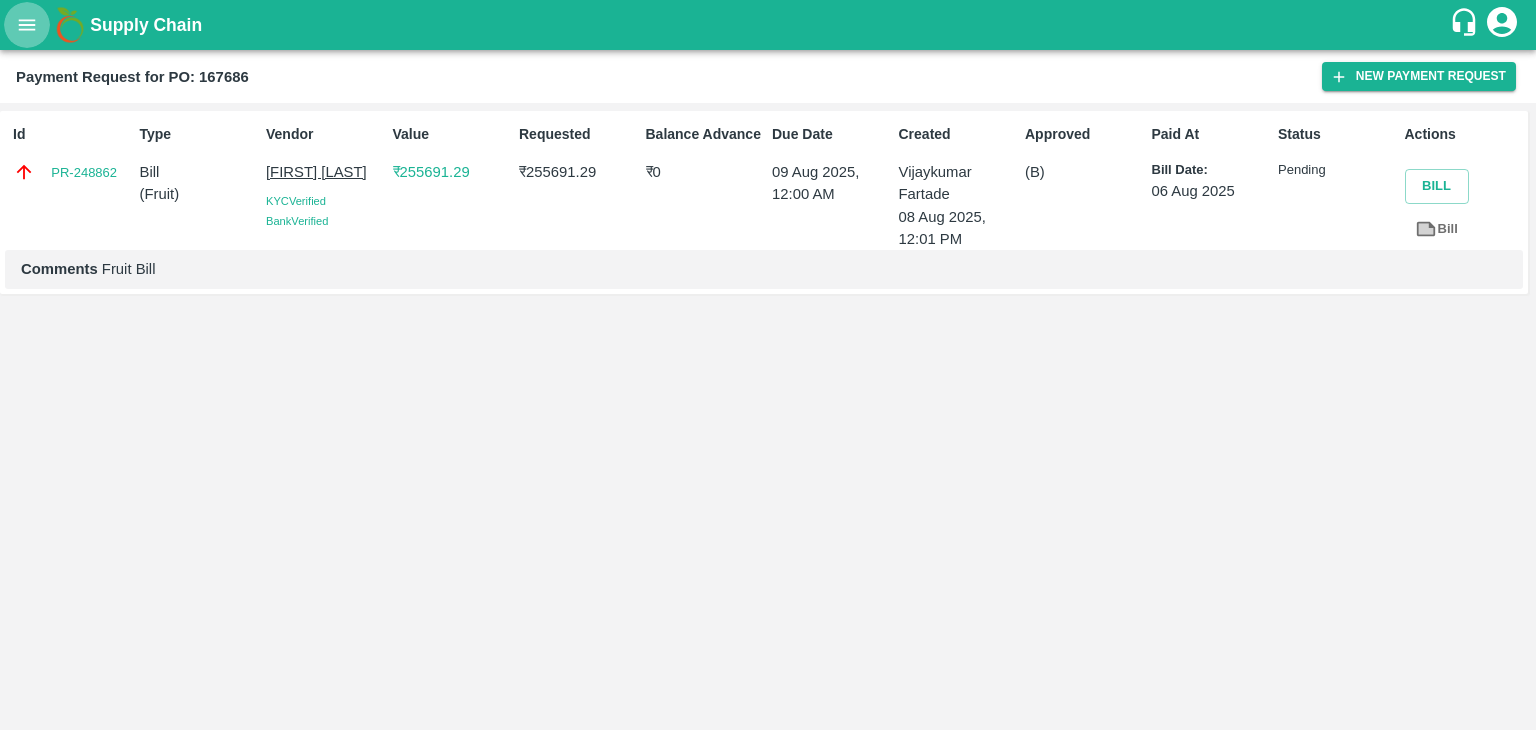 click at bounding box center (27, 25) 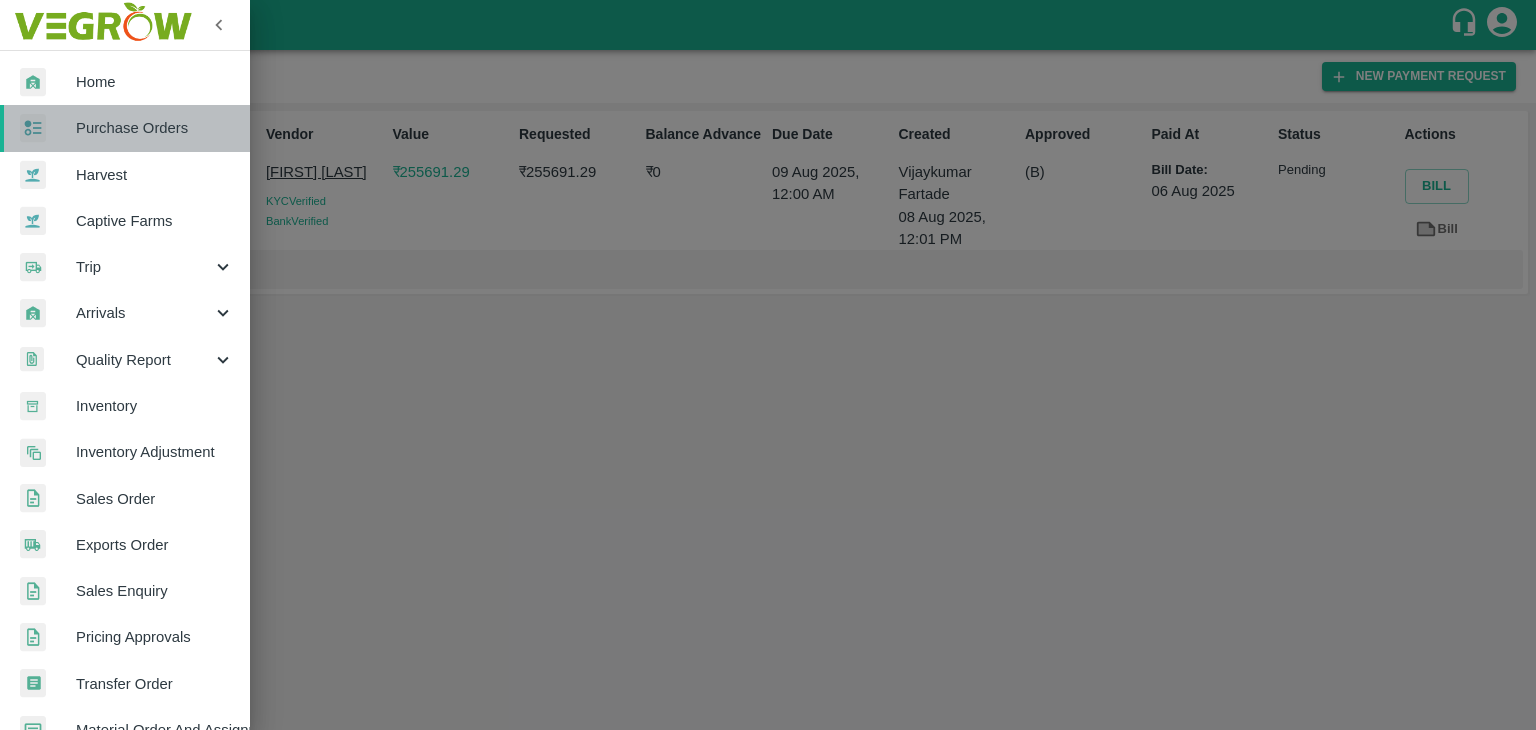 click on "Purchase Orders" at bounding box center (125, 128) 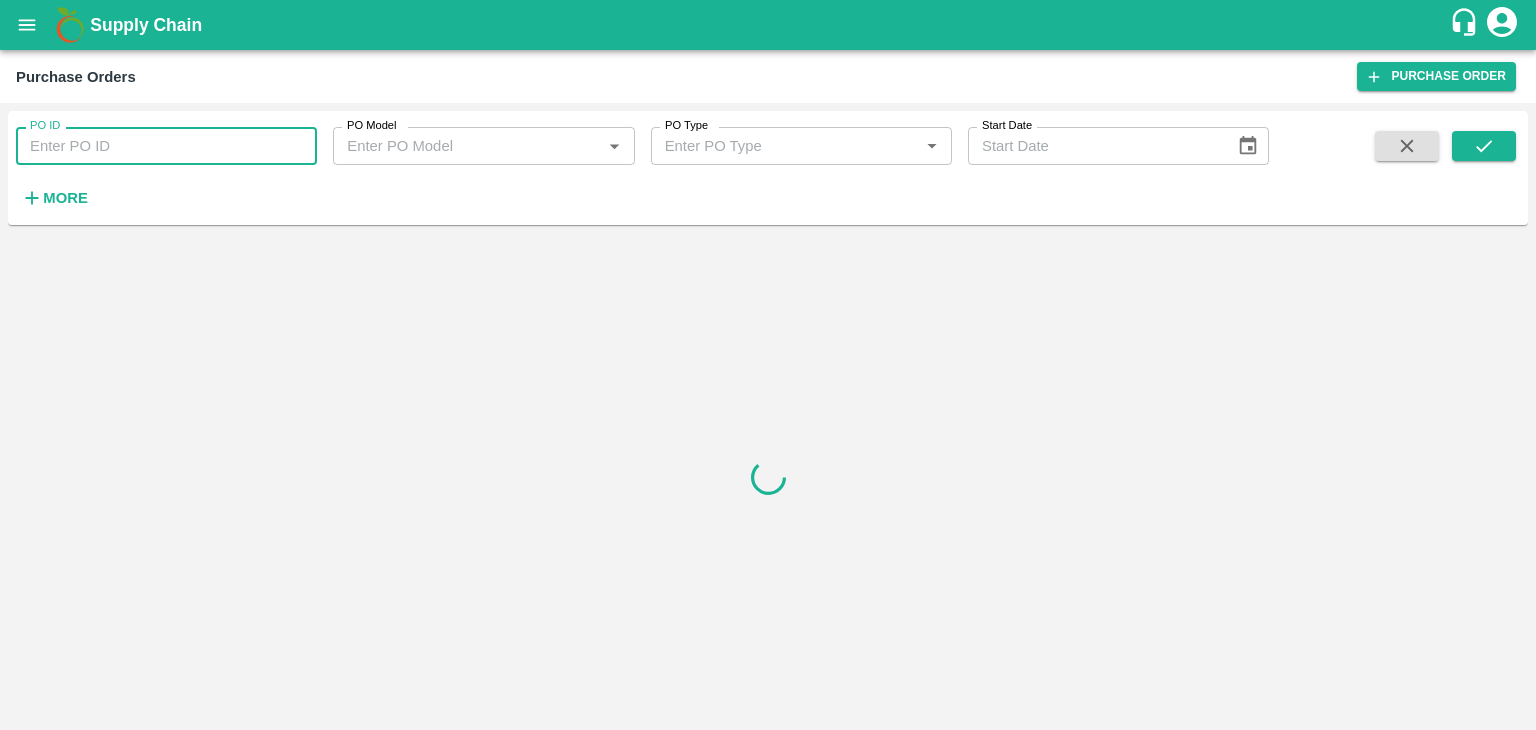 click on "PO ID" at bounding box center (166, 146) 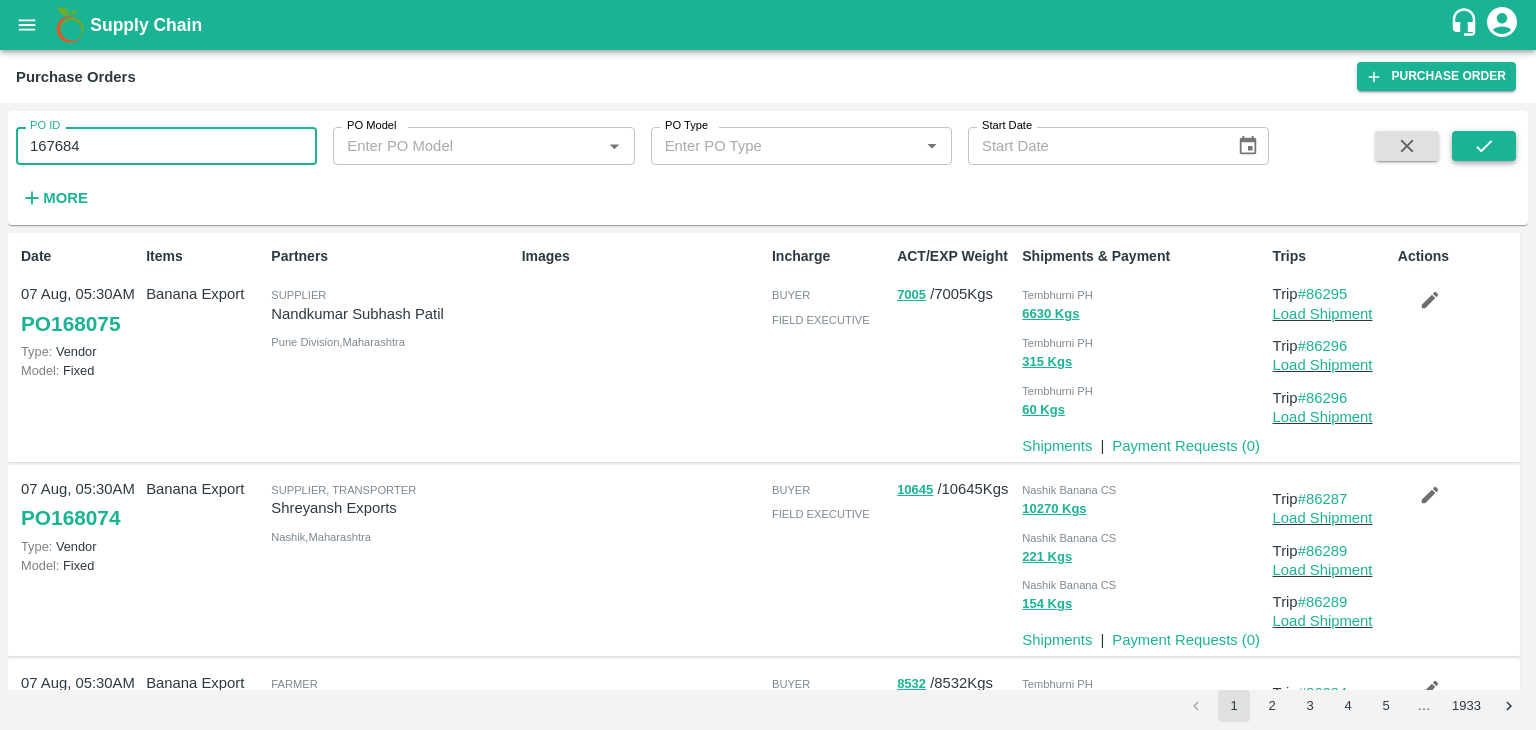type on "167684" 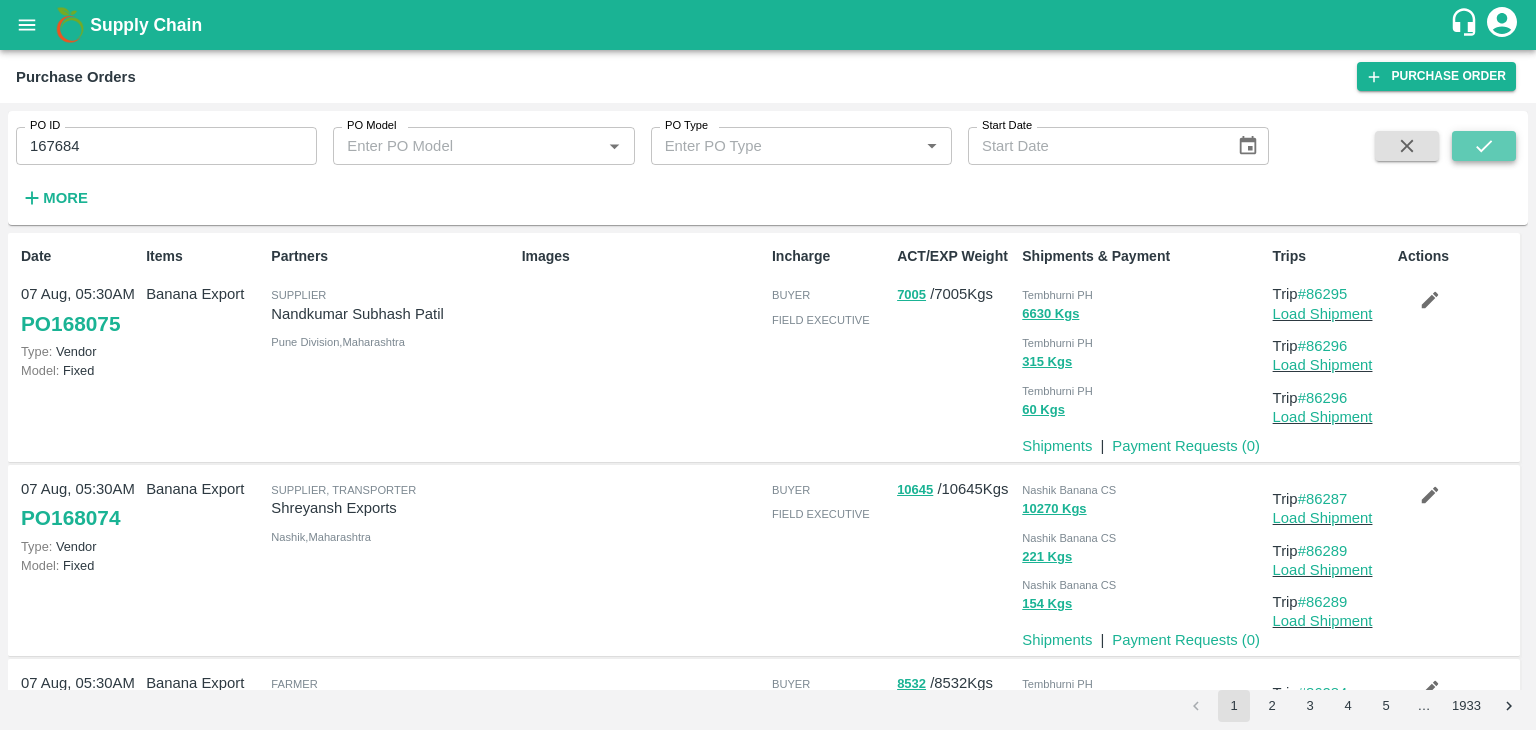 click 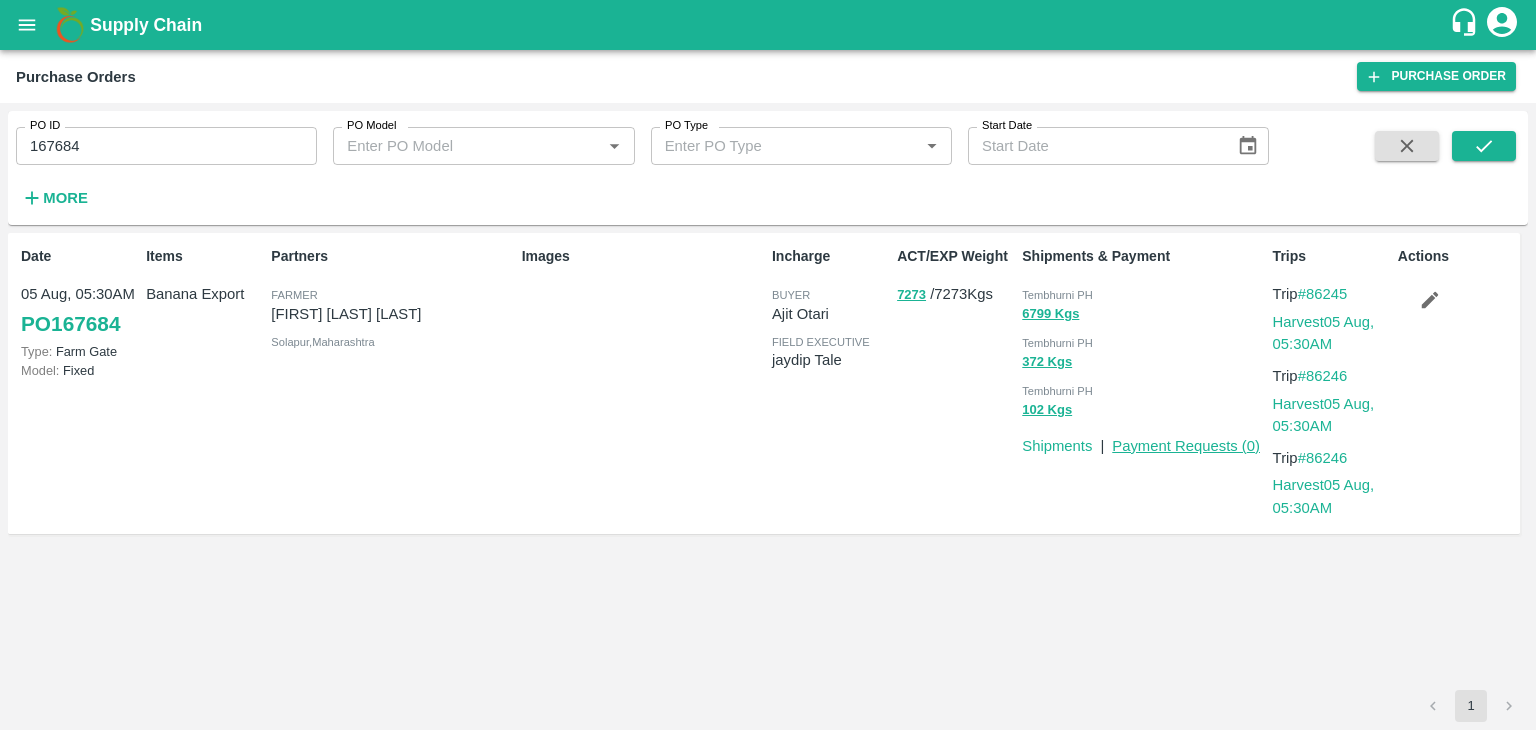 click on "Payment Requests ( 0 )" at bounding box center [1186, 446] 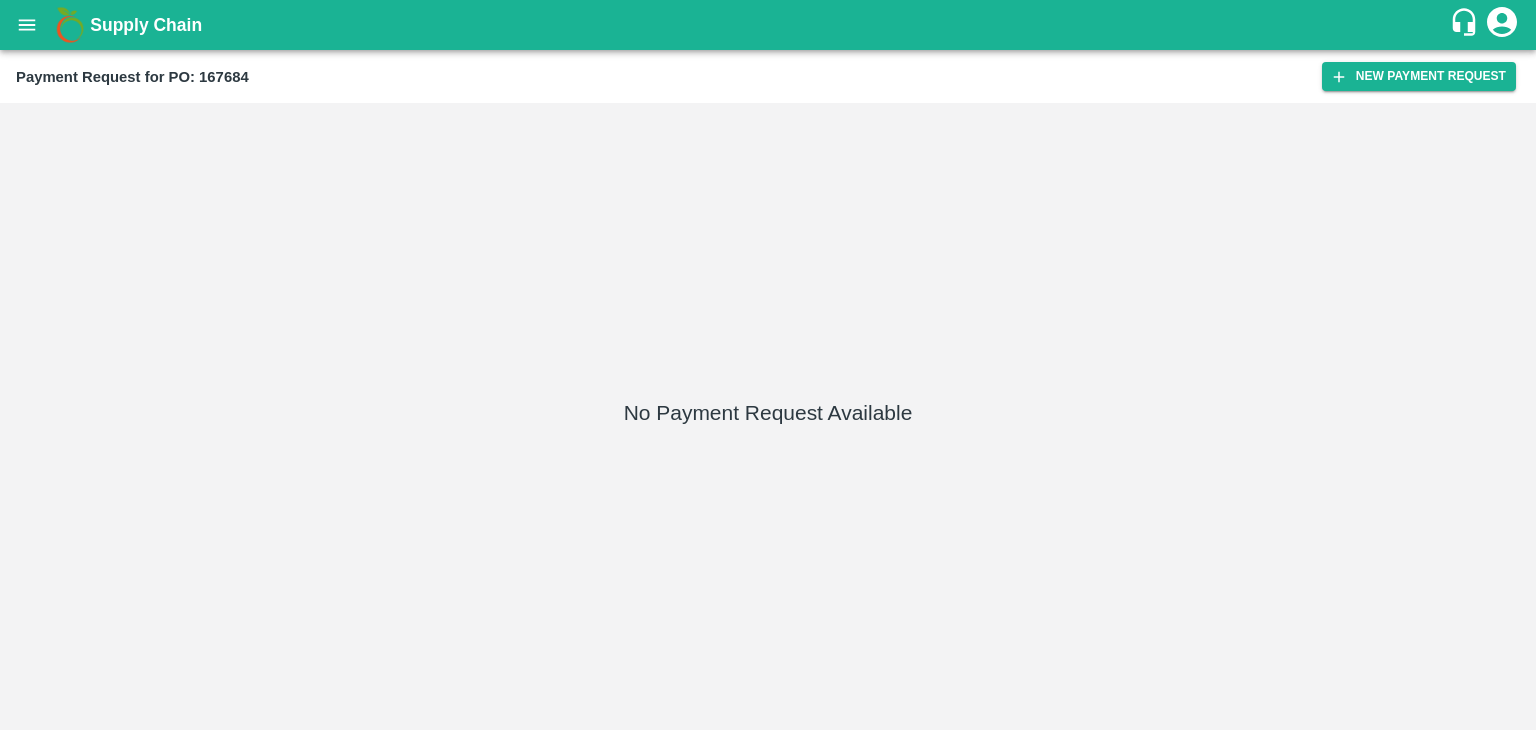 scroll, scrollTop: 0, scrollLeft: 0, axis: both 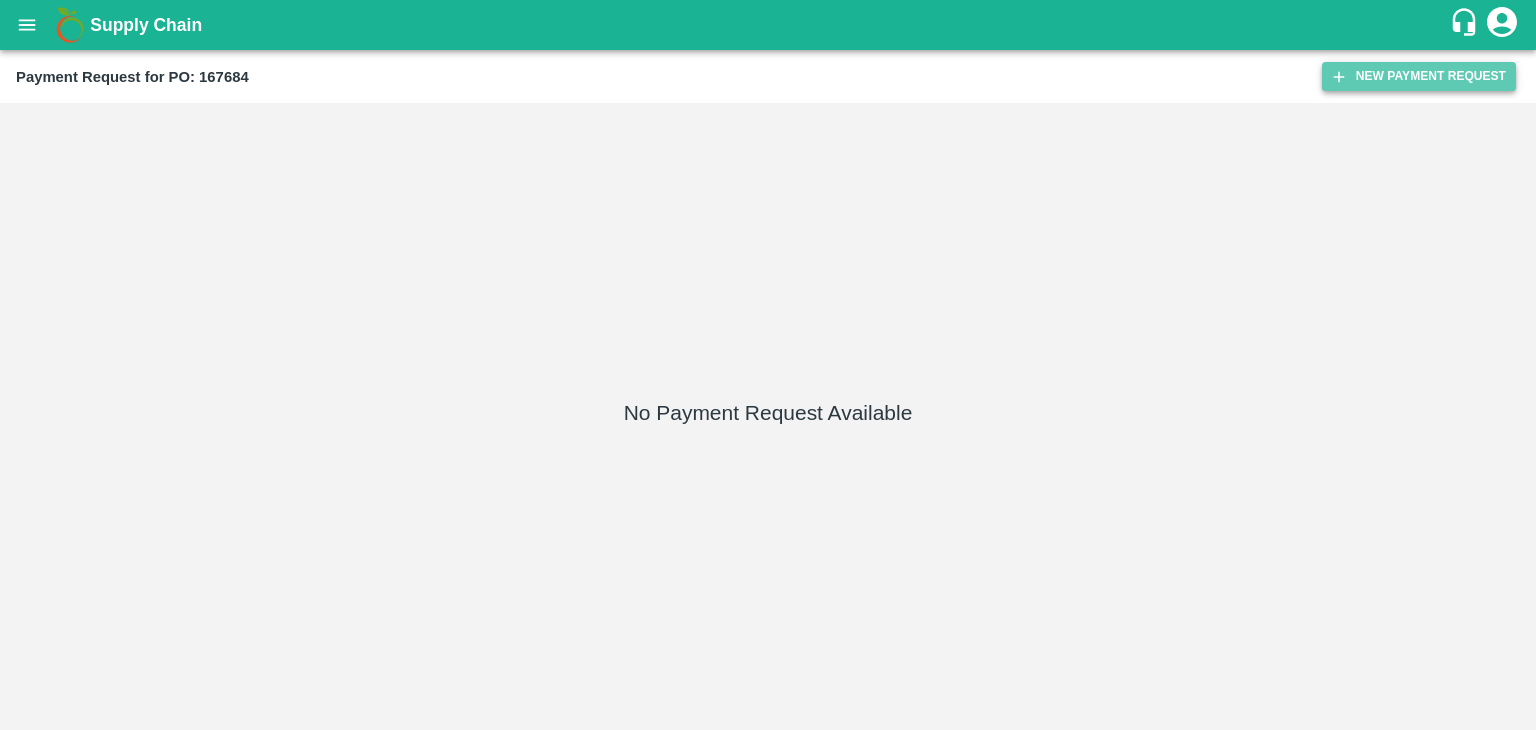 click 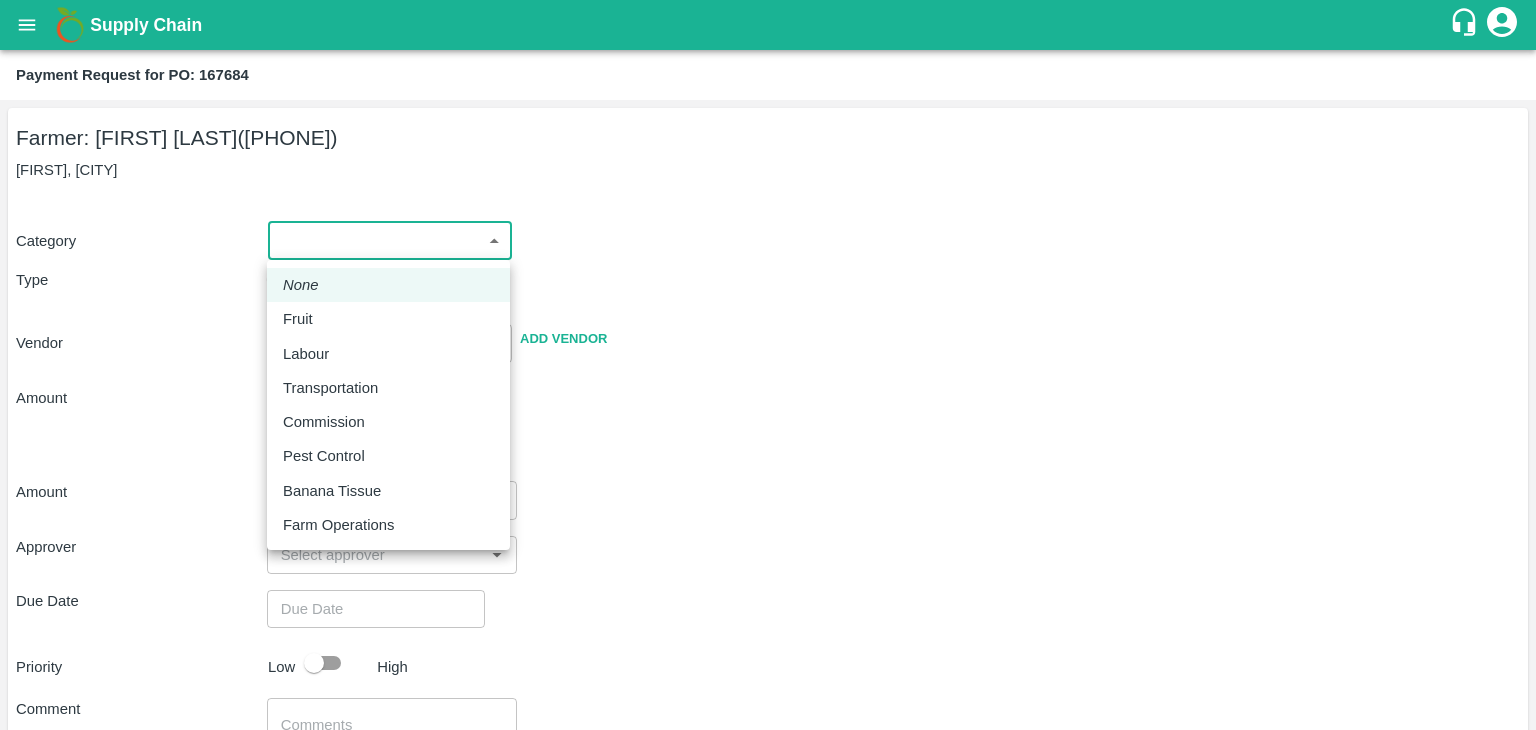 drag, startPoint x: 286, startPoint y: 240, endPoint x: 336, endPoint y: 323, distance: 96.89685 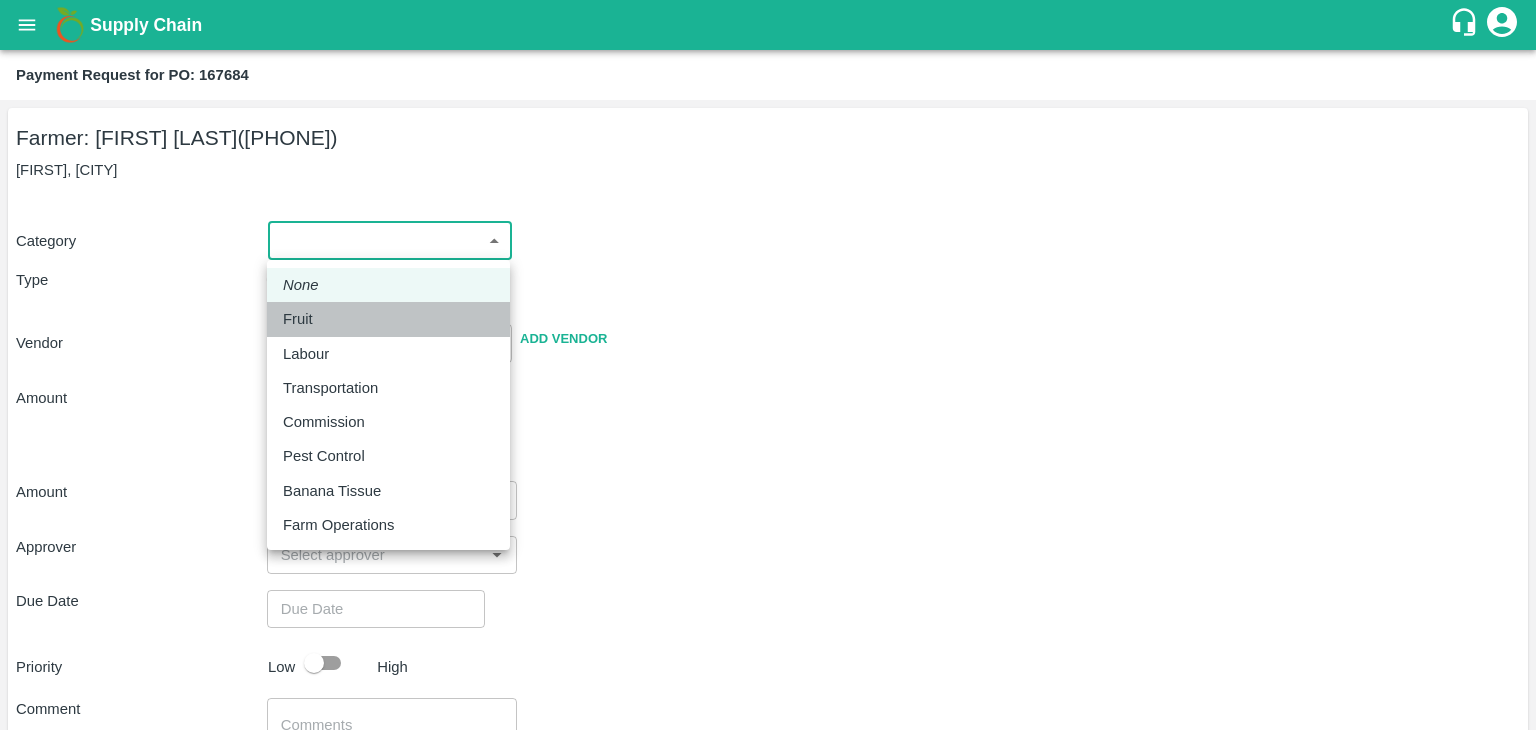 click on "Fruit" at bounding box center [388, 319] 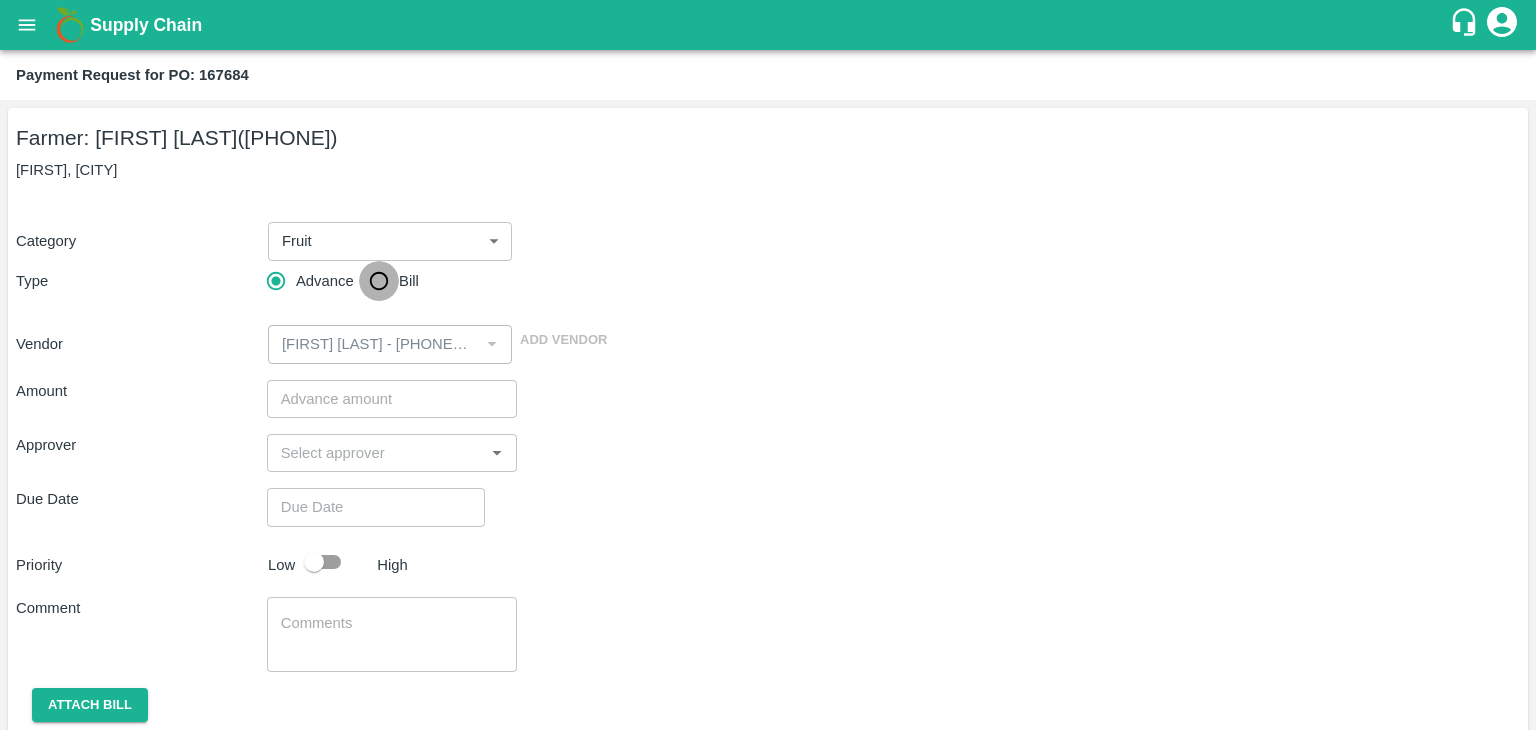 click on "Bill" at bounding box center (379, 281) 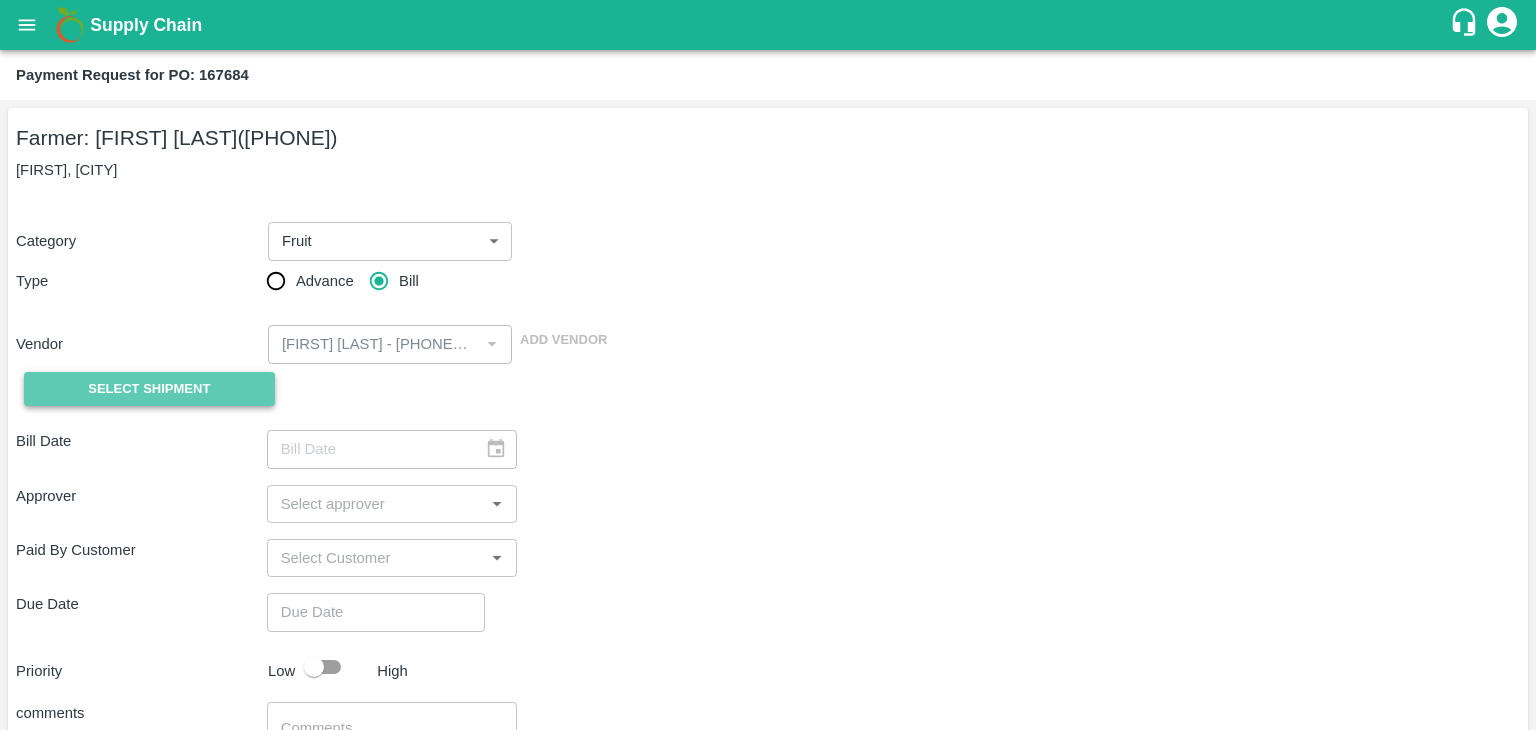 click on "Select Shipment" at bounding box center [149, 389] 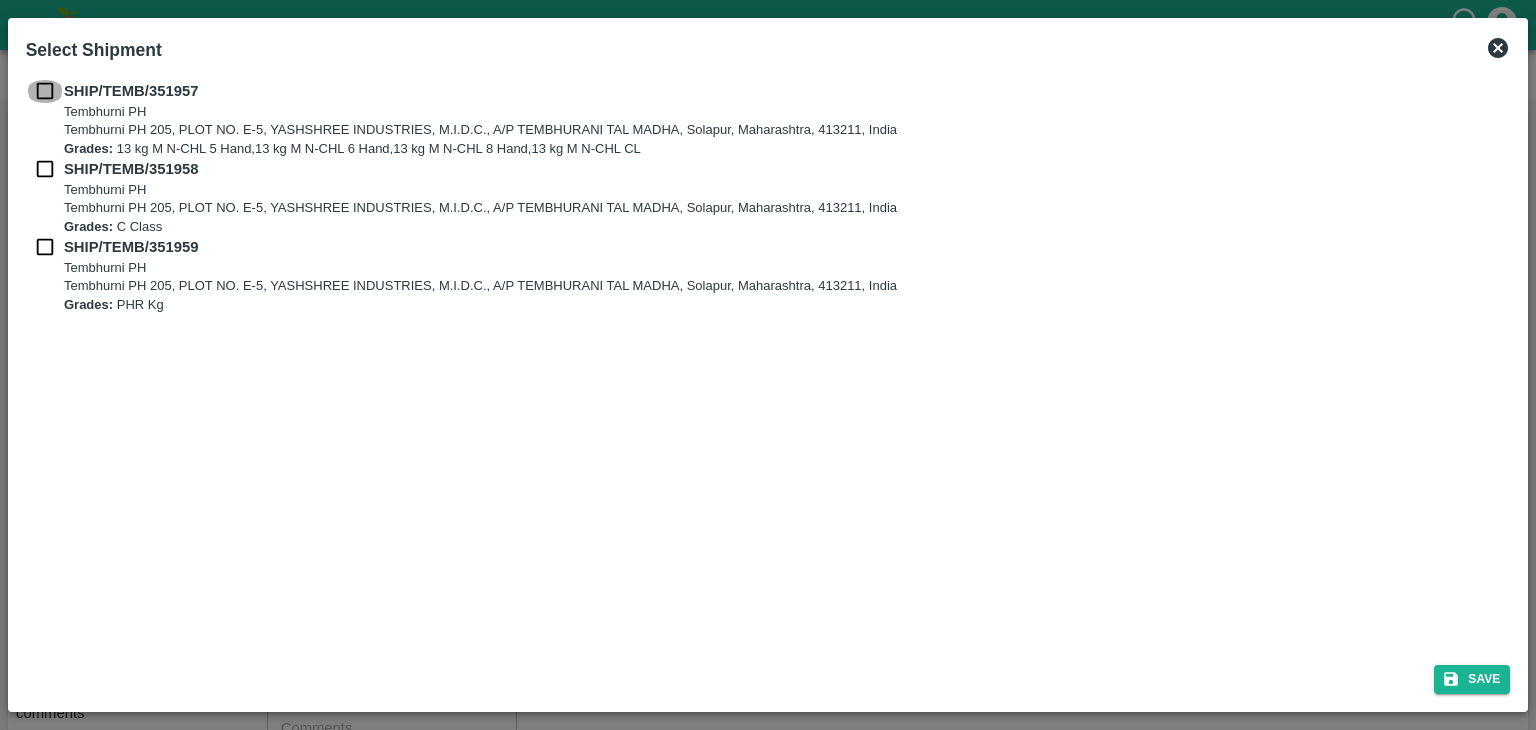 click at bounding box center [45, 91] 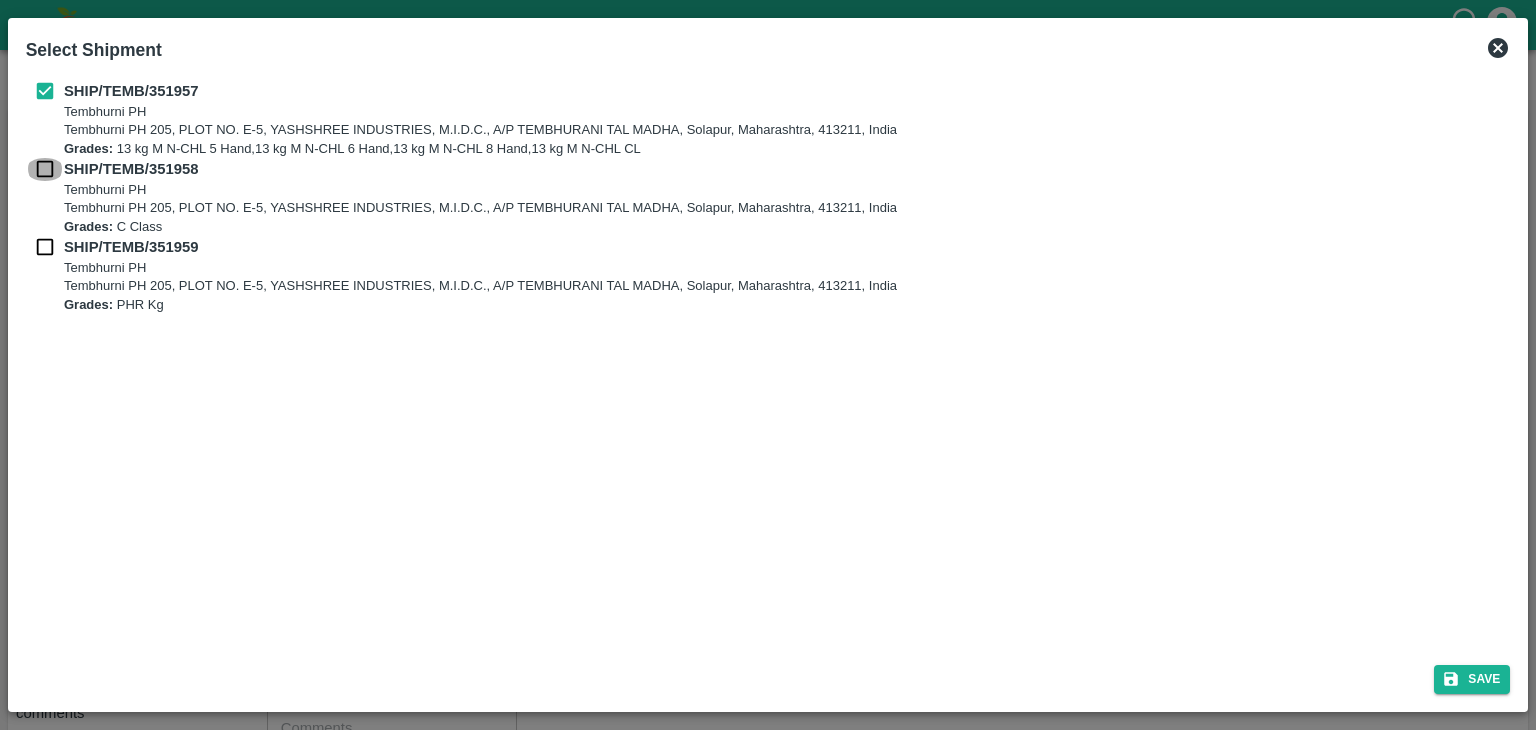 click at bounding box center (45, 169) 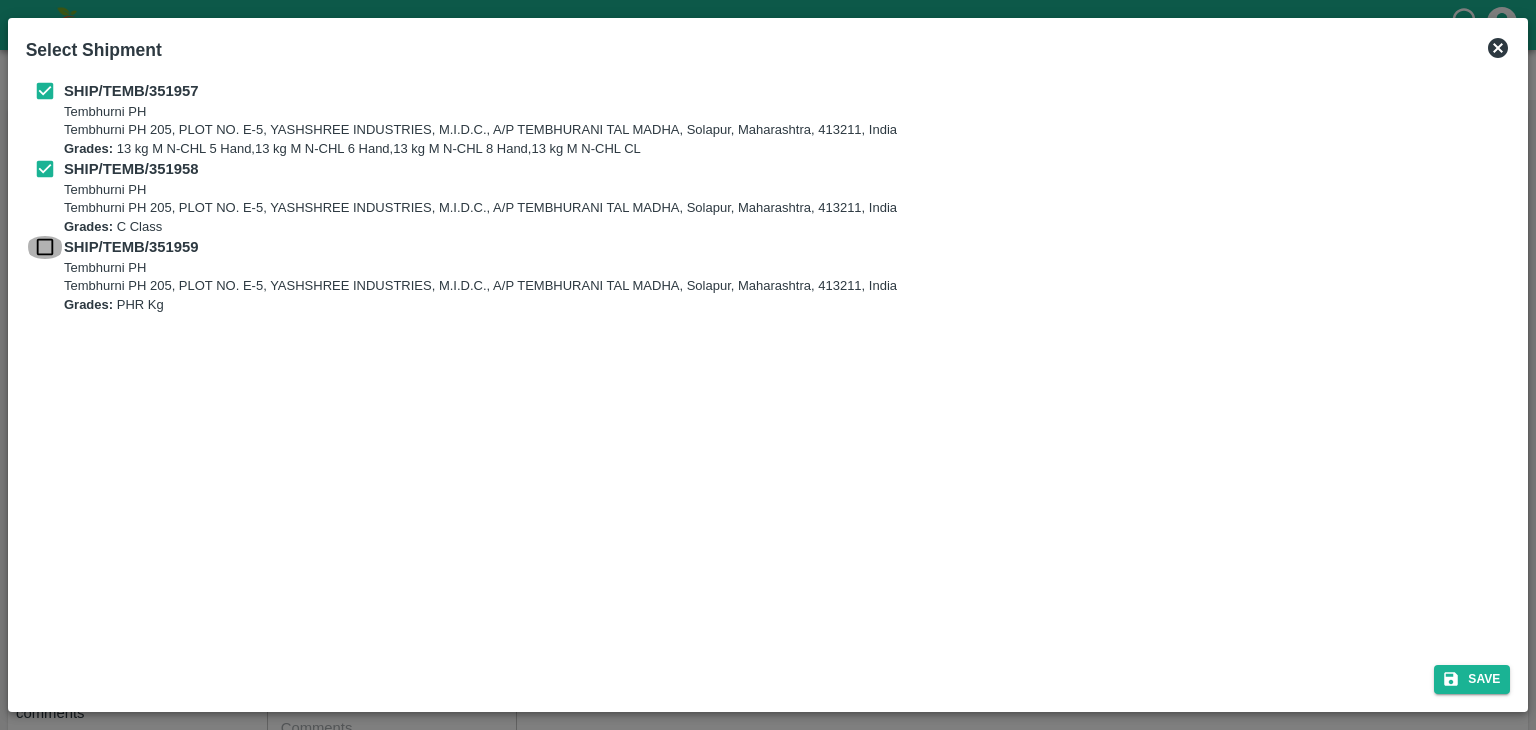 click at bounding box center [45, 247] 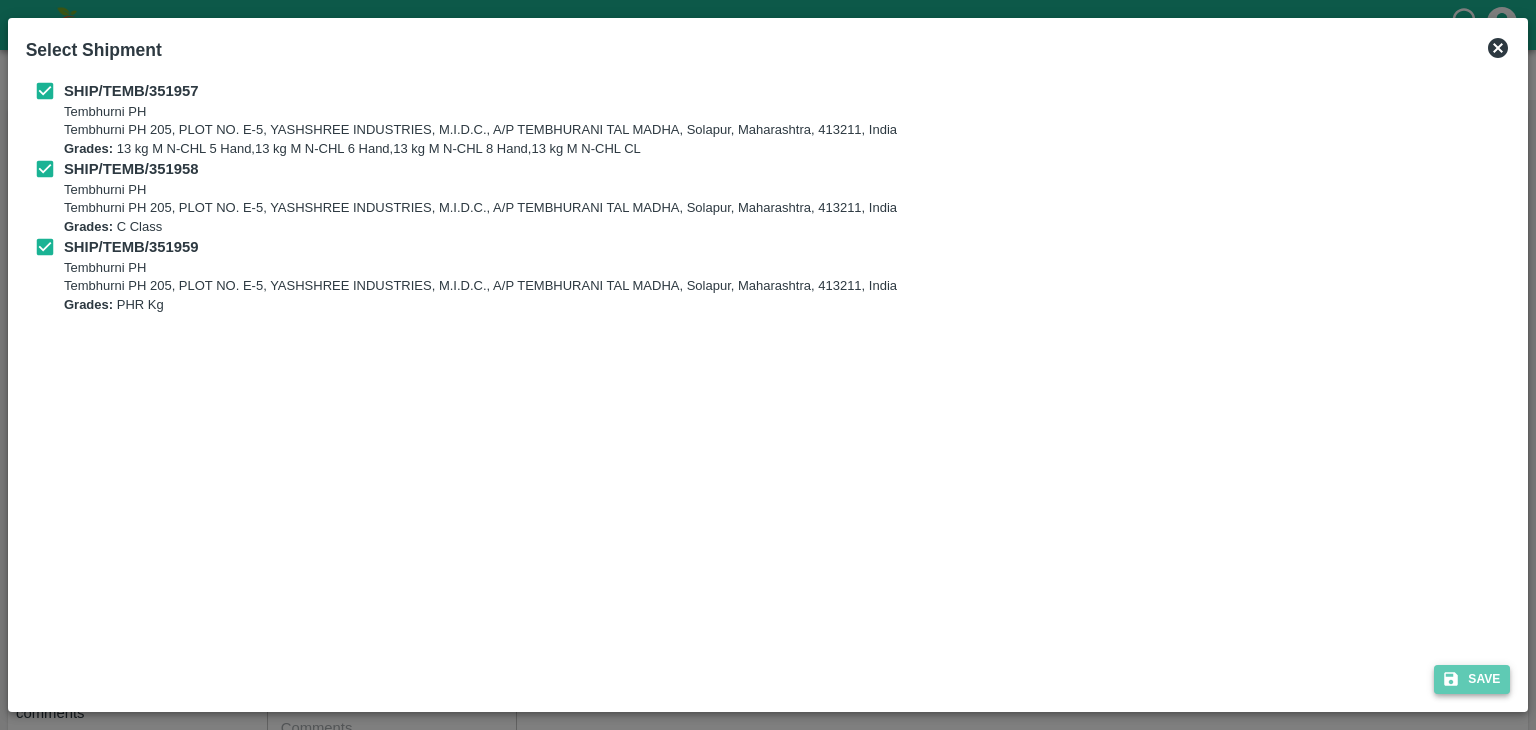 click on "Save" at bounding box center [1472, 679] 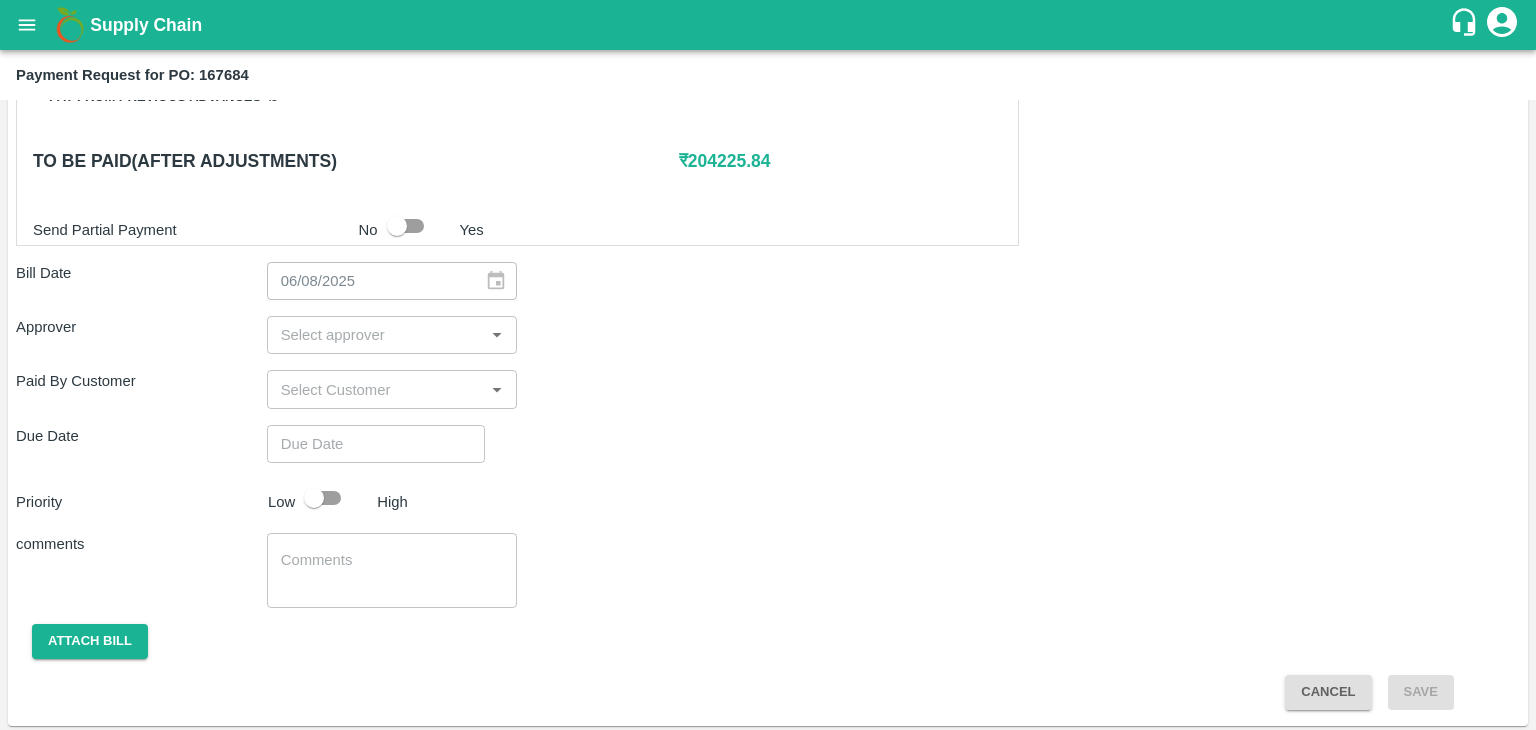 scroll, scrollTop: 935, scrollLeft: 0, axis: vertical 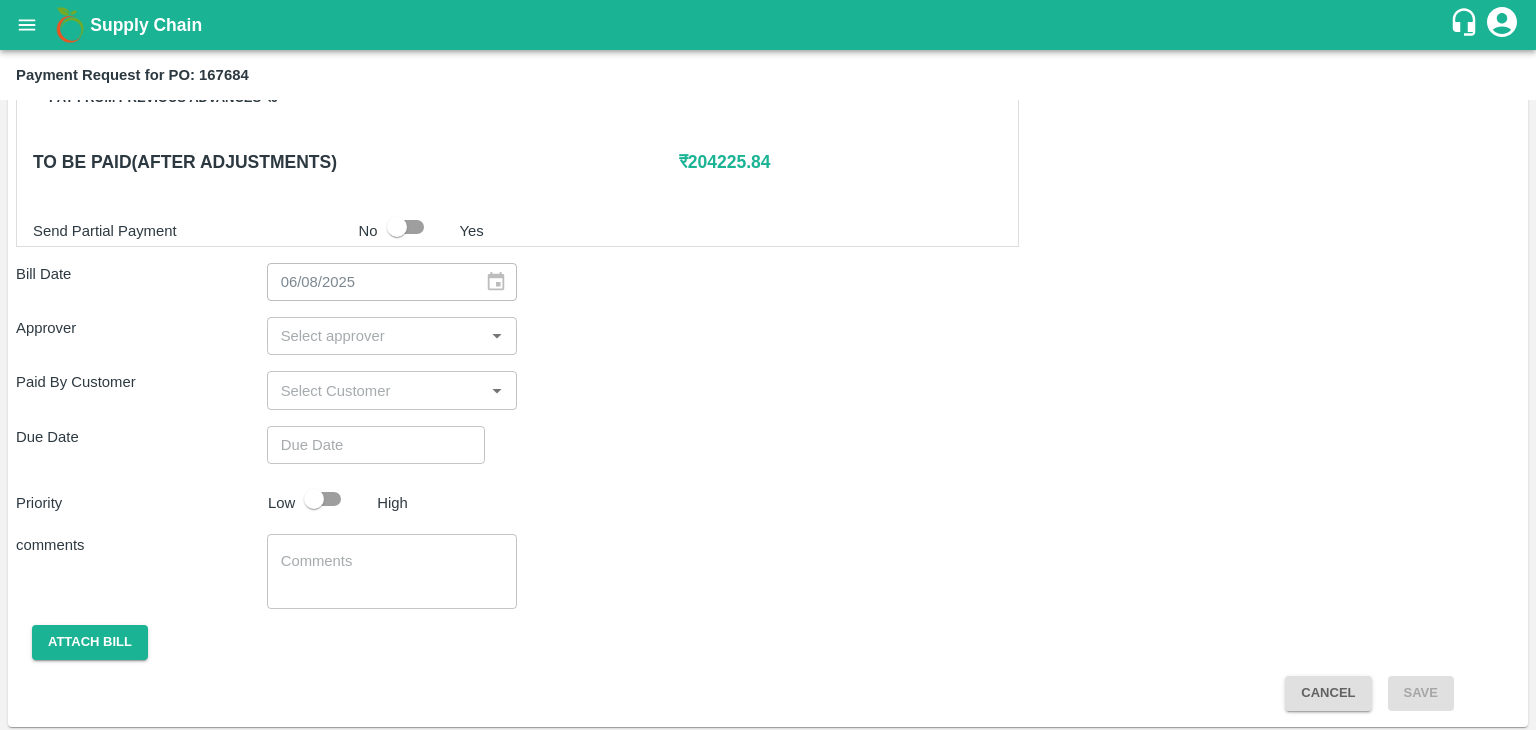 click at bounding box center [376, 336] 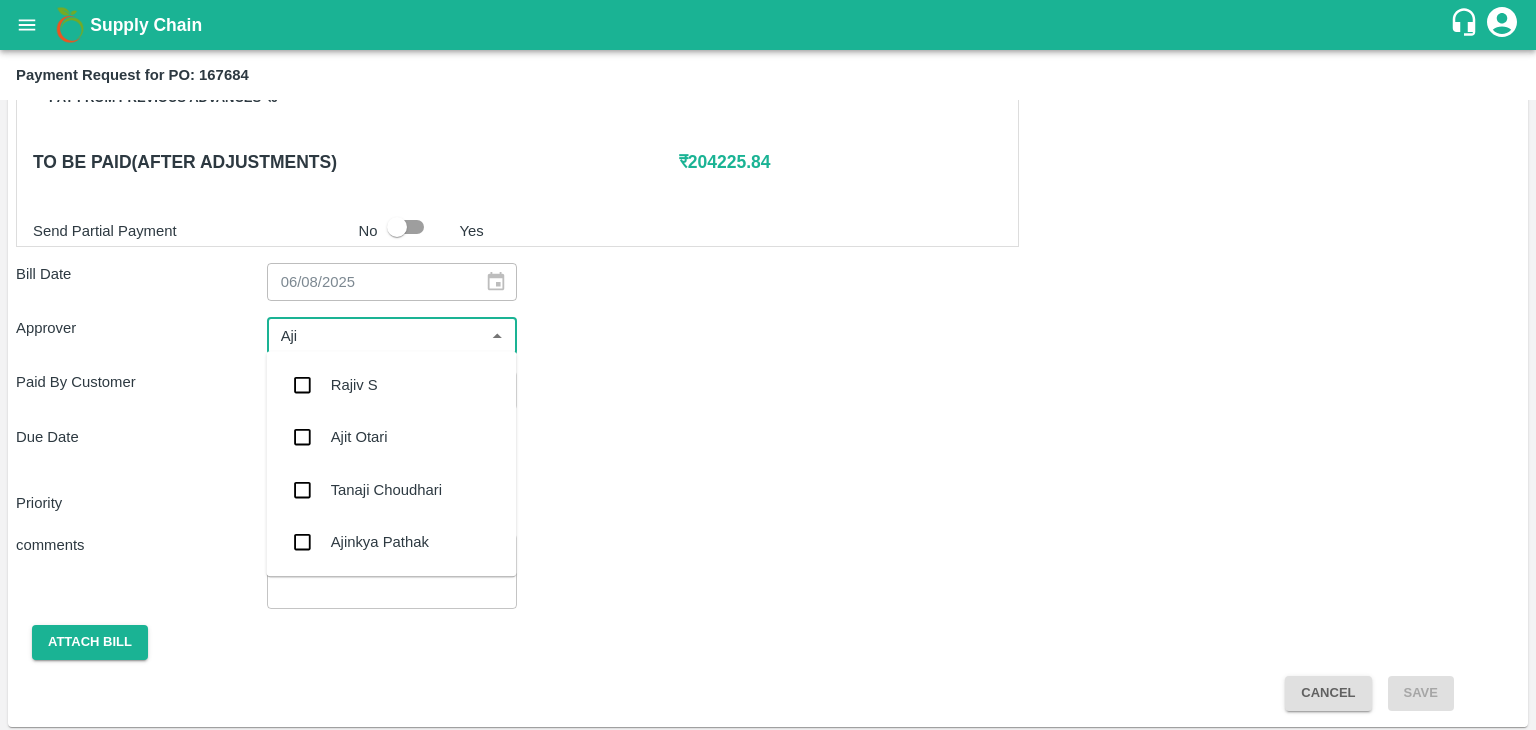 type on "Ajit" 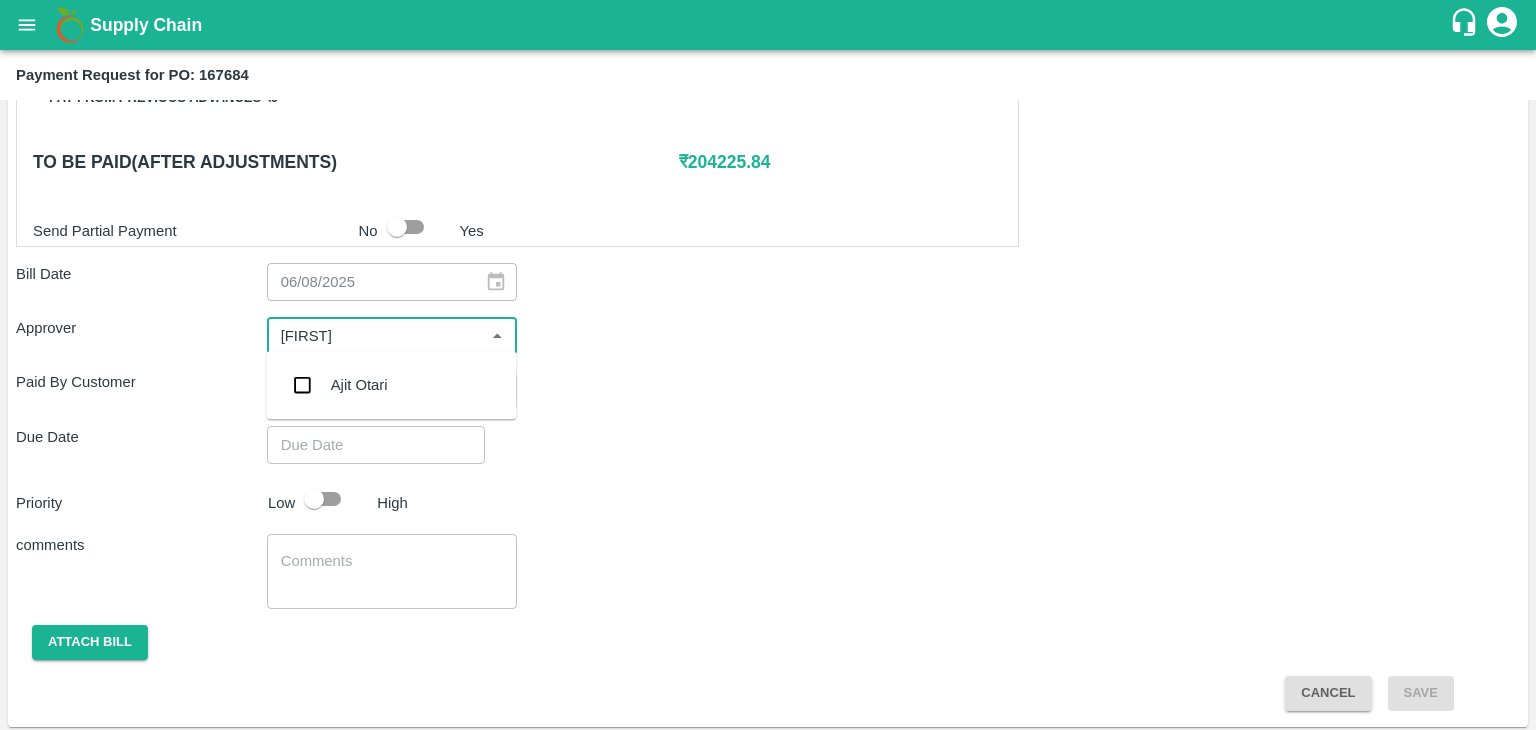 click on "Ajit Otari" at bounding box center [359, 385] 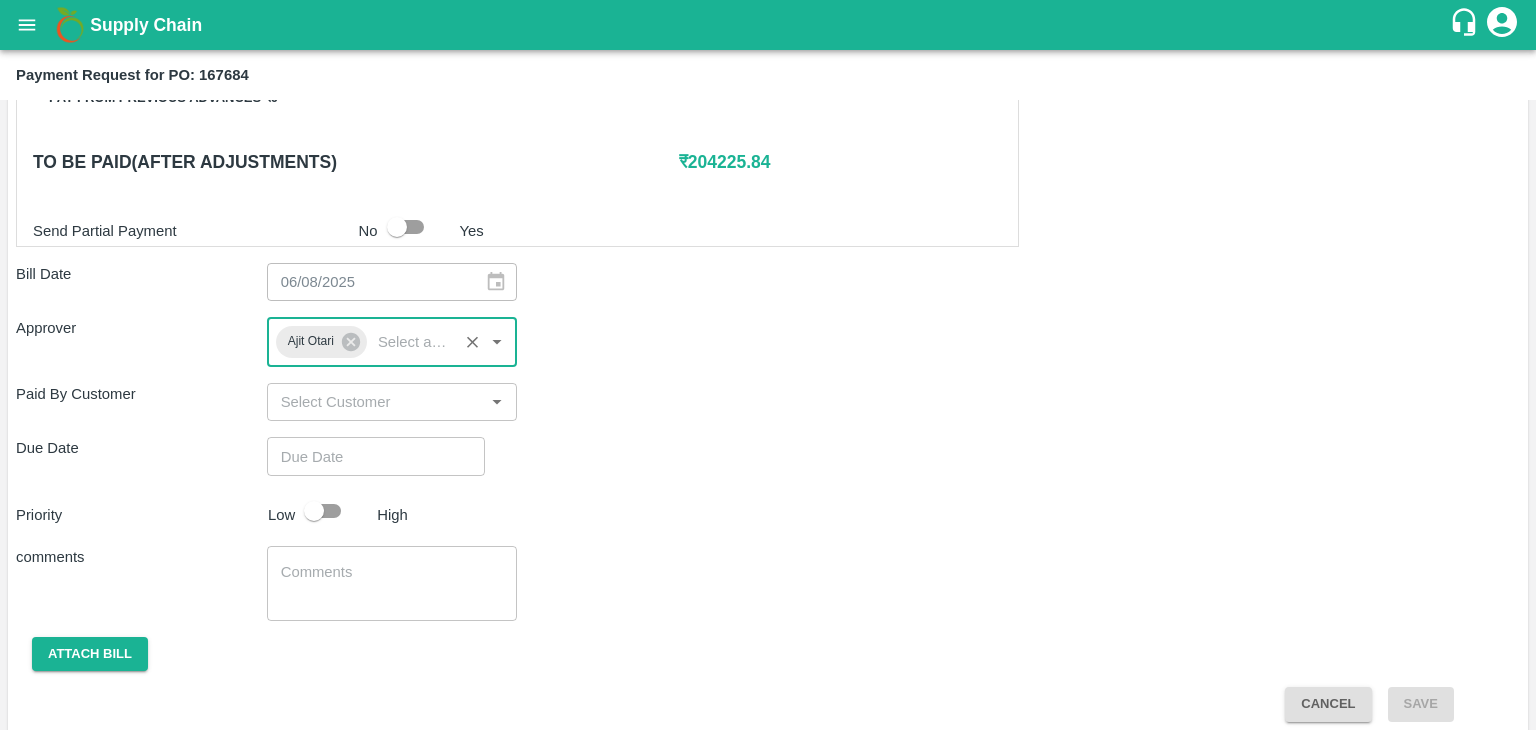 type on "DD/MM/YYYY hh:mm aa" 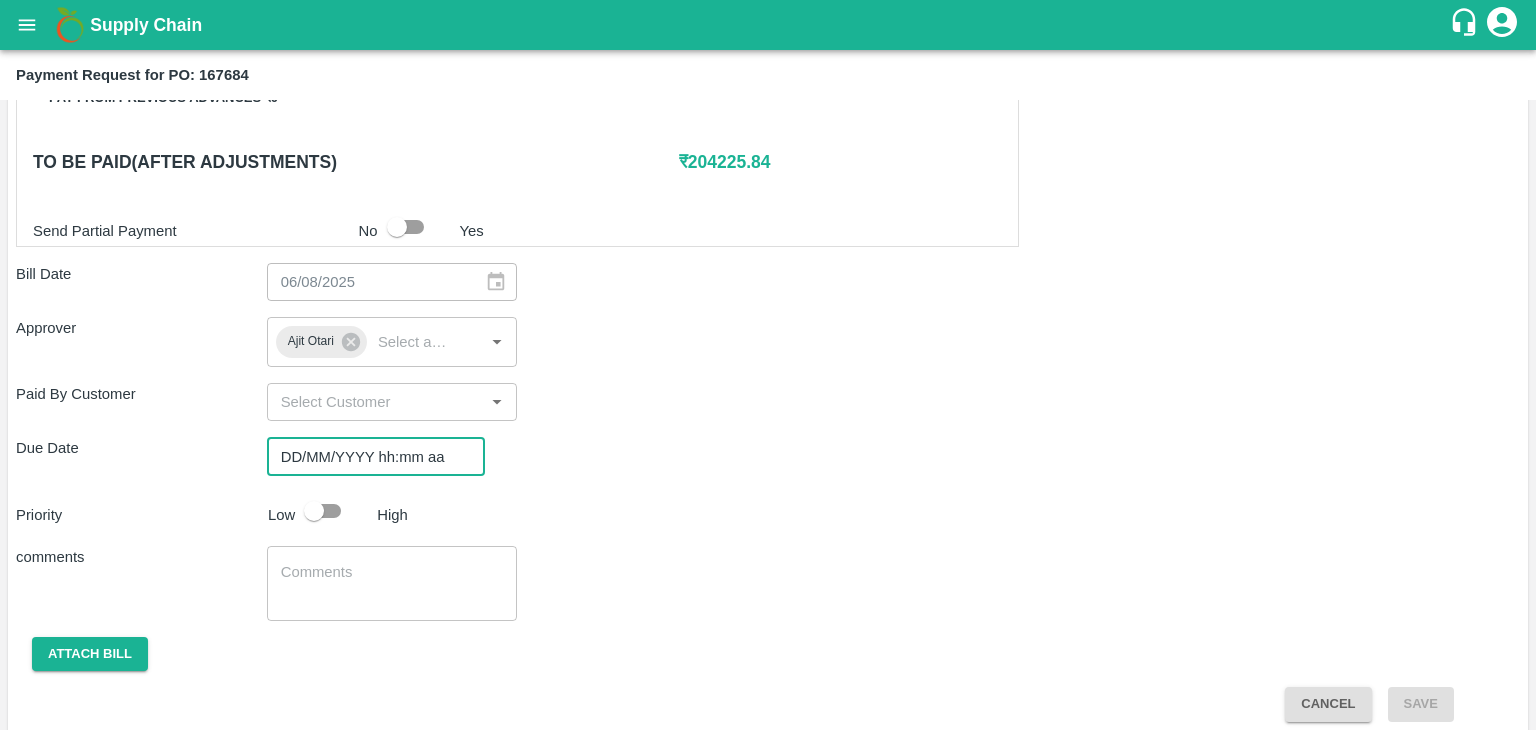 click on "DD/MM/YYYY hh:mm aa" at bounding box center (369, 456) 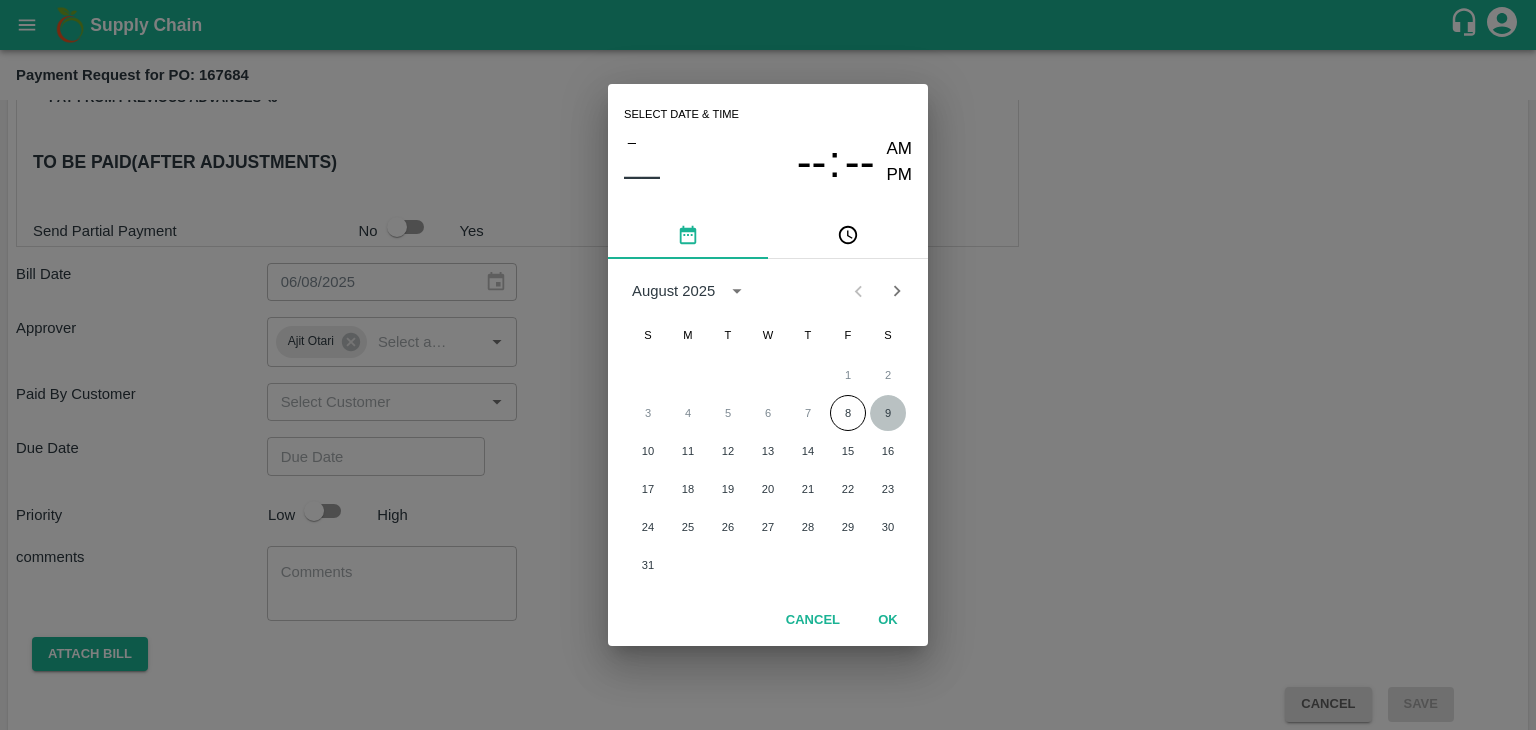 click on "9" at bounding box center (888, 413) 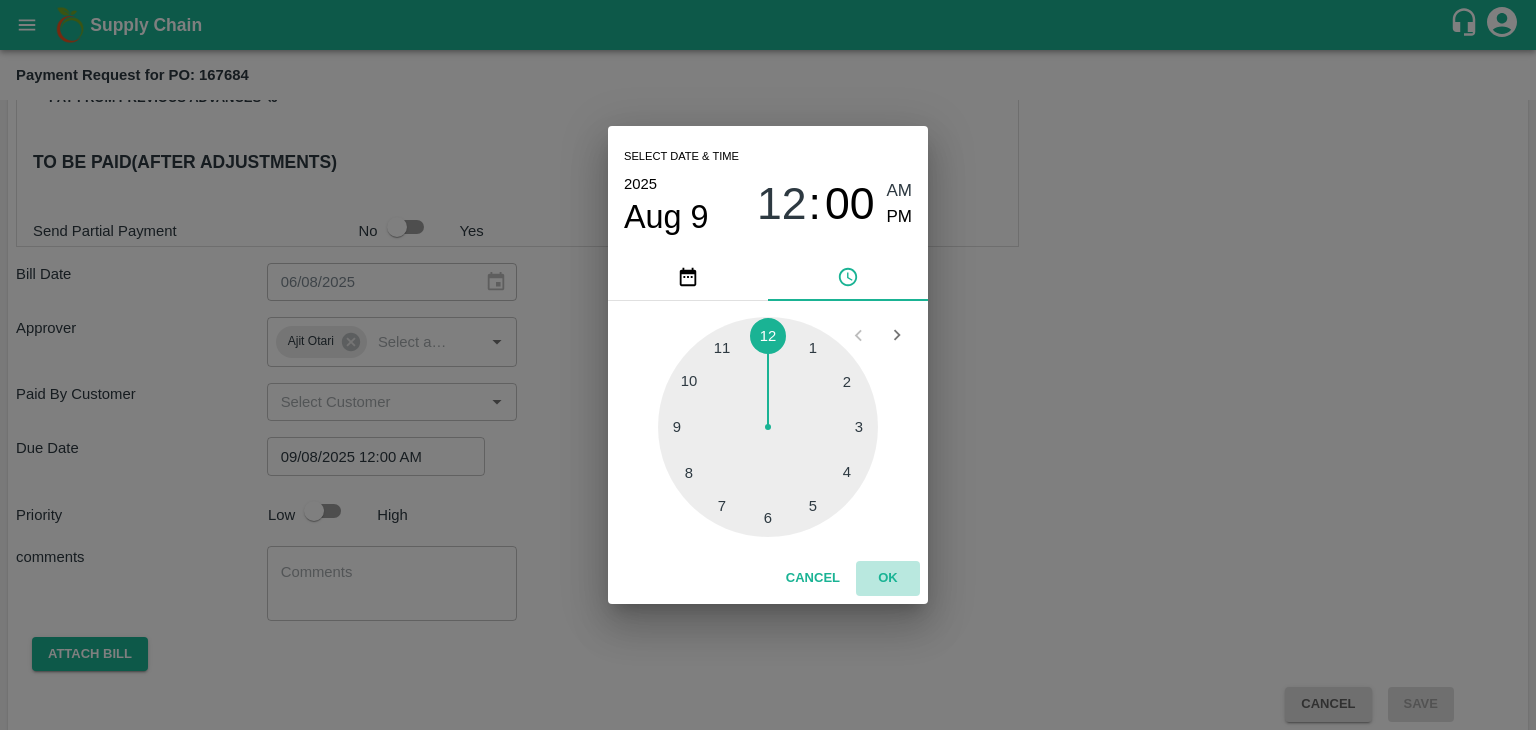 click on "OK" at bounding box center [888, 578] 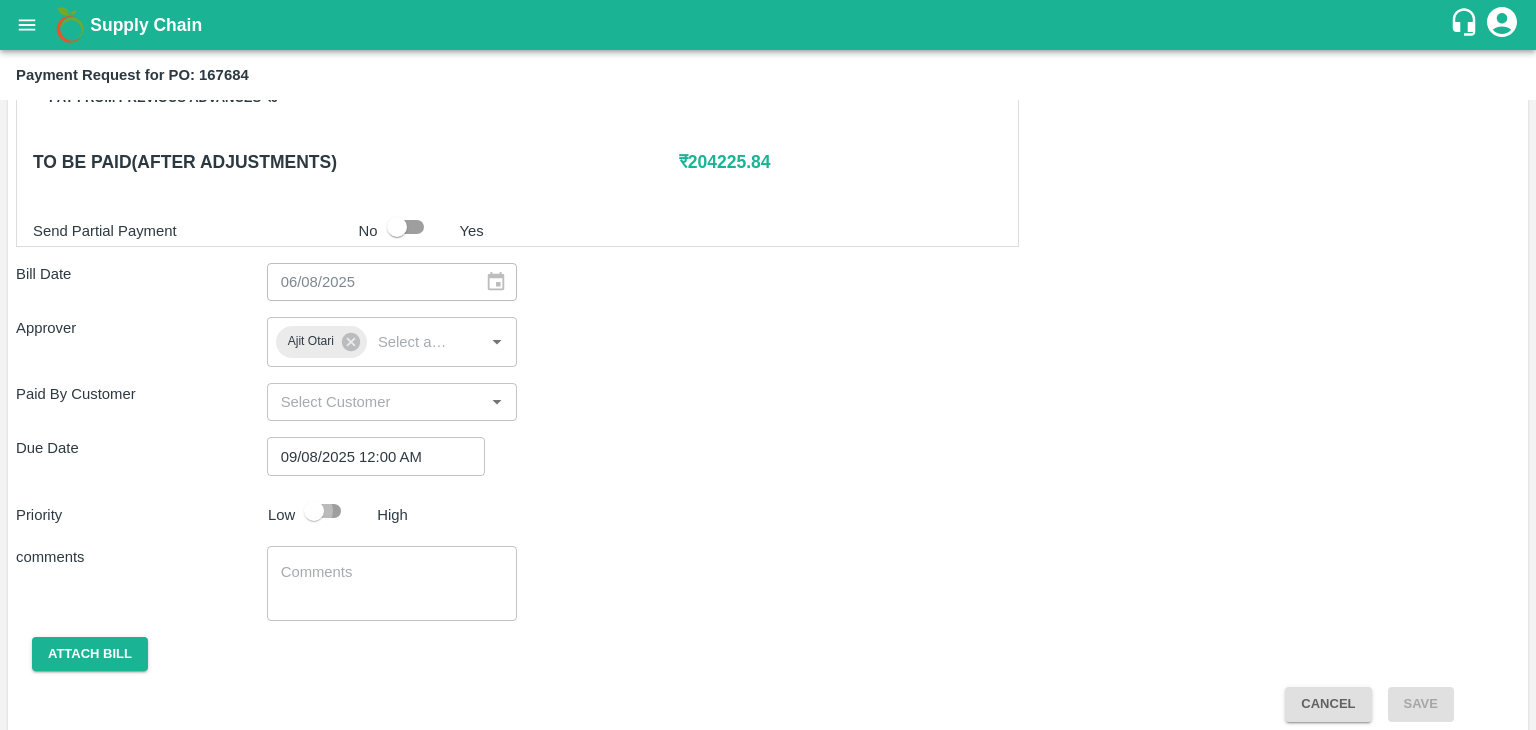 click at bounding box center [314, 511] 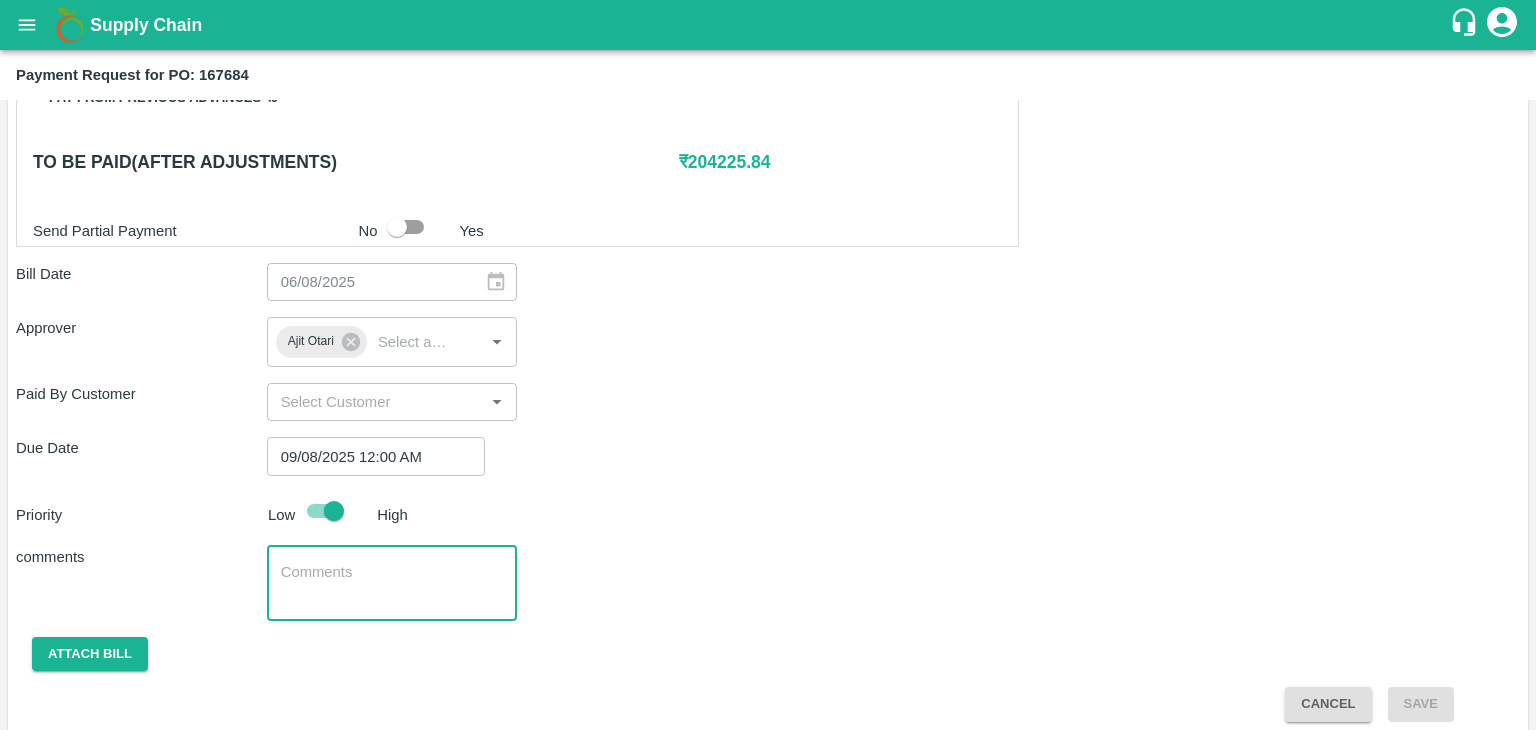 click at bounding box center (392, 583) 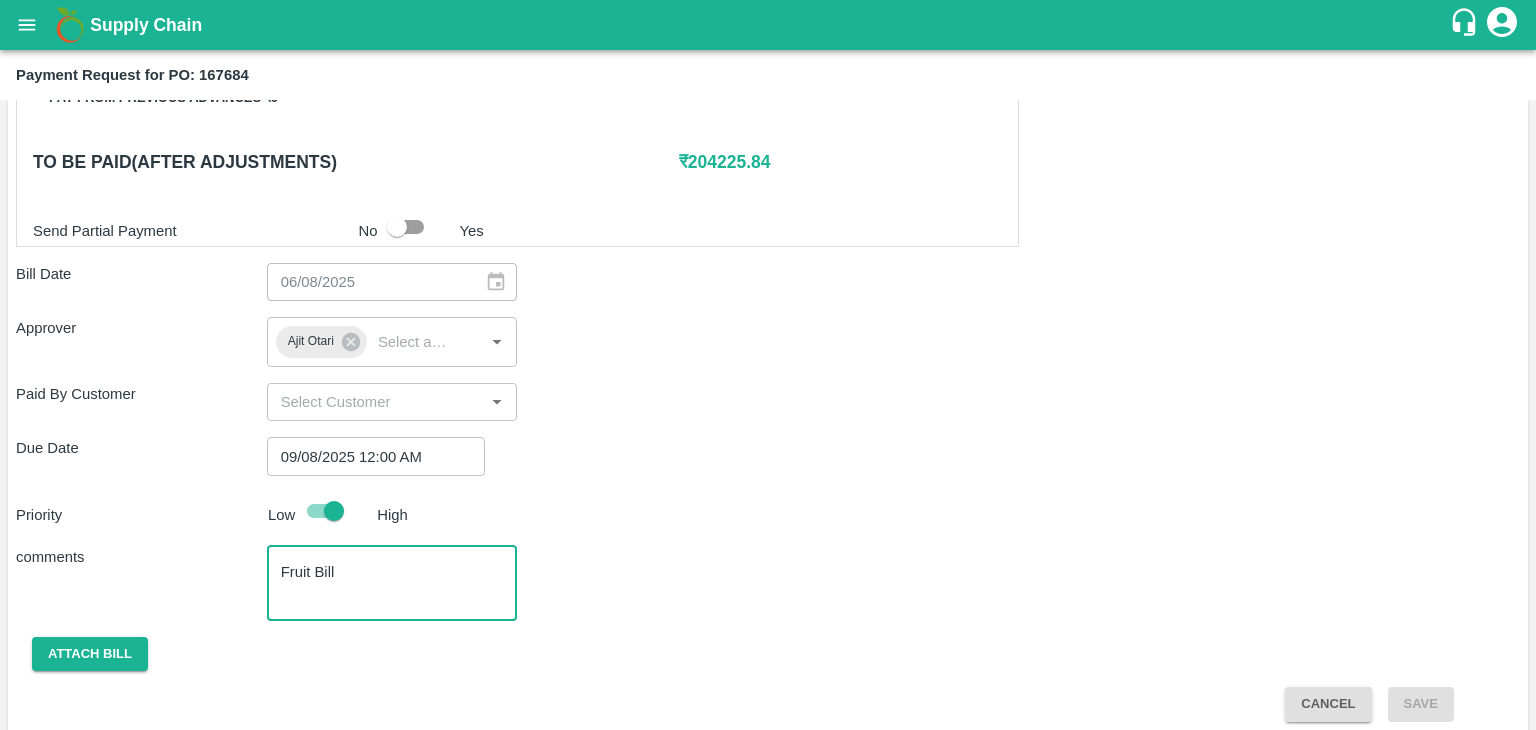 scroll, scrollTop: 948, scrollLeft: 0, axis: vertical 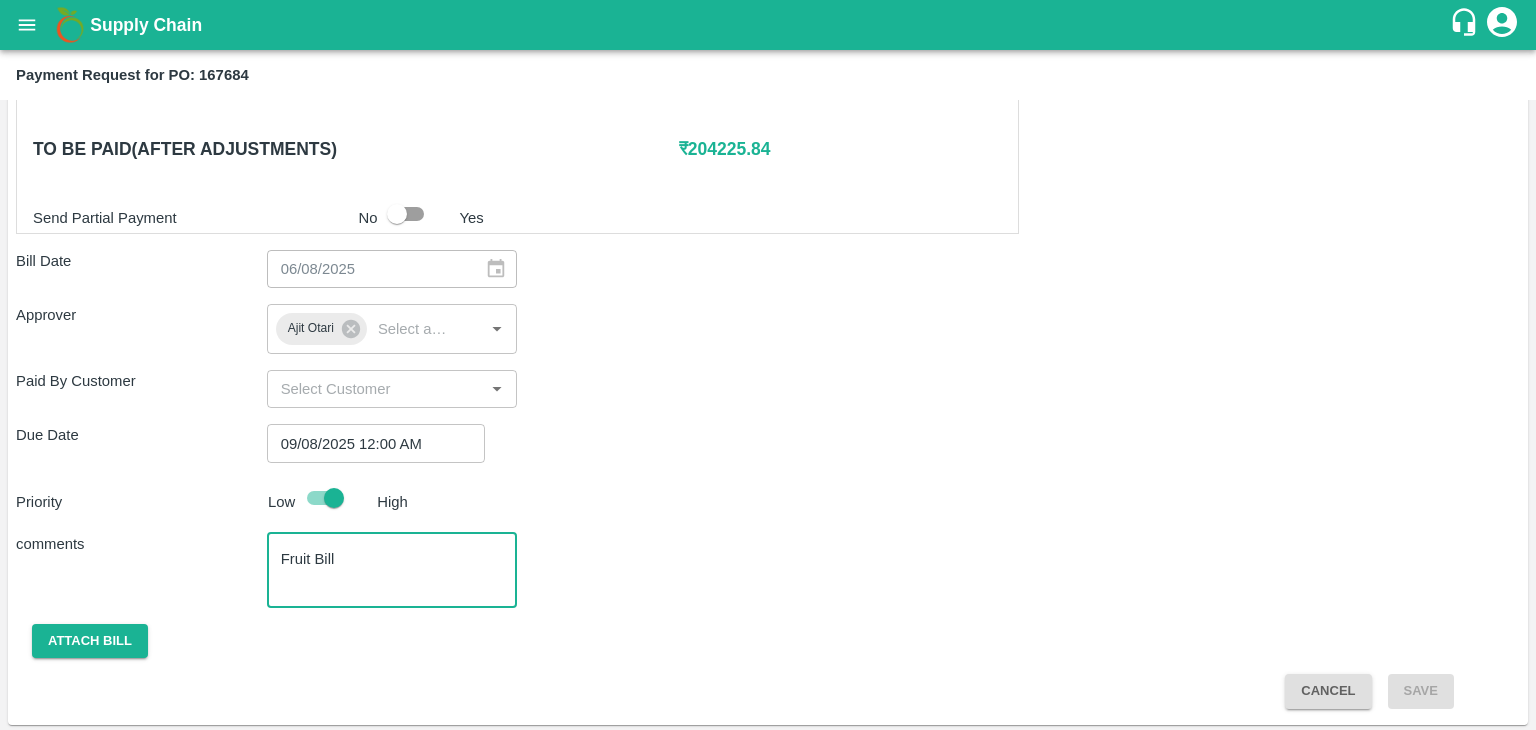 type on "Fruit Bill" 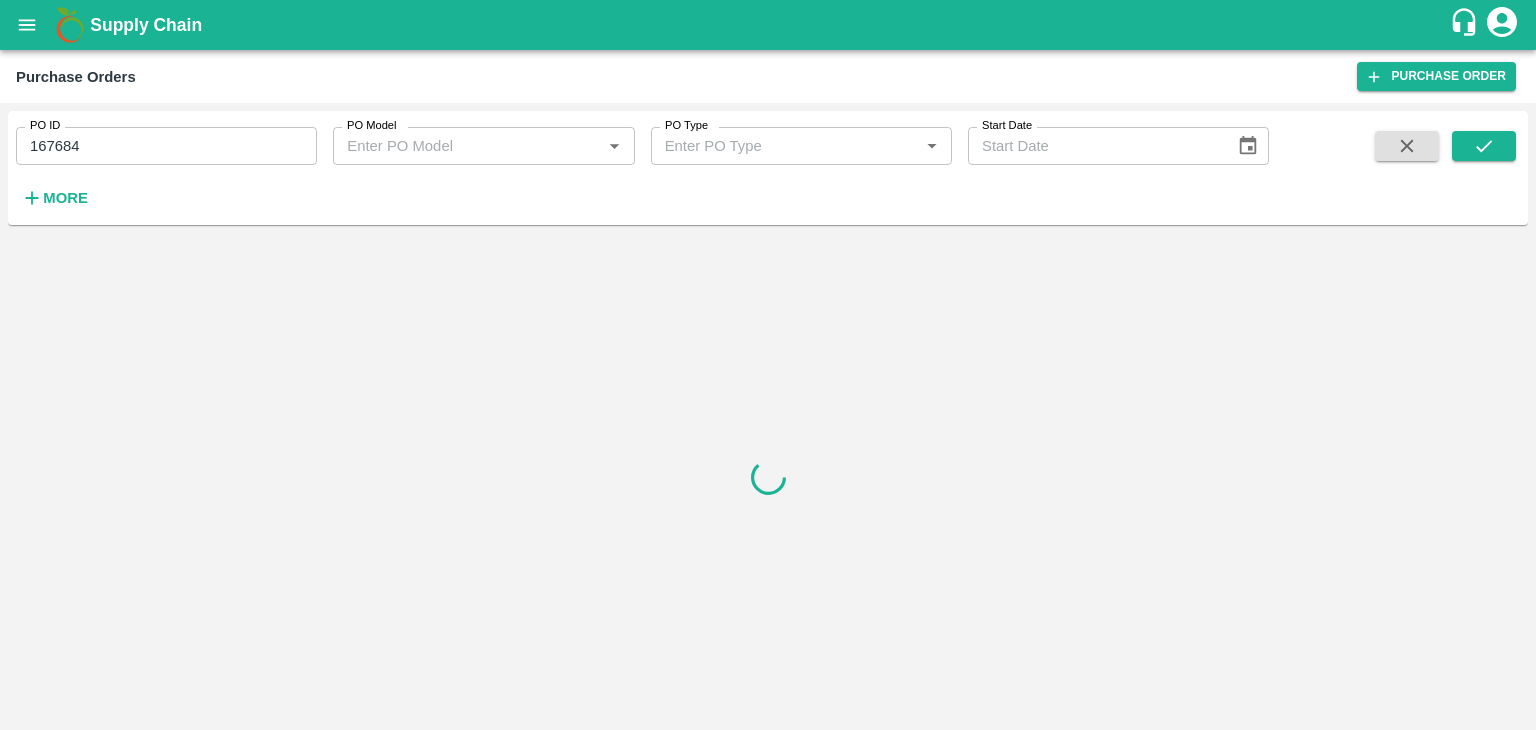 scroll, scrollTop: 0, scrollLeft: 0, axis: both 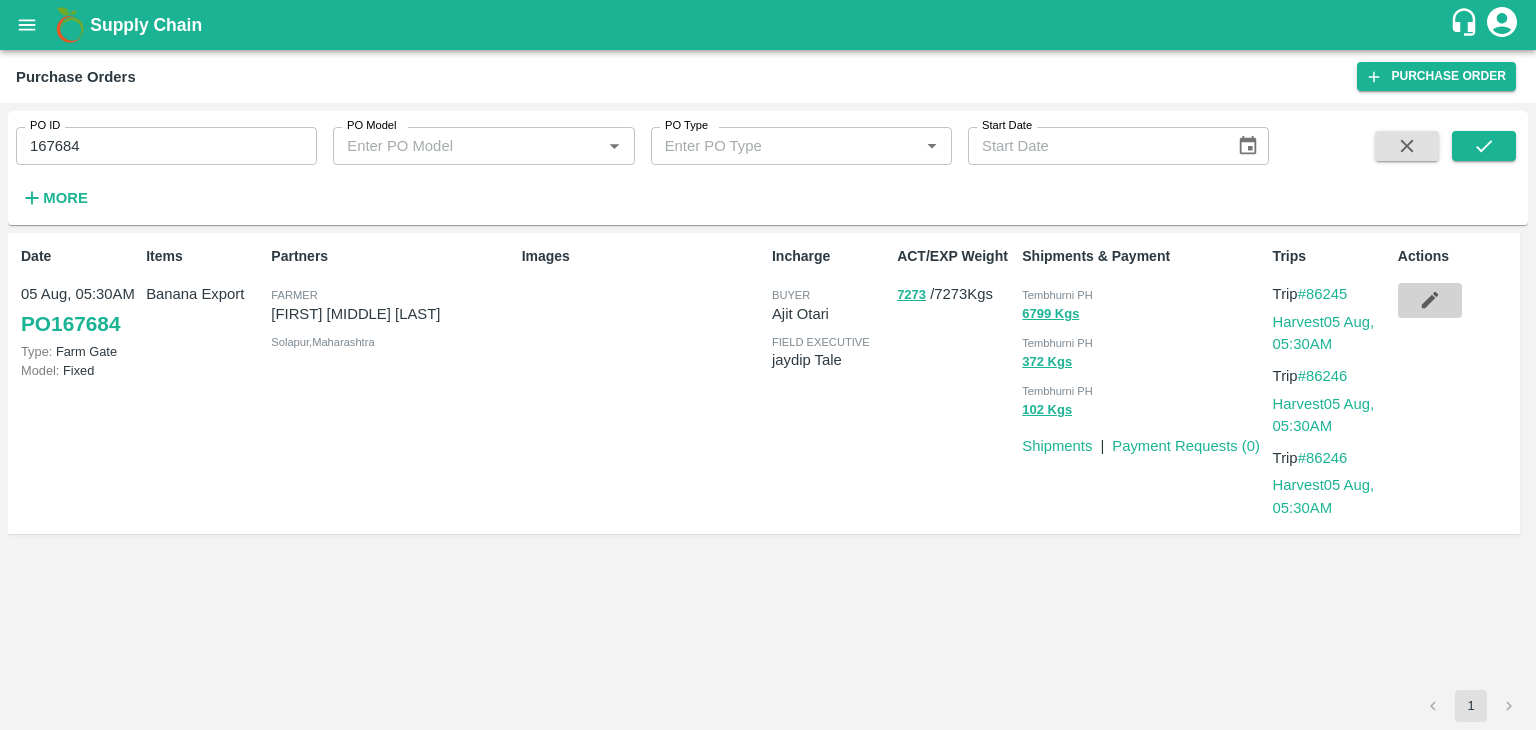click 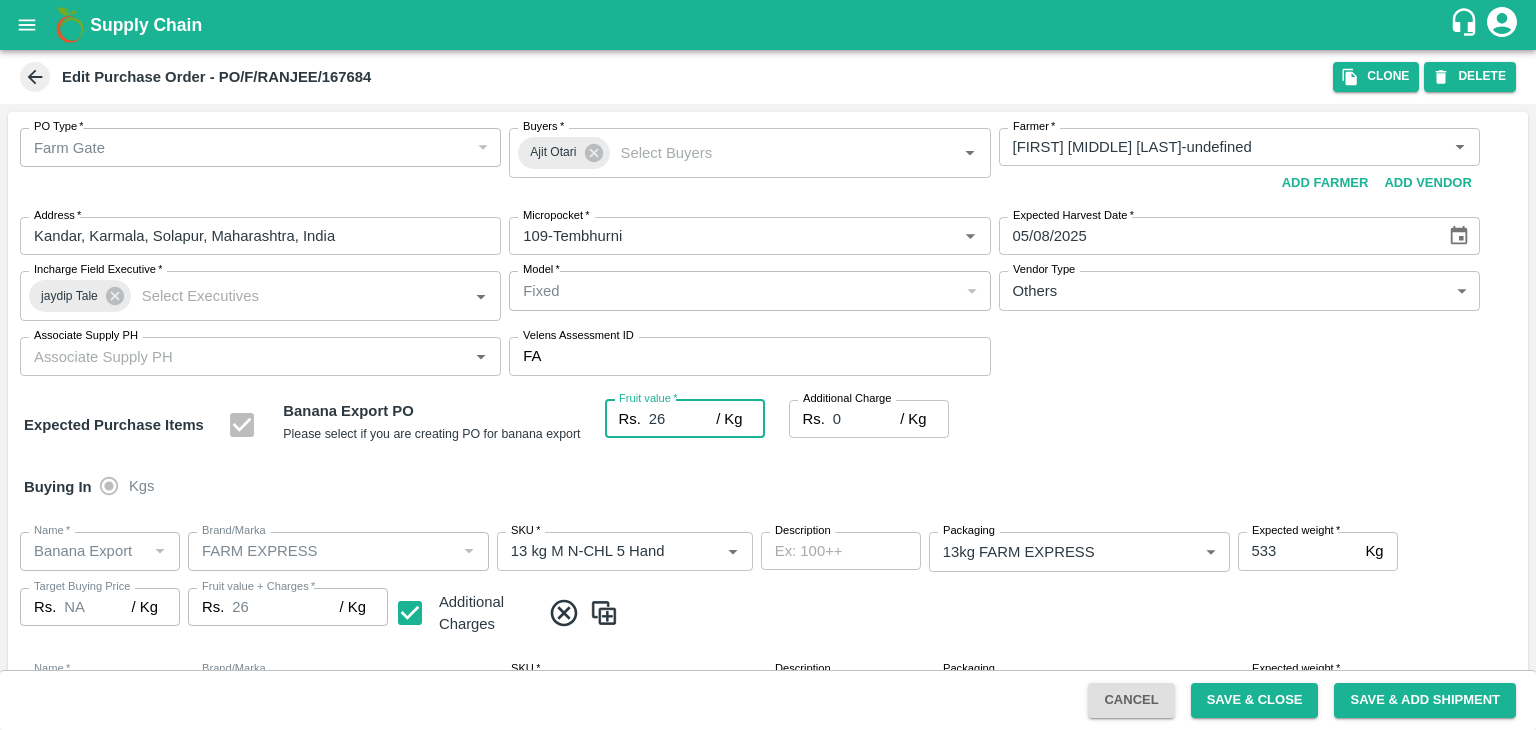 click on "26" at bounding box center [682, 419] 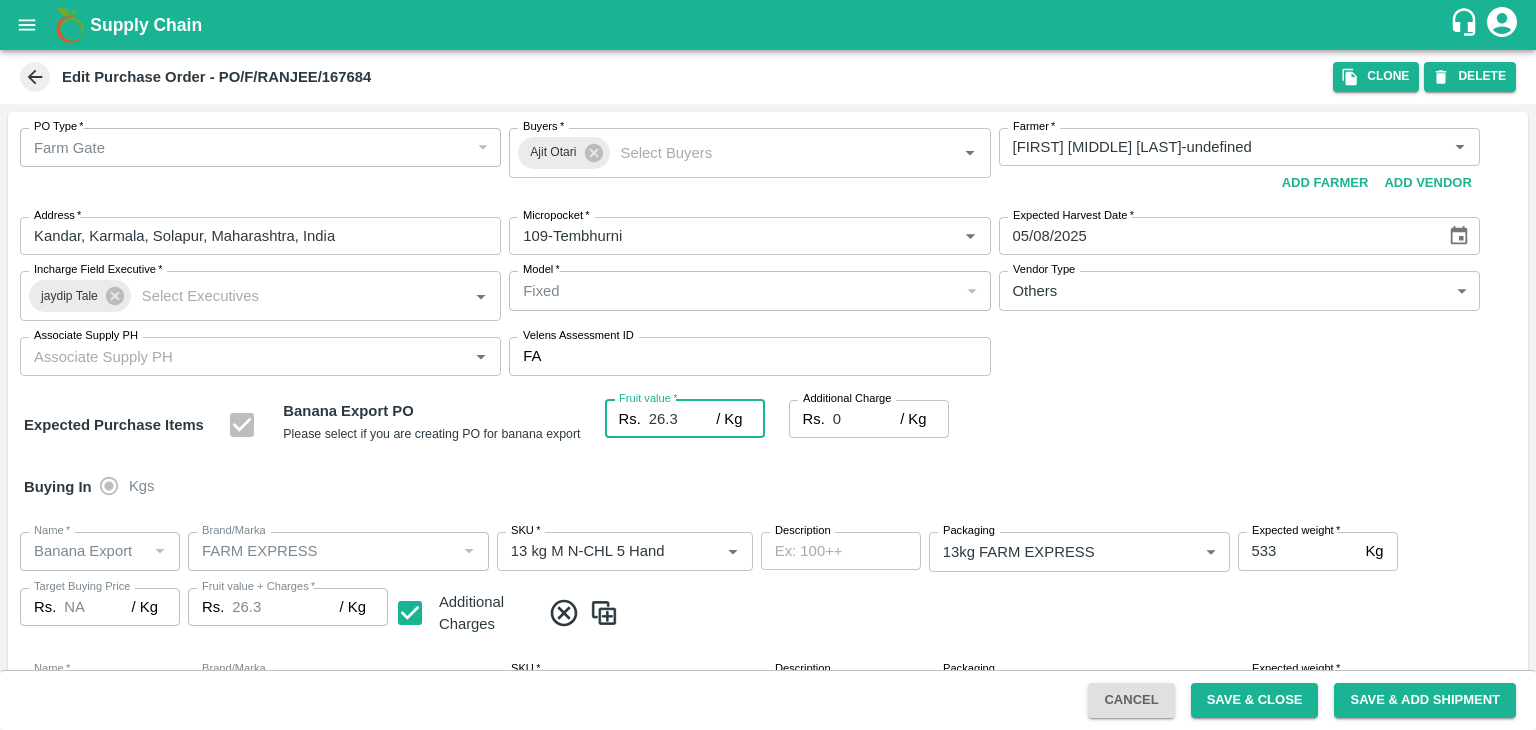type on "26.3" 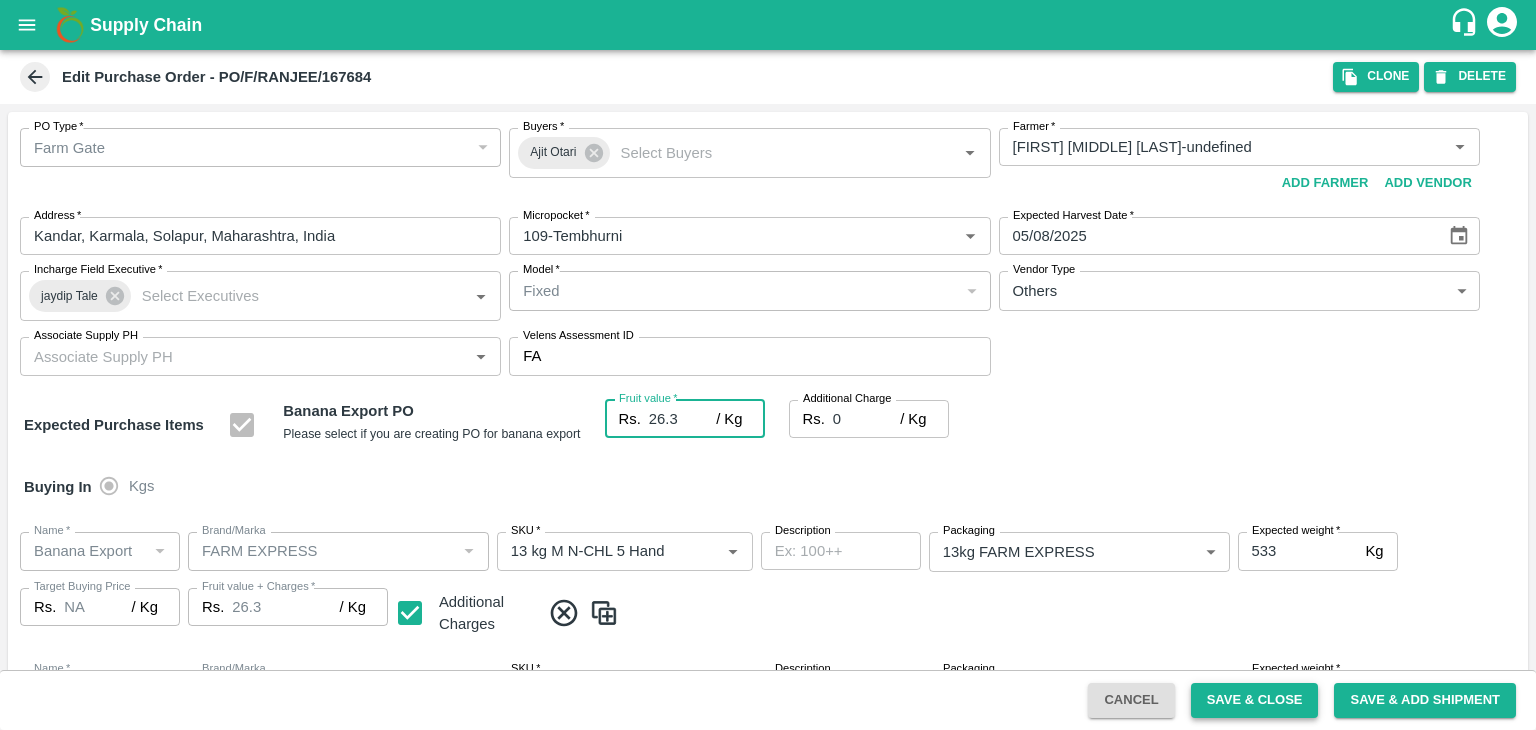 type on "26.3" 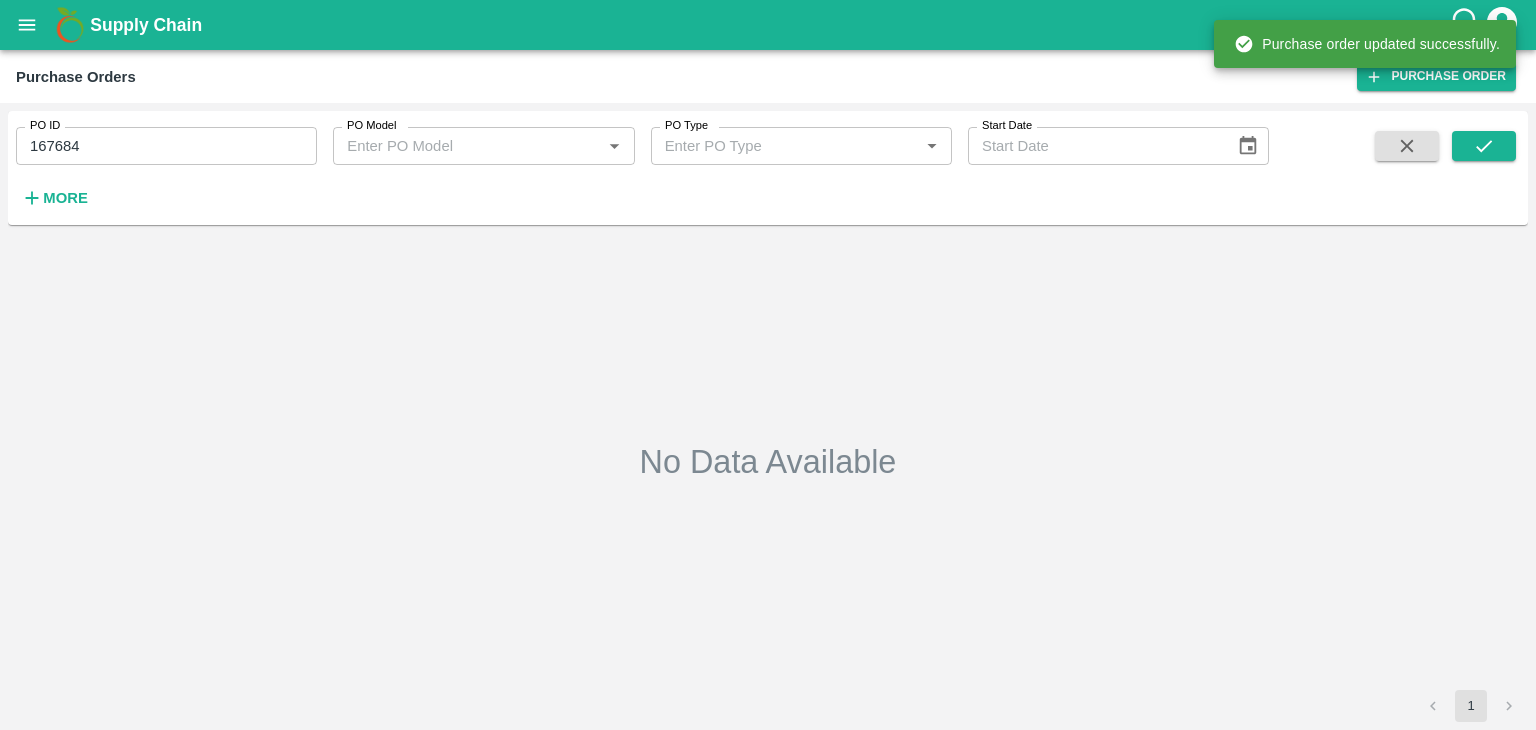 type on "167684" 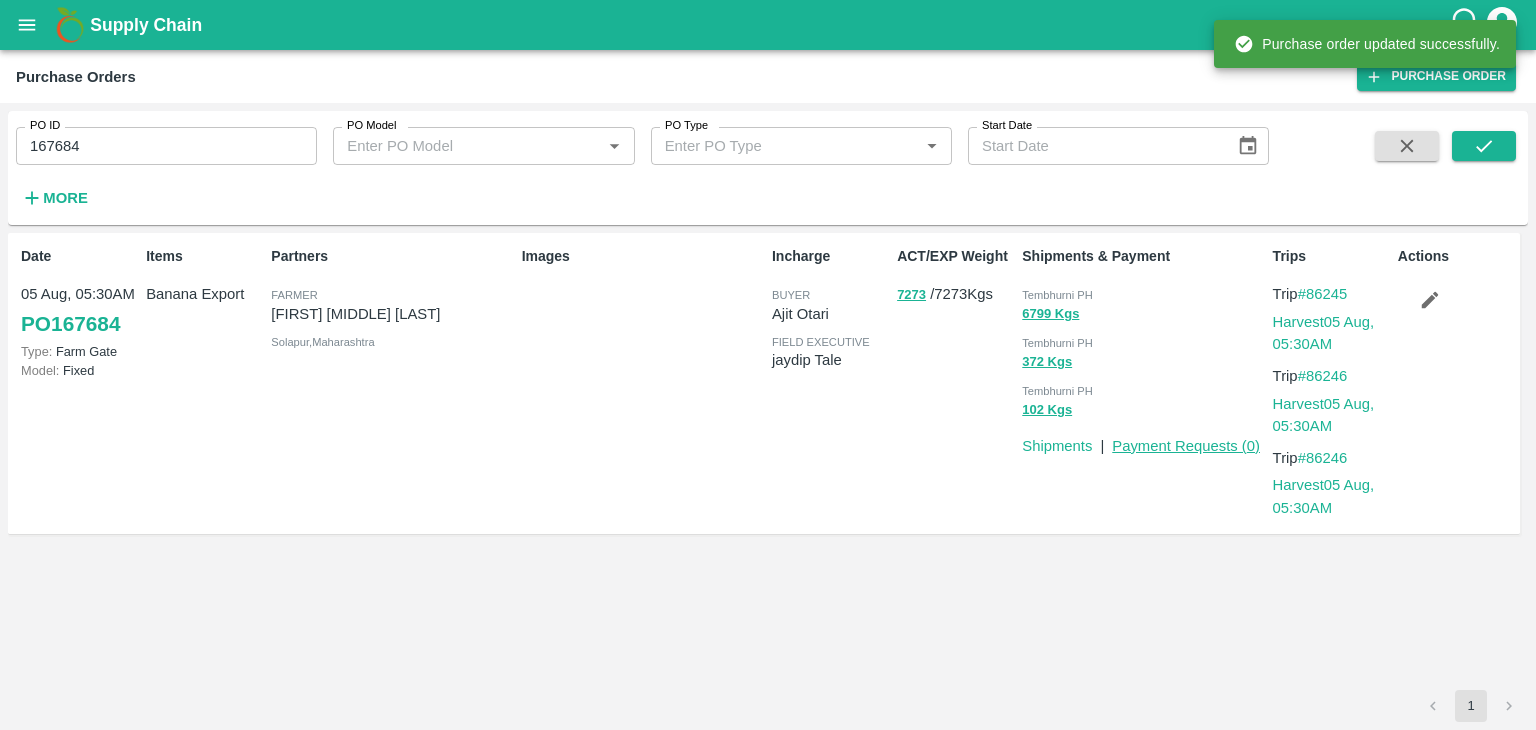 click on "Payment Requests ( 0 )" at bounding box center (1186, 446) 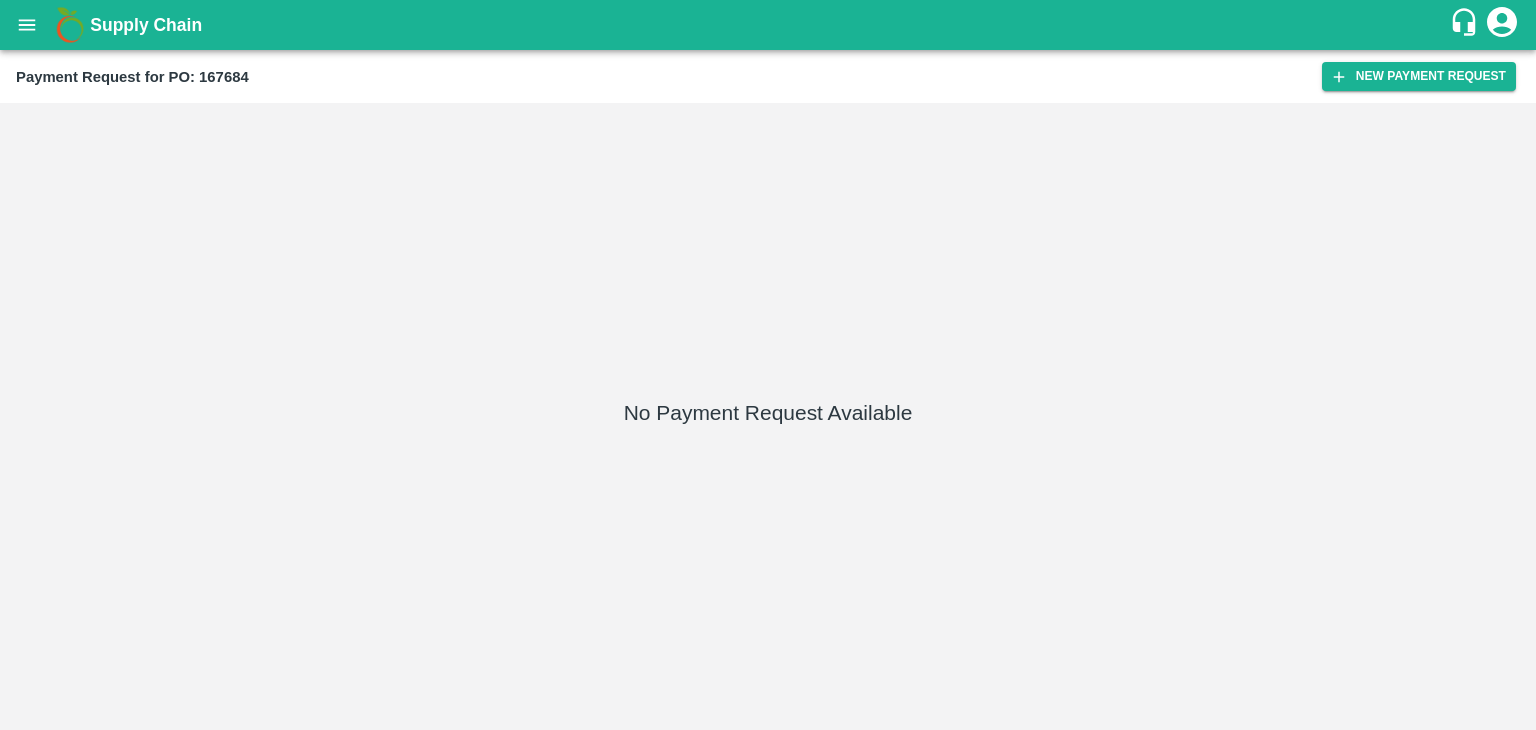 scroll, scrollTop: 0, scrollLeft: 0, axis: both 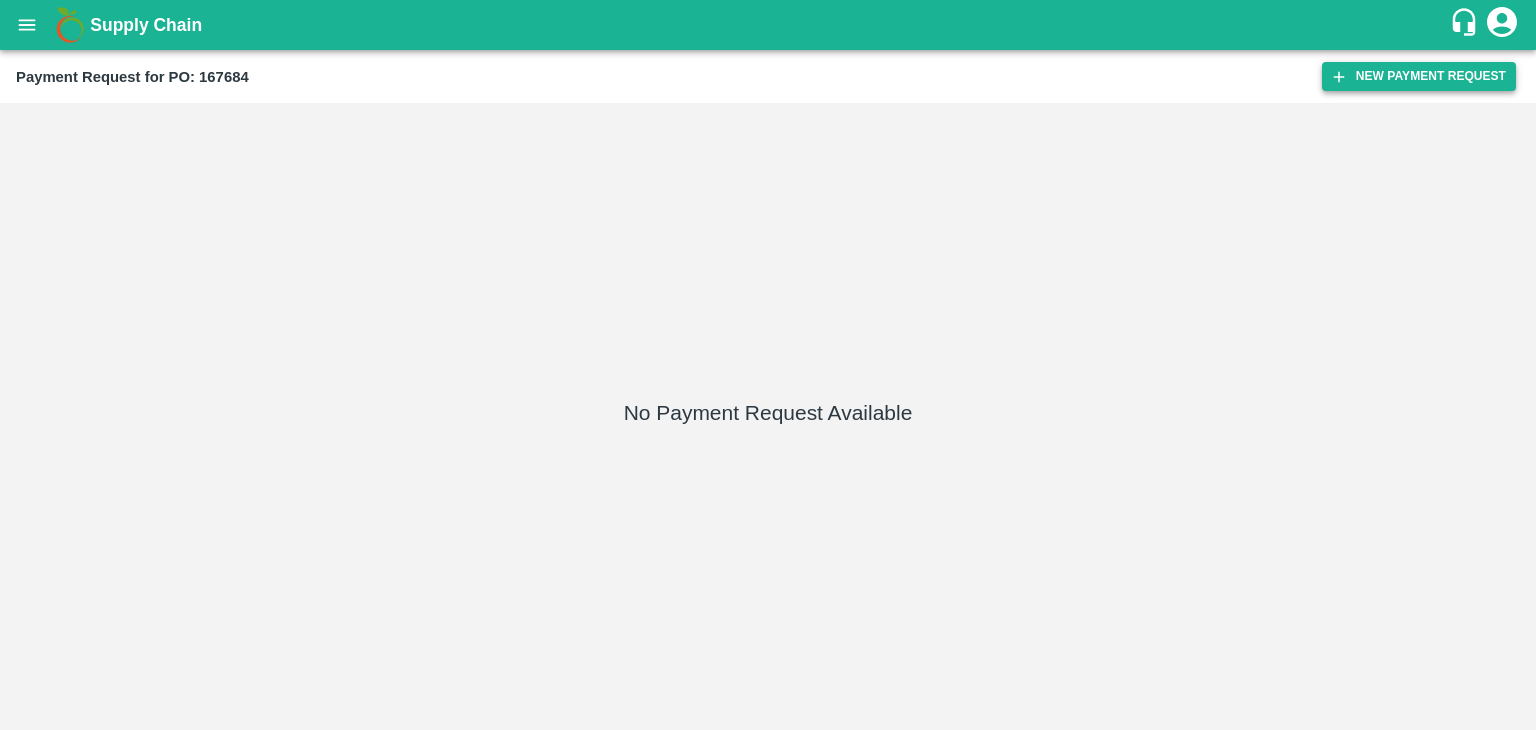 click on "New Payment Request" at bounding box center (1419, 76) 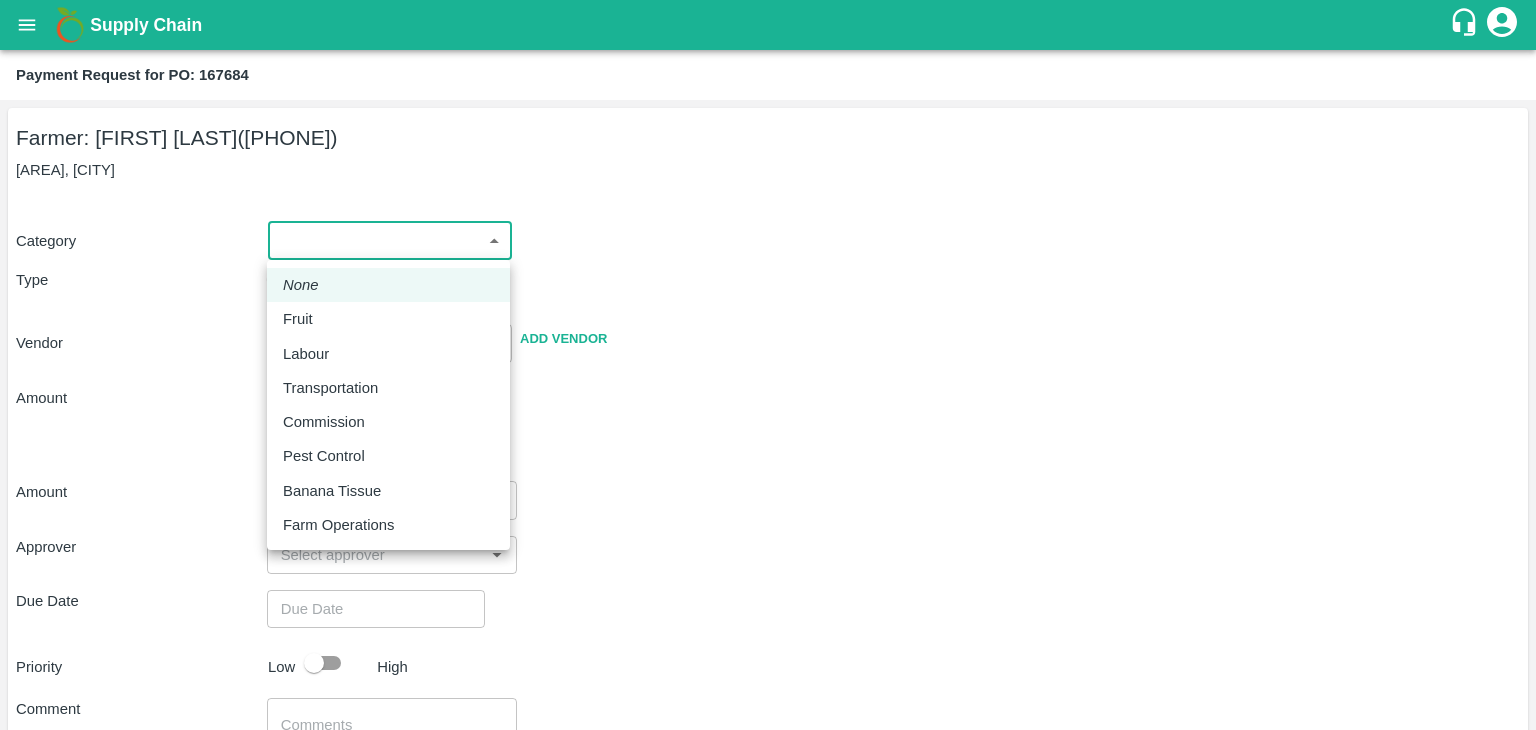 click on "Supply Chain Payment Request for PO: 167684 Farmer:    [FIRST] [LAST]  ([PHONE]) [AREA], [CITY] Category ​ ​ Type Advance Bill Vendor ​ Add Vendor Amount Total value Per Kg ​ Amount ​ Approver ​ Due Date ​  Priority  Low  High Comment x ​ Attach bill Cancel Save Tembhurni PH Nashik CC Shahada Banana Export PH Savda Banana Export PH Nashik Banana CS [FIRST] [LAST] Logout None Fruit Labour Transportation Commission Pest Control Banana Tissue Farm Operations" at bounding box center [768, 365] 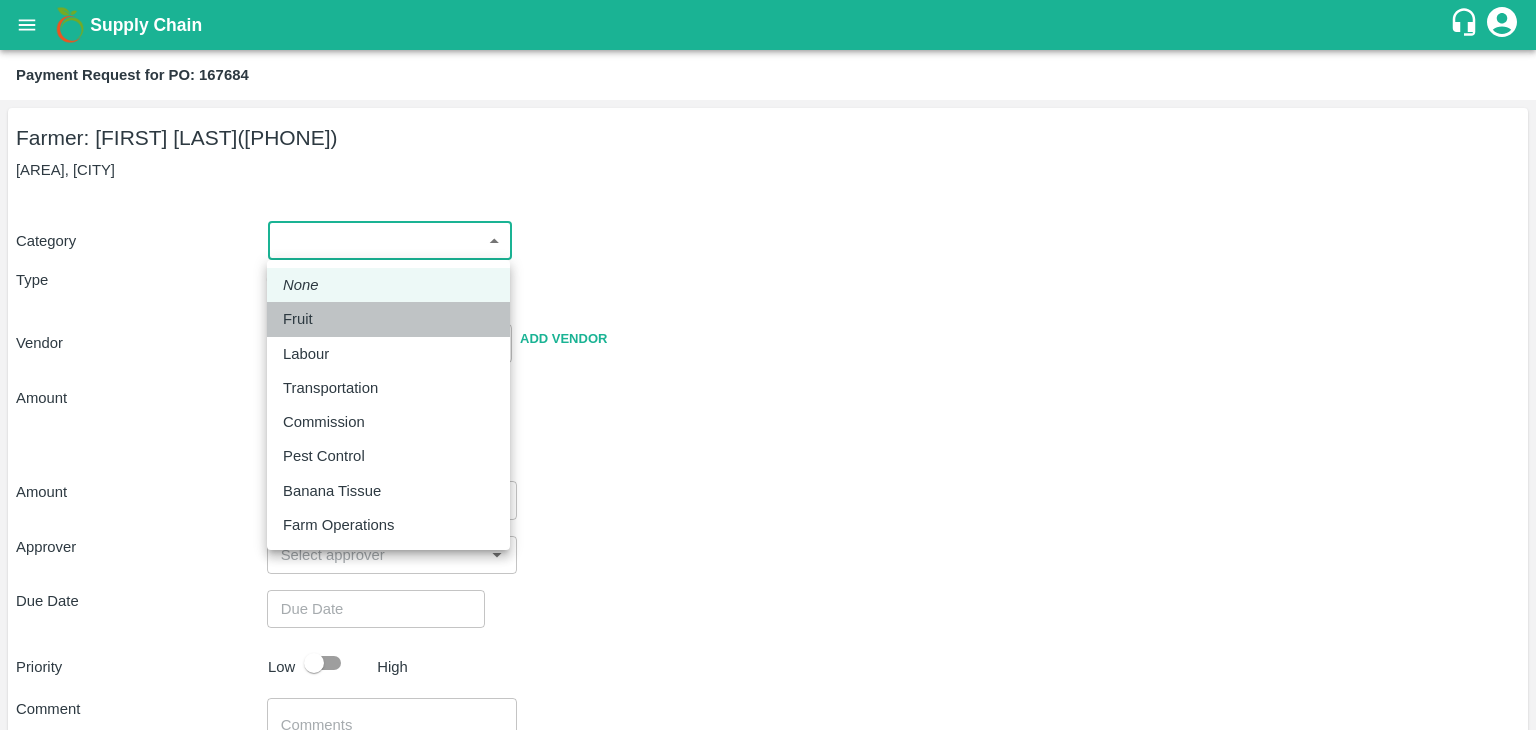 click on "Fruit" at bounding box center (303, 319) 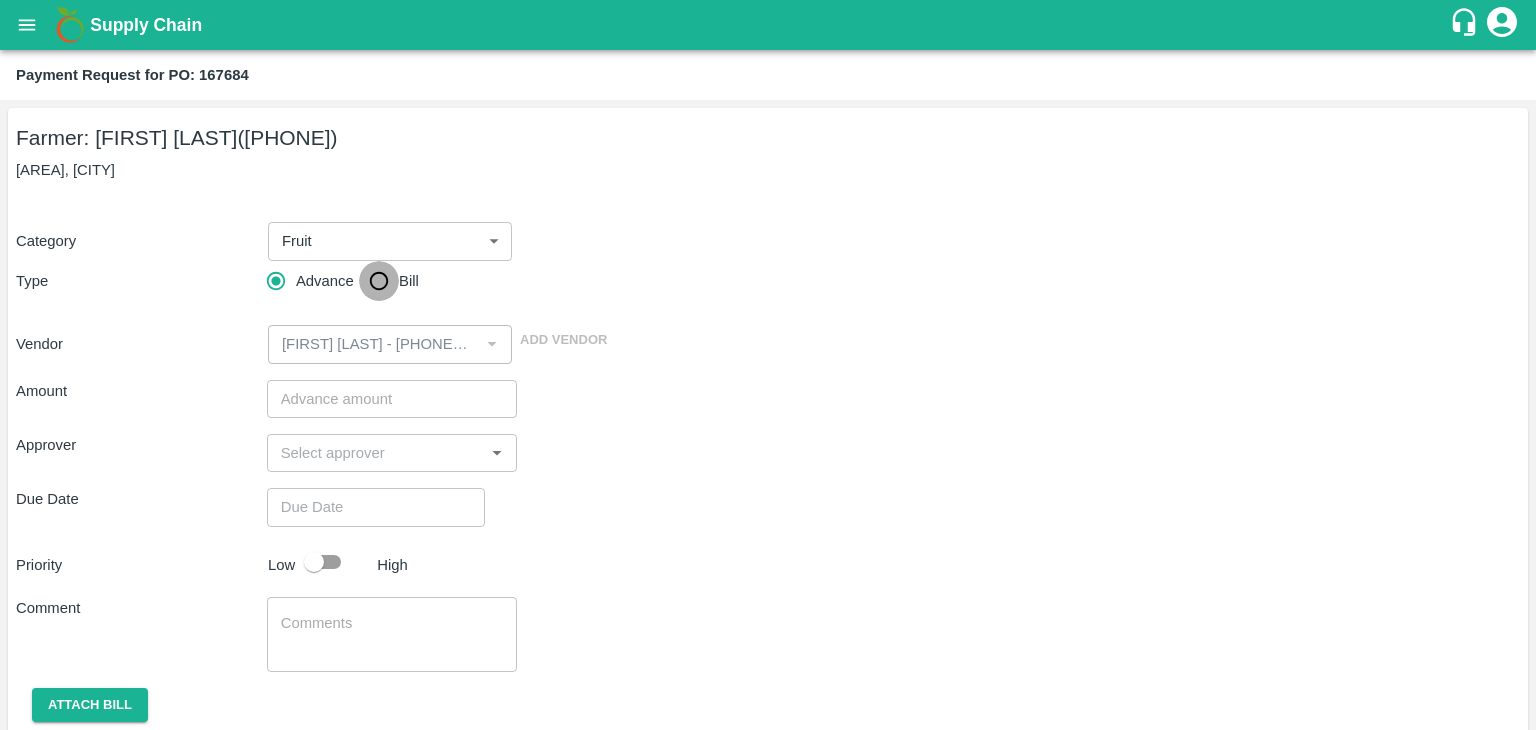 click on "Bill" at bounding box center [379, 281] 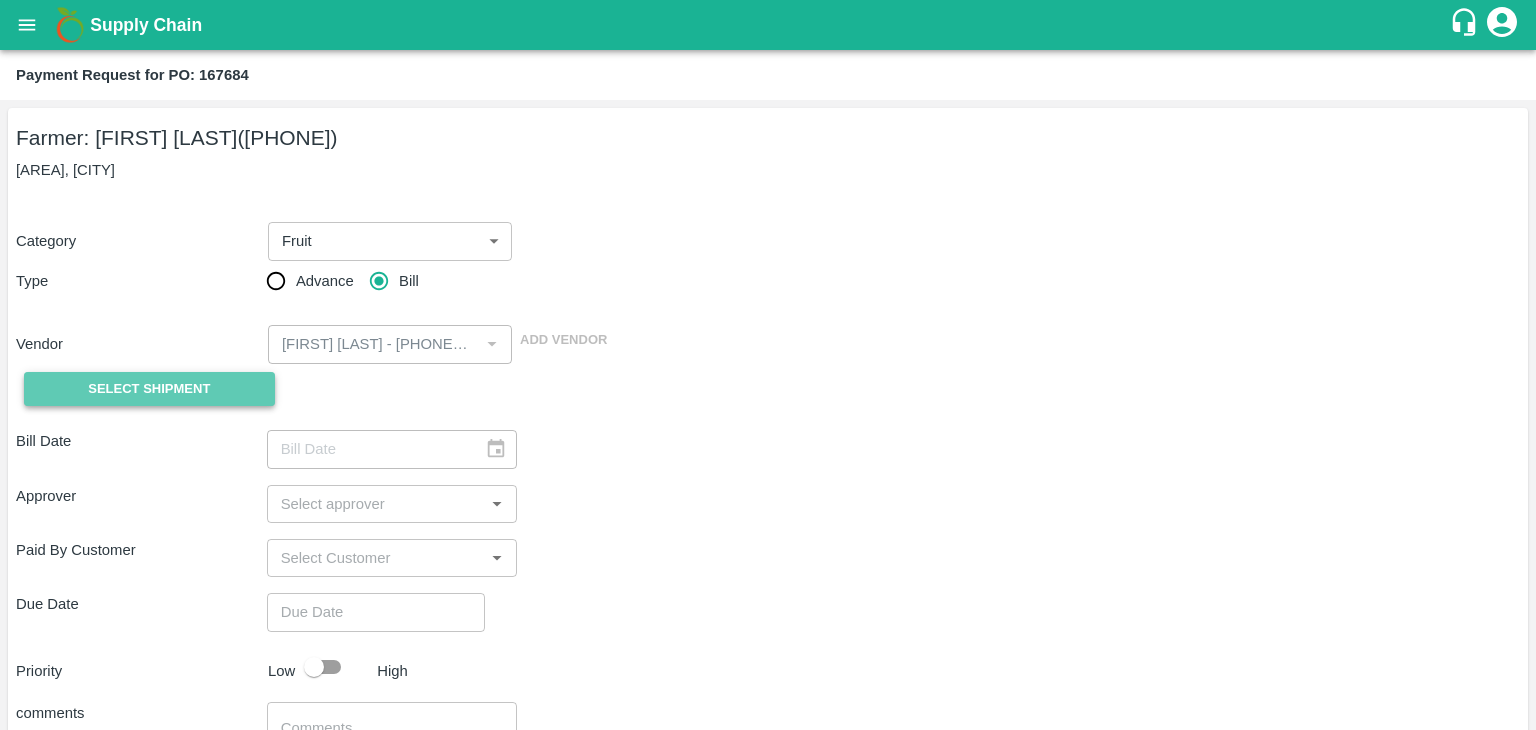 click on "Select Shipment" at bounding box center (149, 389) 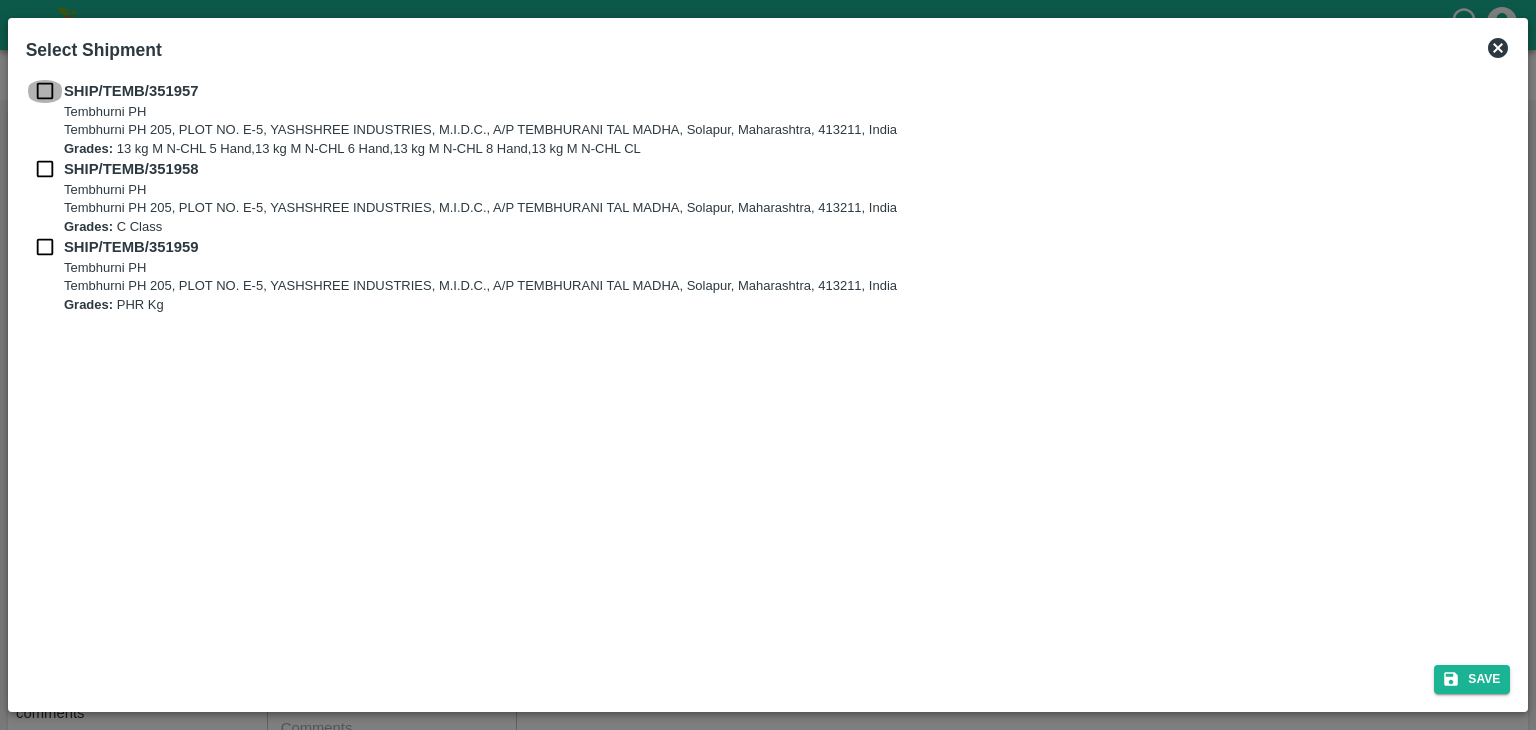 click at bounding box center (45, 91) 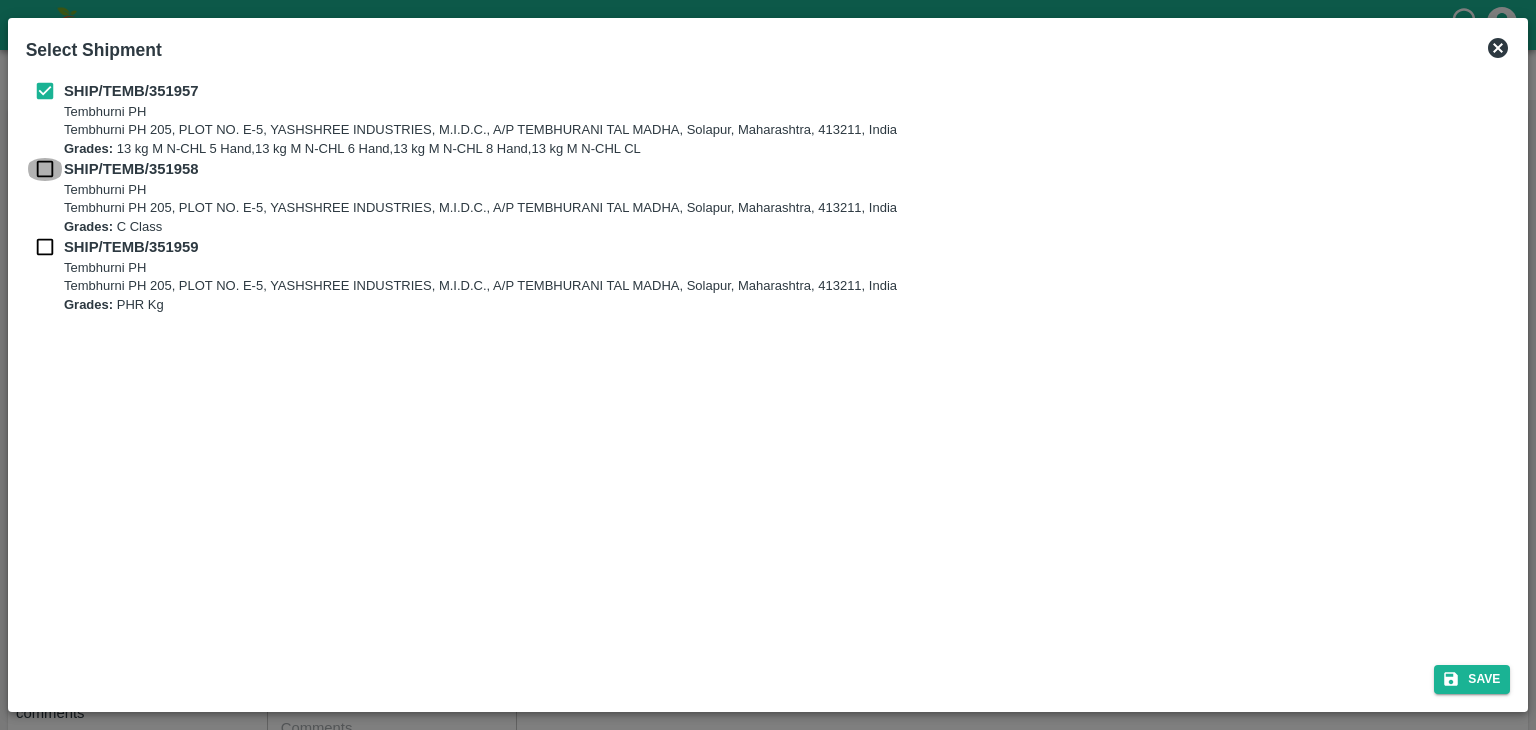 click at bounding box center [45, 169] 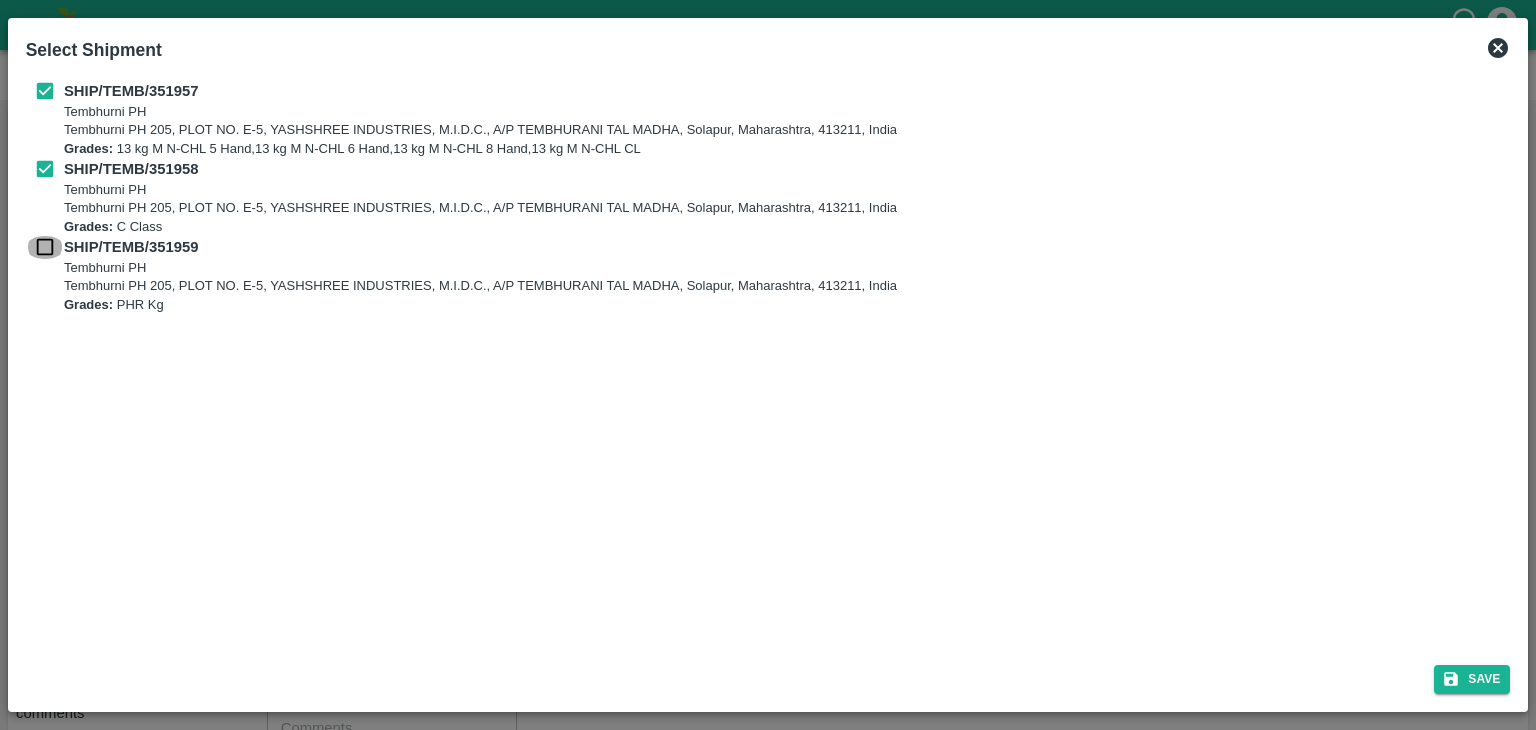click at bounding box center [45, 247] 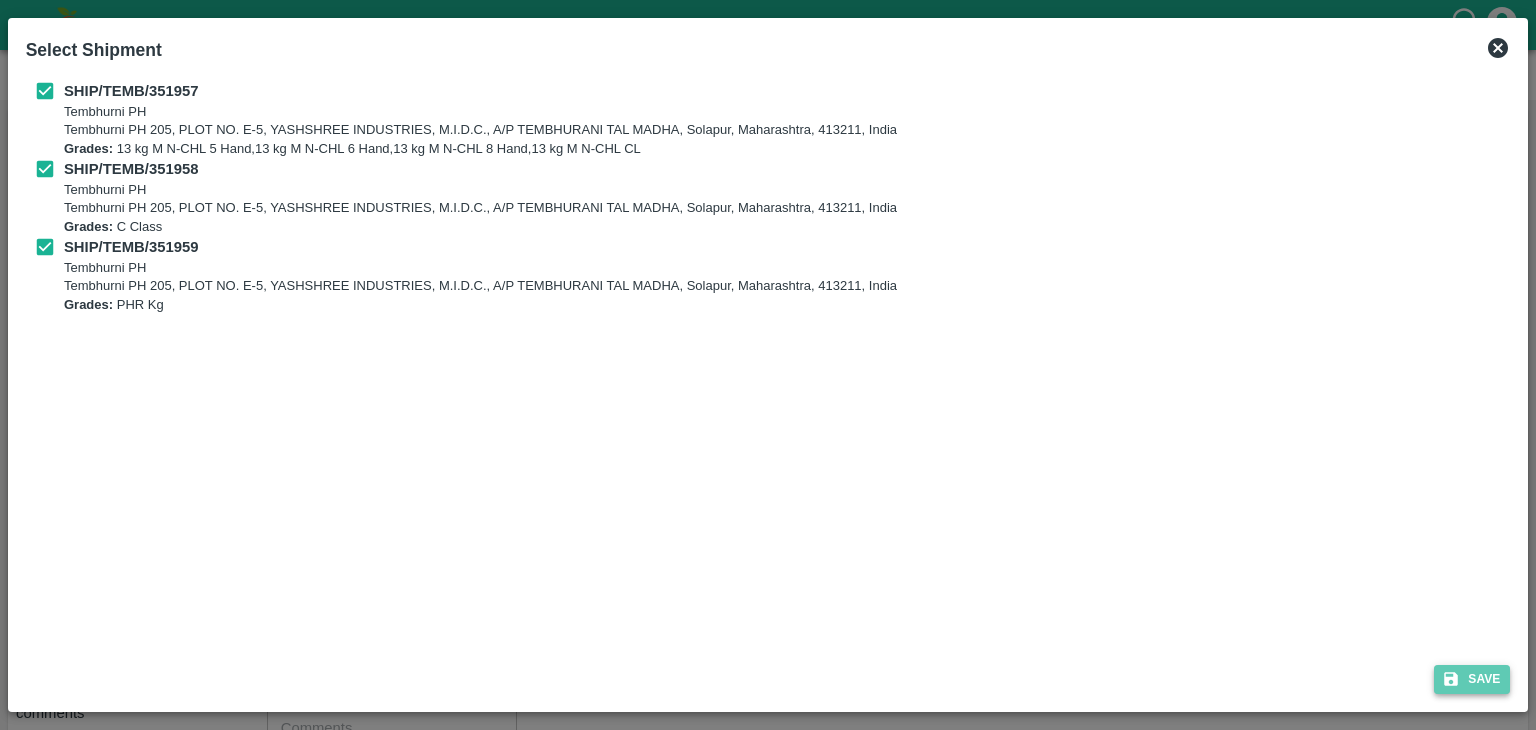 click on "Save" at bounding box center [1472, 679] 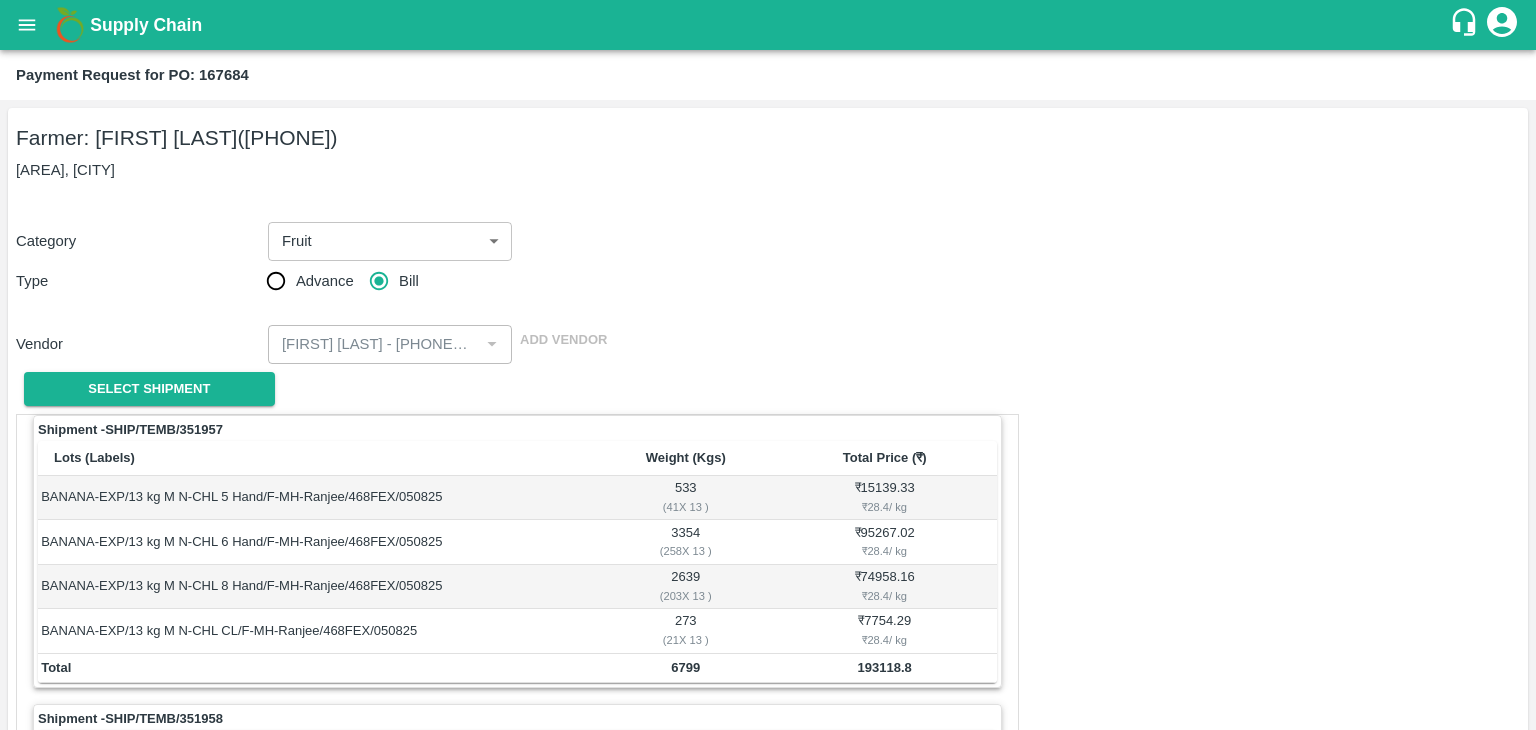scroll, scrollTop: 936, scrollLeft: 0, axis: vertical 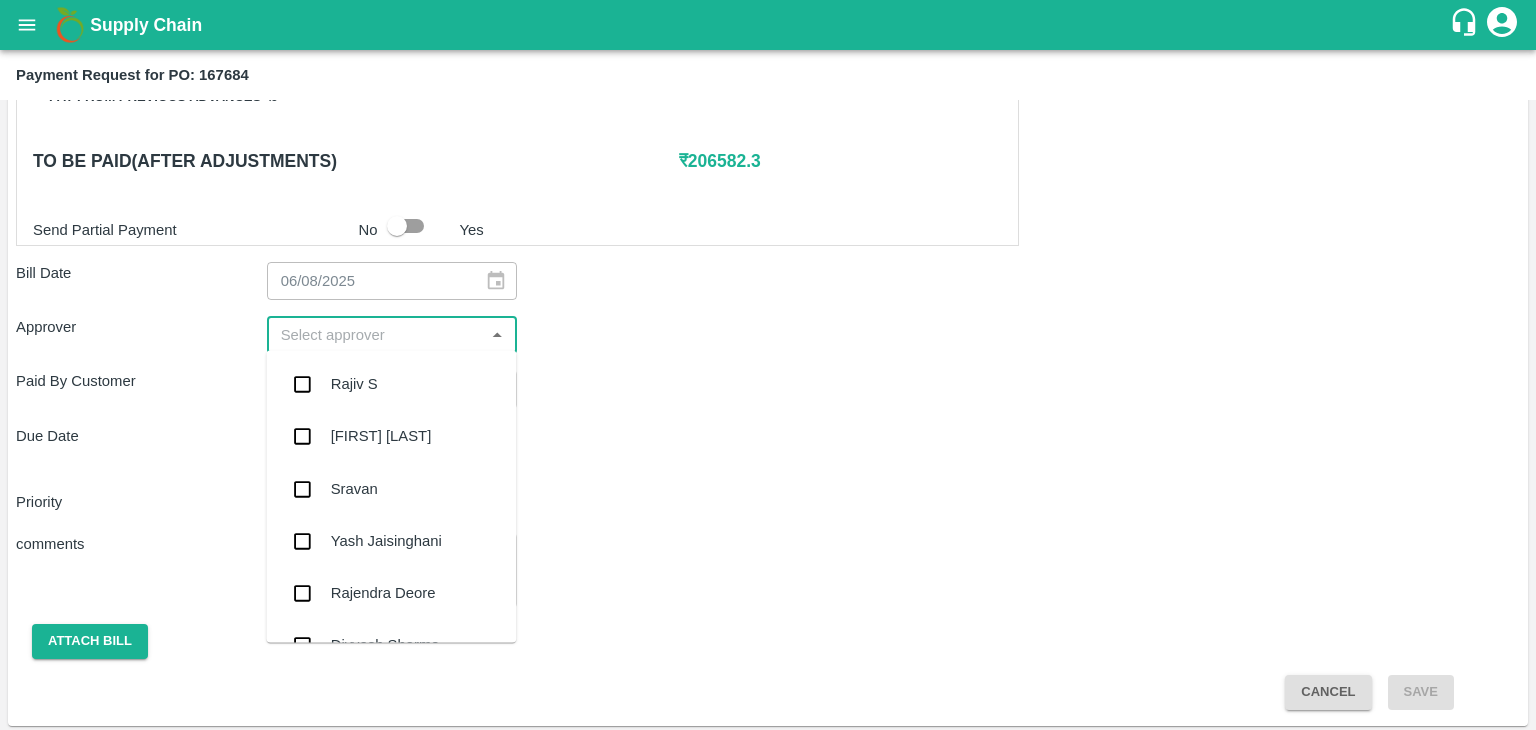 click at bounding box center (376, 335) 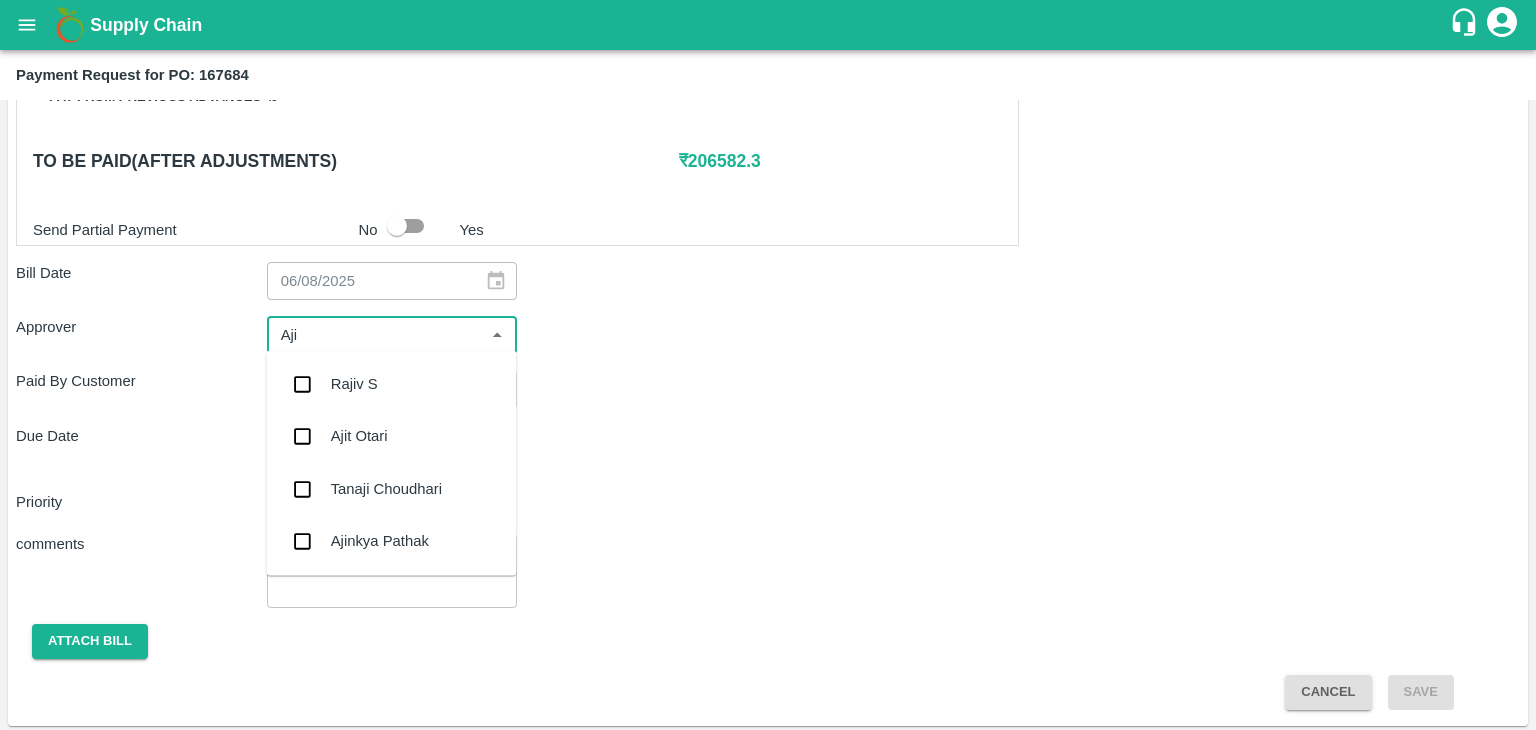 type on "[FIRST]" 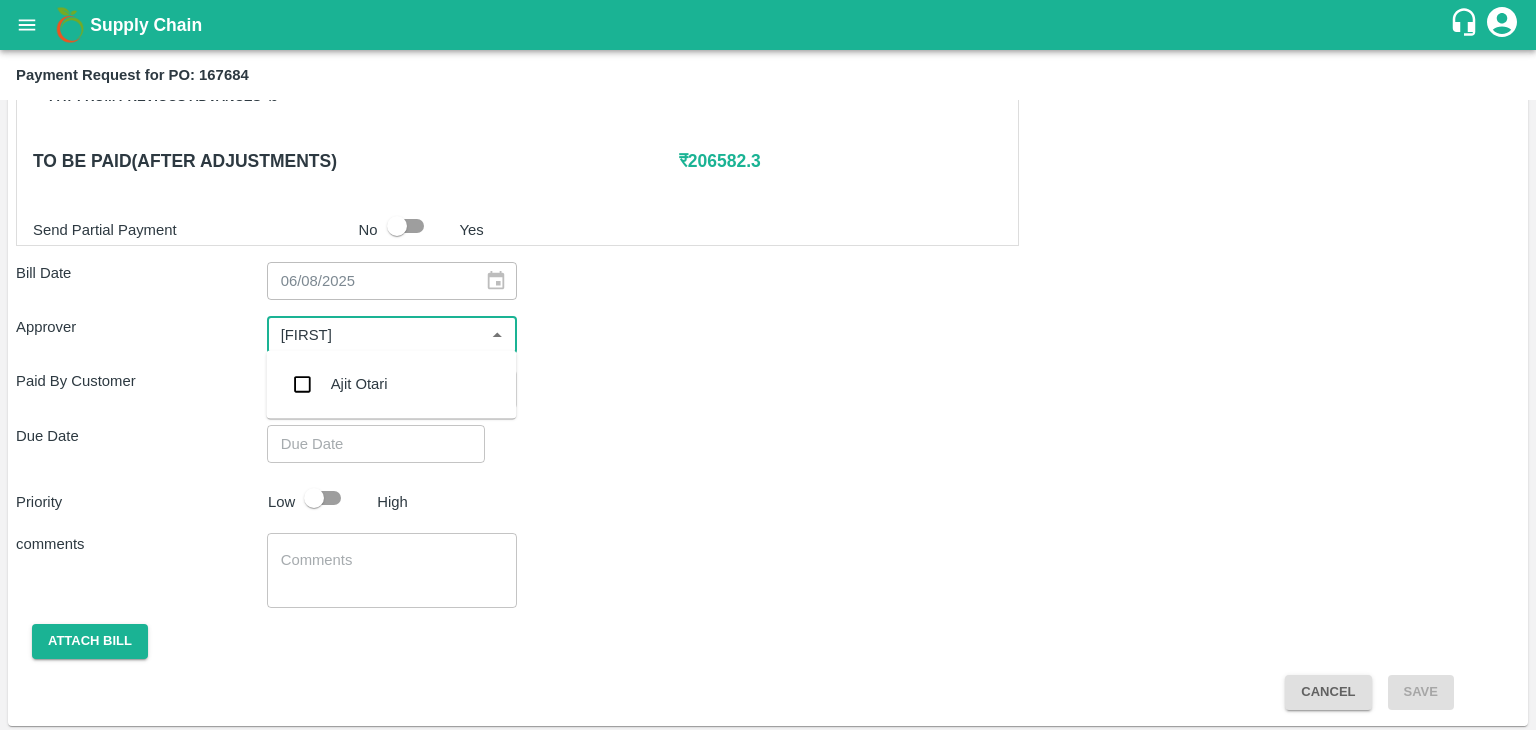 click on "Ajit Otari" at bounding box center (359, 384) 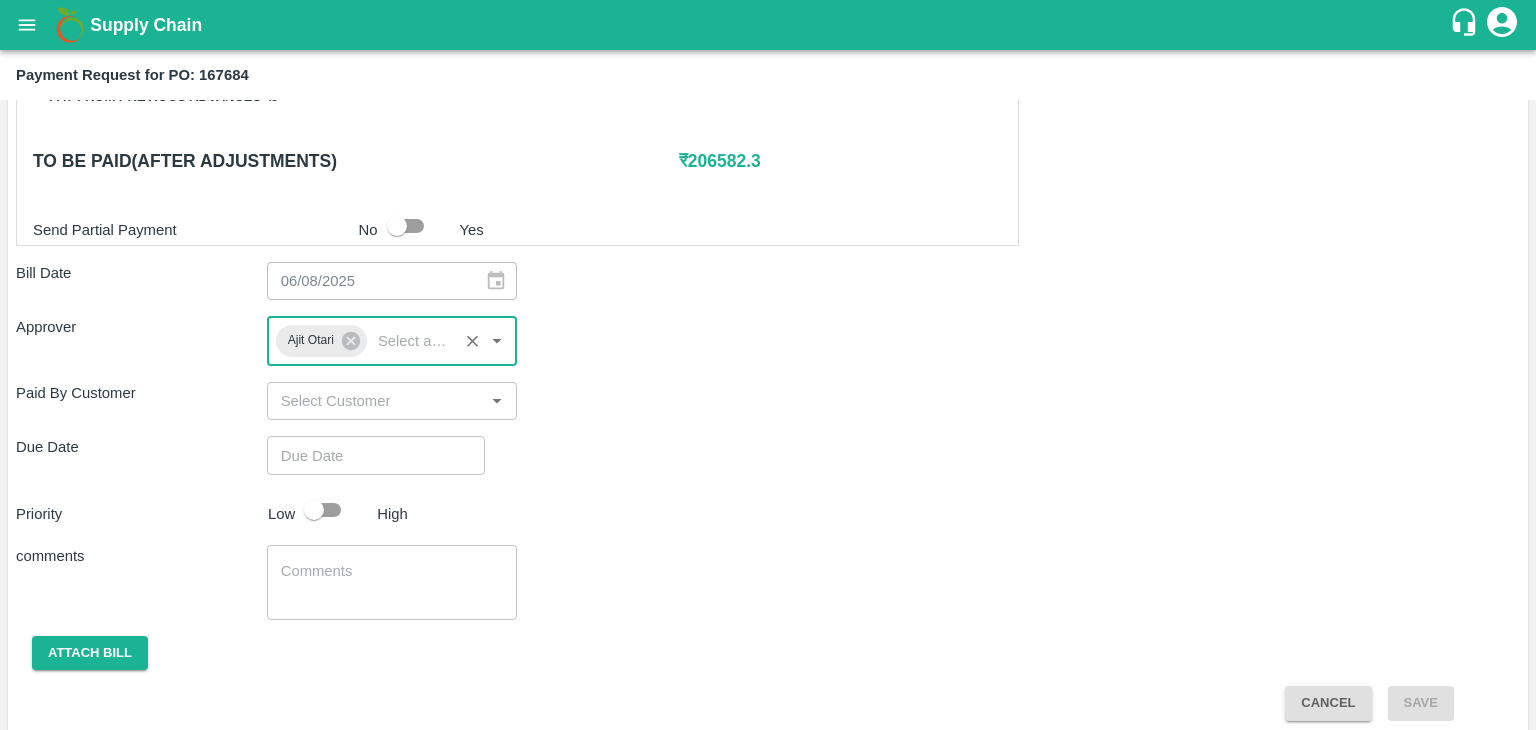 type on "DD/MM/YYYY hh:mm aa" 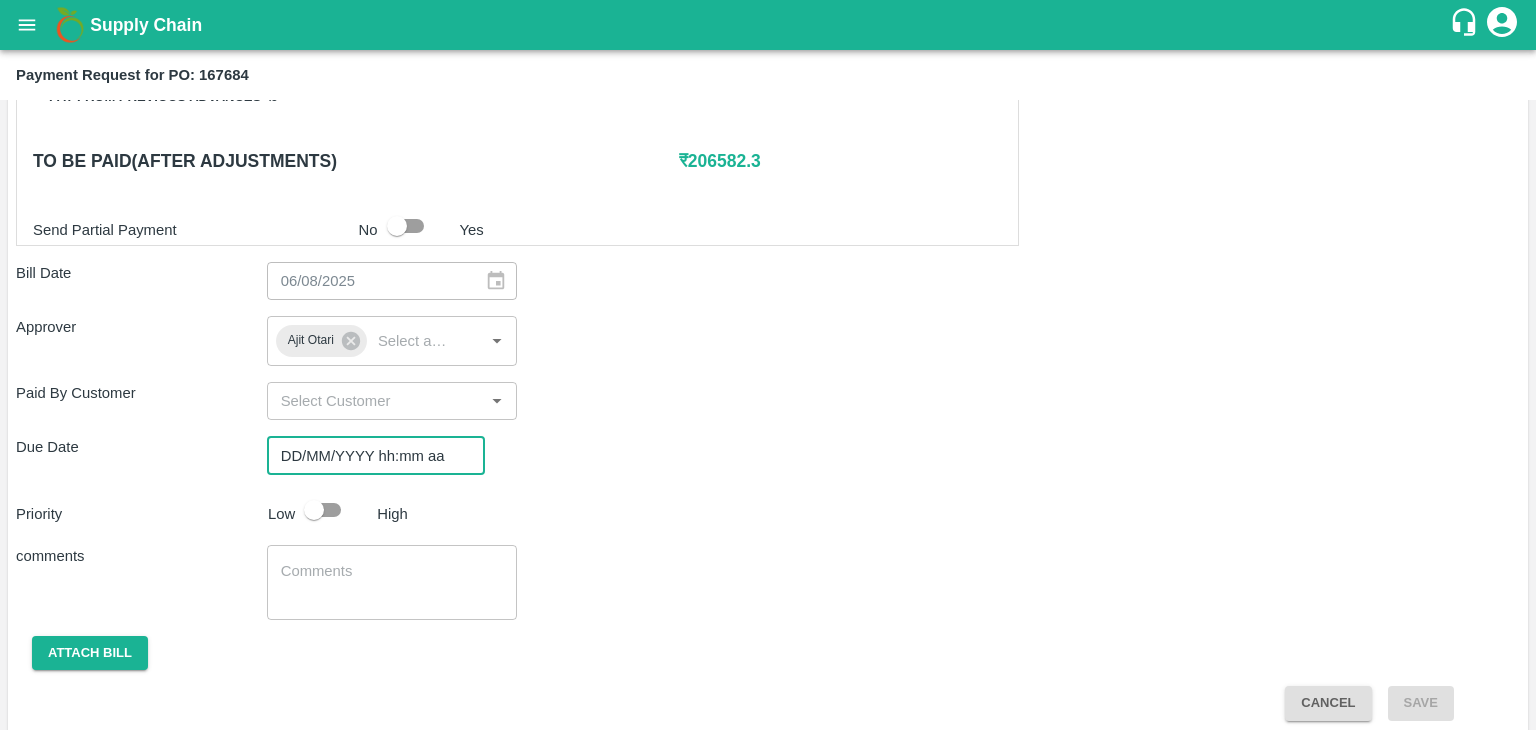 click on "DD/MM/YYYY hh:mm aa" at bounding box center (369, 455) 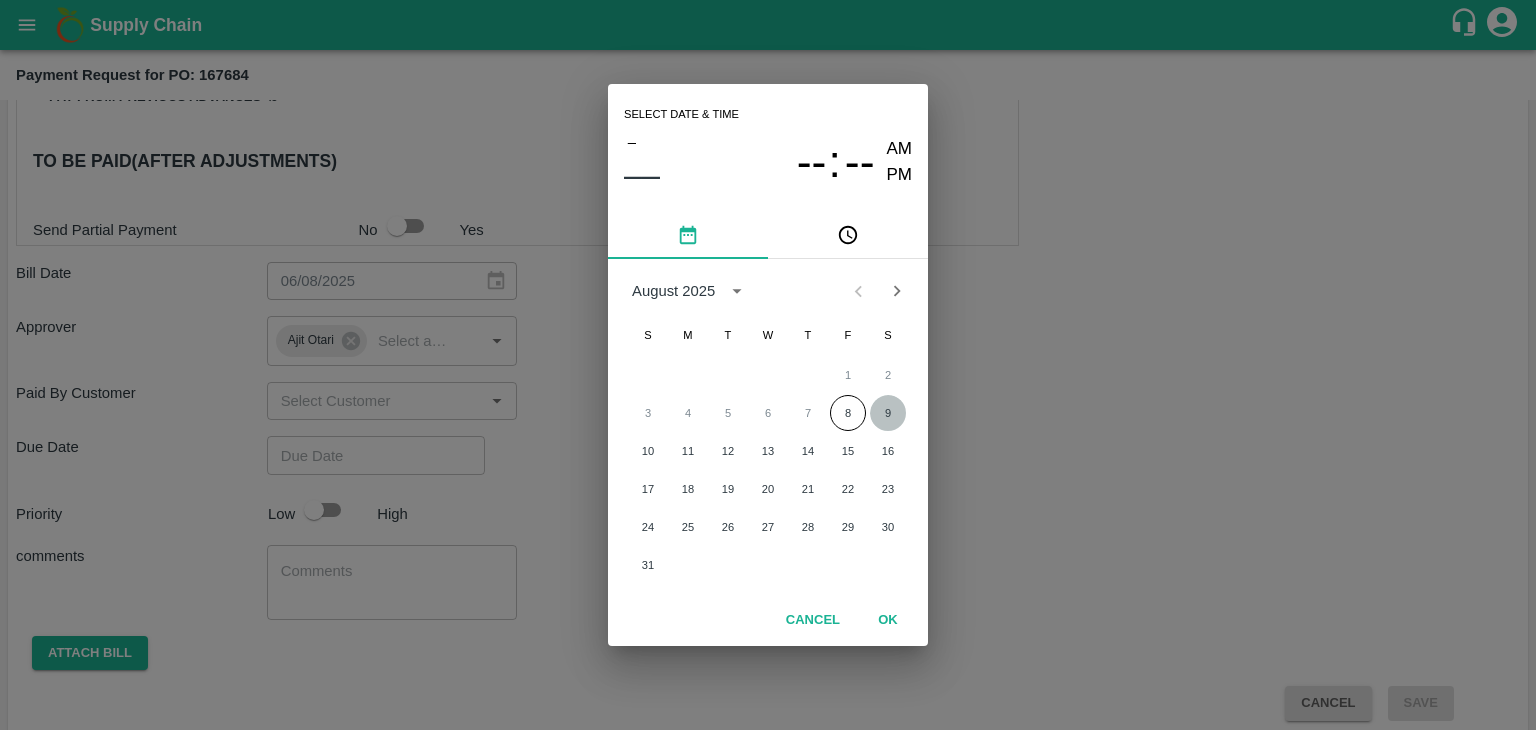 click on "9" at bounding box center [888, 413] 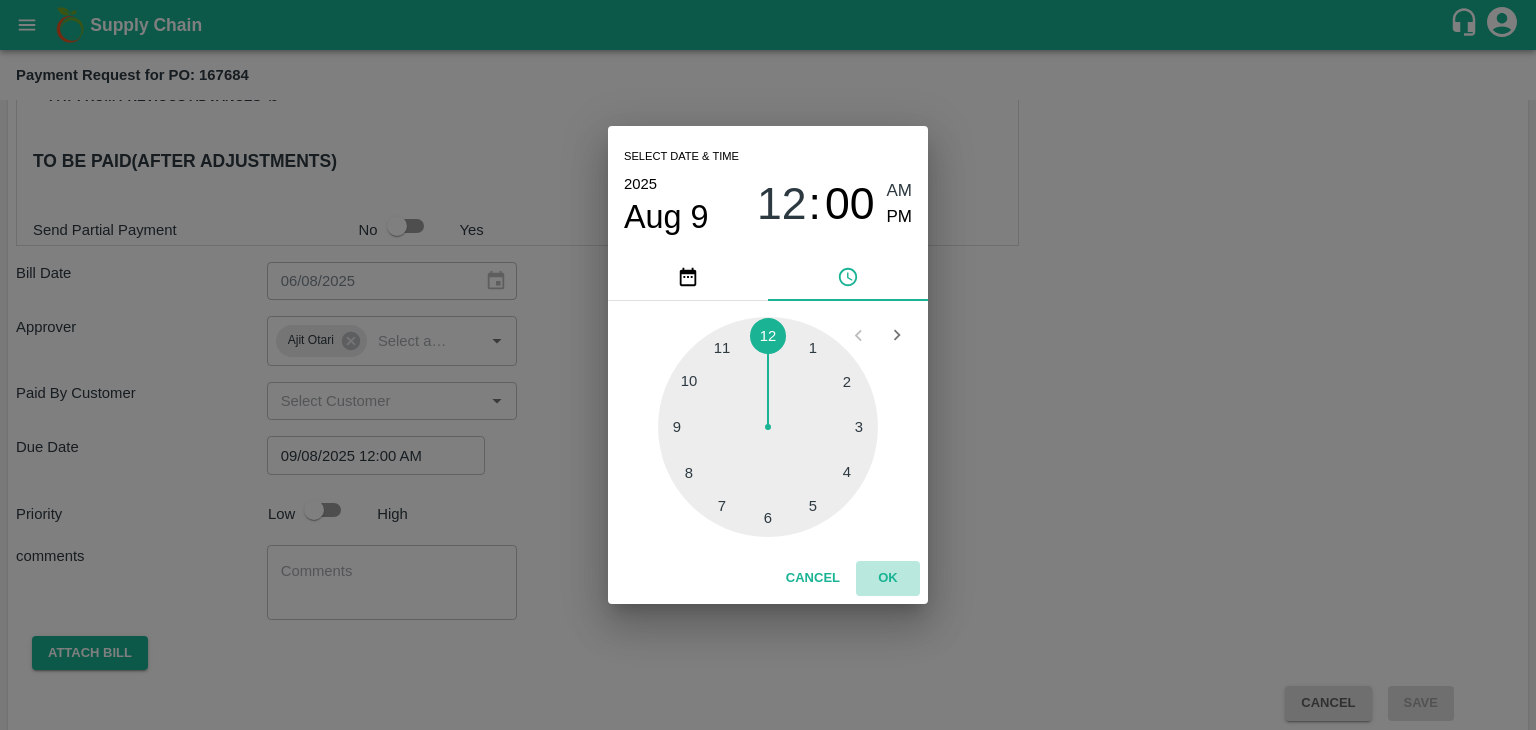 click on "OK" at bounding box center [888, 578] 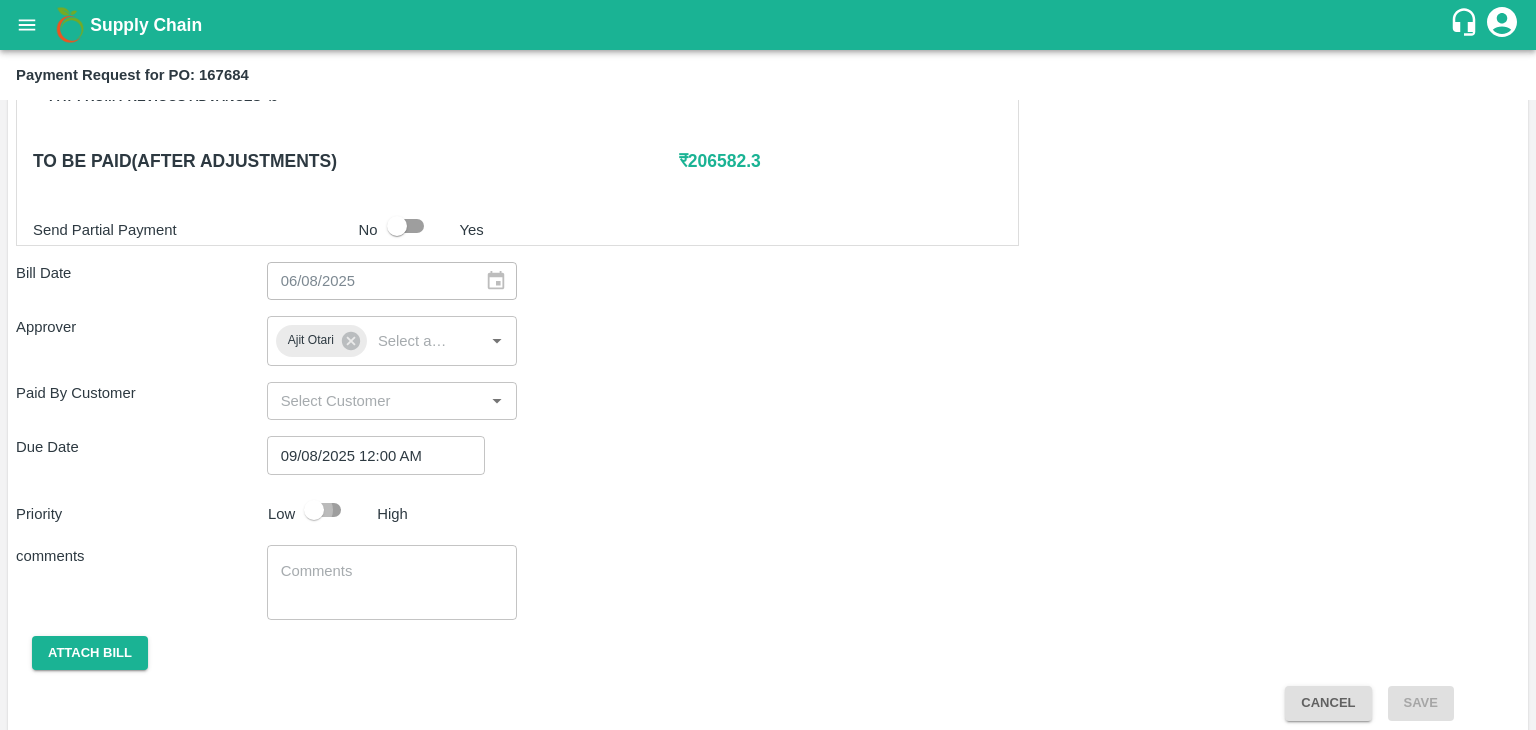click at bounding box center (314, 510) 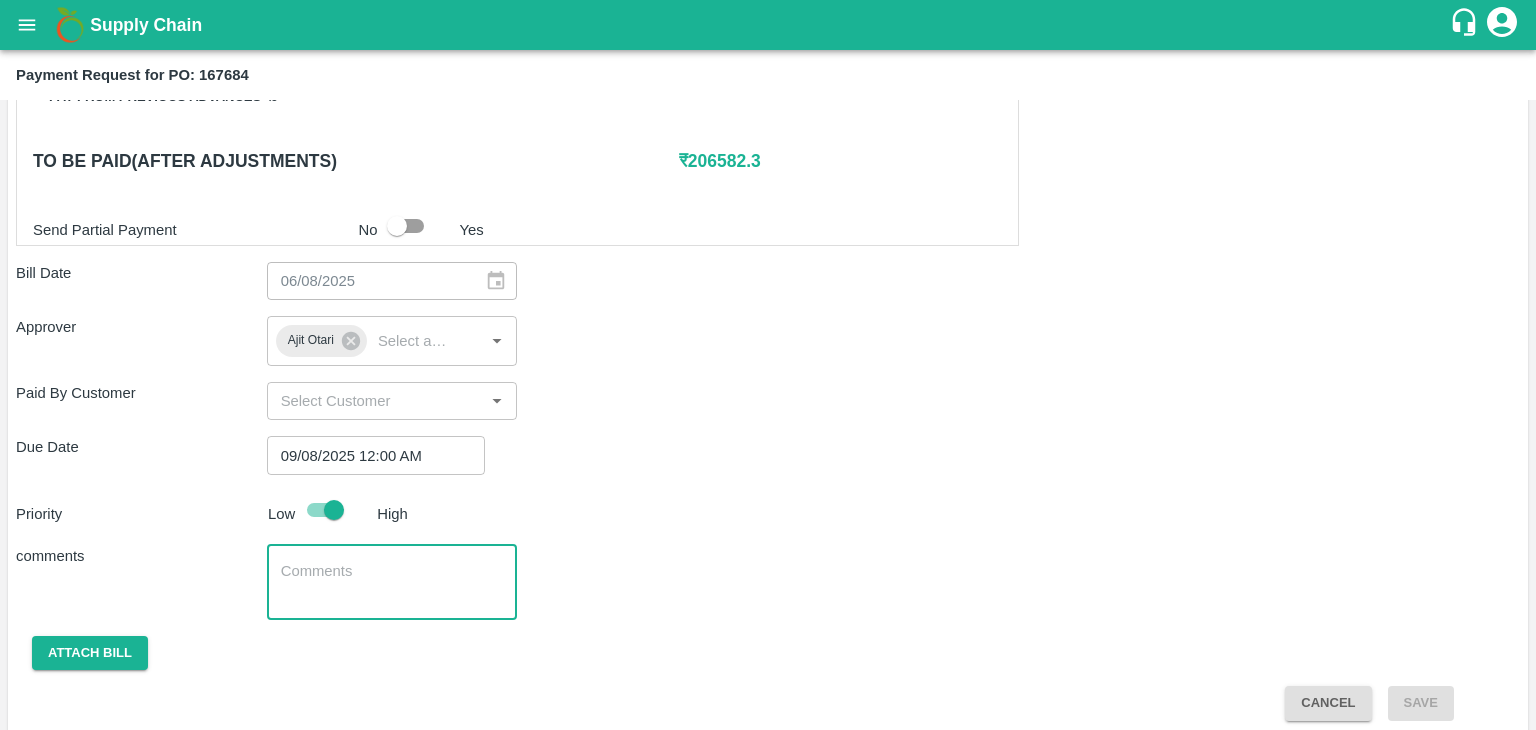 click at bounding box center [392, 582] 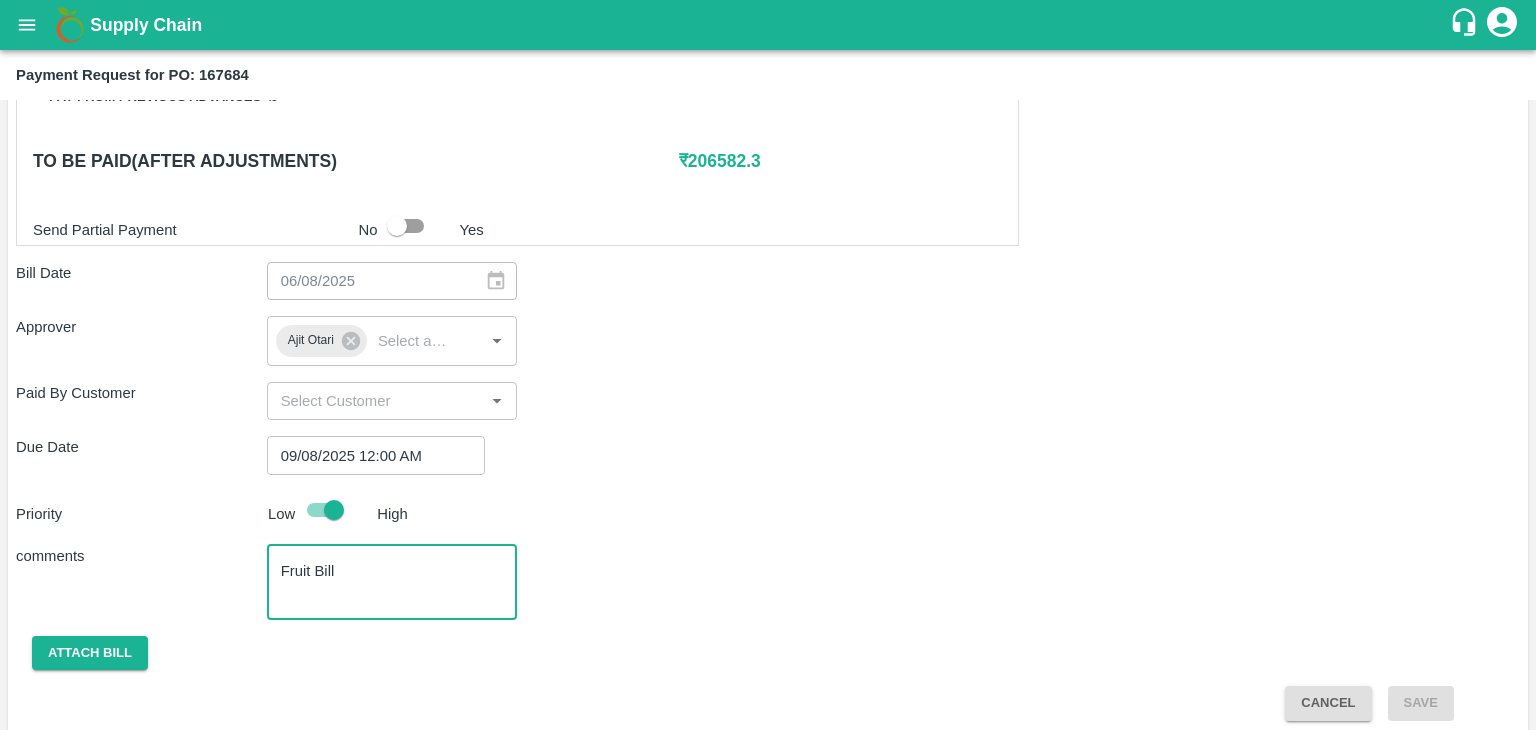 scroll, scrollTop: 948, scrollLeft: 0, axis: vertical 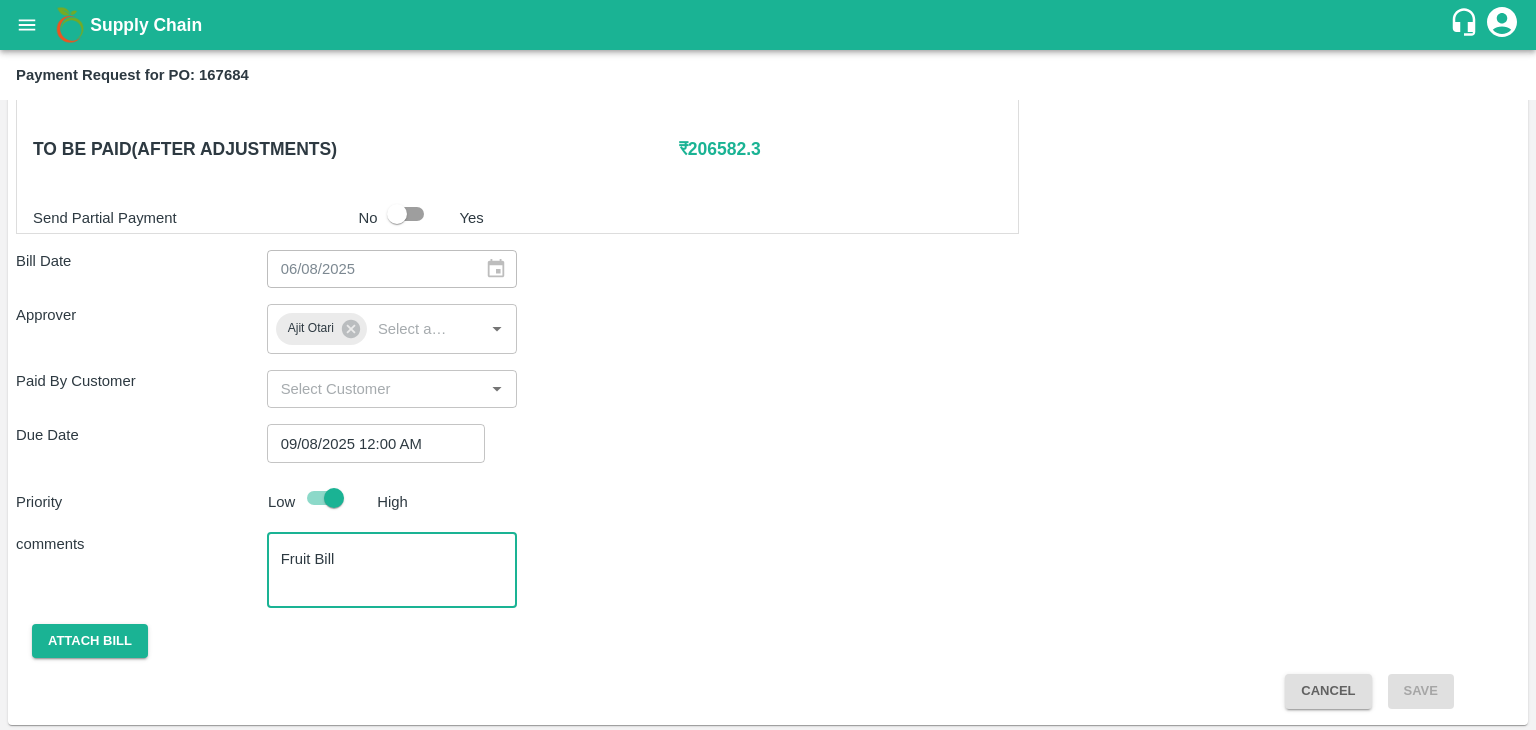 type on "Fruit Bill" 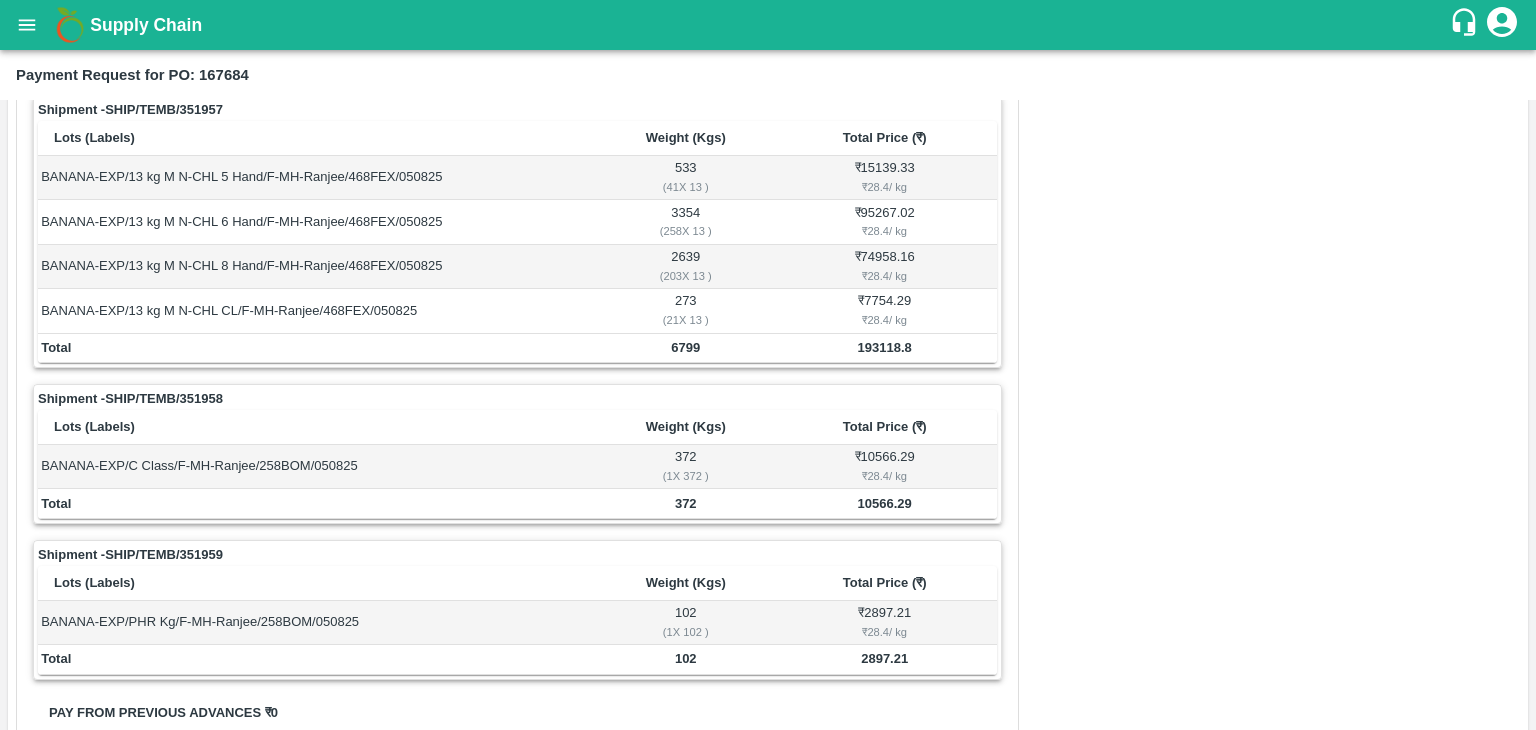scroll, scrollTop: 0, scrollLeft: 0, axis: both 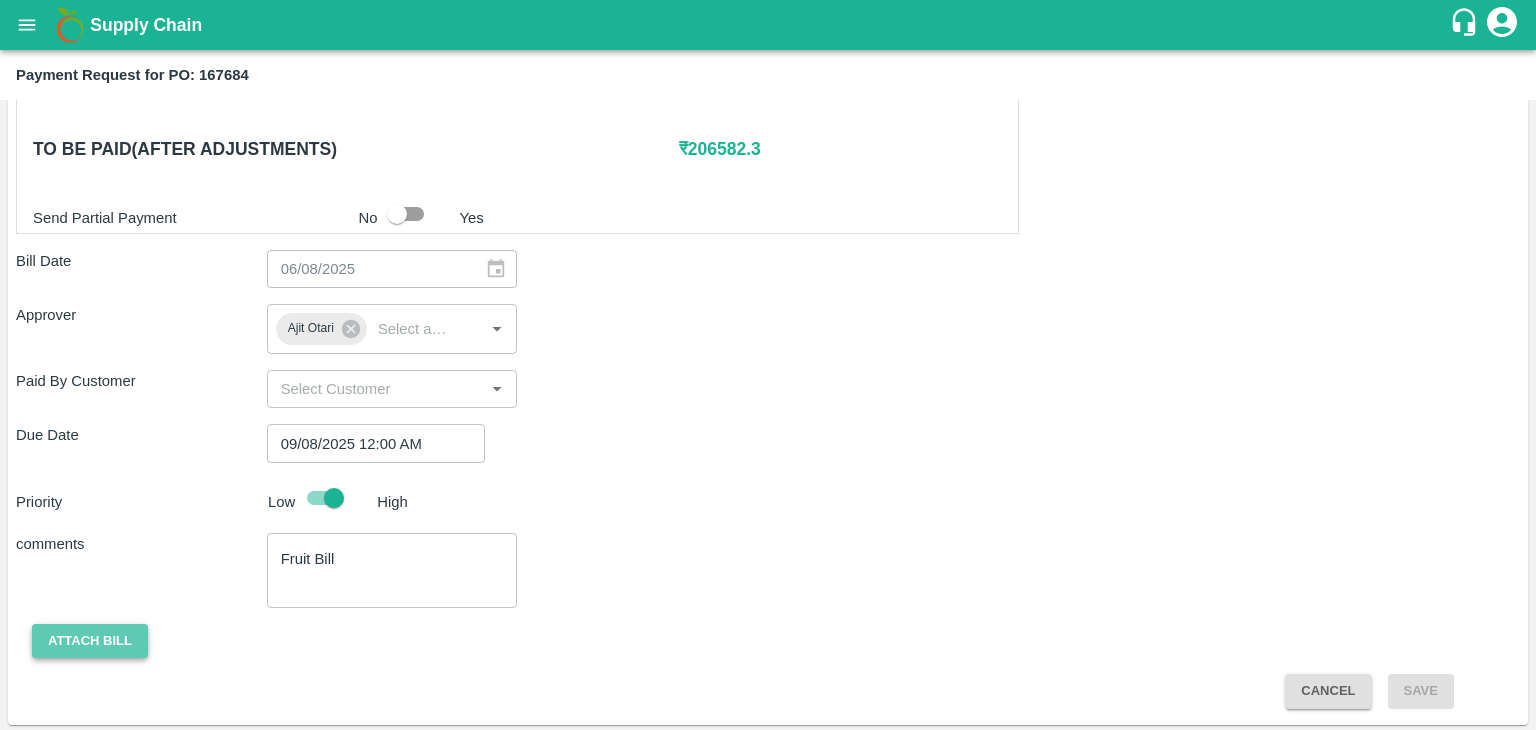 click on "Attach bill" at bounding box center (90, 641) 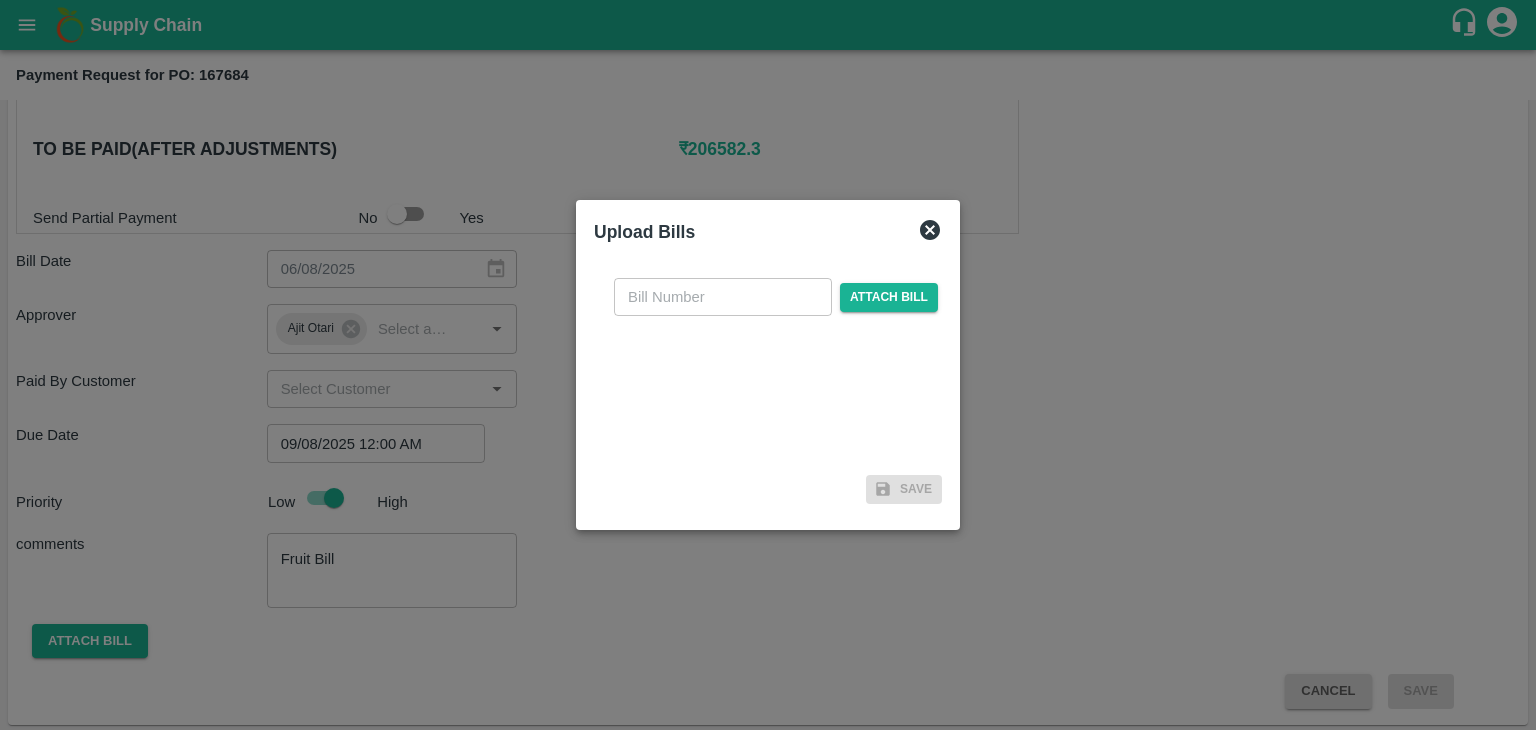 click at bounding box center [723, 297] 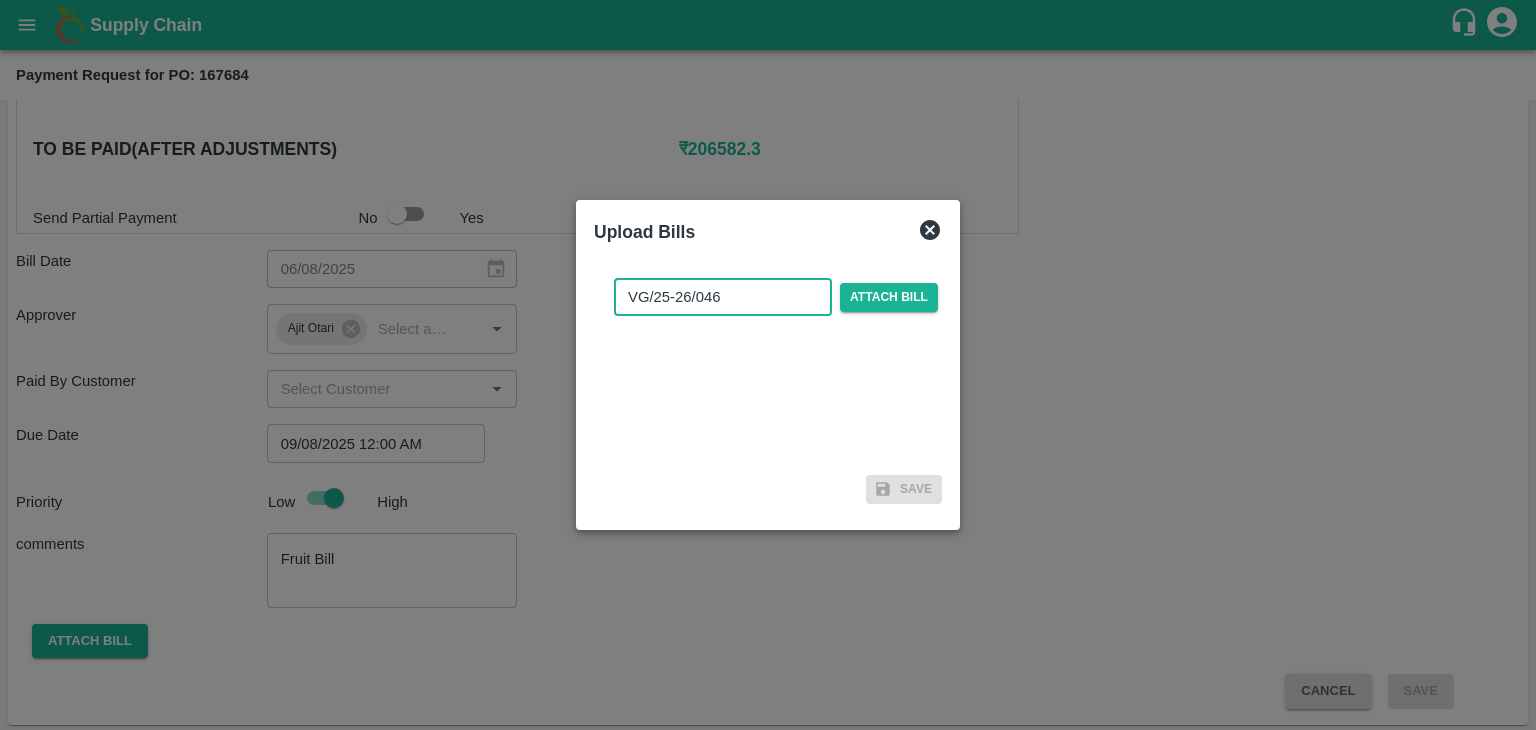 click on "VG/25-26/046" at bounding box center (723, 297) 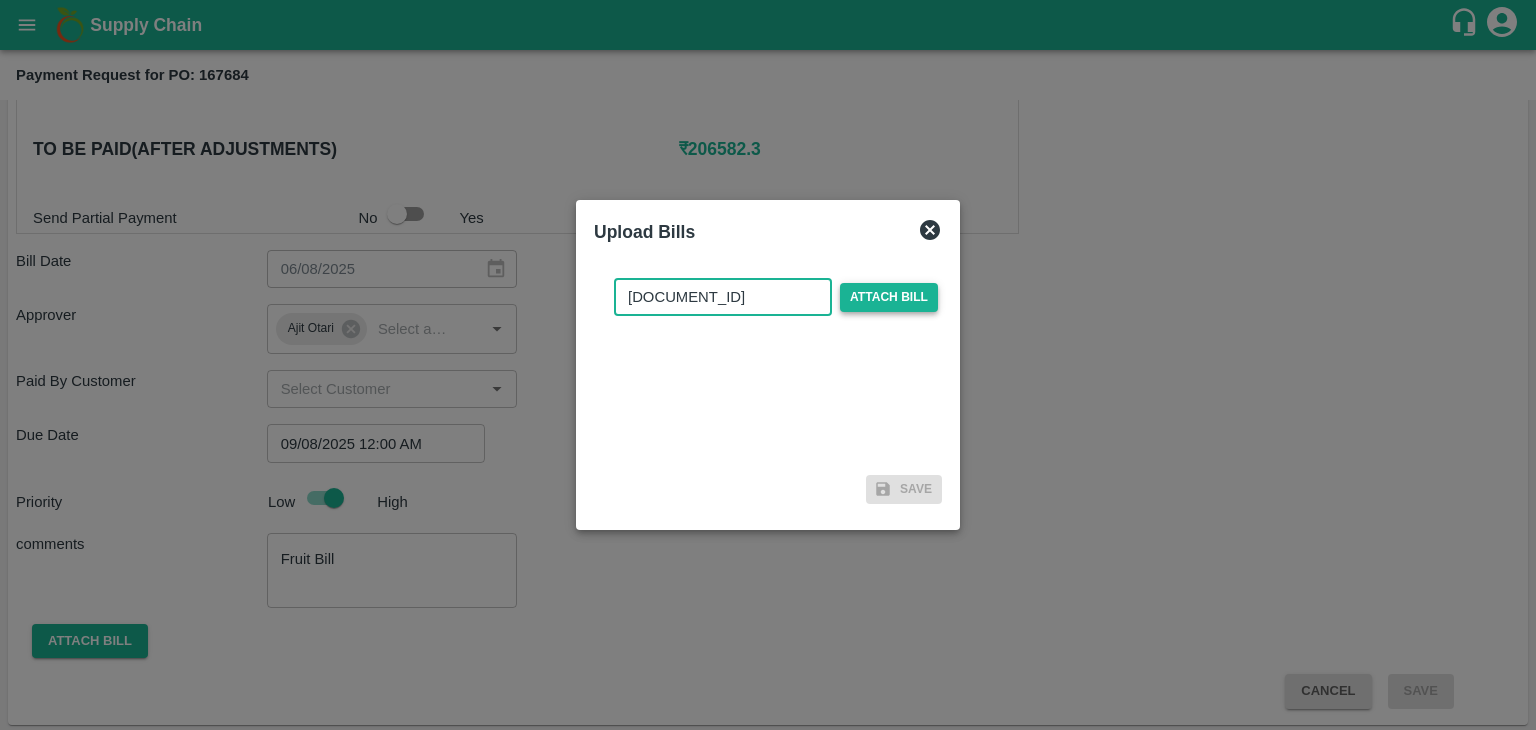 type on "VG/25-26/90" 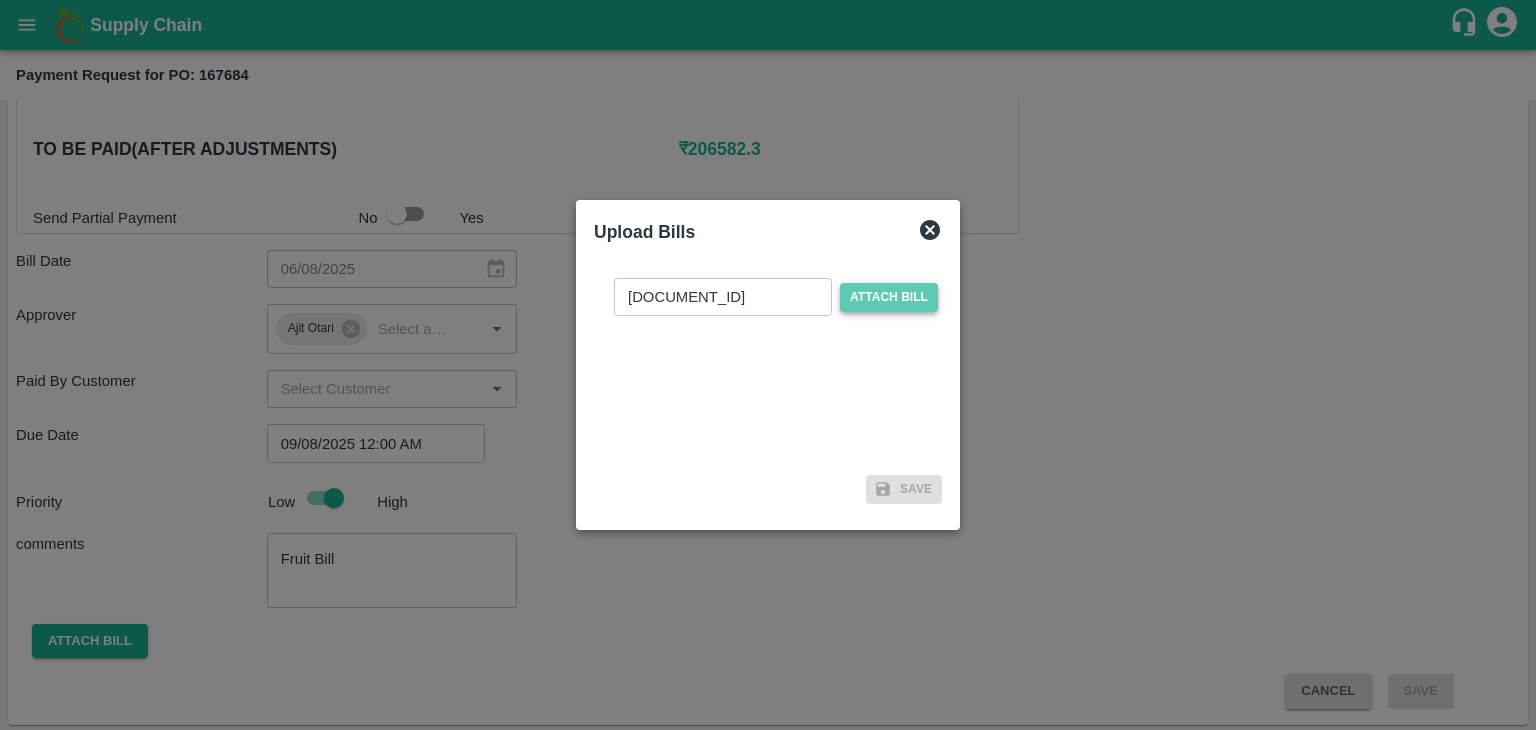 click on "Attach bill" at bounding box center (889, 297) 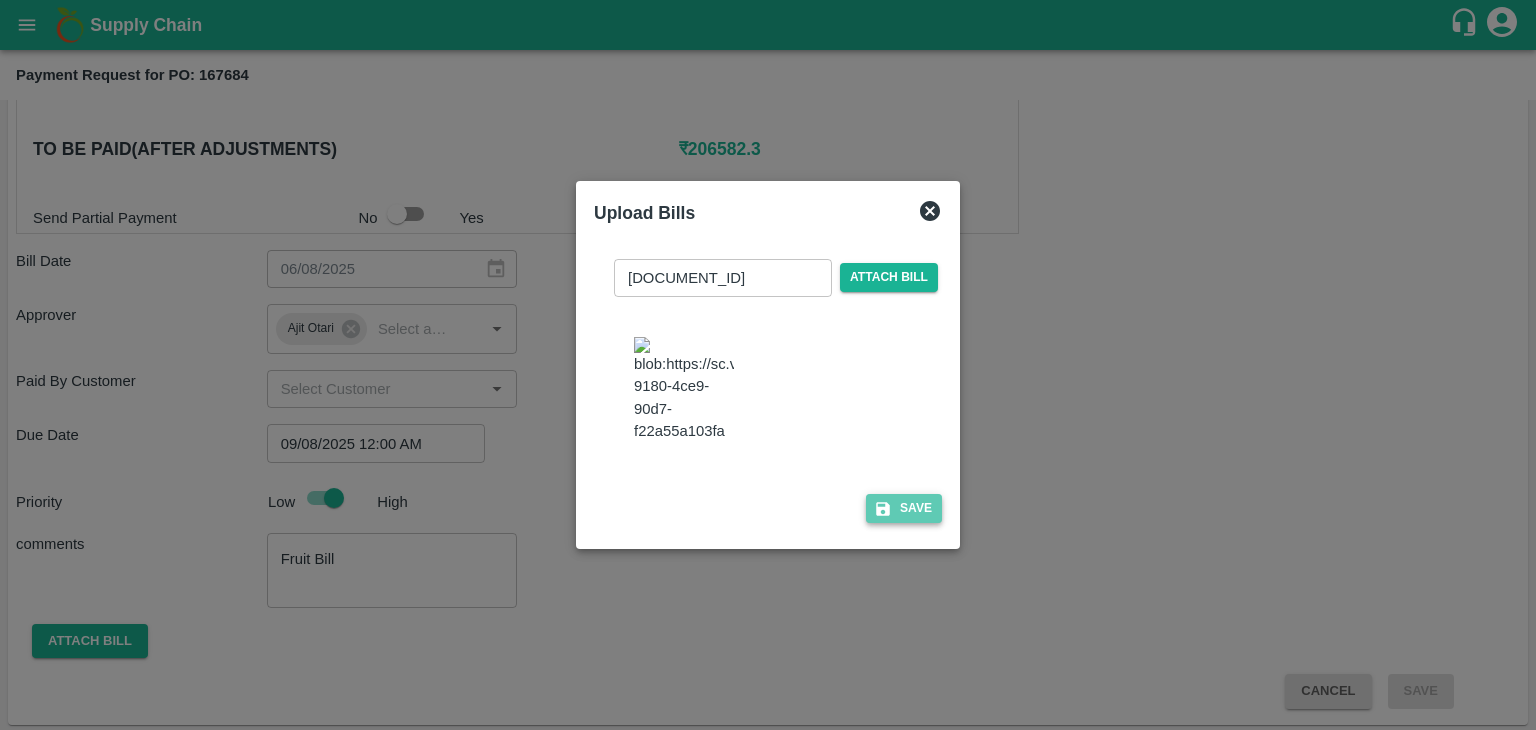 click on "Save" at bounding box center (904, 508) 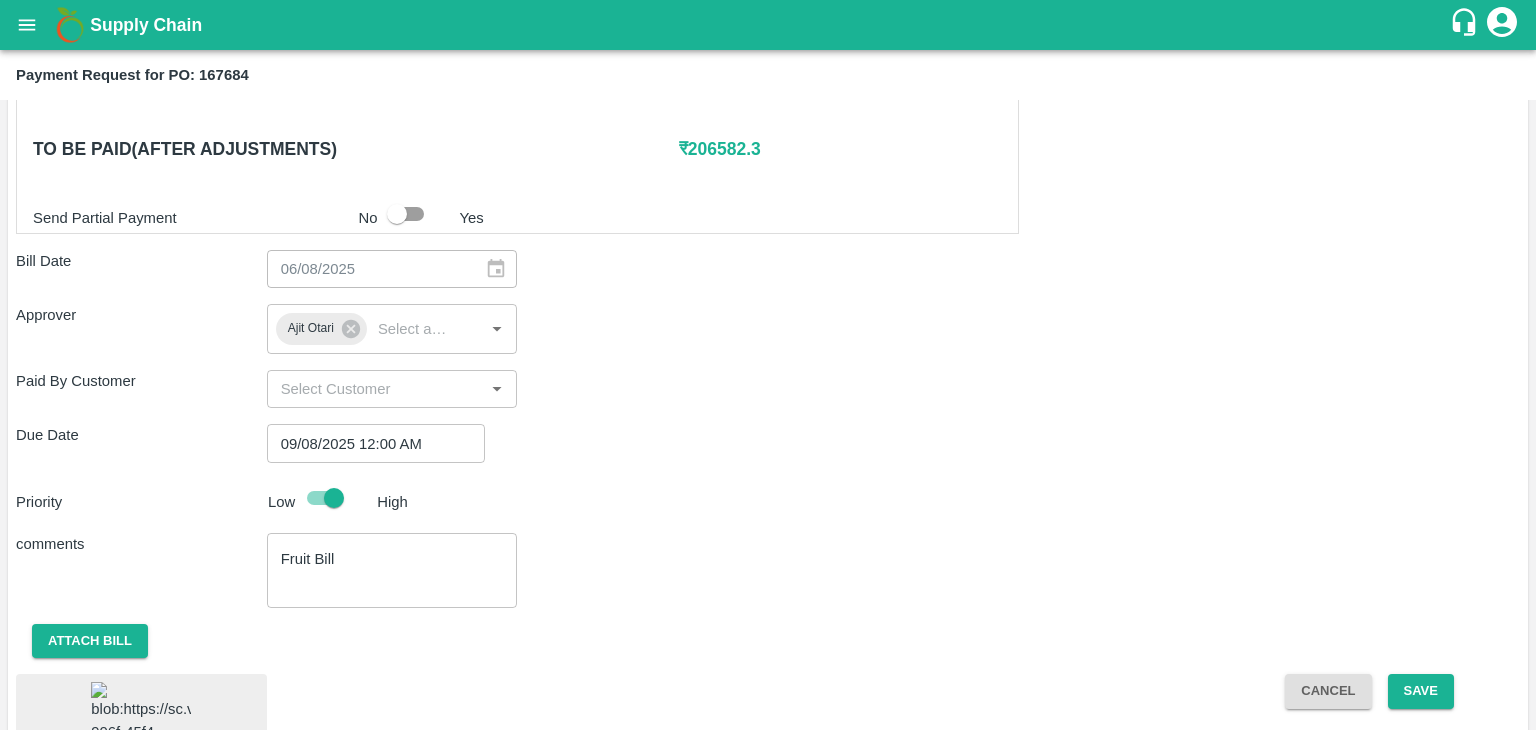 scroll, scrollTop: 1081, scrollLeft: 0, axis: vertical 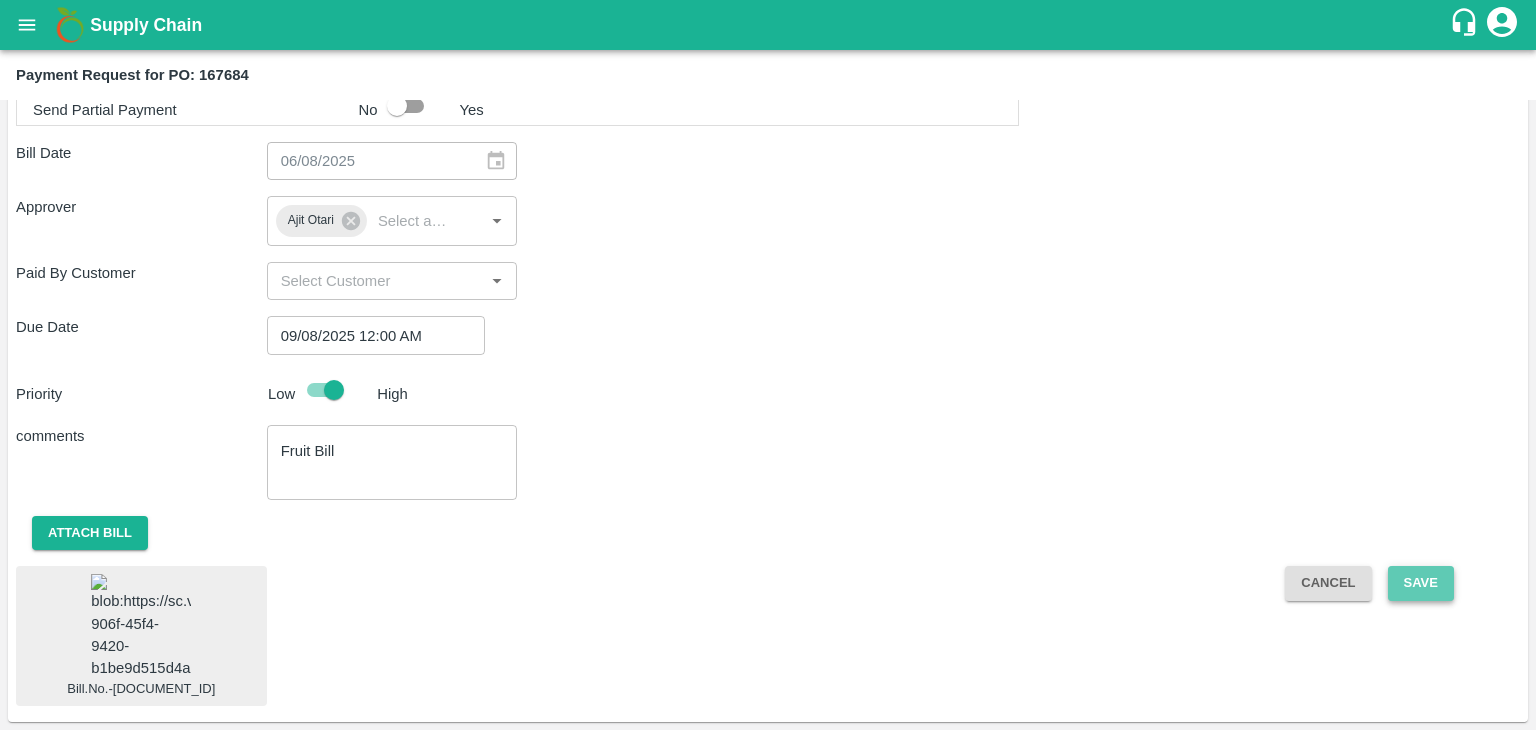 click on "Save" at bounding box center (1421, 583) 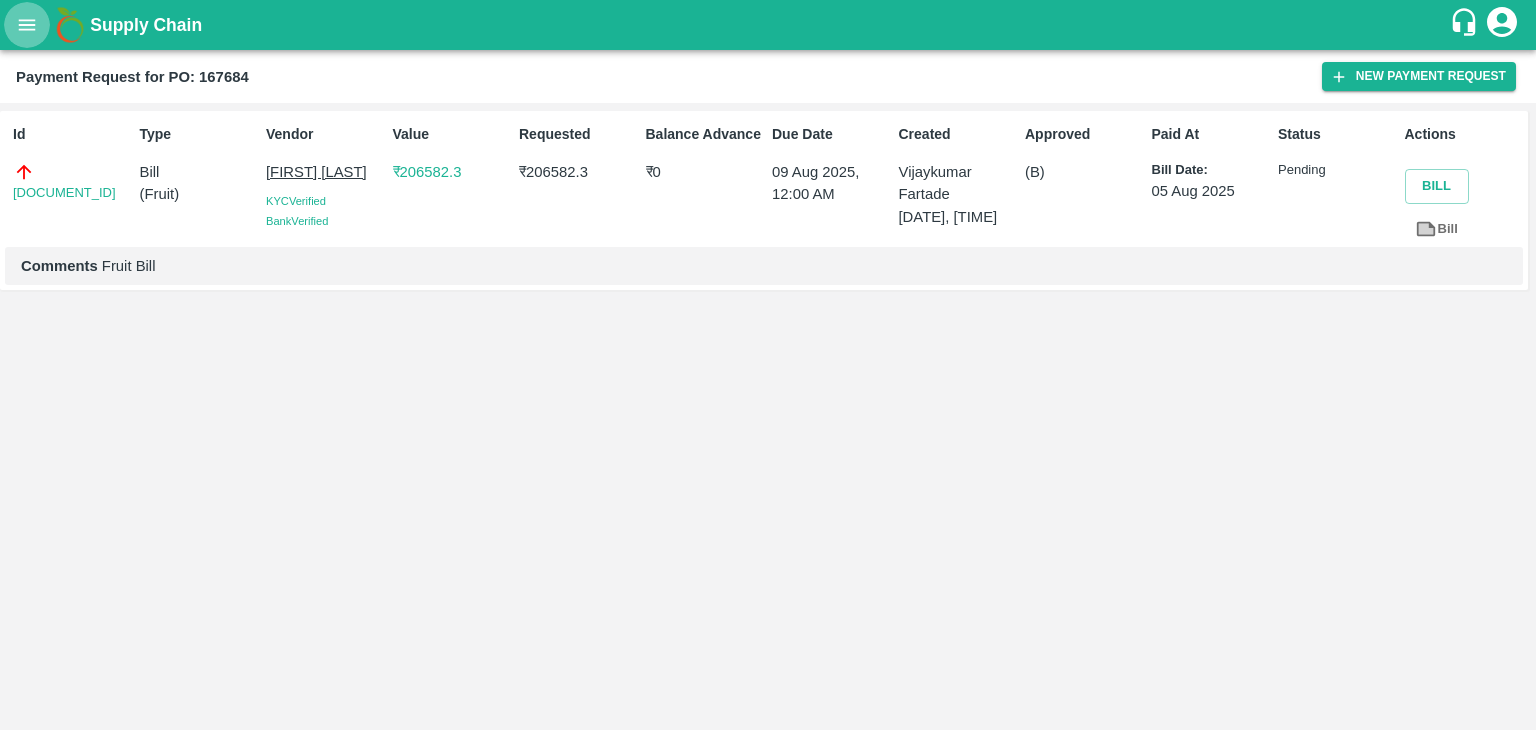 click 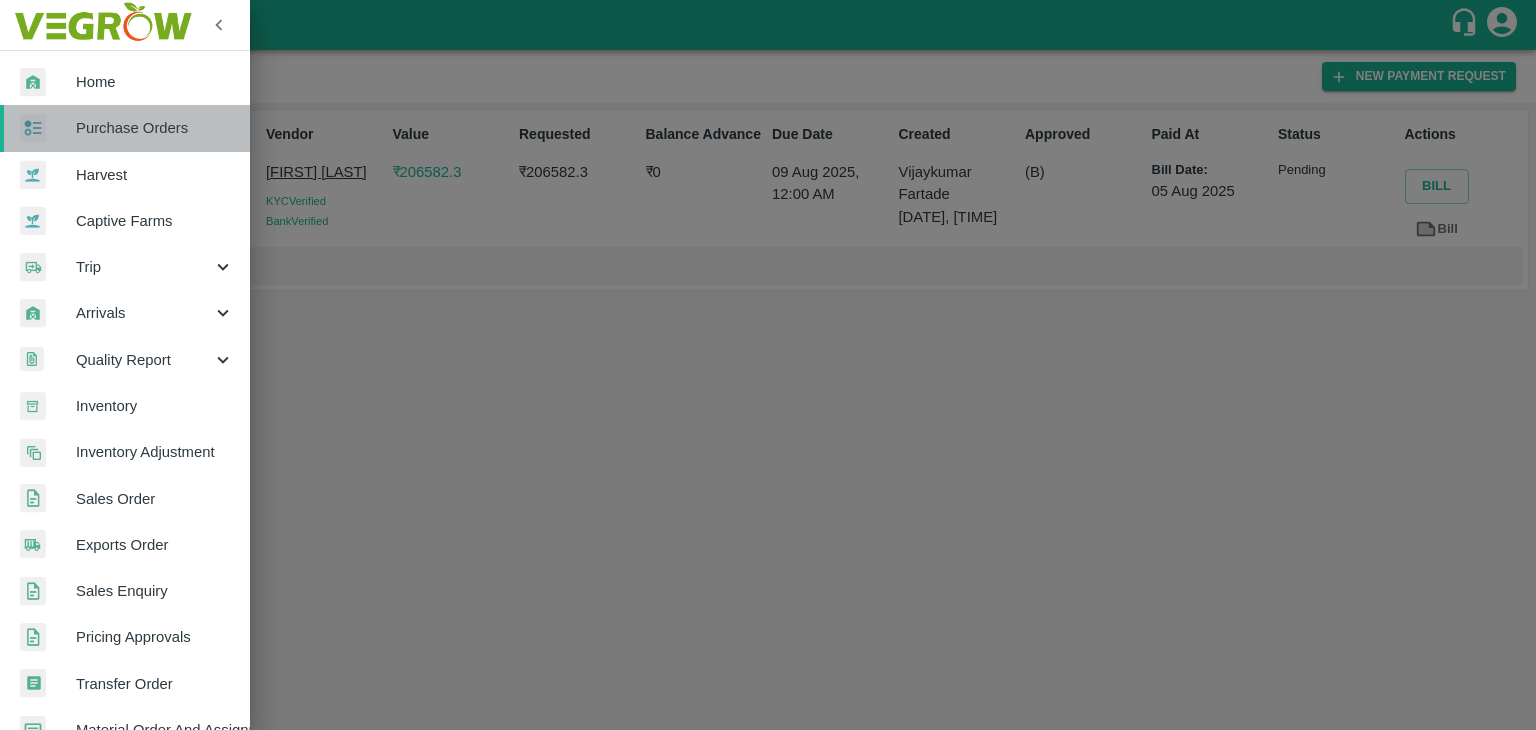 click on "Purchase Orders" at bounding box center (155, 128) 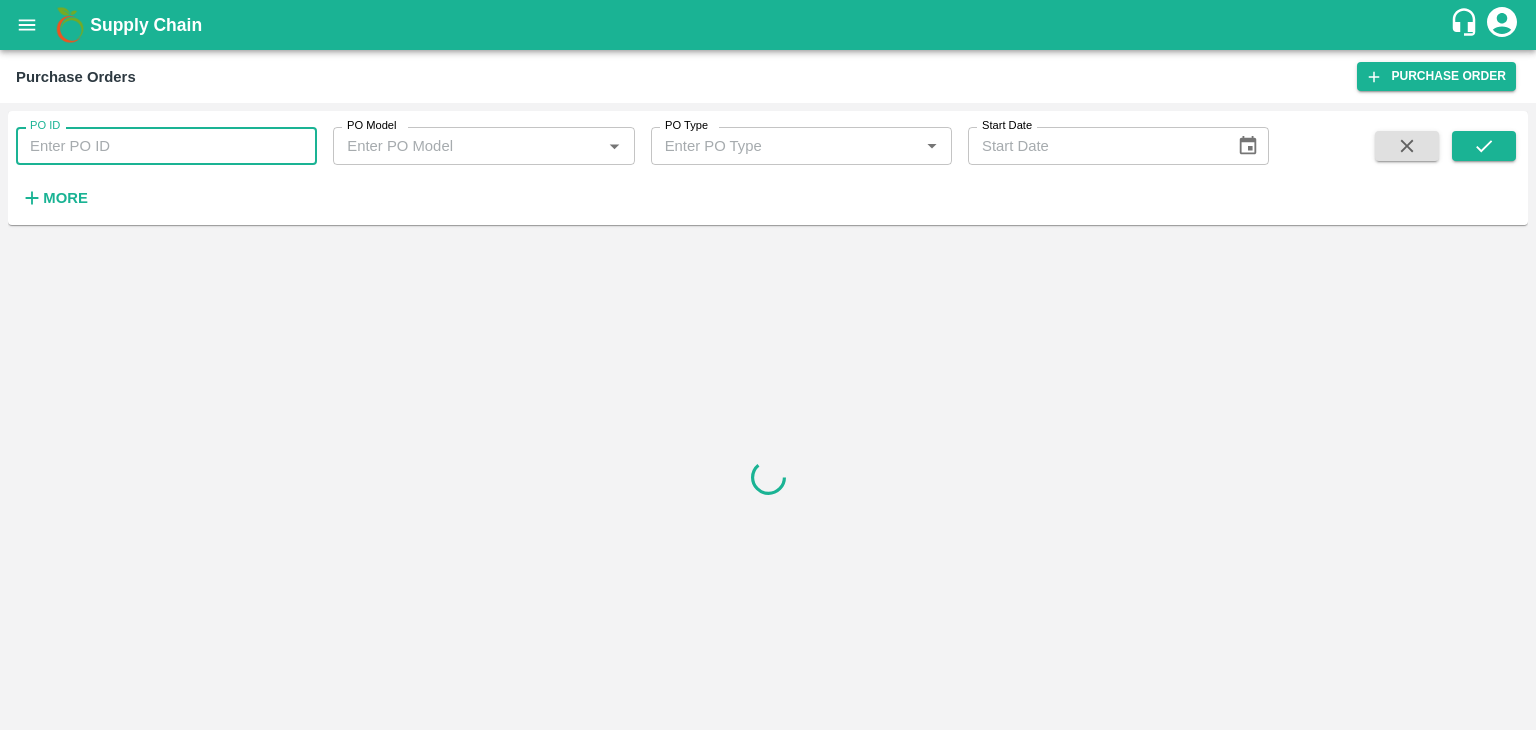 click on "PO ID" at bounding box center (166, 146) 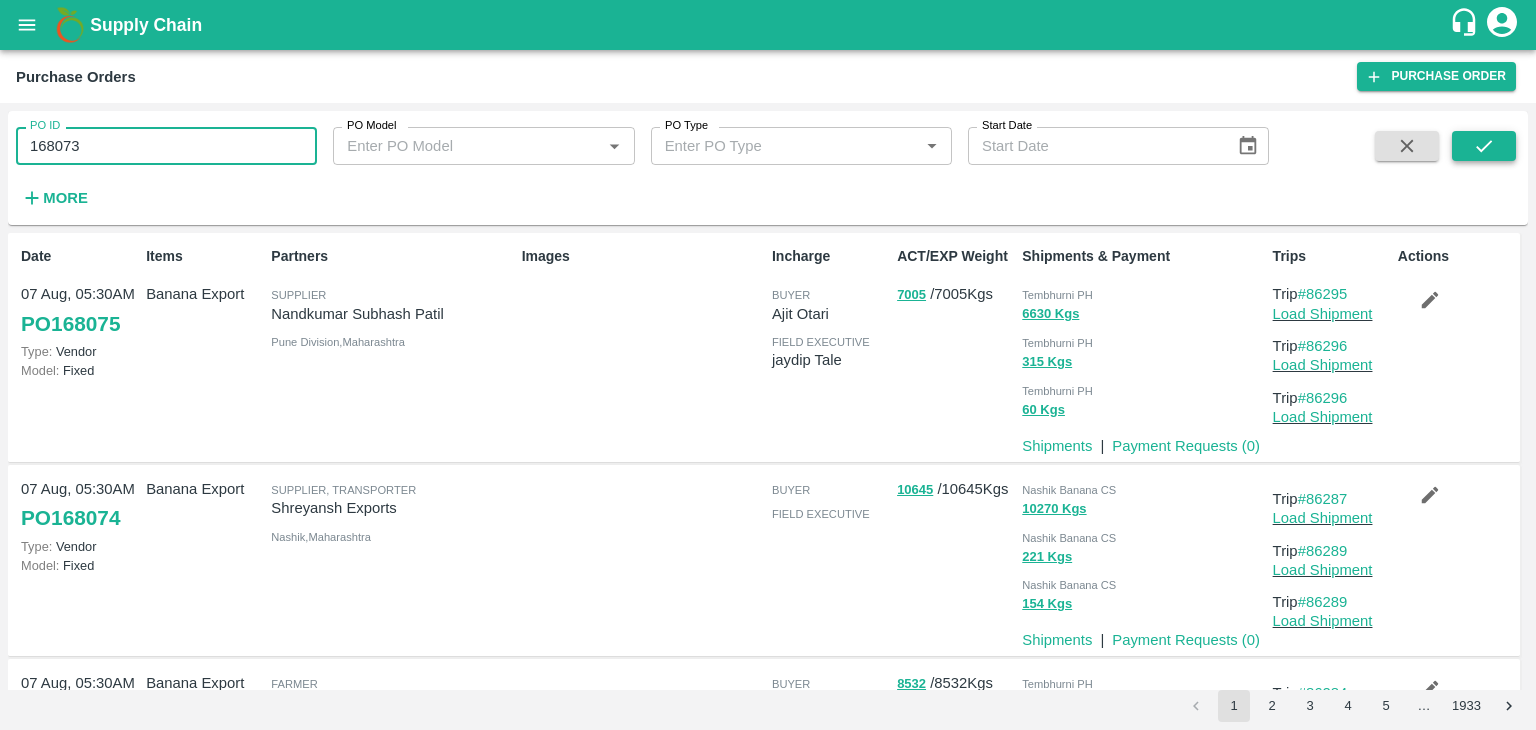 type on "168073" 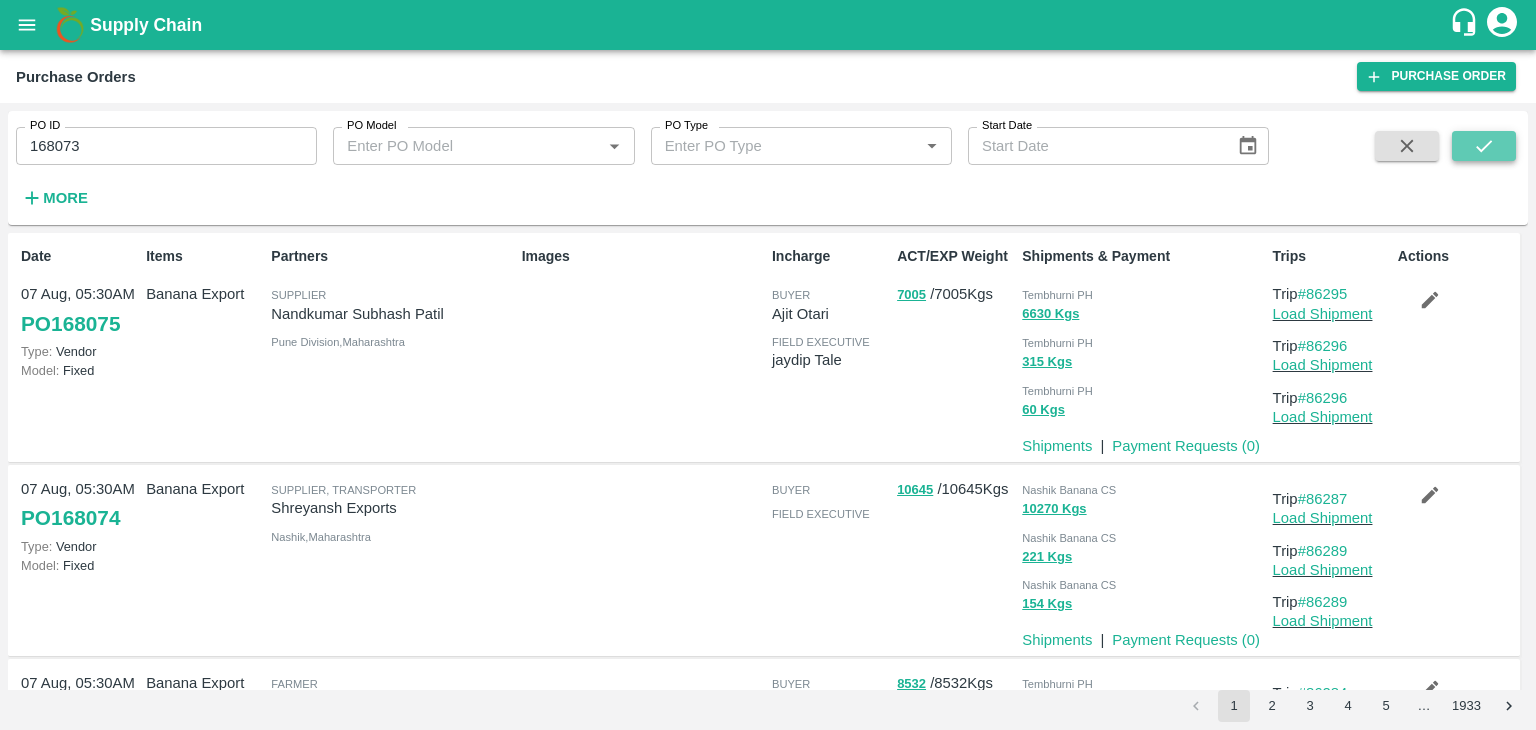 click 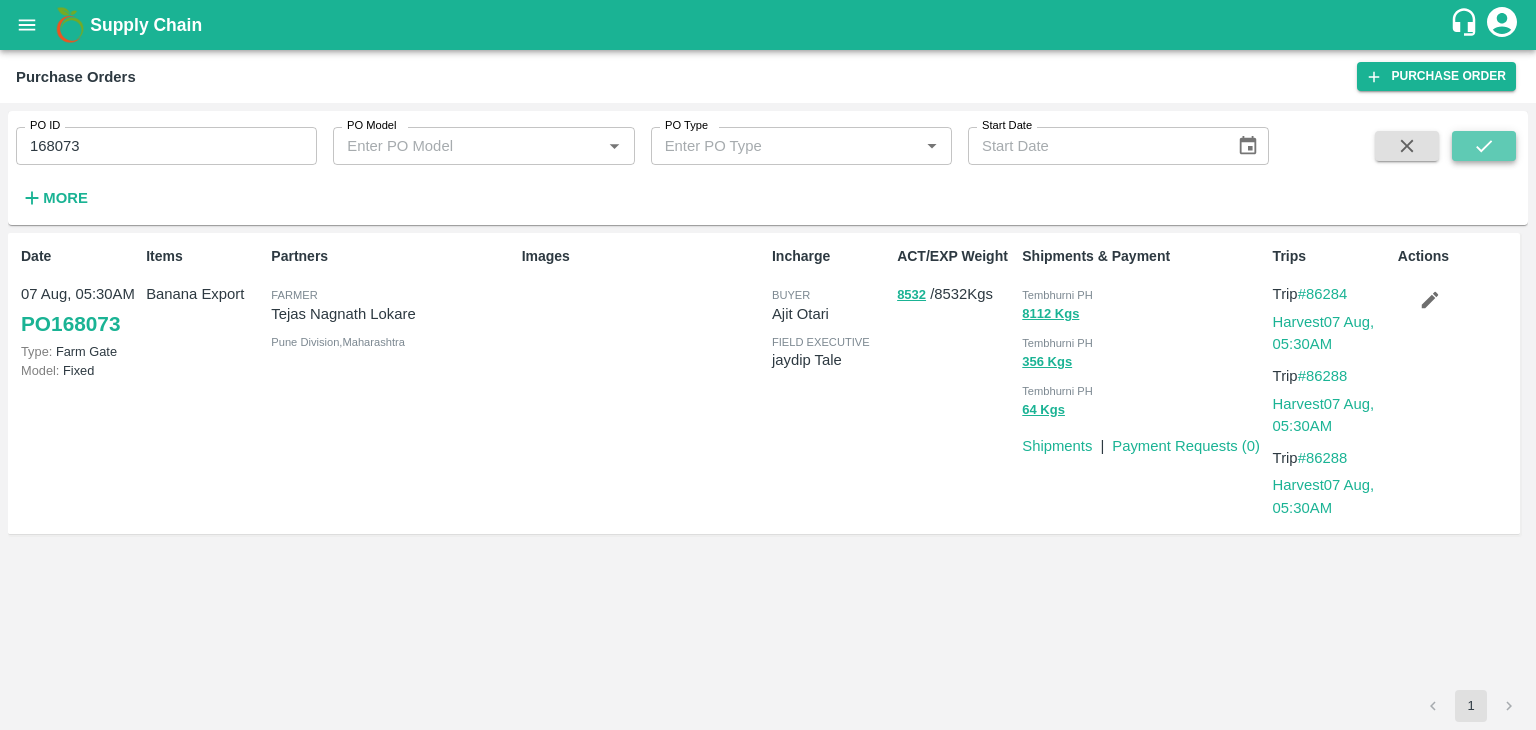 click 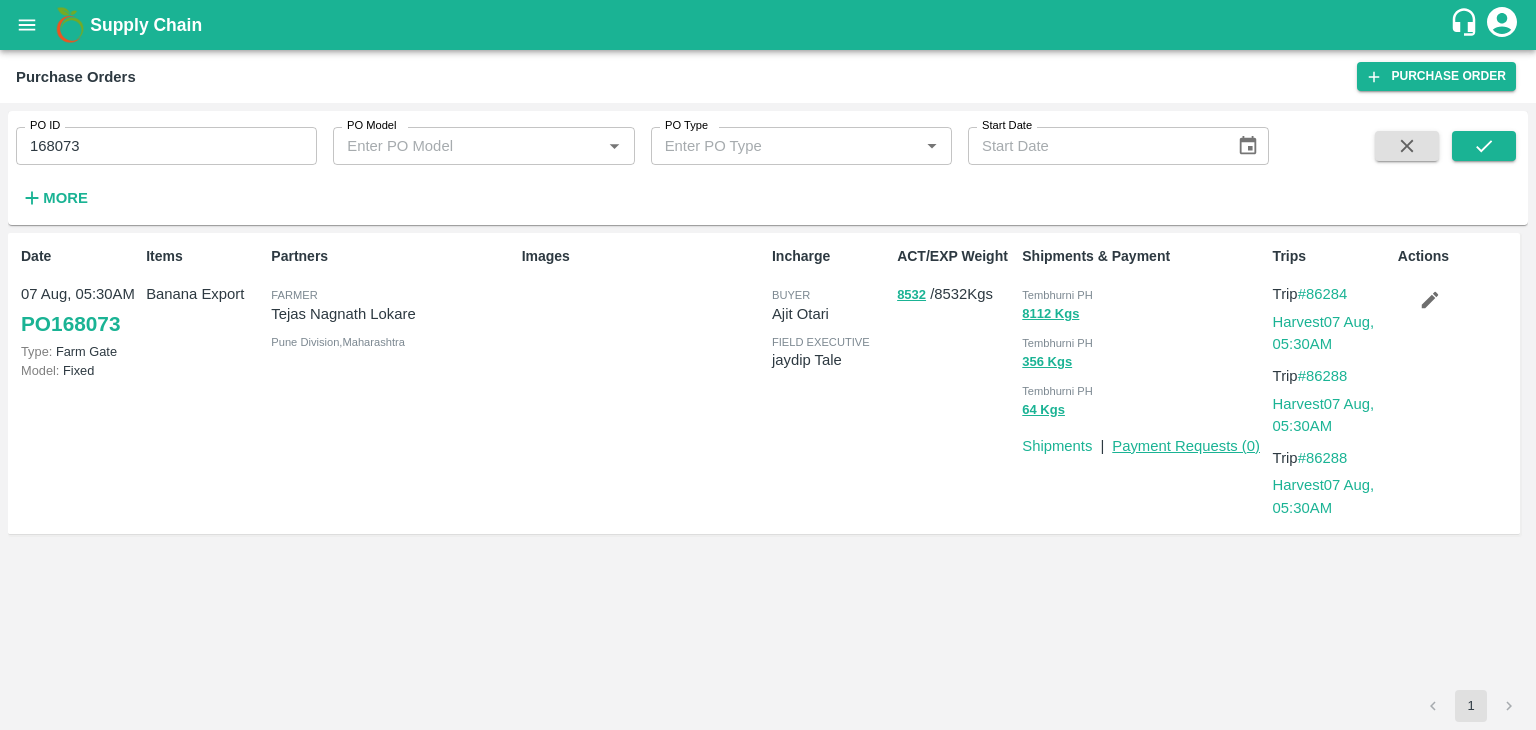 click on "Payment Requests ( 0 )" at bounding box center [1186, 446] 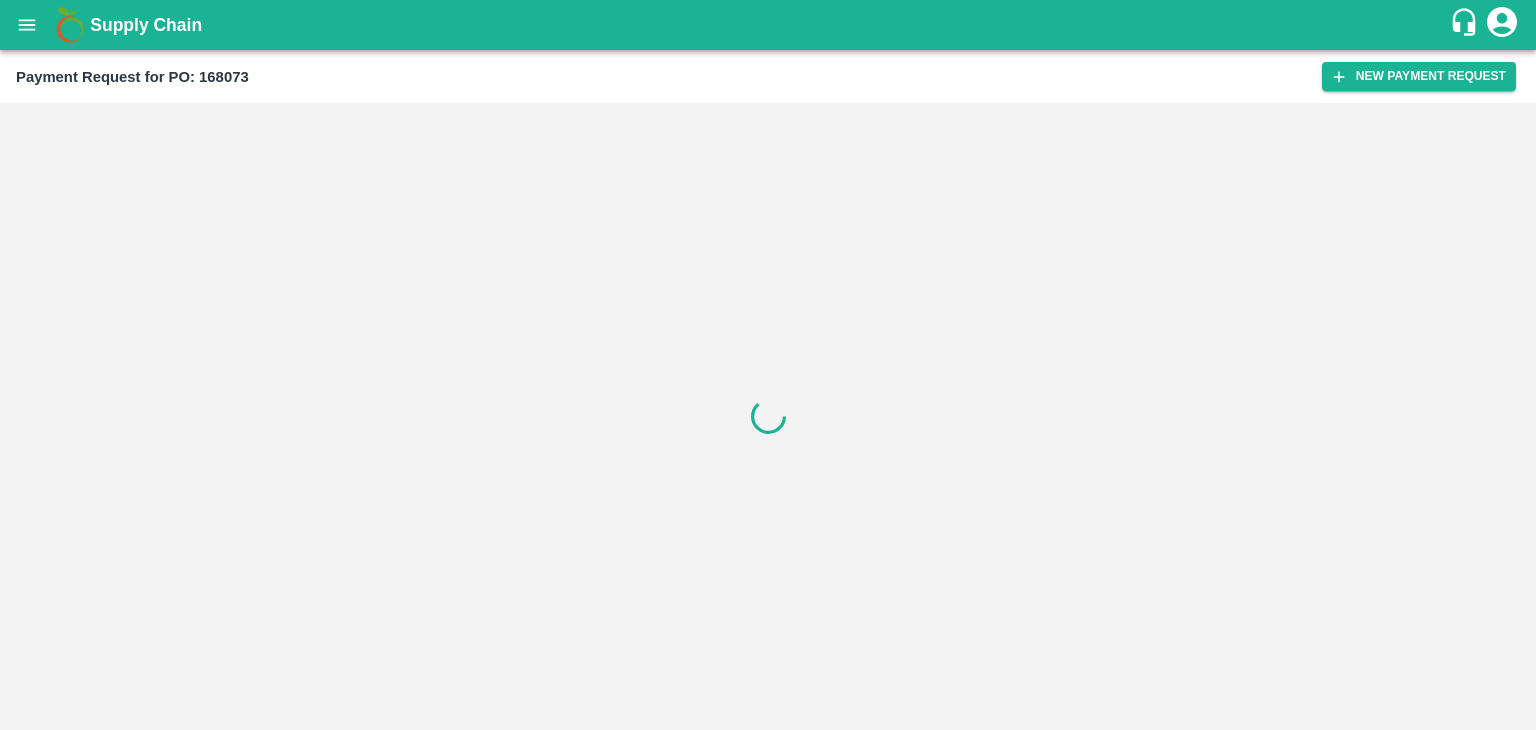 scroll, scrollTop: 0, scrollLeft: 0, axis: both 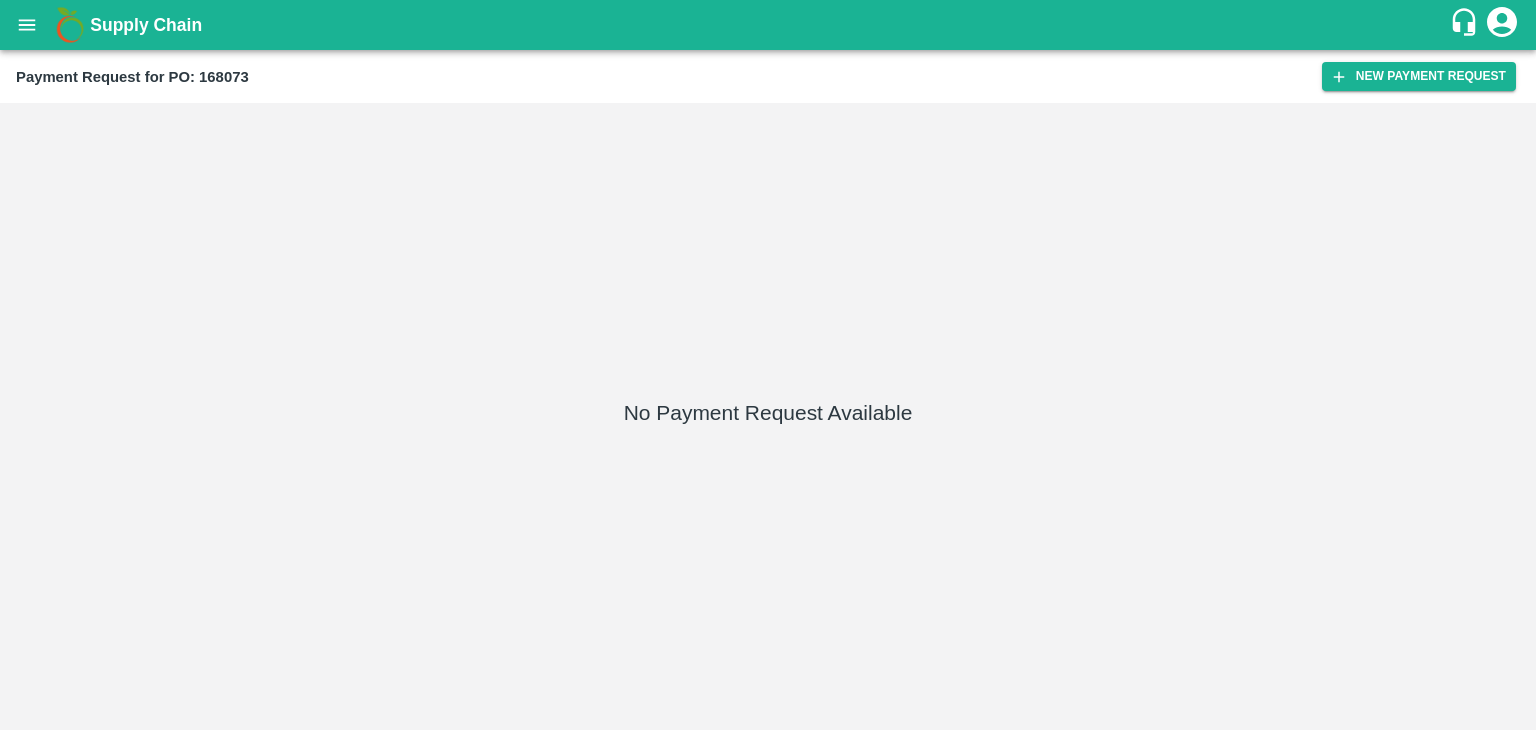click on "Payment Request for PO: 168073 New Payment Request" at bounding box center (768, 76) 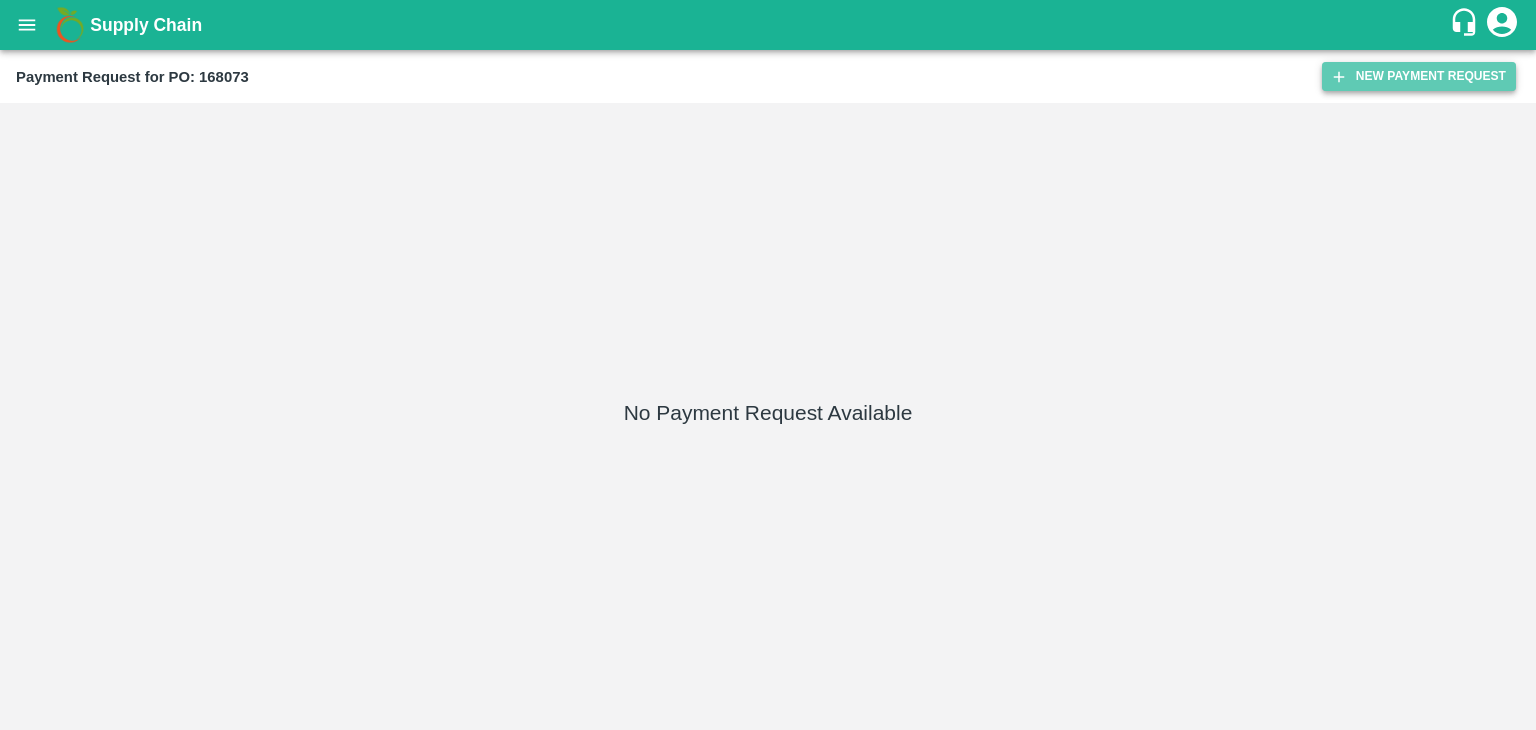click on "New Payment Request" at bounding box center (1419, 76) 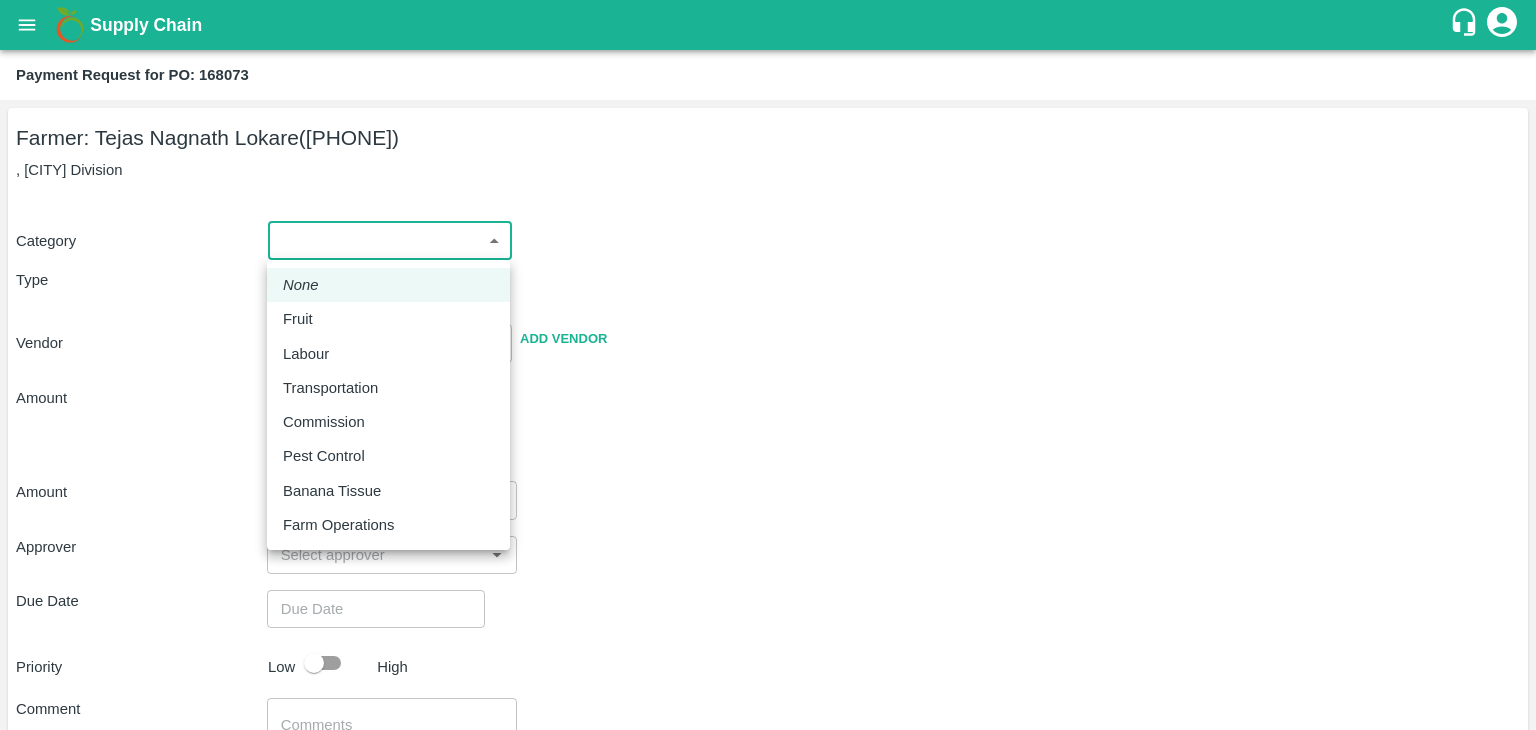 click on "Supply Chain Payment Request for PO: 168073 Farmer:    [FIRST] [LAST]  ([PHONE]) , [CITY] Division Category ​ ​ Type Advance Bill Vendor ​ Add Vendor Amount Total value Per Kg ​ Amount ​ Approver ​ Due Date ​  Priority  Low  High Comment x ​ Attach bill Cancel Save Tembhurni PH Nashik CC Shahada Banana Export PH Nashik Banana CS [FIRST] [LAST] Logout None Fruit Labour Transportation Commission Pest Control Banana Tissue Farm Operations" at bounding box center [768, 365] 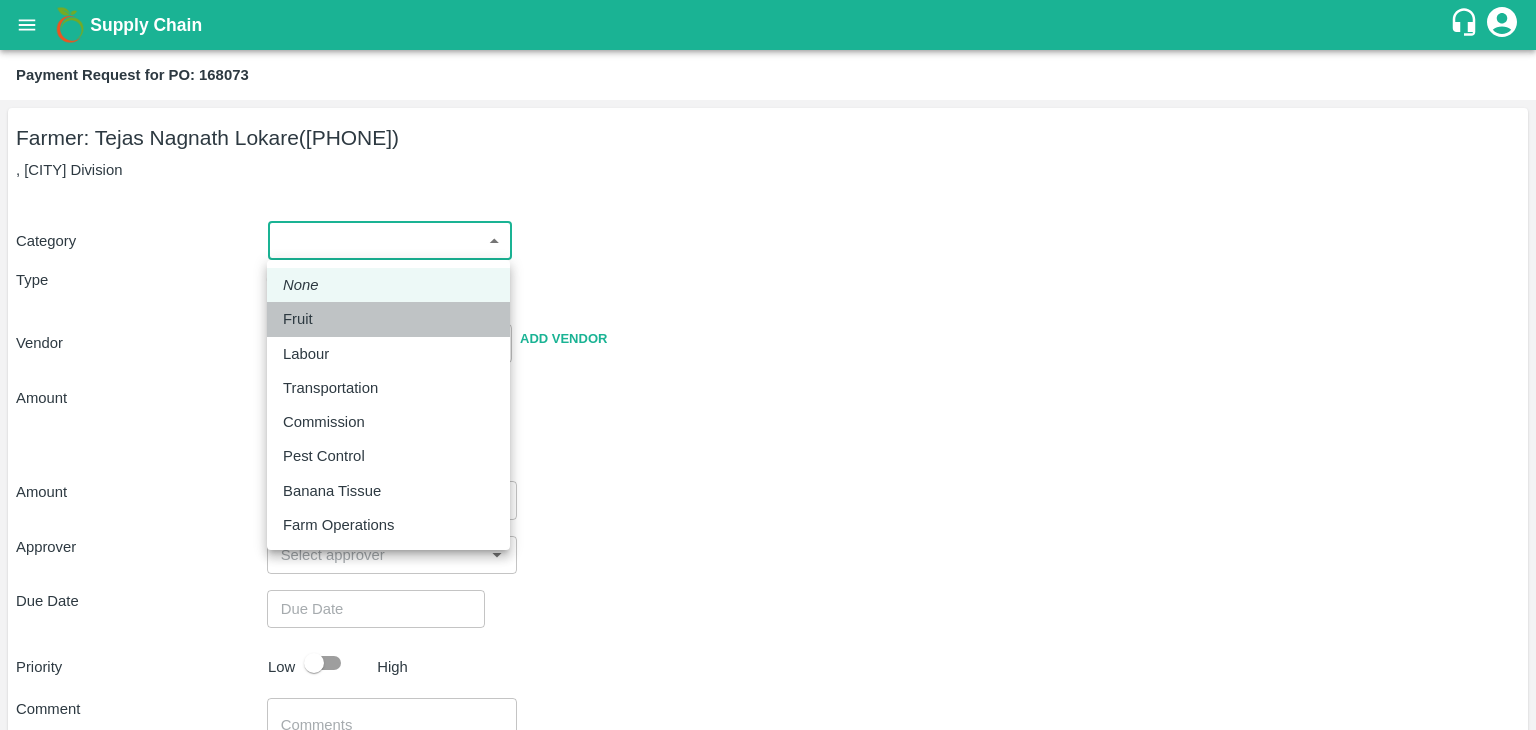 click on "Fruit" at bounding box center (388, 319) 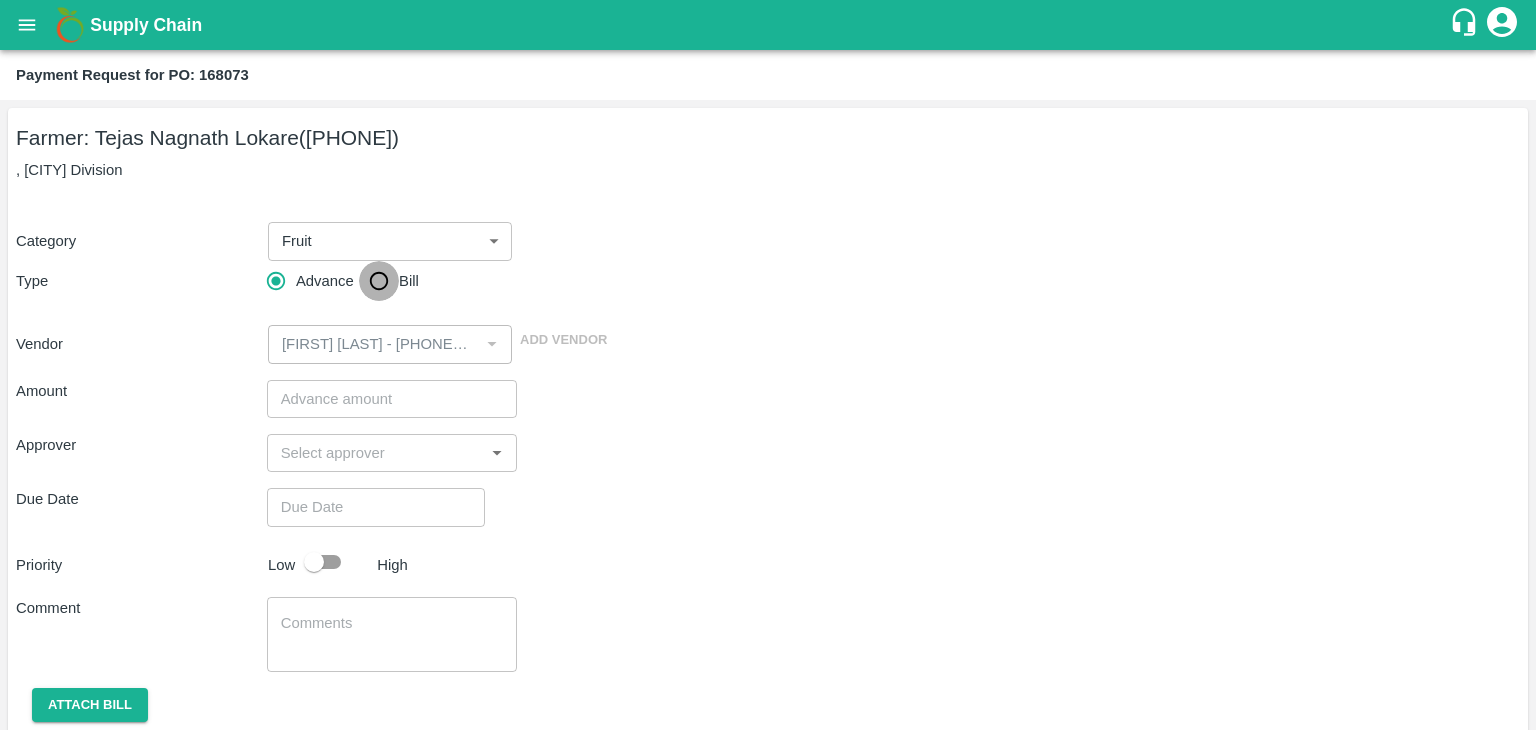 click on "Bill" at bounding box center (379, 281) 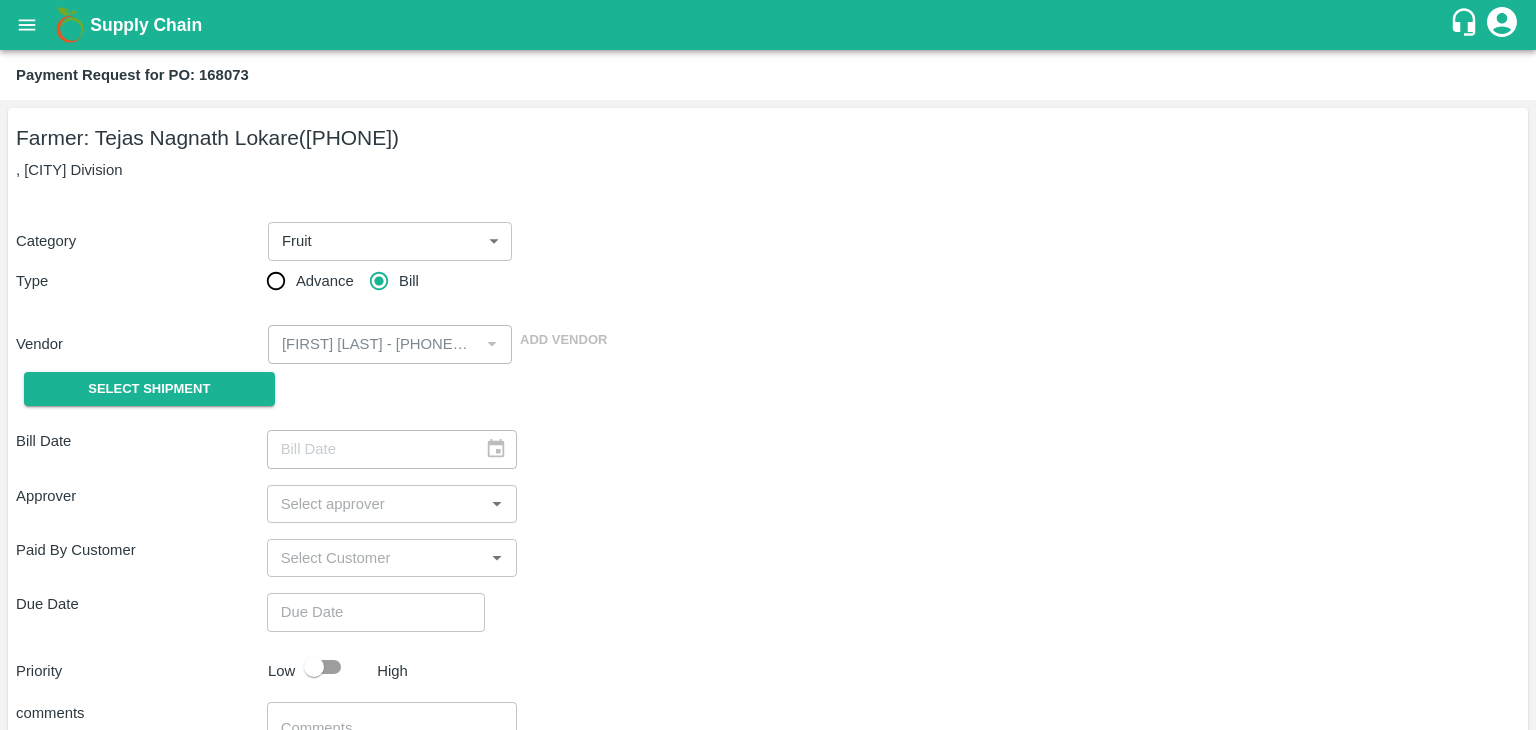 click on "Select Shipment" at bounding box center (141, 389) 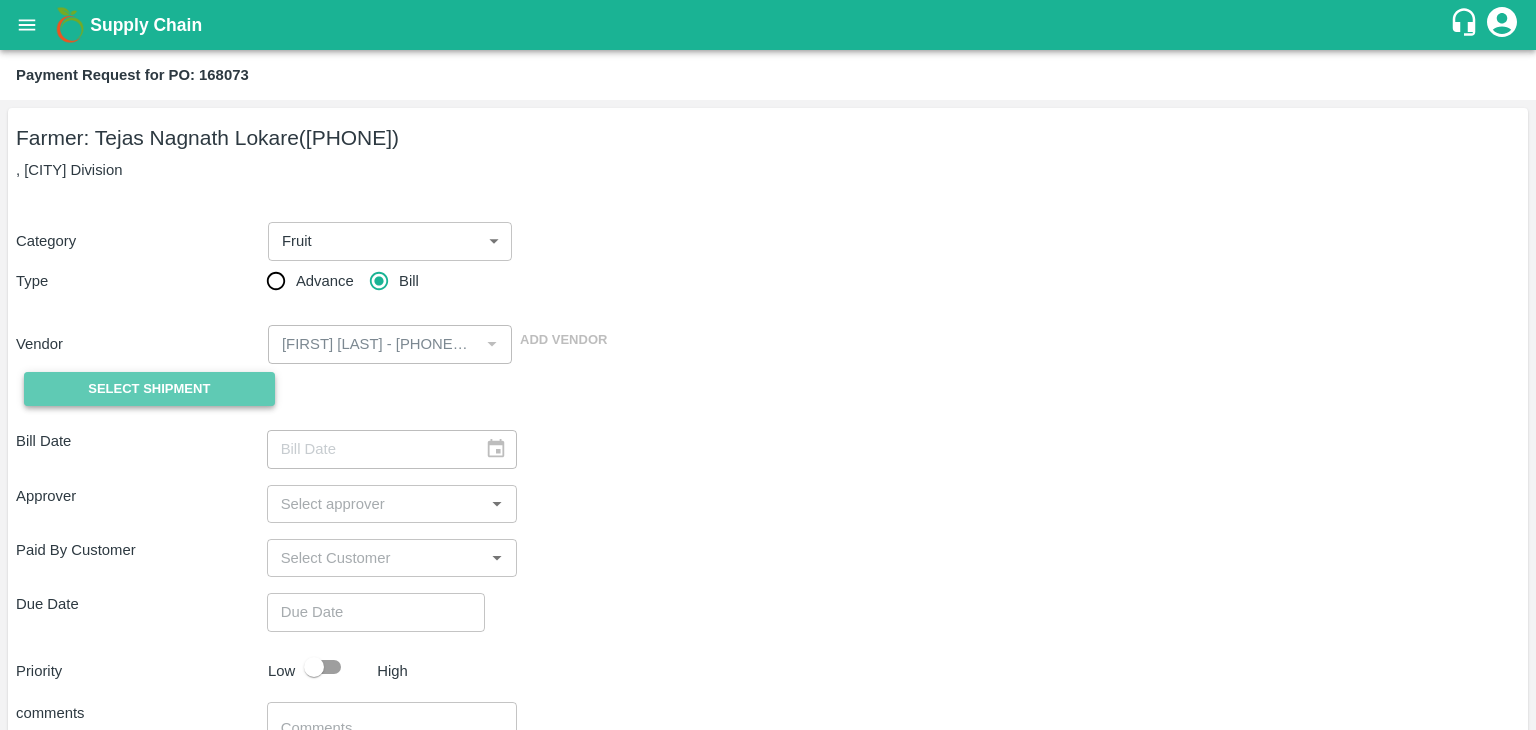click on "Select Shipment" at bounding box center [149, 389] 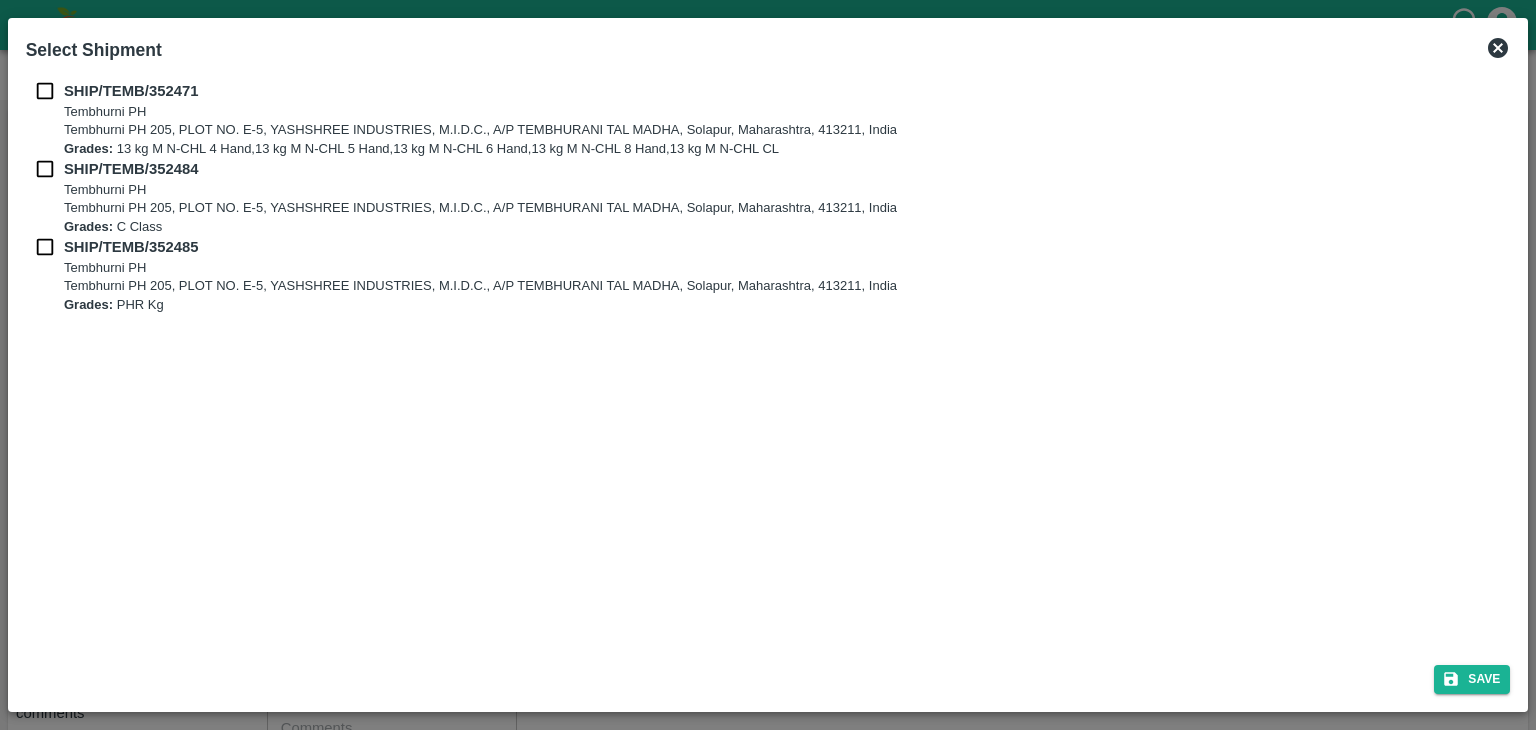 click on "SHIP/TEMB/352471 Tembhurni PH Tembhurni PH 205, PLOT NO. E-5, YASHSHREE INDUSTRIES, M.I.D.C., A/P TEMBHURANI TAL MADHA, Solapur, Maharashtra, 413211, India Grades:   13 kg M N-CHL 4 Hand,13 kg M N-CHL 5 Hand,13 kg M N-CHL 6 Hand,13 kg M N-CHL 8 Hand,13 kg M N-CHL CL SHIP/TEMB/352484 Tembhurni PH Tembhurni PH 205, PLOT NO. E-5, YASHSHREE INDUSTRIES, M.I.D.C., A/P TEMBHURANI TAL MADHA, Solapur, Maharashtra, 413211, India Grades:   C Class SHIP/TEMB/352485 Tembhurni PH Tembhurni PH 205, PLOT NO. E-5, YASHSHREE INDUSTRIES, M.I.D.C., A/P TEMBHURANI TAL MADHA, Solapur, Maharashtra, 413211, India Grades:   PHR Kg" at bounding box center (768, 360) 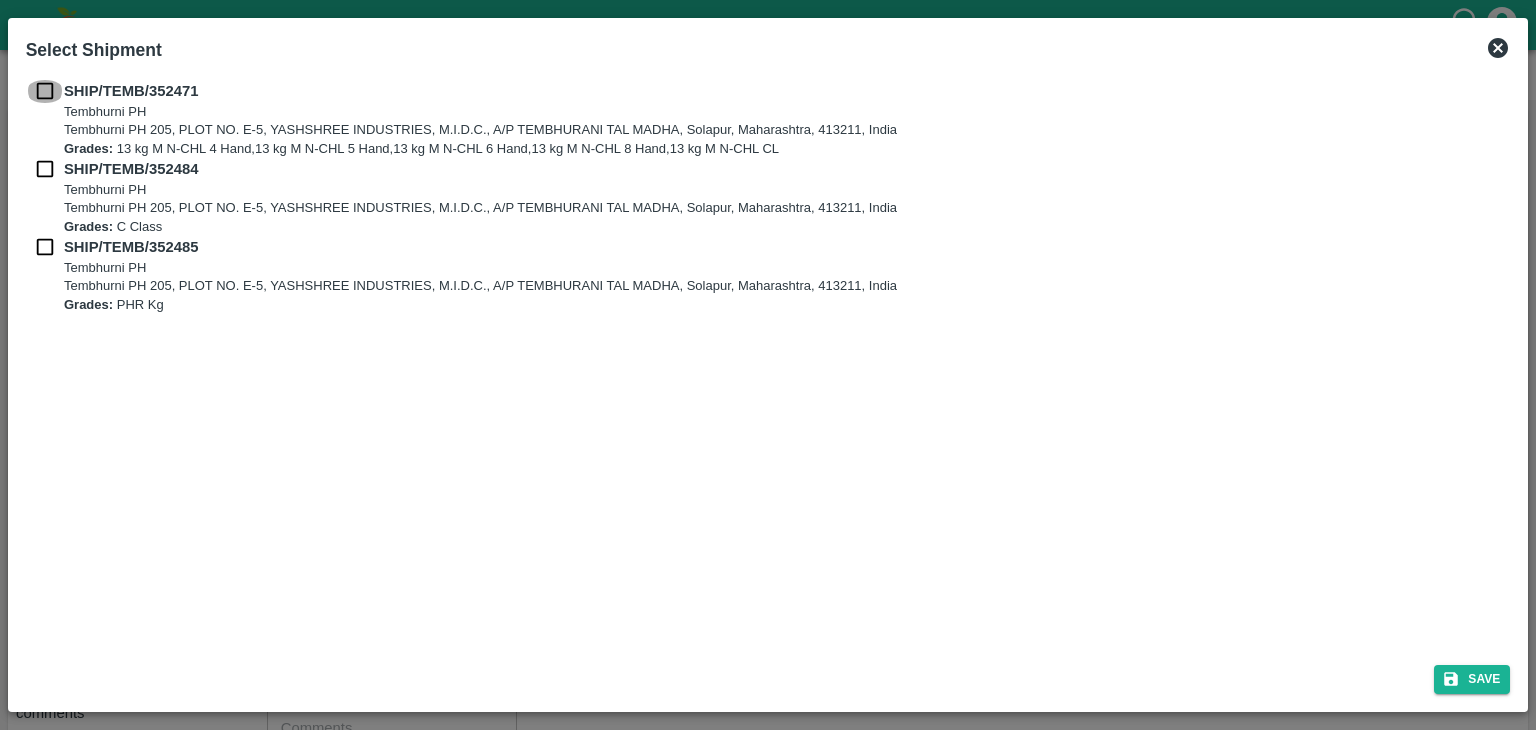 click at bounding box center (45, 91) 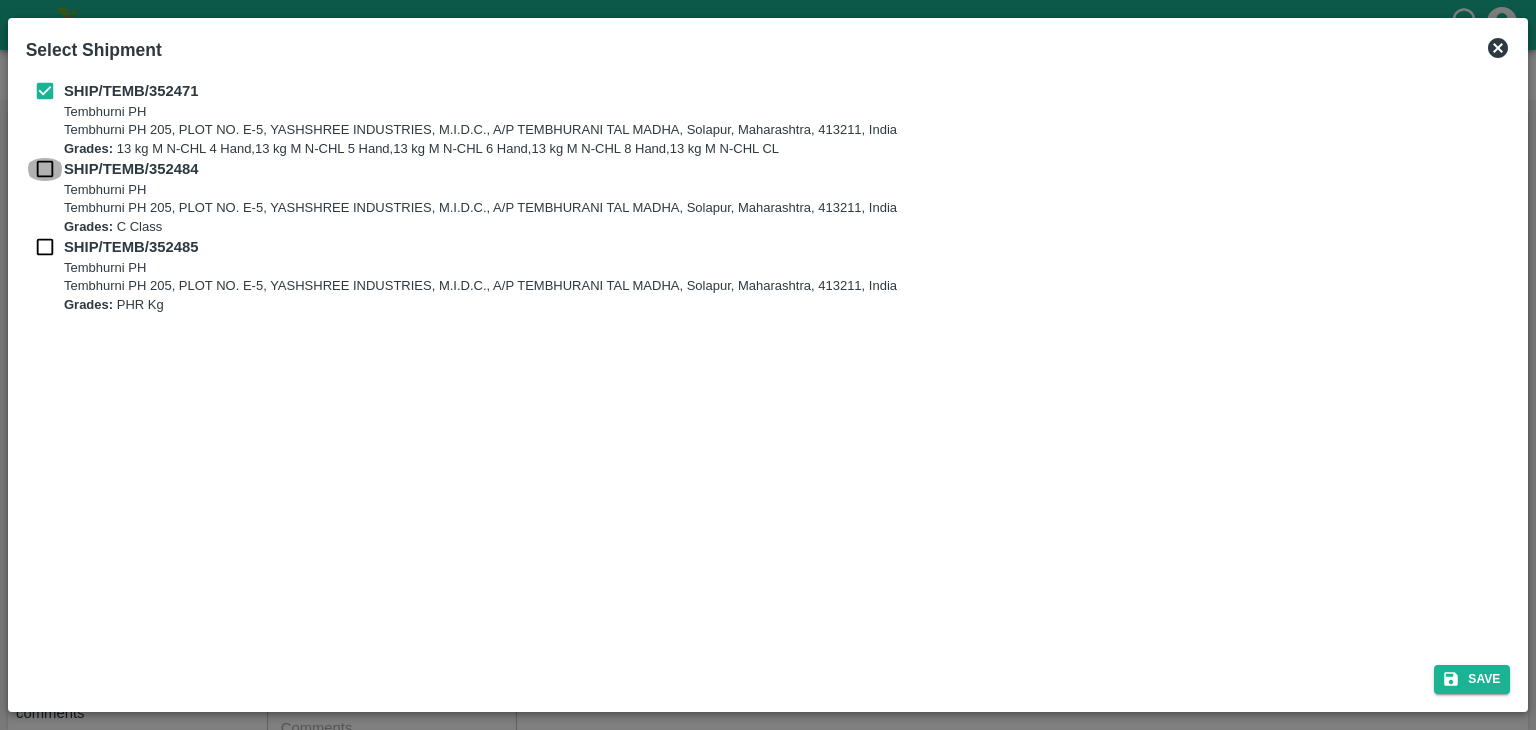 click at bounding box center (45, 169) 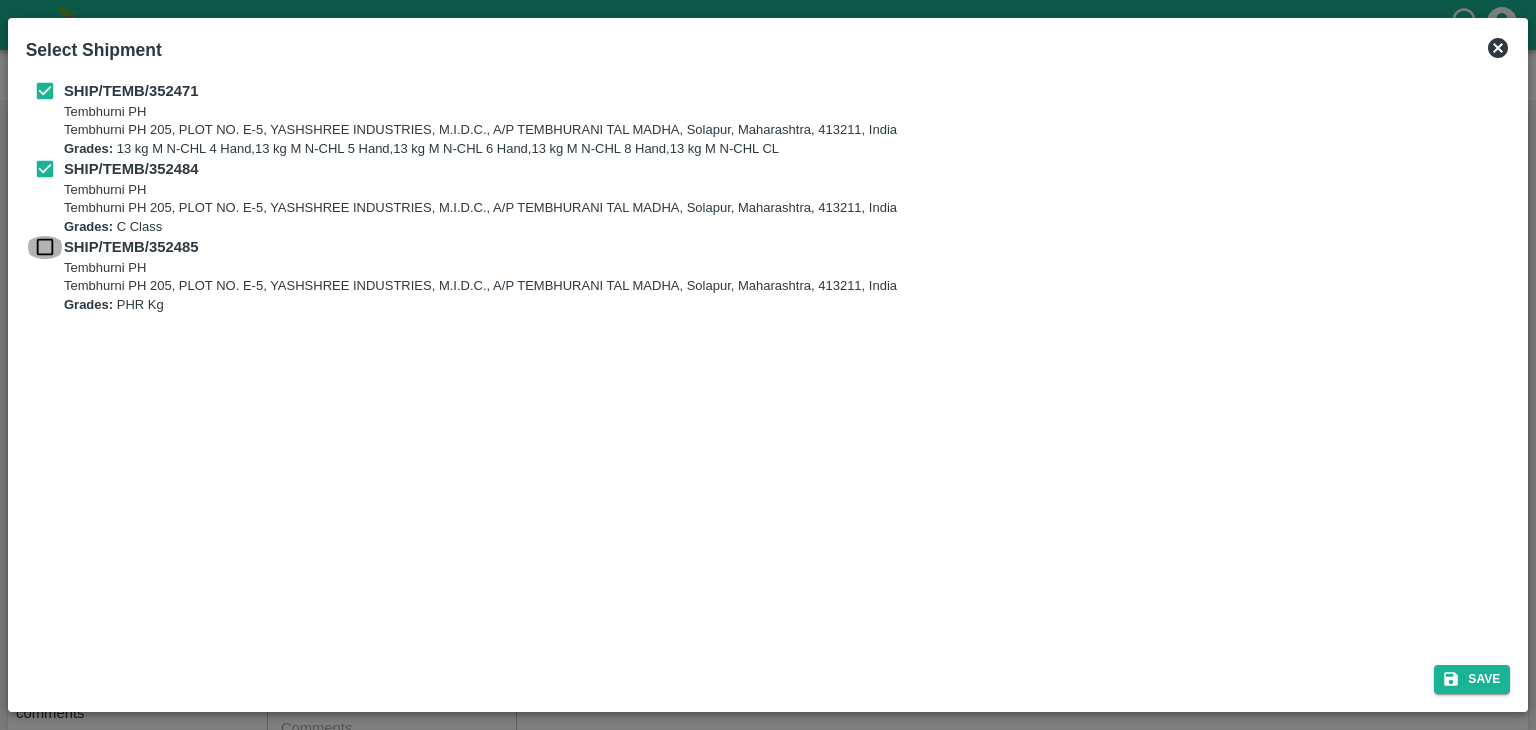 click at bounding box center [45, 247] 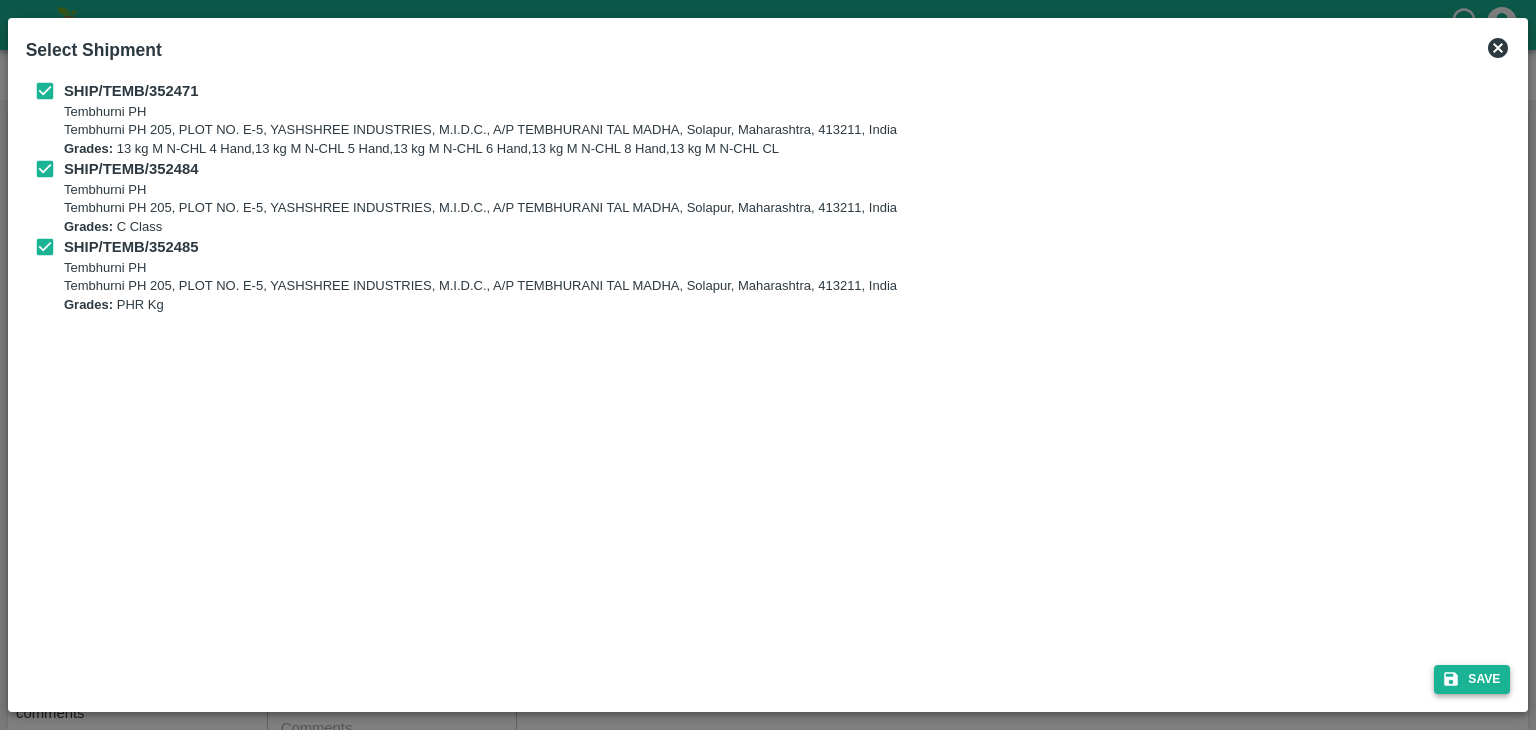 click on "Save" at bounding box center (1472, 679) 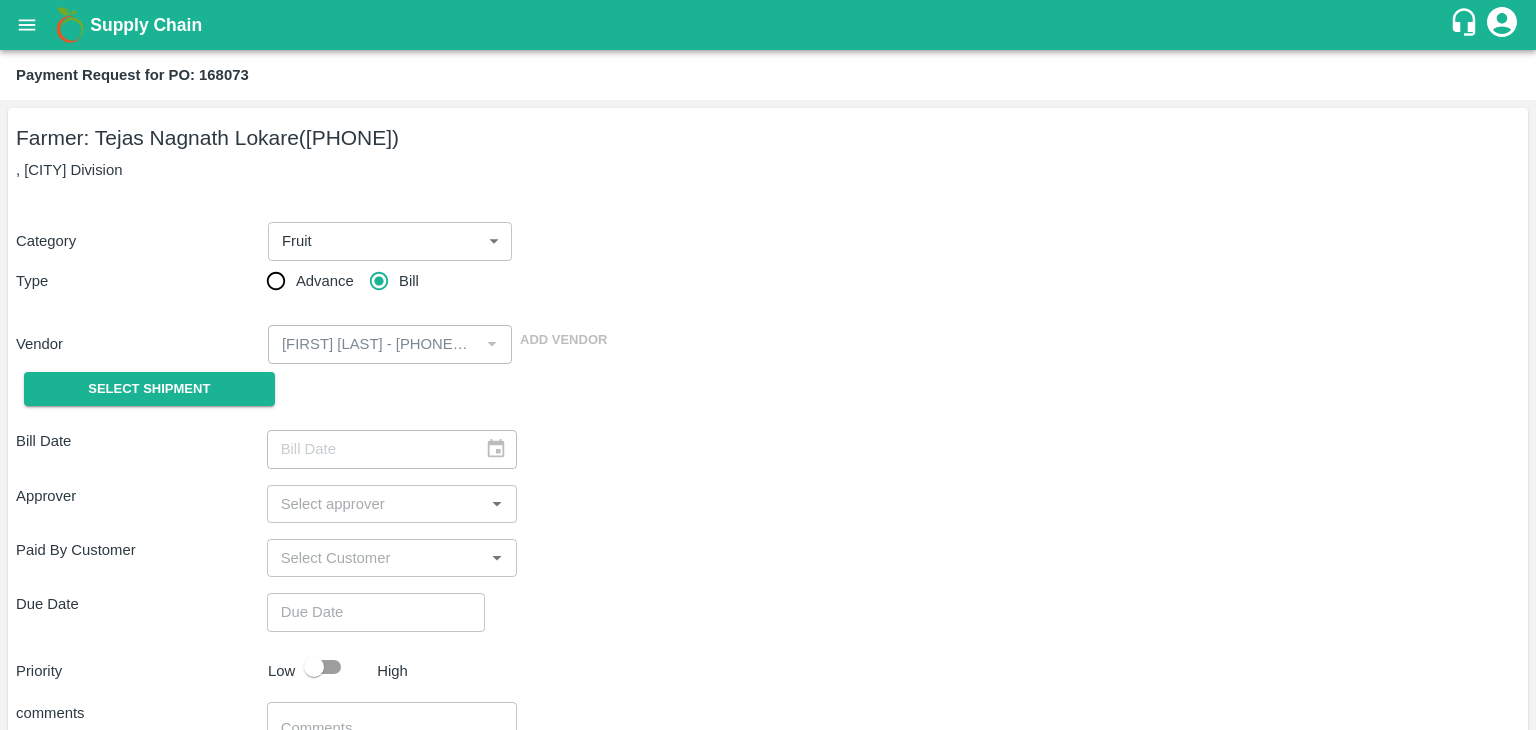 type on "08/08/2025" 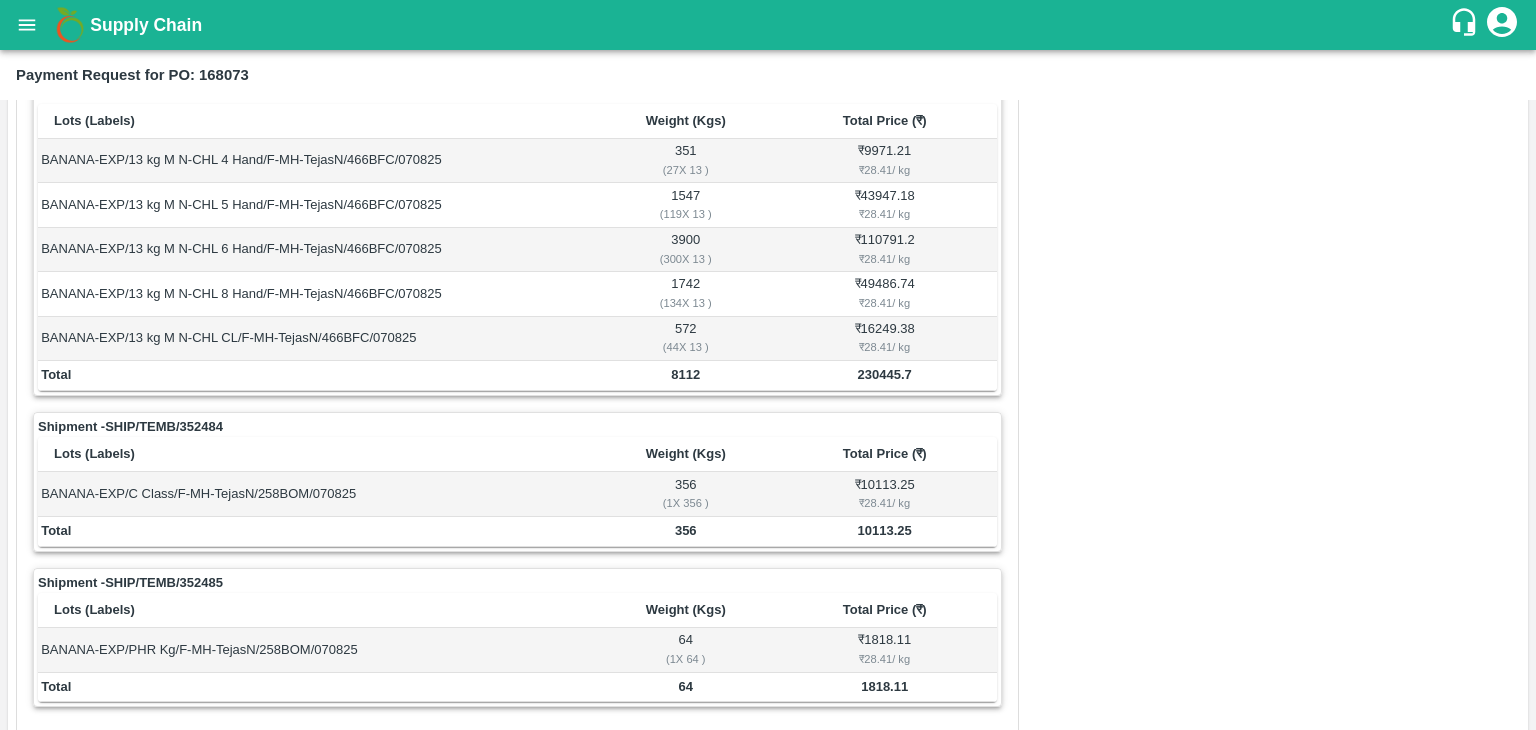 scroll, scrollTop: 980, scrollLeft: 0, axis: vertical 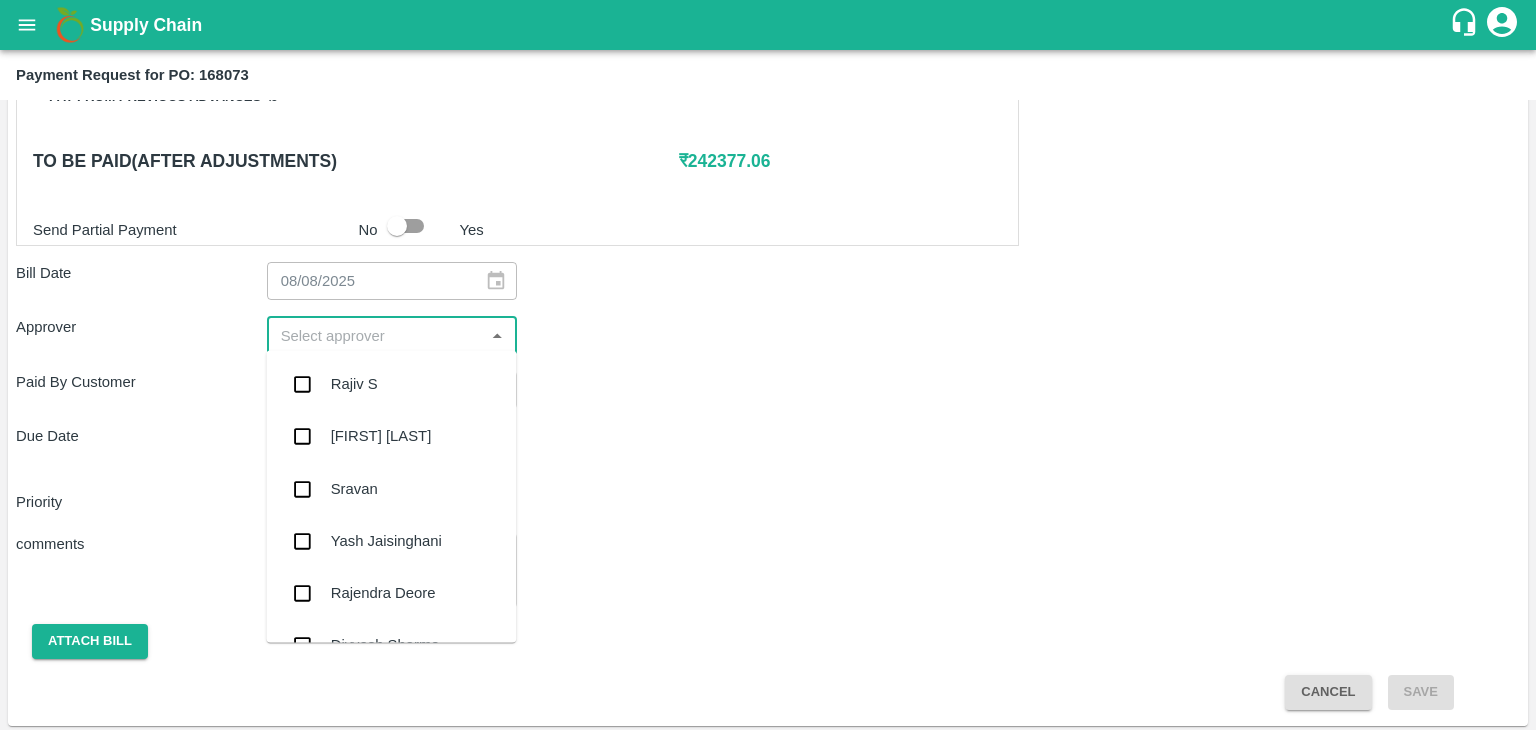 click at bounding box center [376, 335] 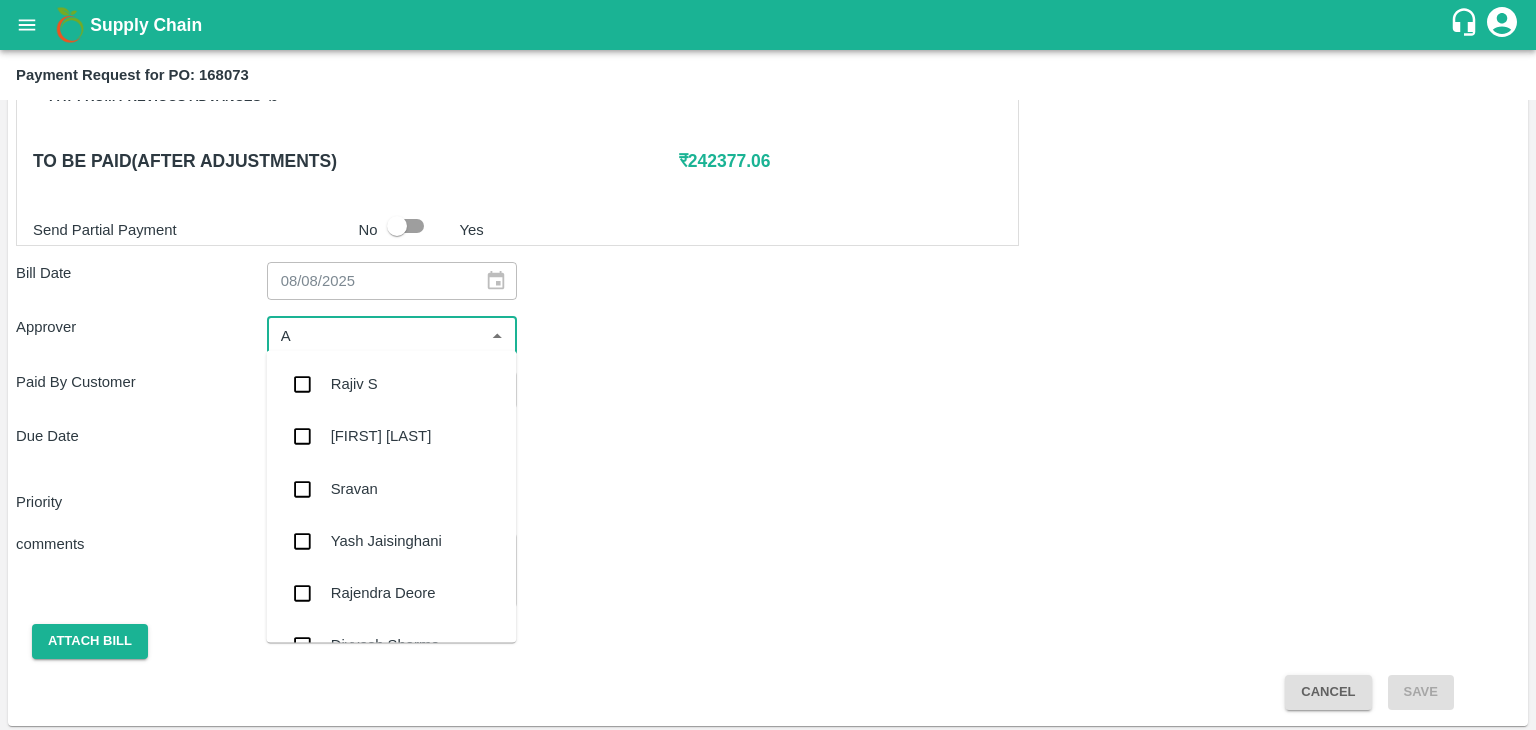 click at bounding box center (376, 335) 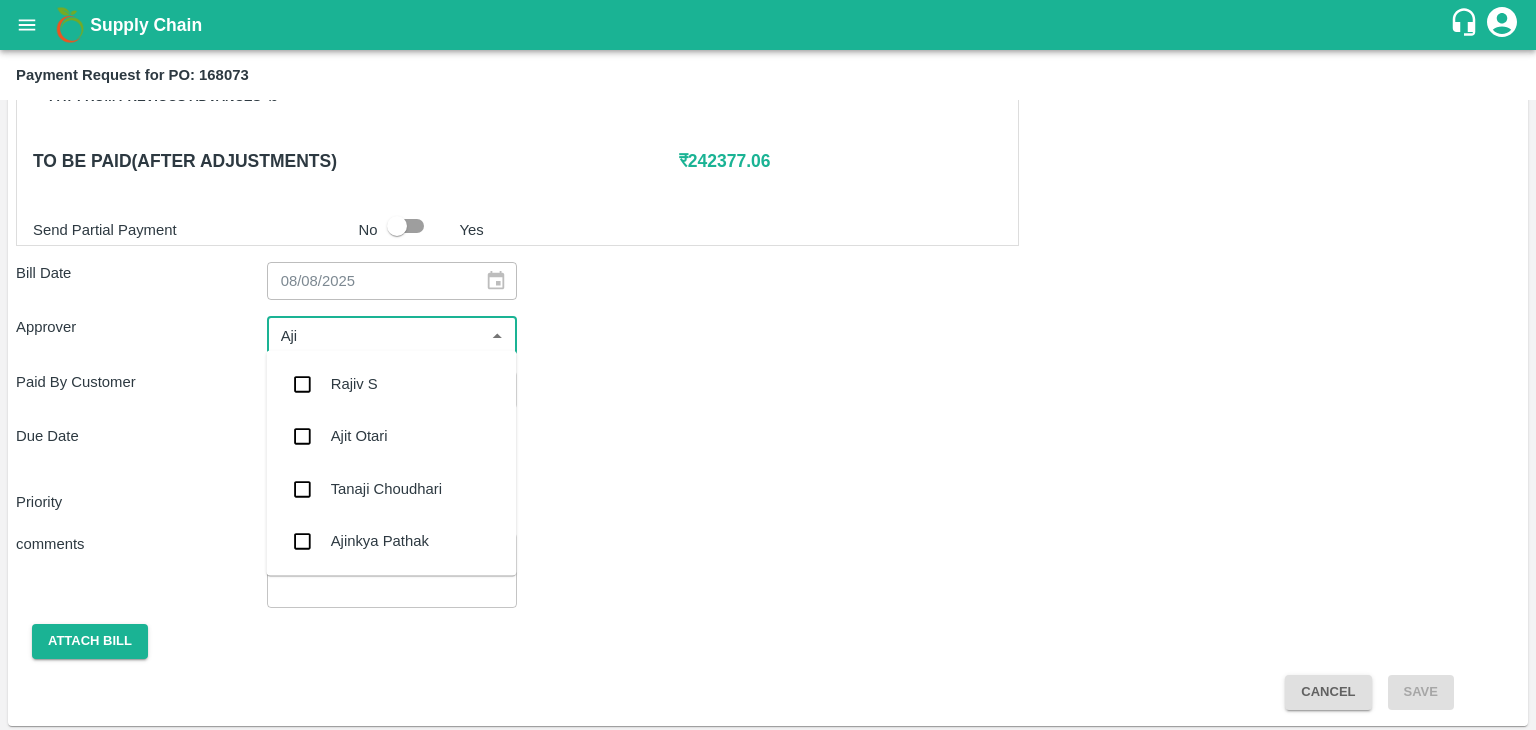 type on "Ajit" 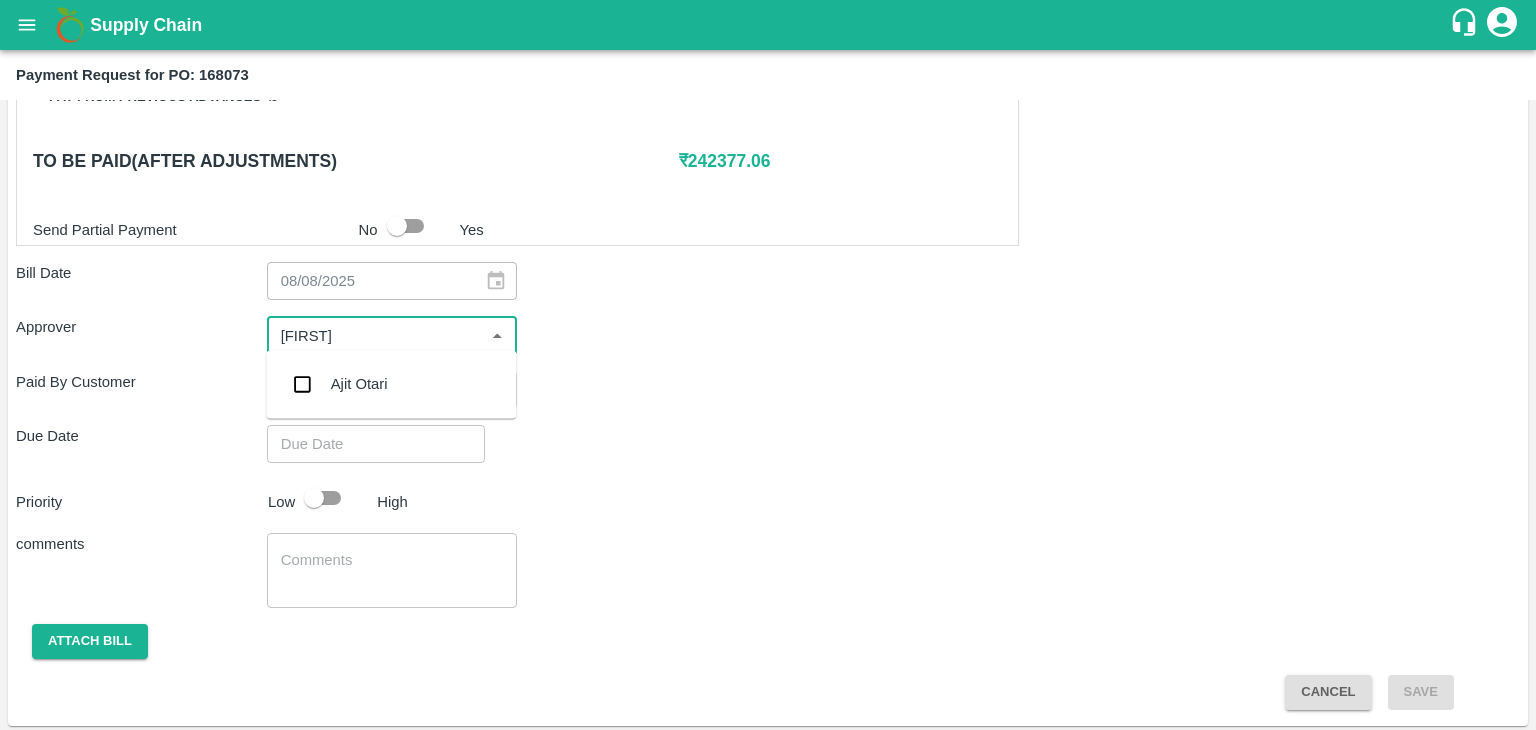 click on "Ajit Otari" at bounding box center [391, 384] 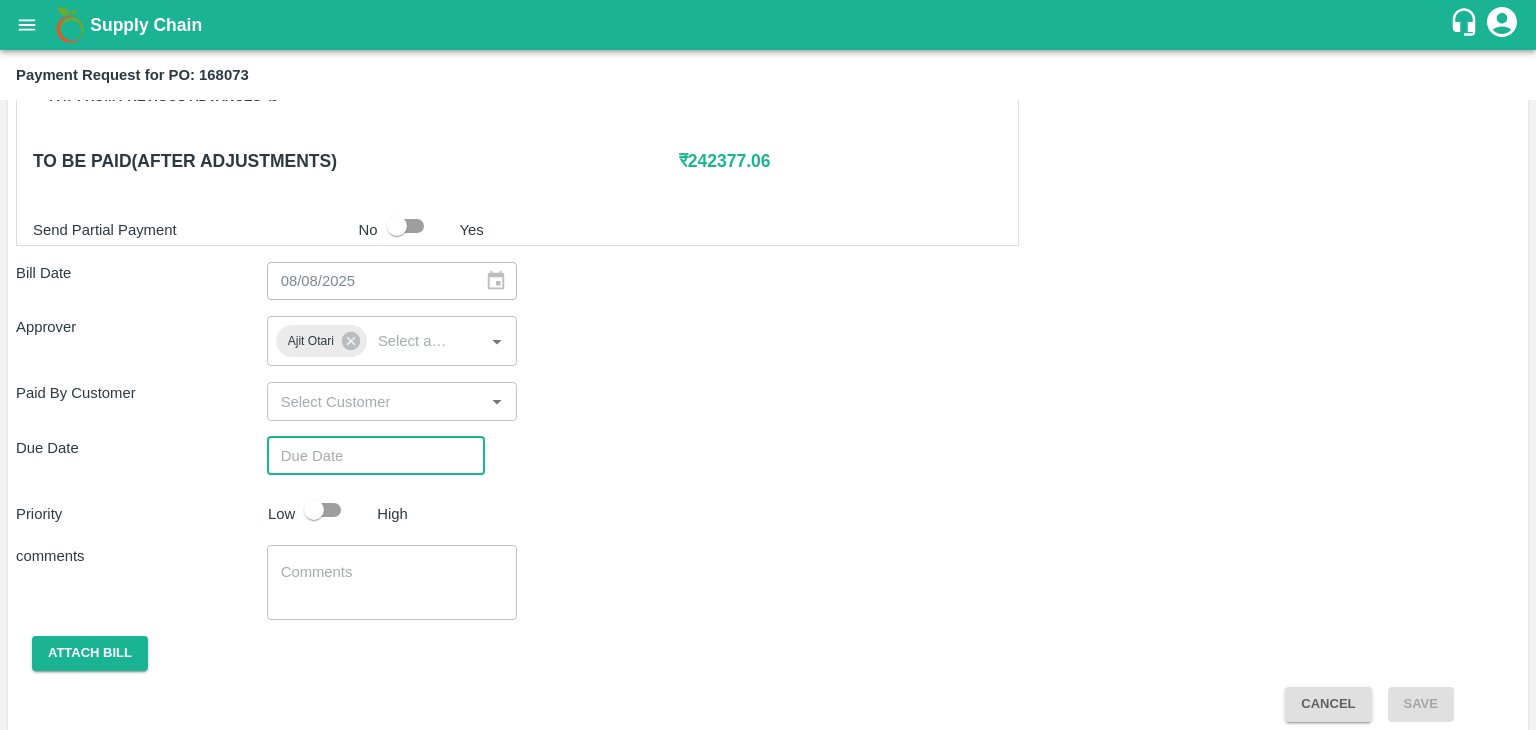 type on "DD/MM/YYYY hh:mm aa" 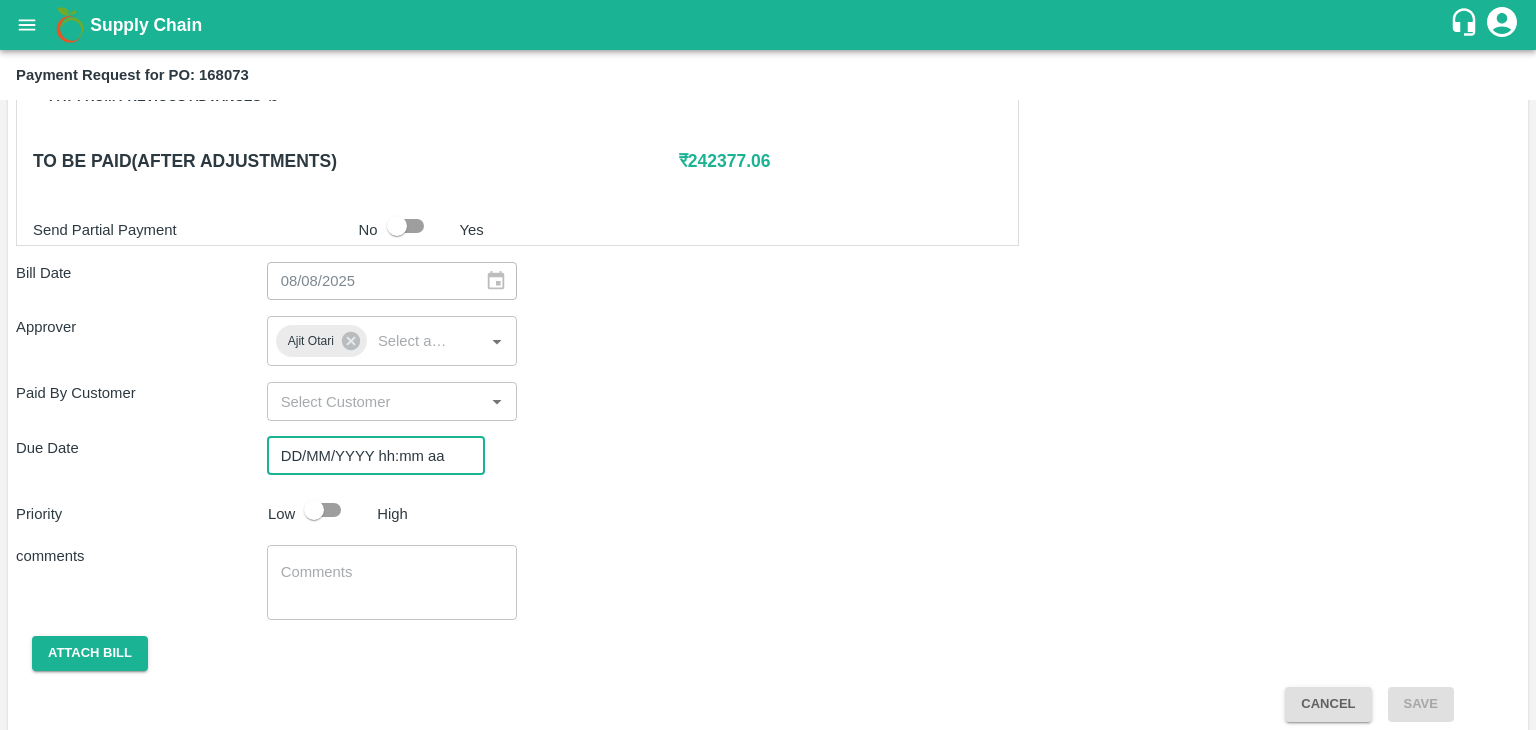 click on "DD/MM/YYYY hh:mm aa" at bounding box center (369, 456) 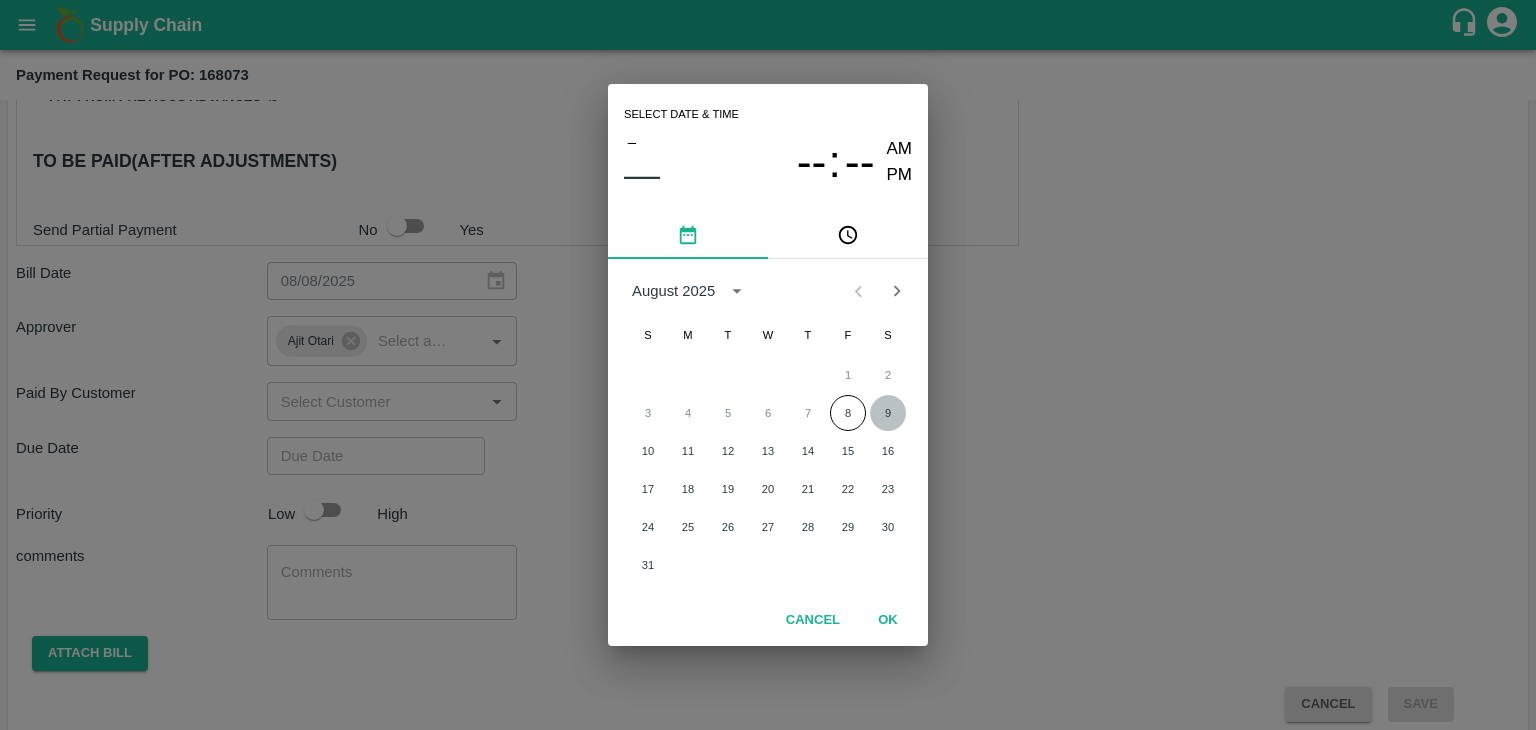 click on "9" at bounding box center (888, 413) 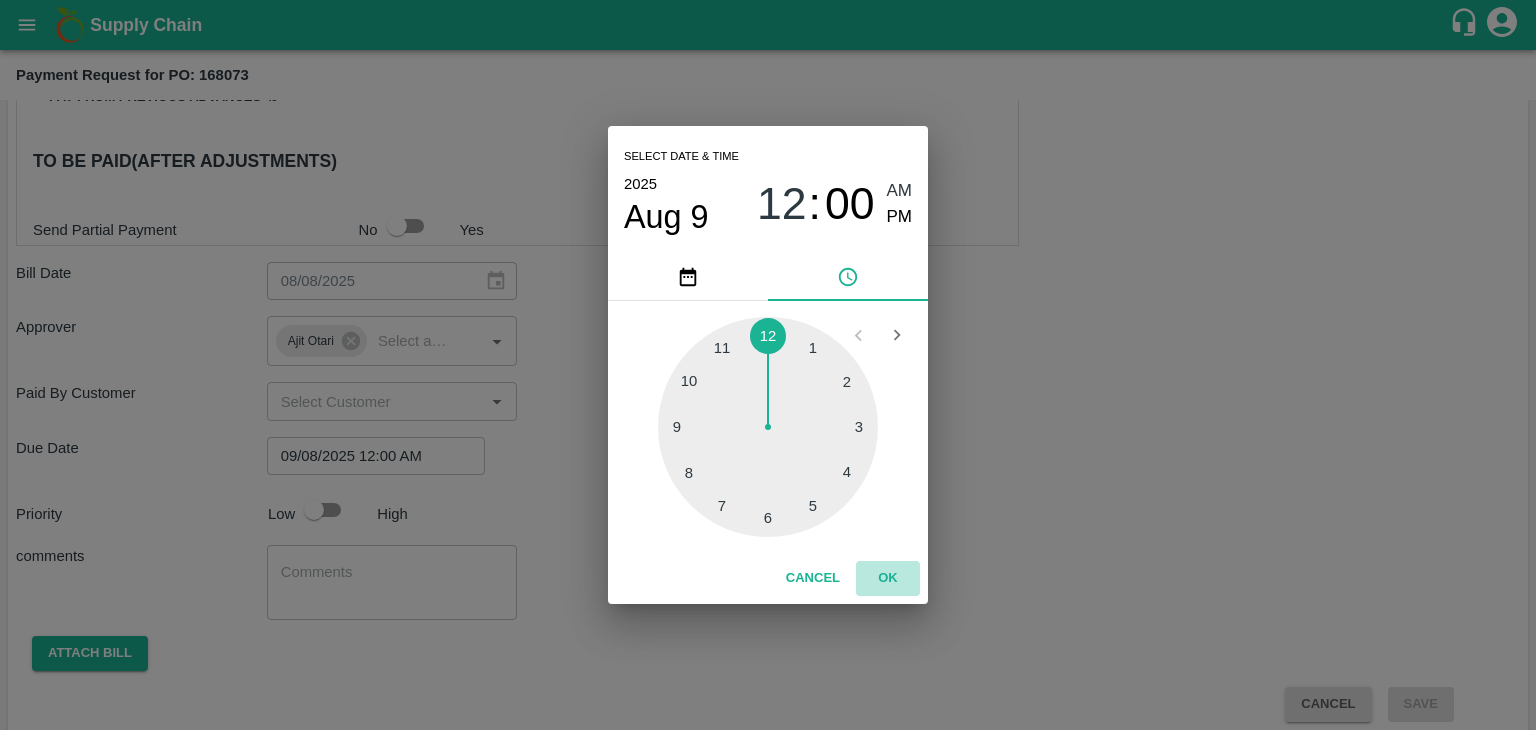 click on "OK" at bounding box center (888, 578) 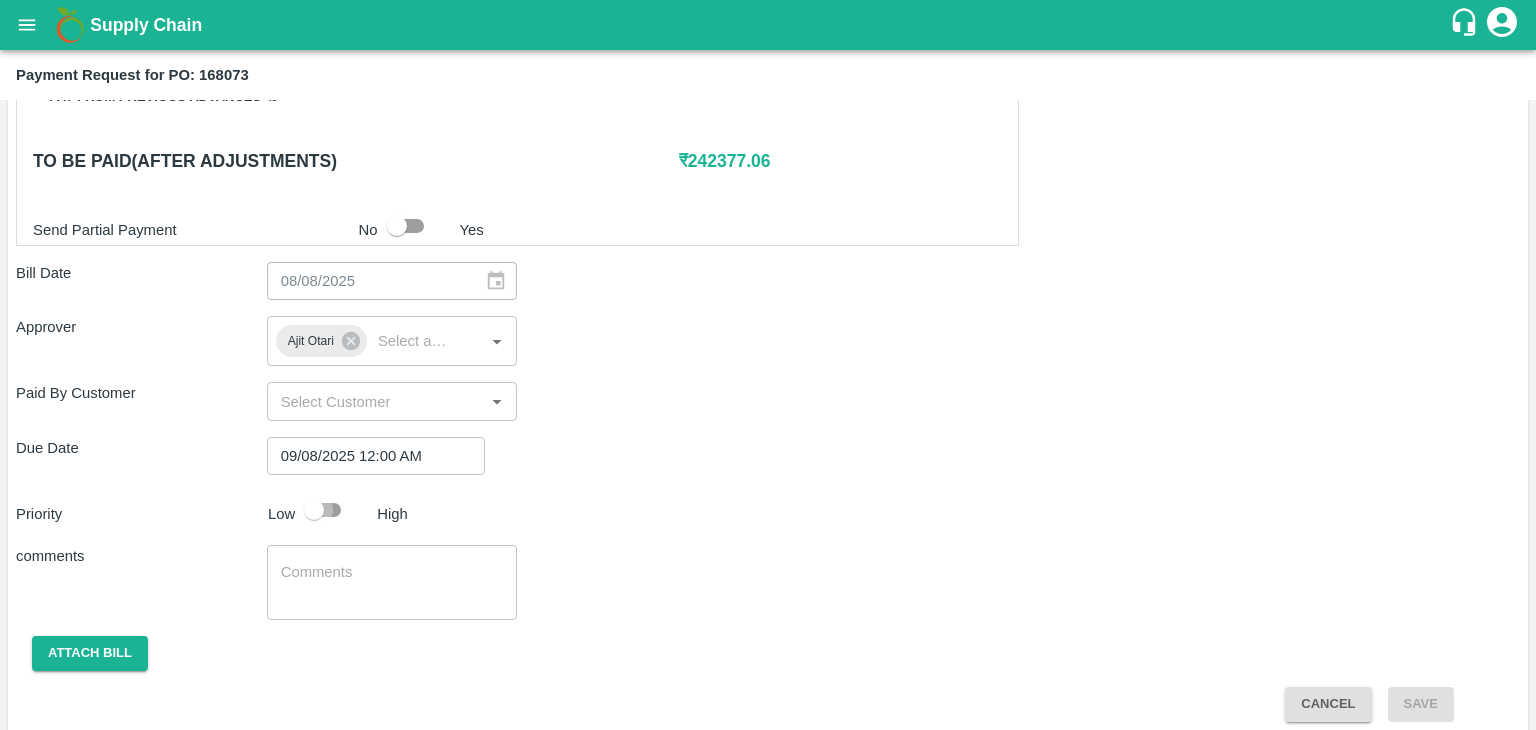 click at bounding box center [314, 510] 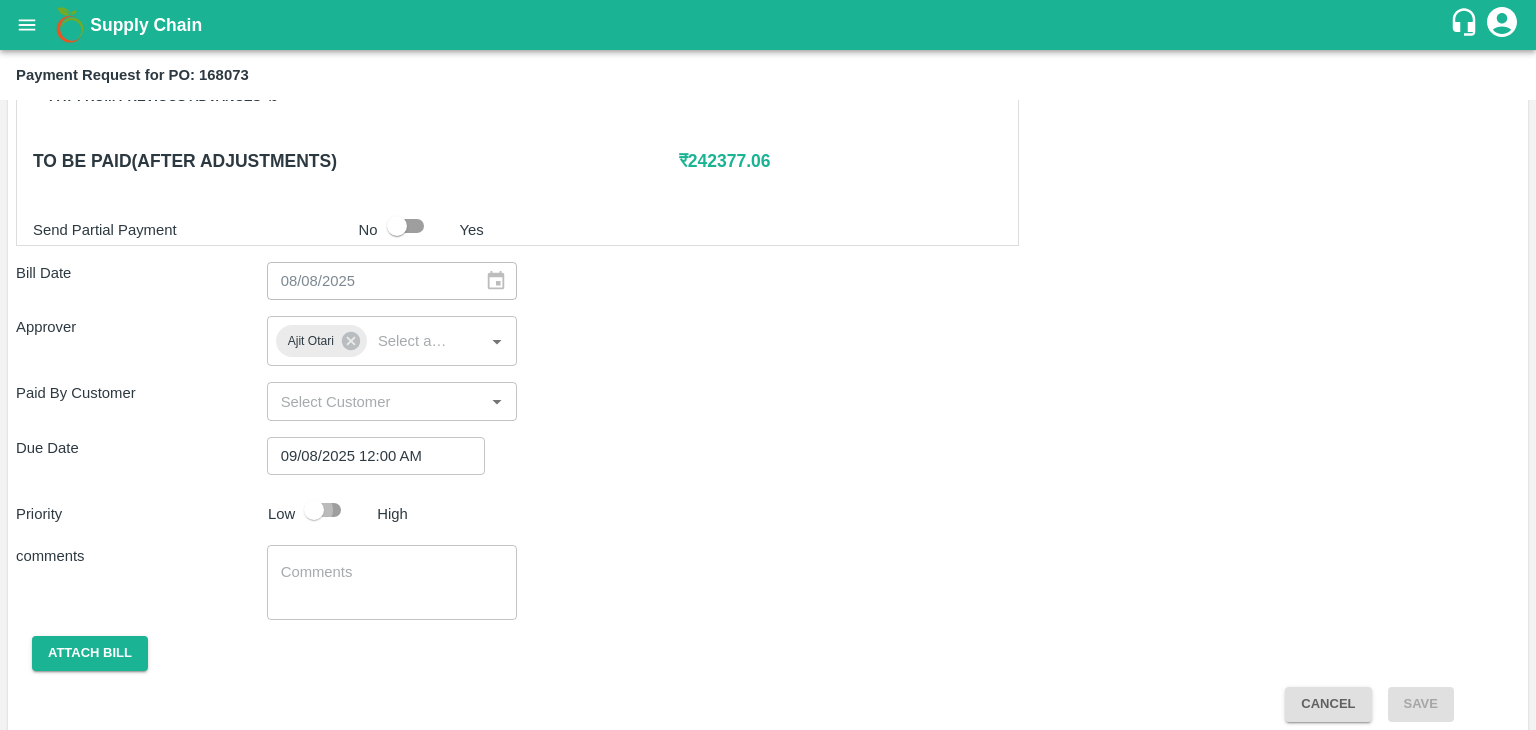 checkbox on "true" 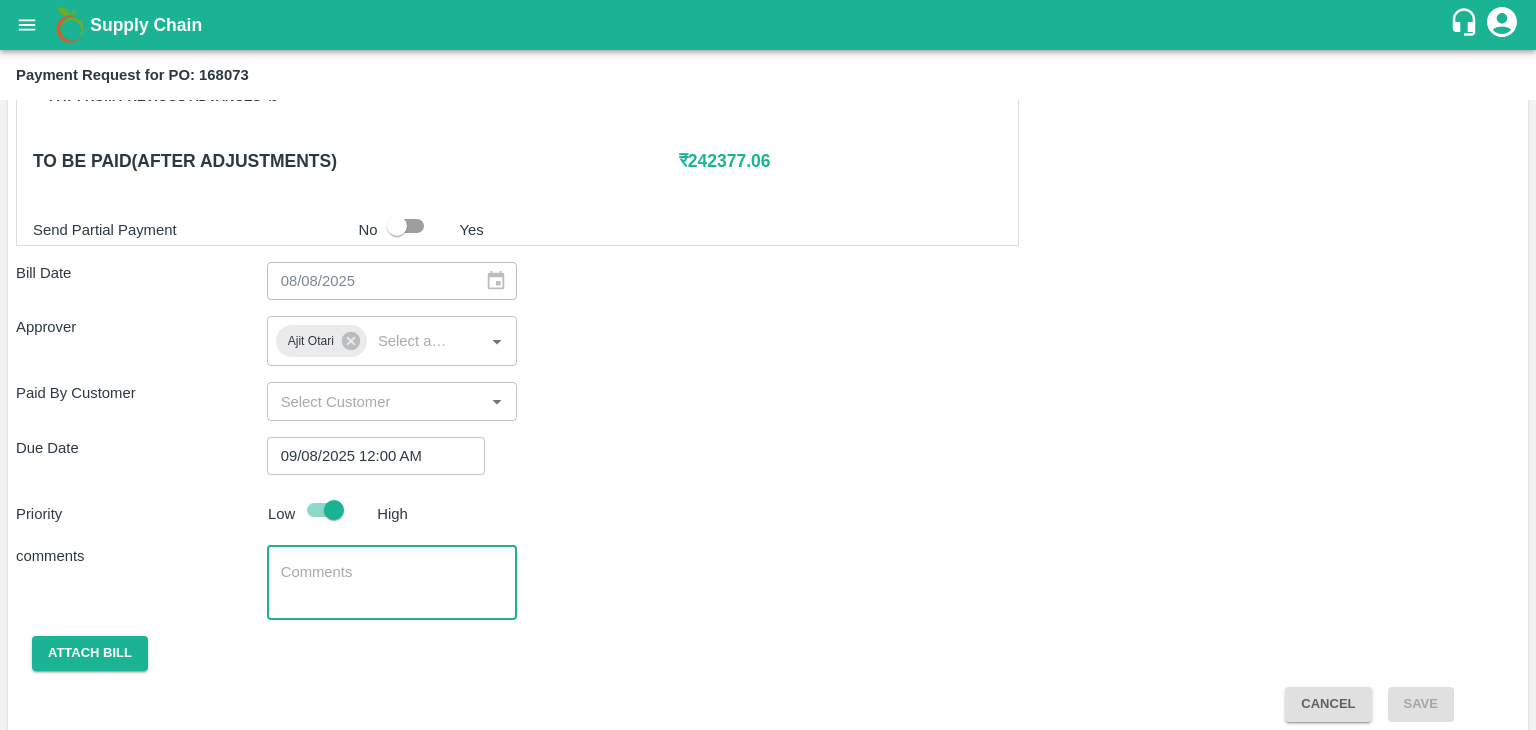 click at bounding box center [392, 583] 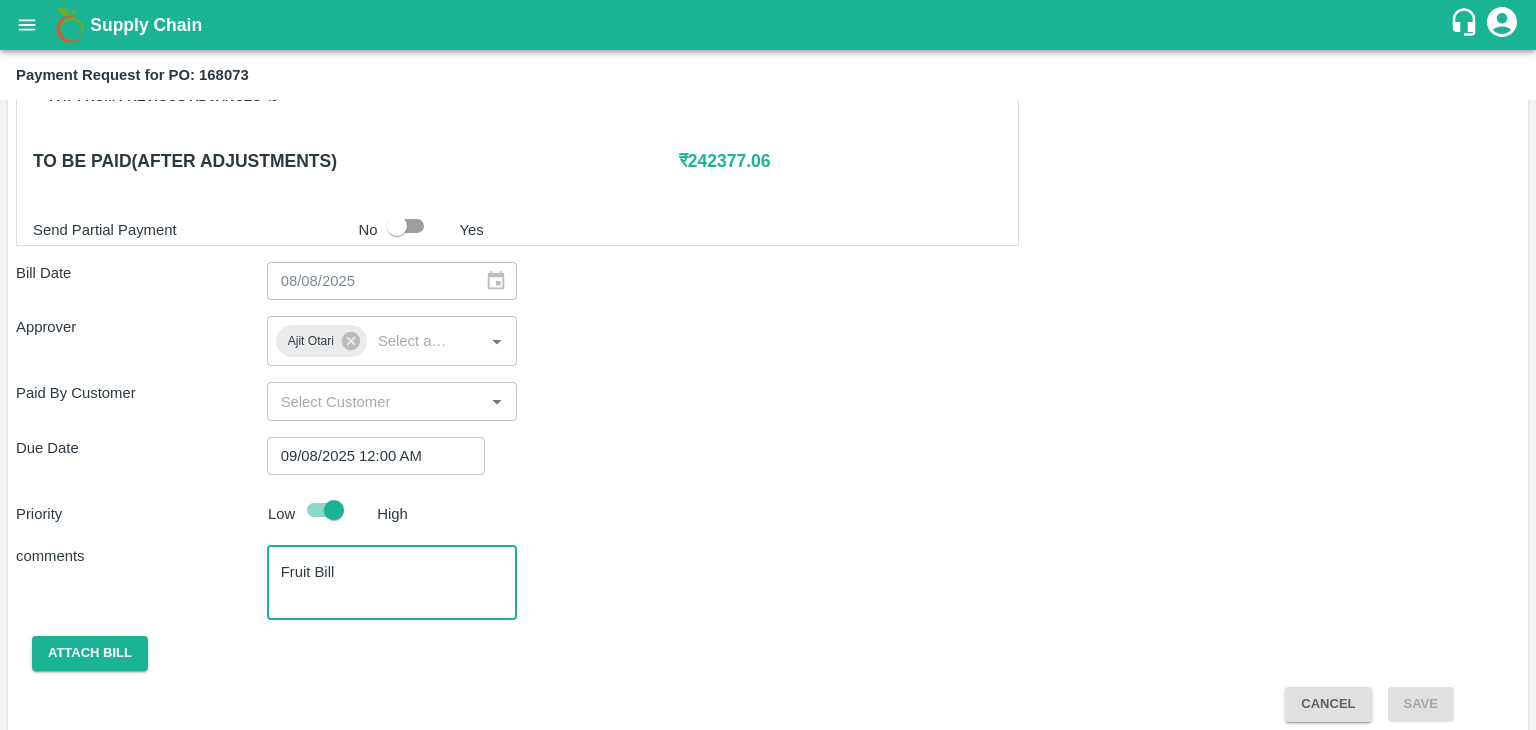 scroll, scrollTop: 992, scrollLeft: 0, axis: vertical 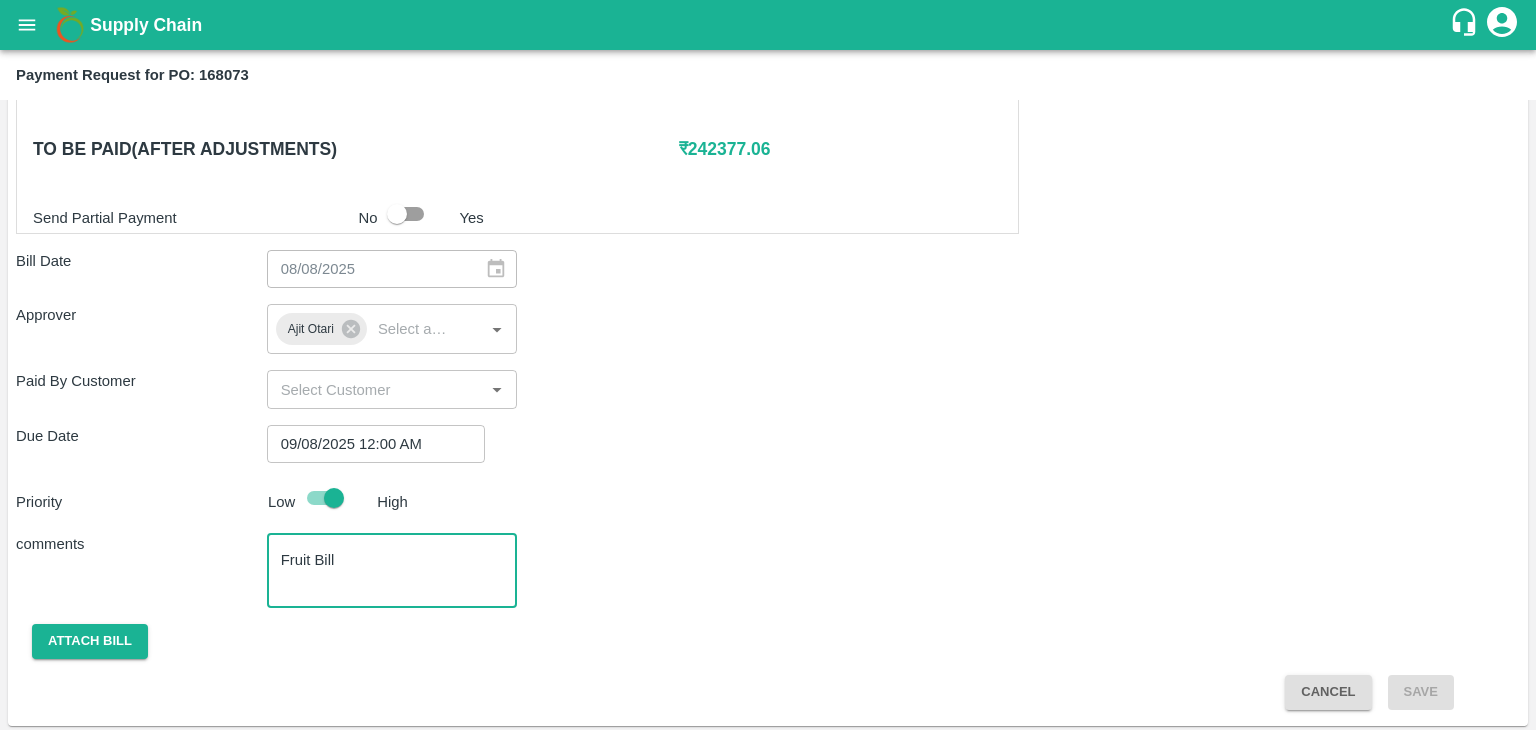 type on "Fruit Bill" 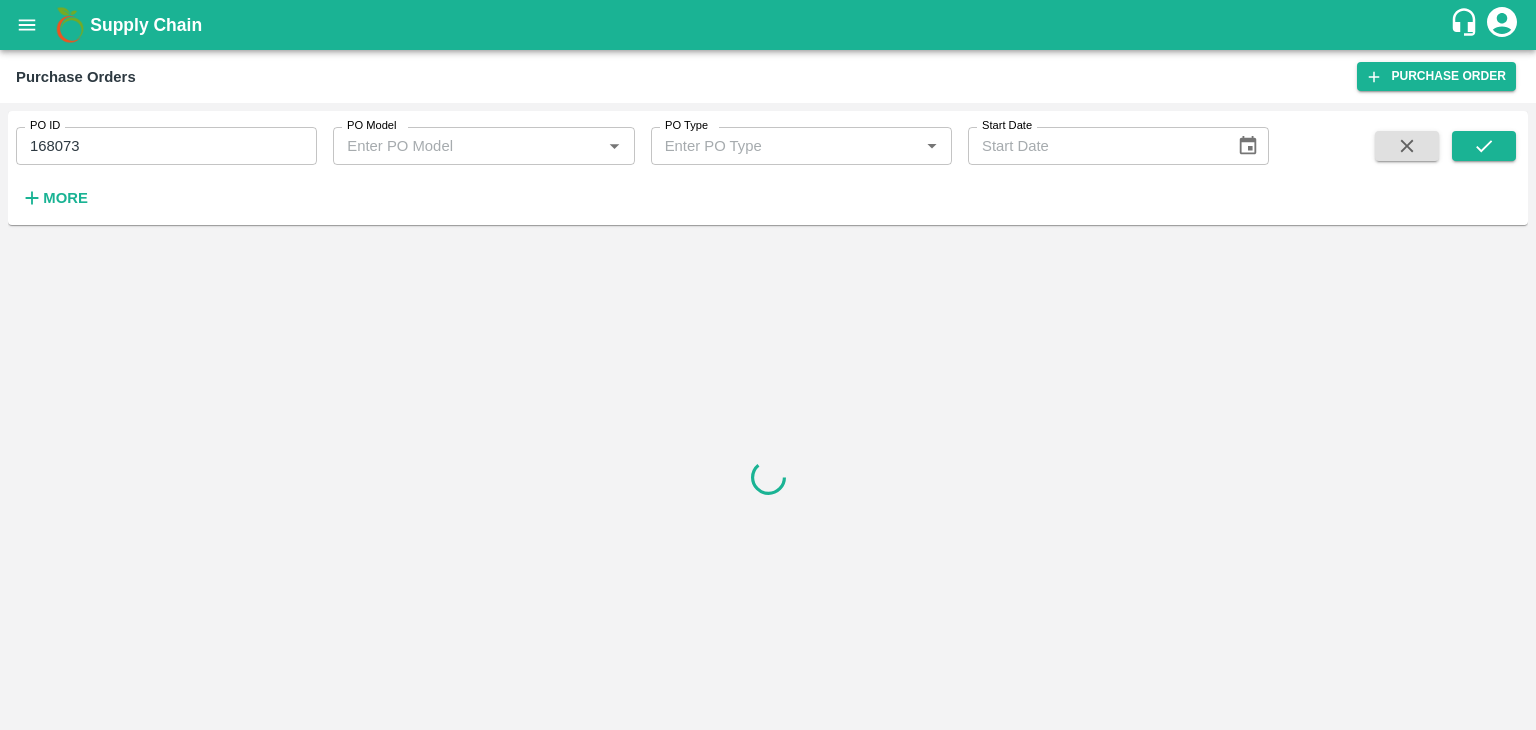 scroll, scrollTop: 0, scrollLeft: 0, axis: both 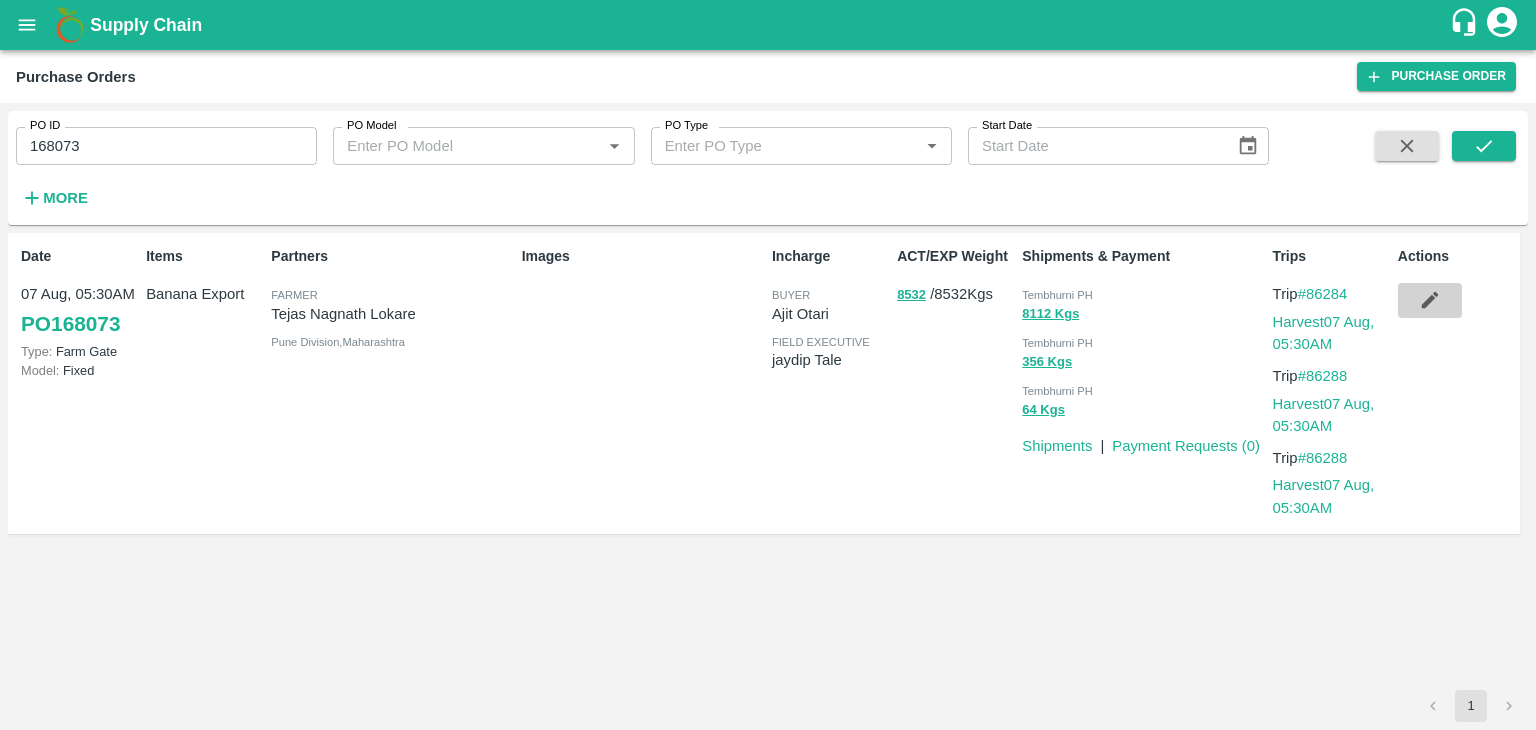 click 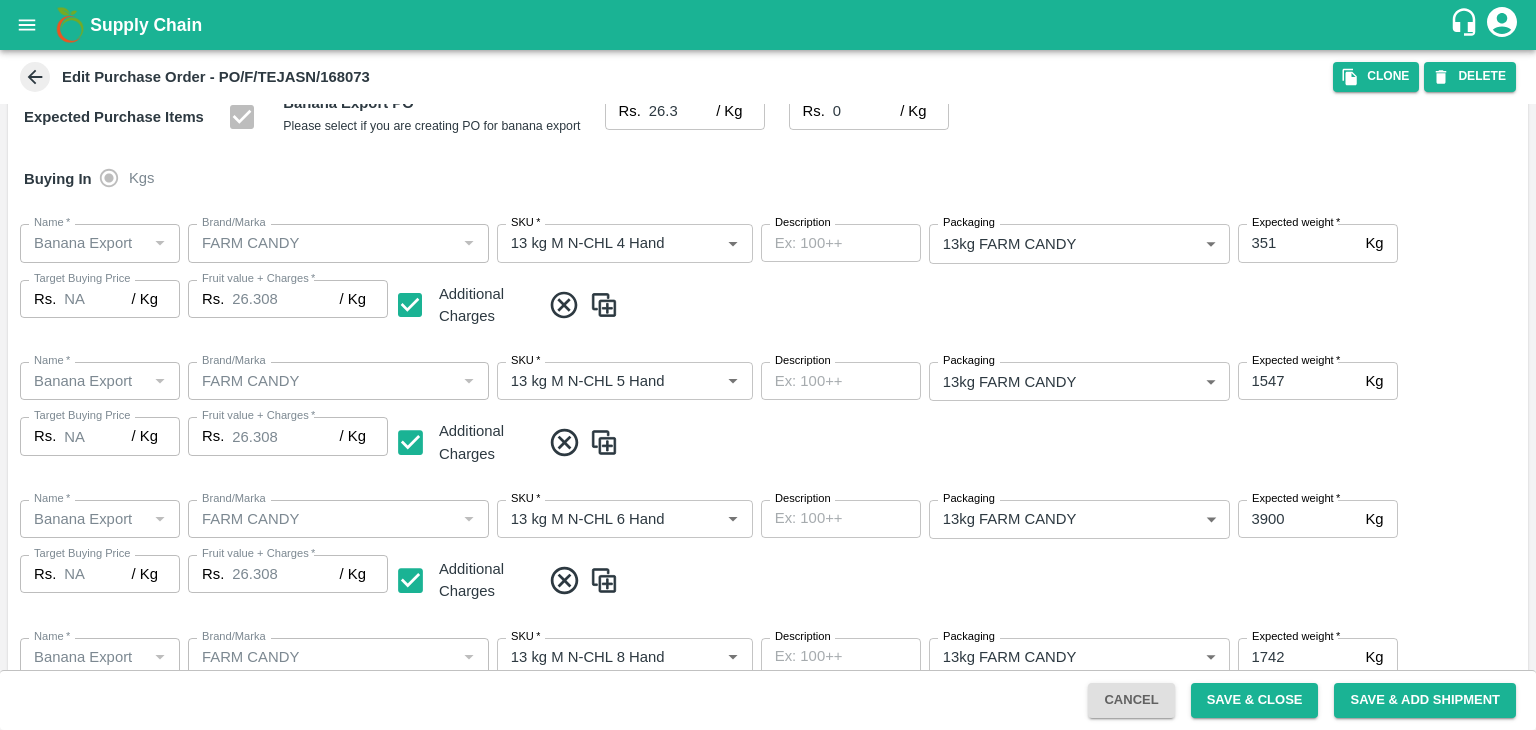 scroll, scrollTop: 1060, scrollLeft: 0, axis: vertical 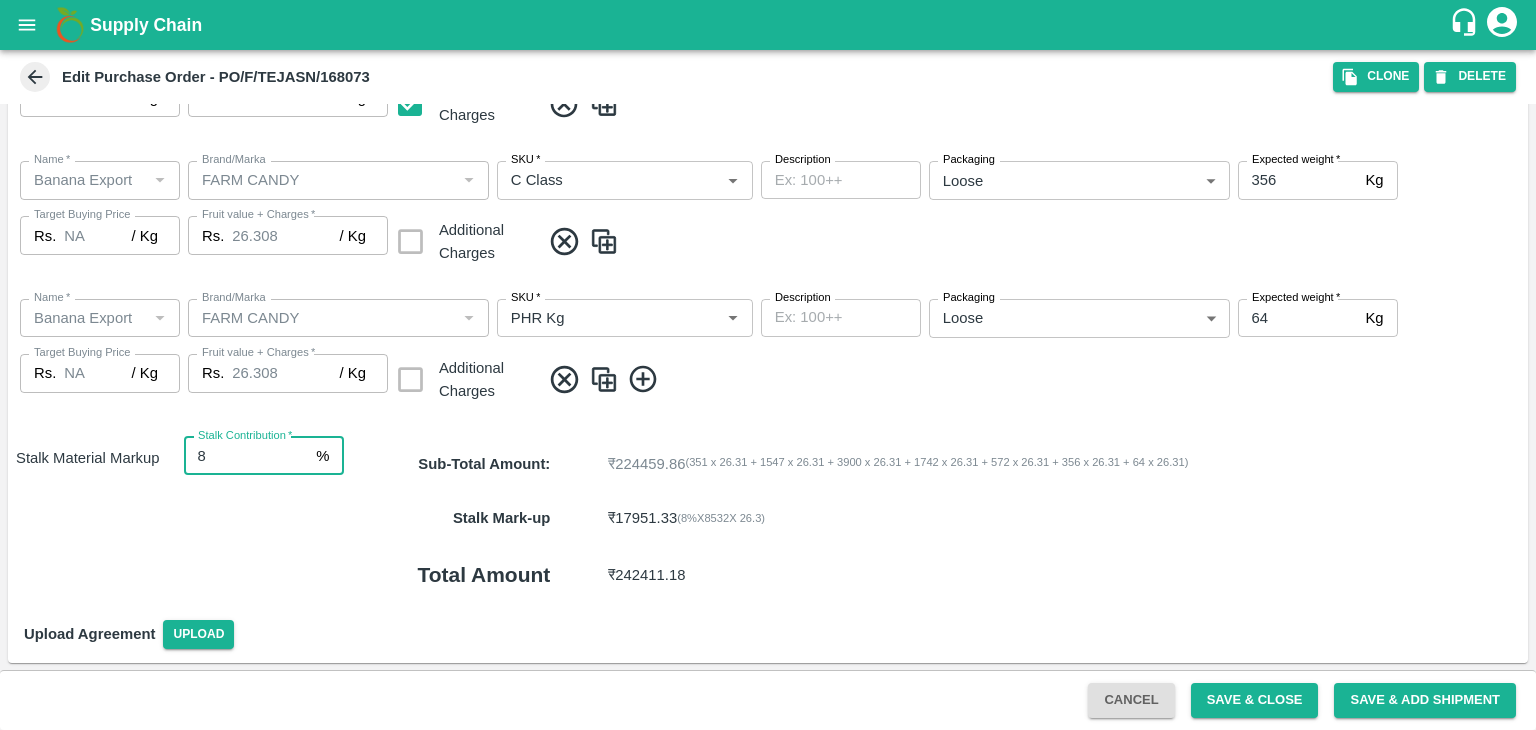 click on "8" at bounding box center (246, 456) 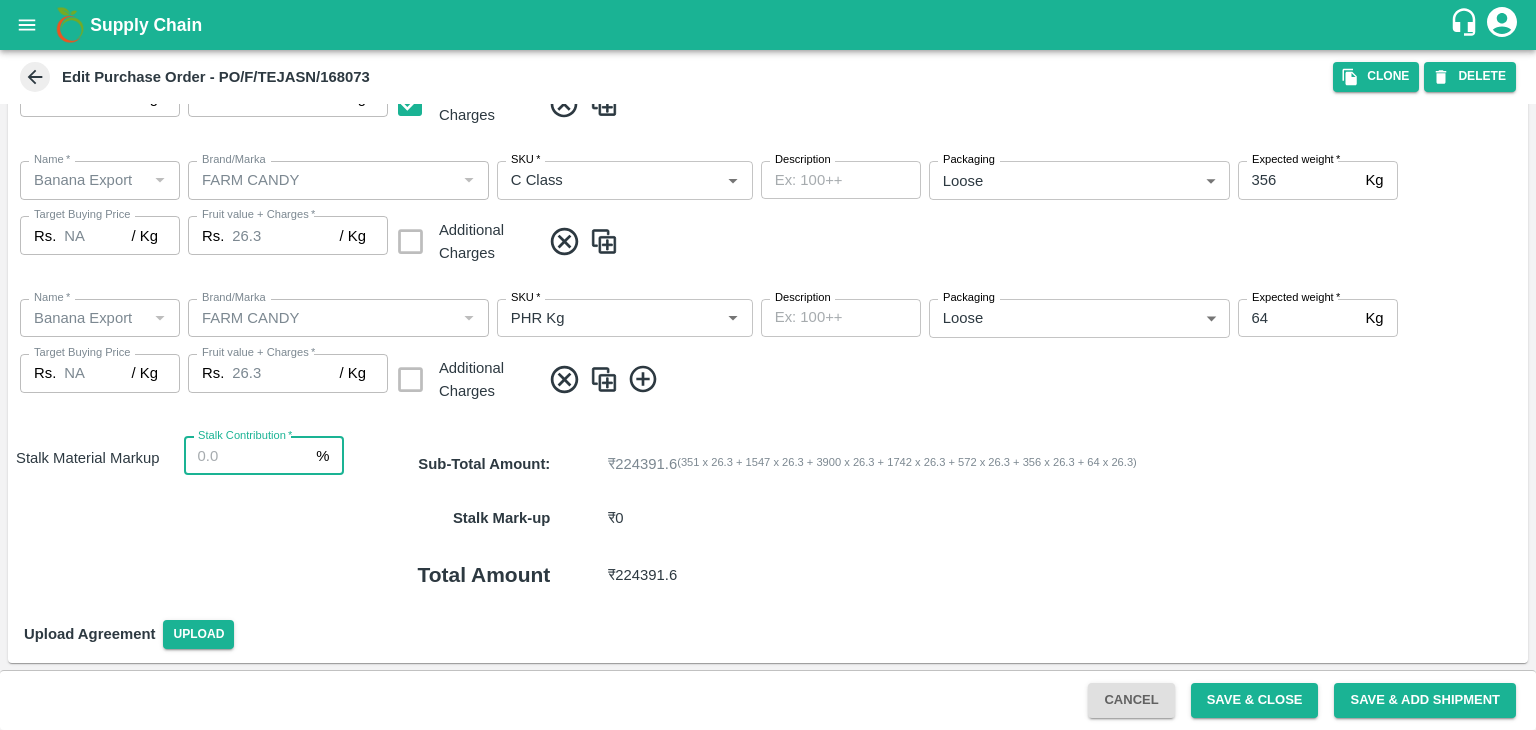 type on "26.3" 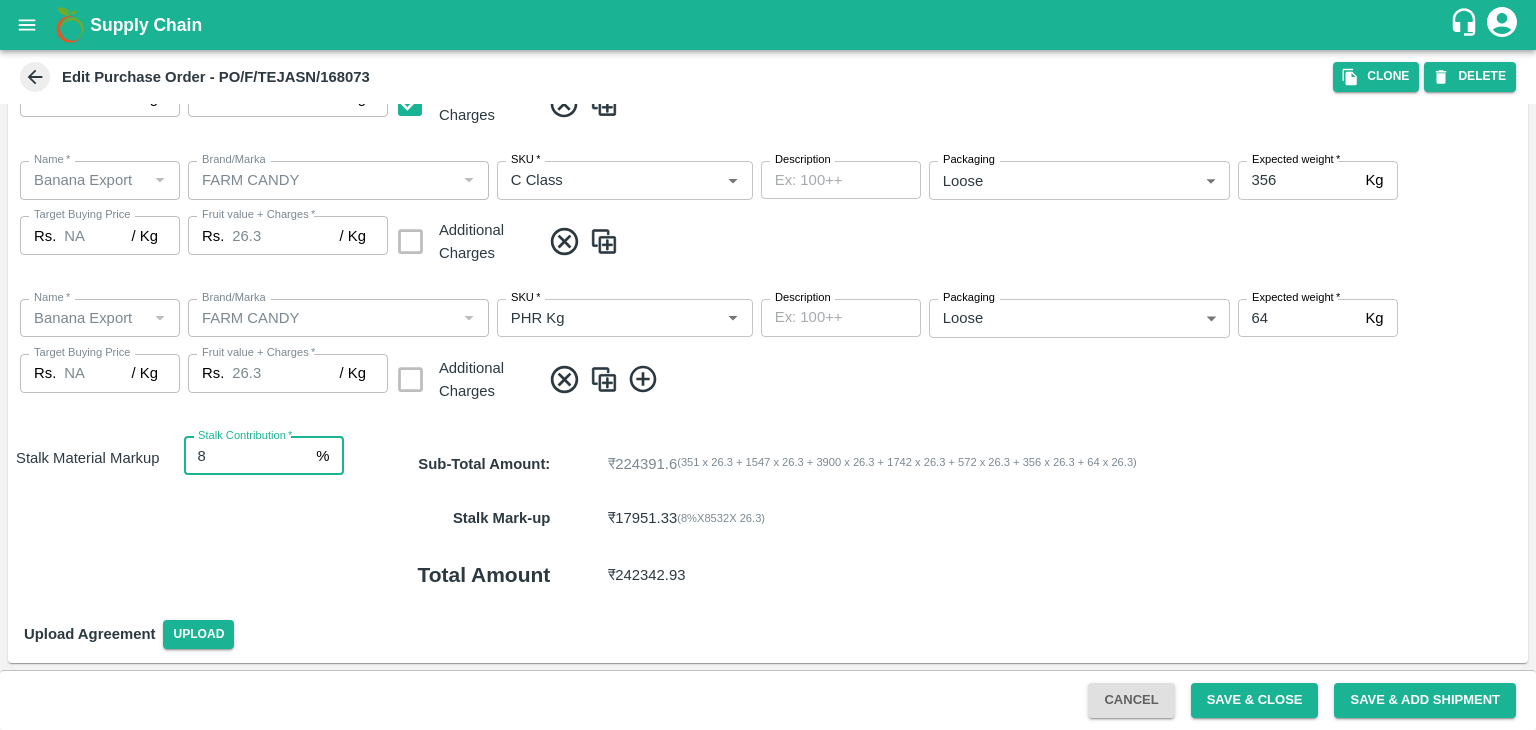 click on "Save & Close" at bounding box center (1255, 700) 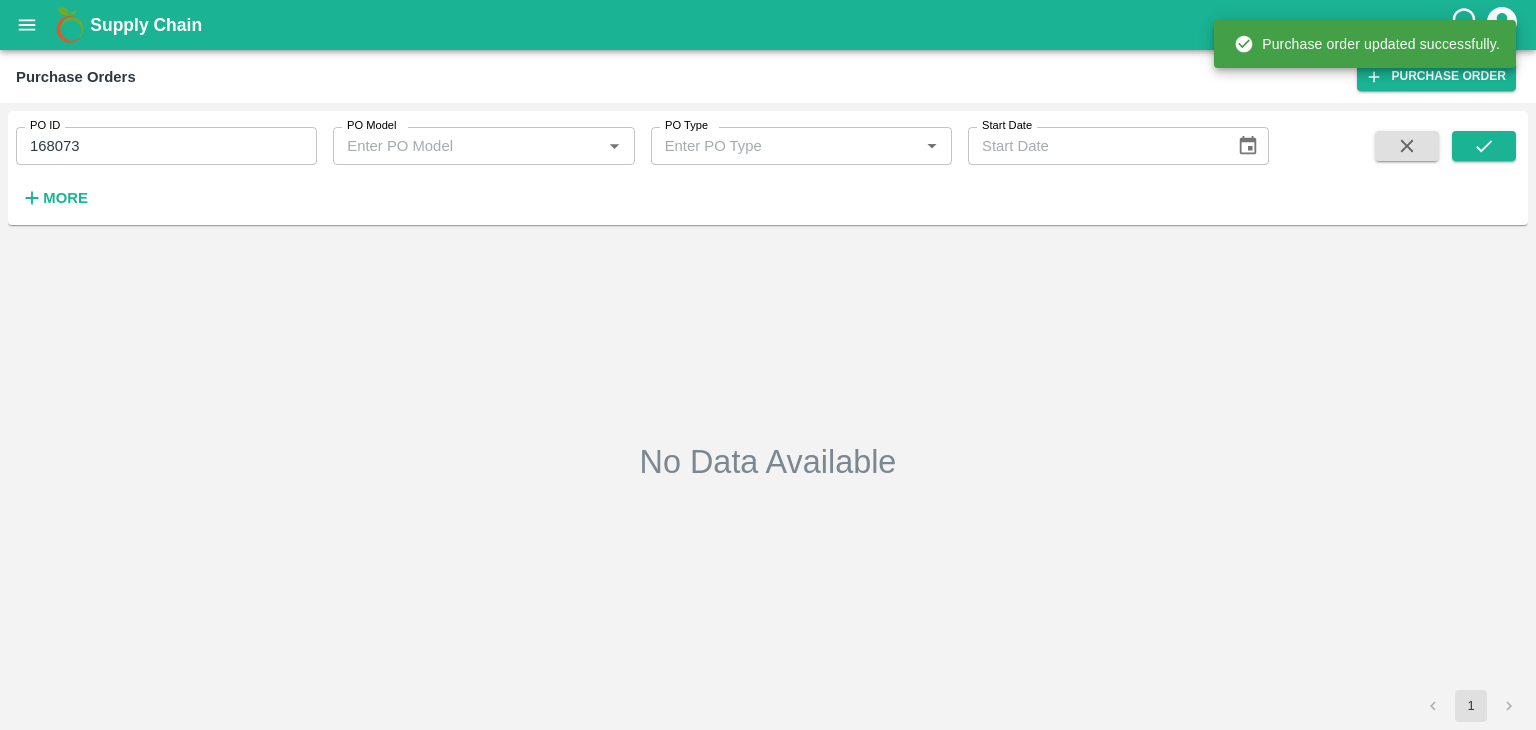 type on "168073" 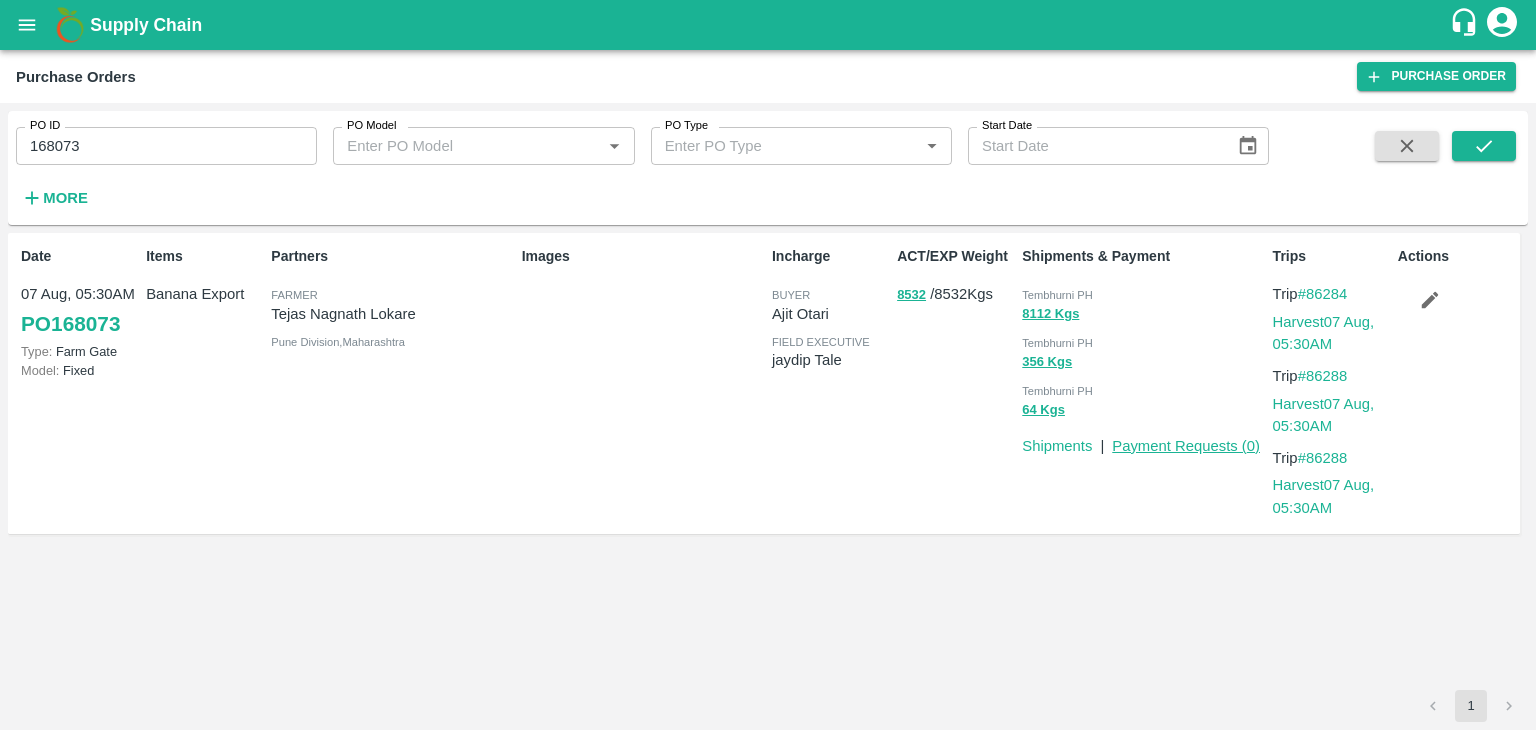 click on "Payment Requests ( 0 )" at bounding box center (1186, 446) 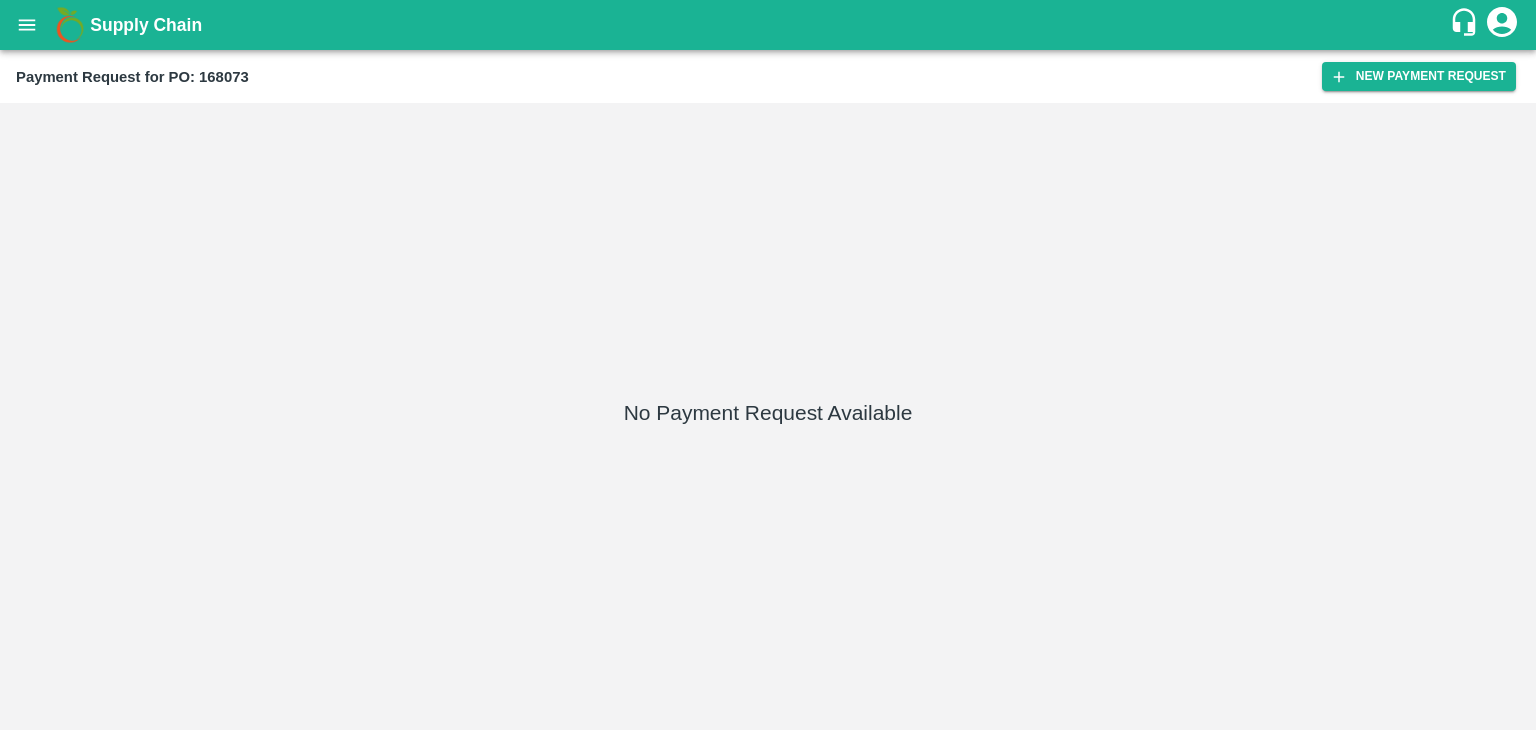 scroll, scrollTop: 0, scrollLeft: 0, axis: both 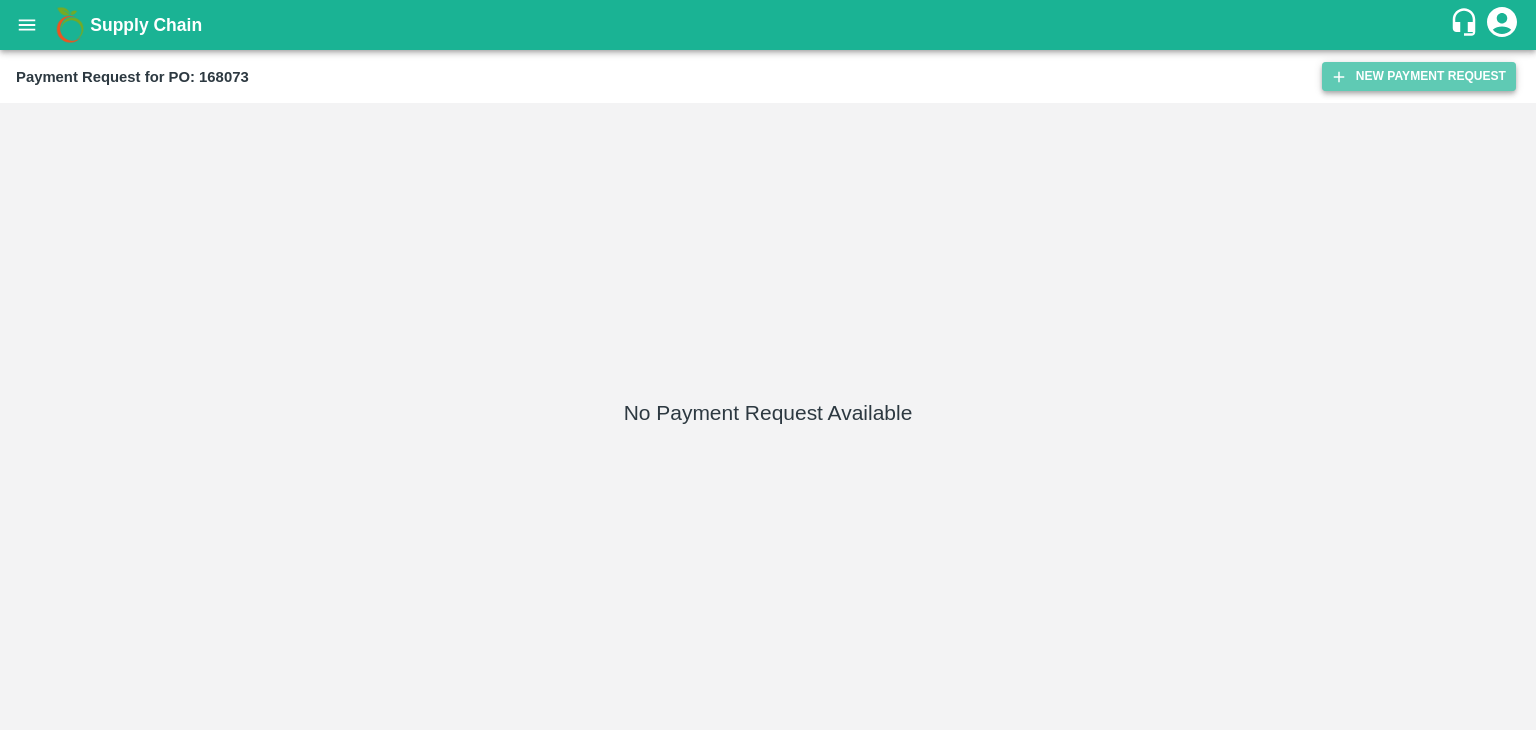 click on "New Payment Request" at bounding box center [1419, 76] 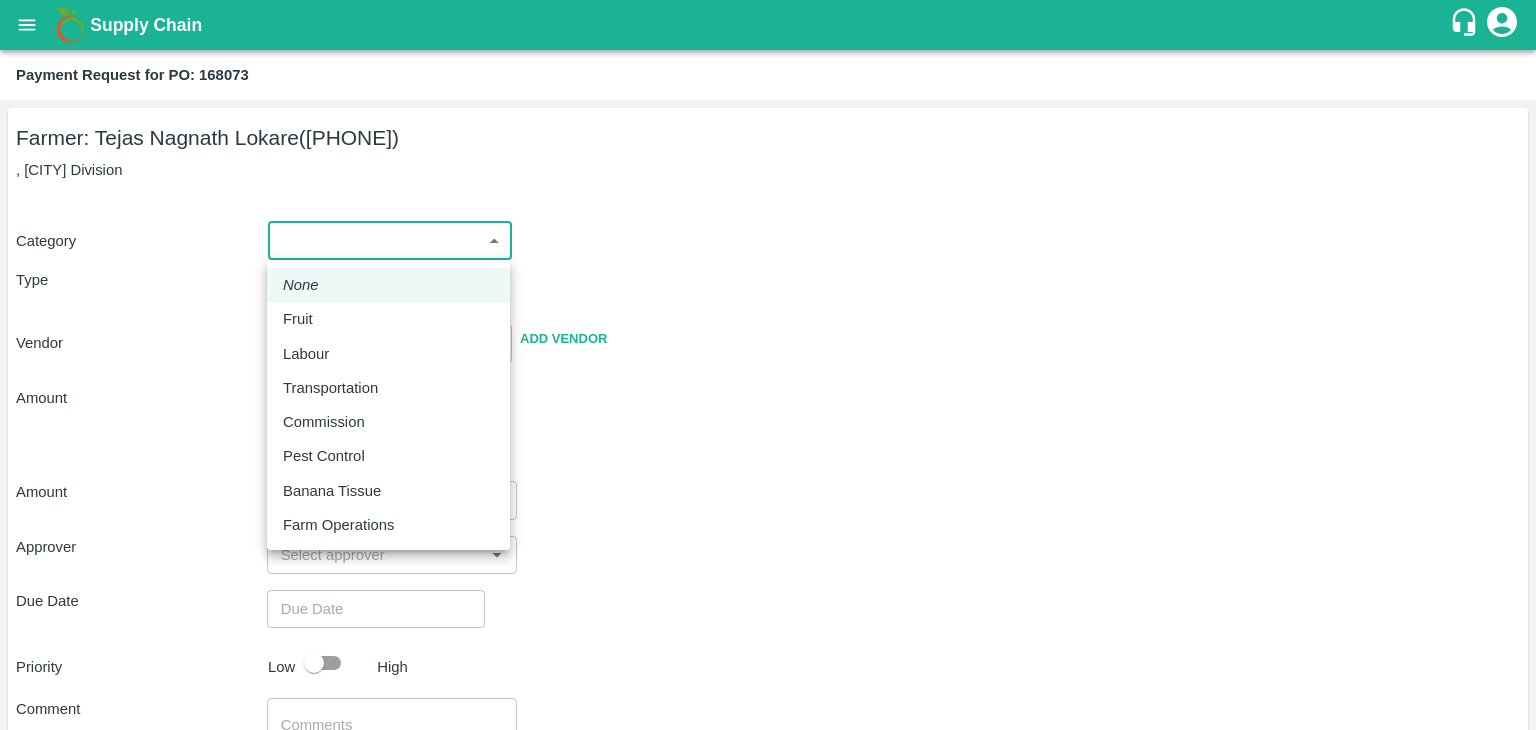 click on "Supply Chain Payment Request for PO: 168073 Farmer:    [FIRST] [LAST]  ([PHONE]) , [CITY] Division Category ​ ​ Type Advance Bill Vendor ​ Add Vendor Amount Total value Per Kg ​ Amount ​ Approver ​ Due Date ​  Priority  Low  High Comment x ​ Attach bill Cancel Save Tembhurni PH Nashik CC Shahada Banana Export PH Savda Banana Export PH Nashik Banana CS [FIRST] [LAST] Logout None Fruit Labour Transportation Commission Pest Control Banana Tissue Farm Operations" at bounding box center [768, 365] 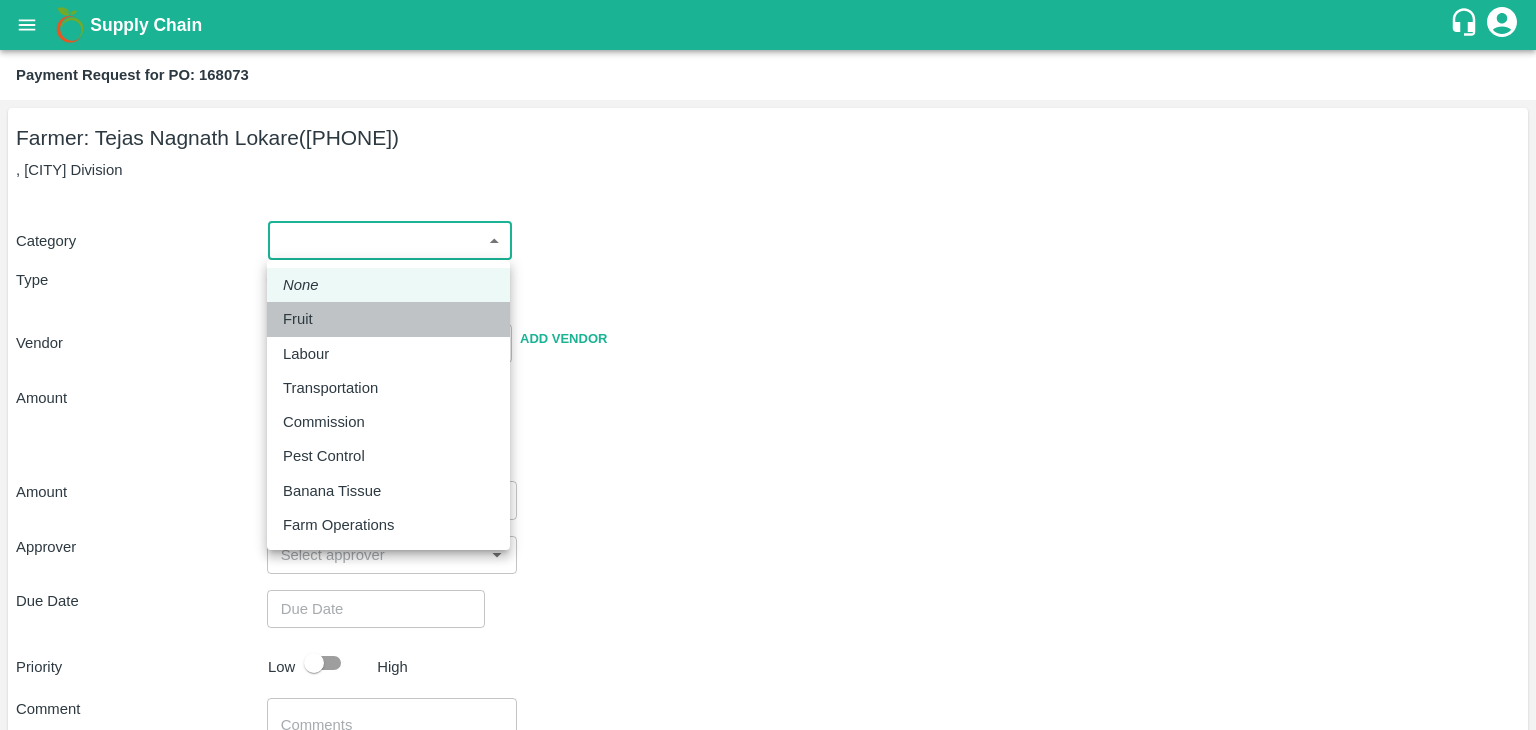 click on "Fruit" at bounding box center [303, 319] 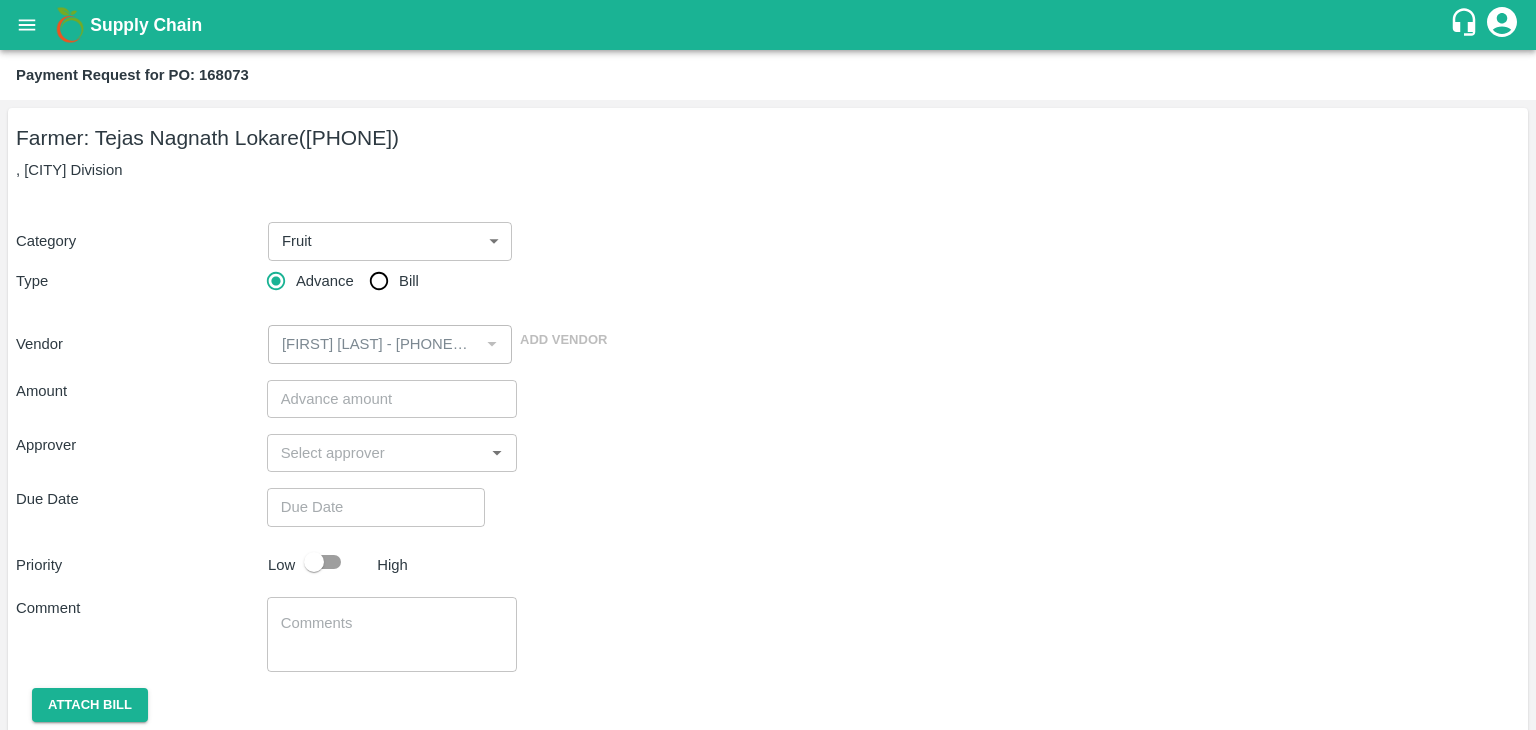 click on "Advance Bill" at bounding box center [392, 281] 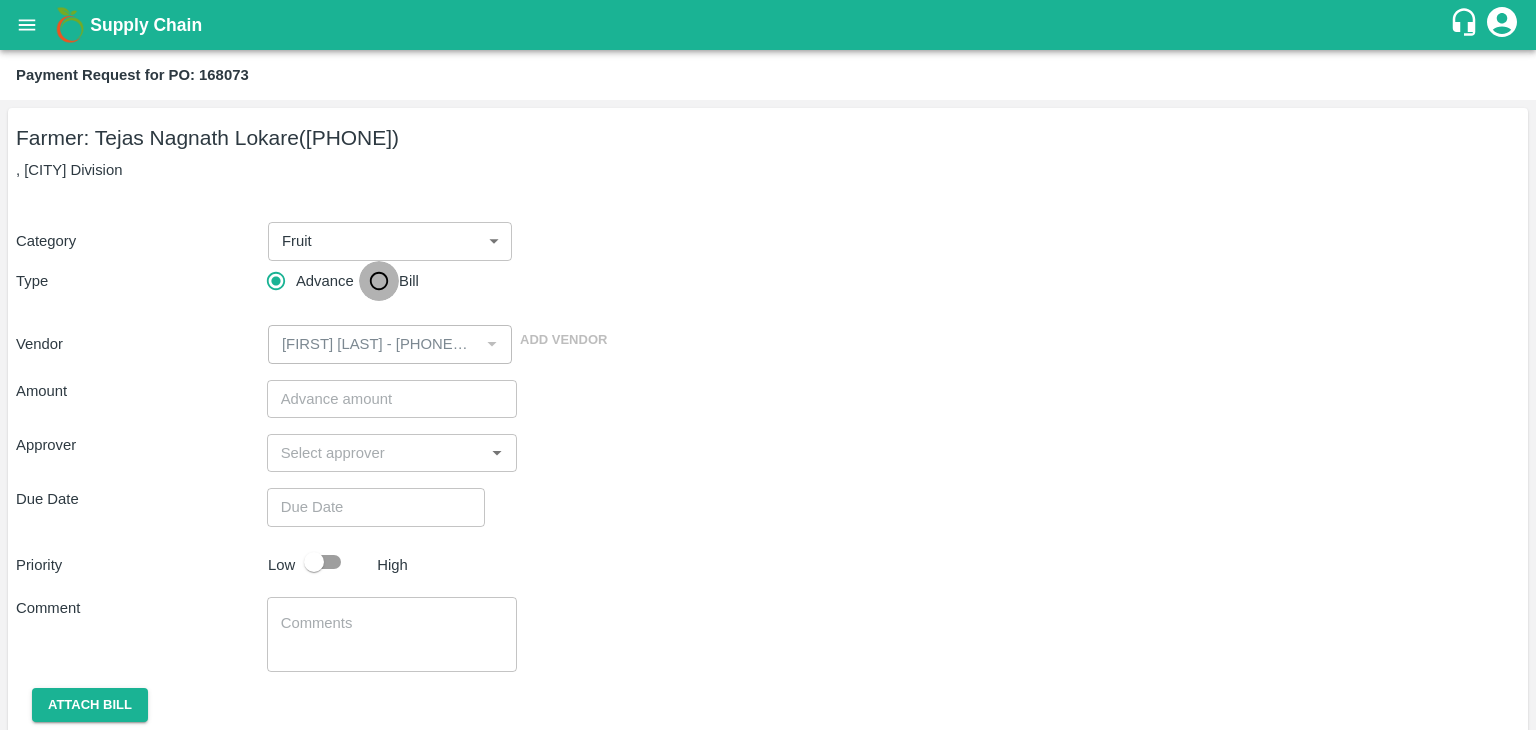 click on "Bill" at bounding box center [379, 281] 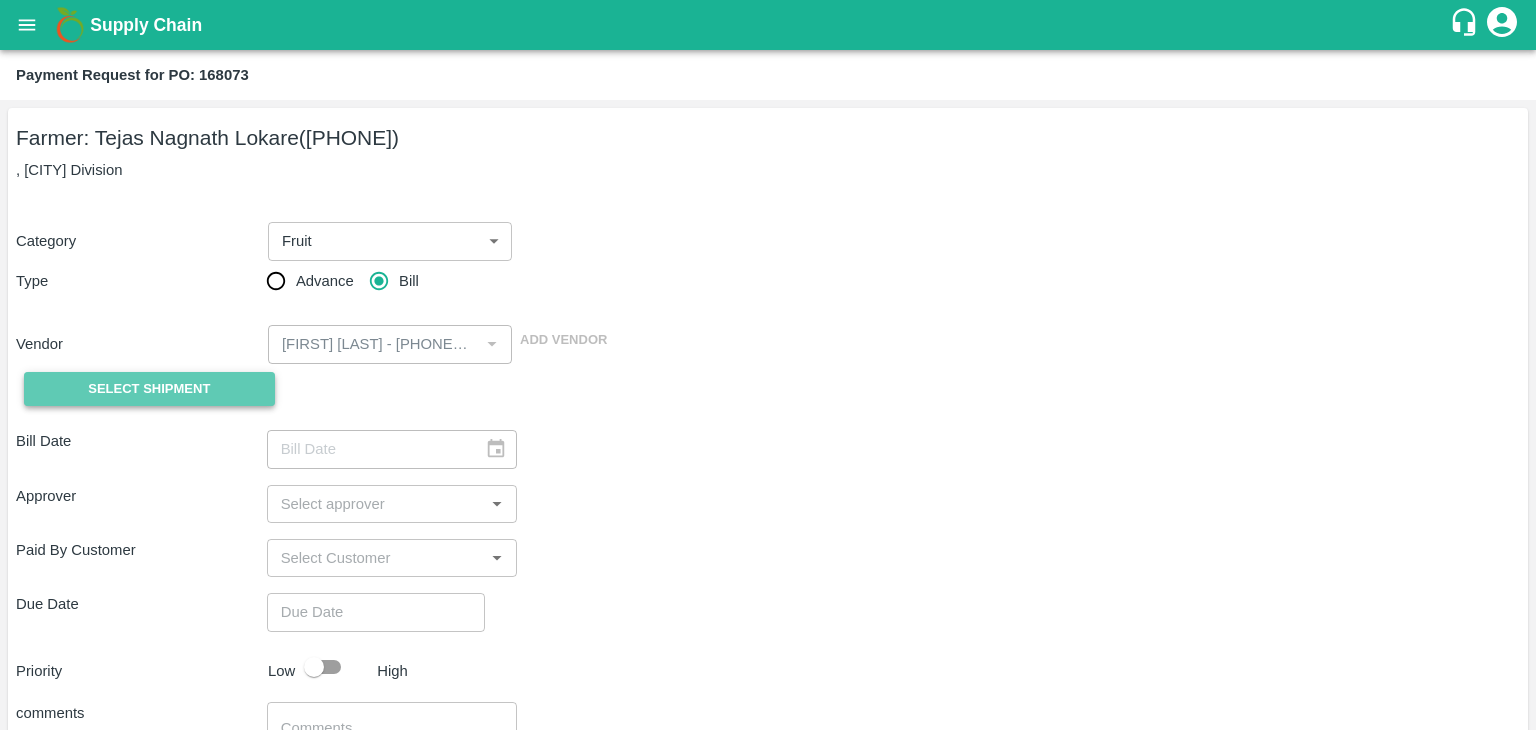 click on "Select Shipment" at bounding box center (149, 389) 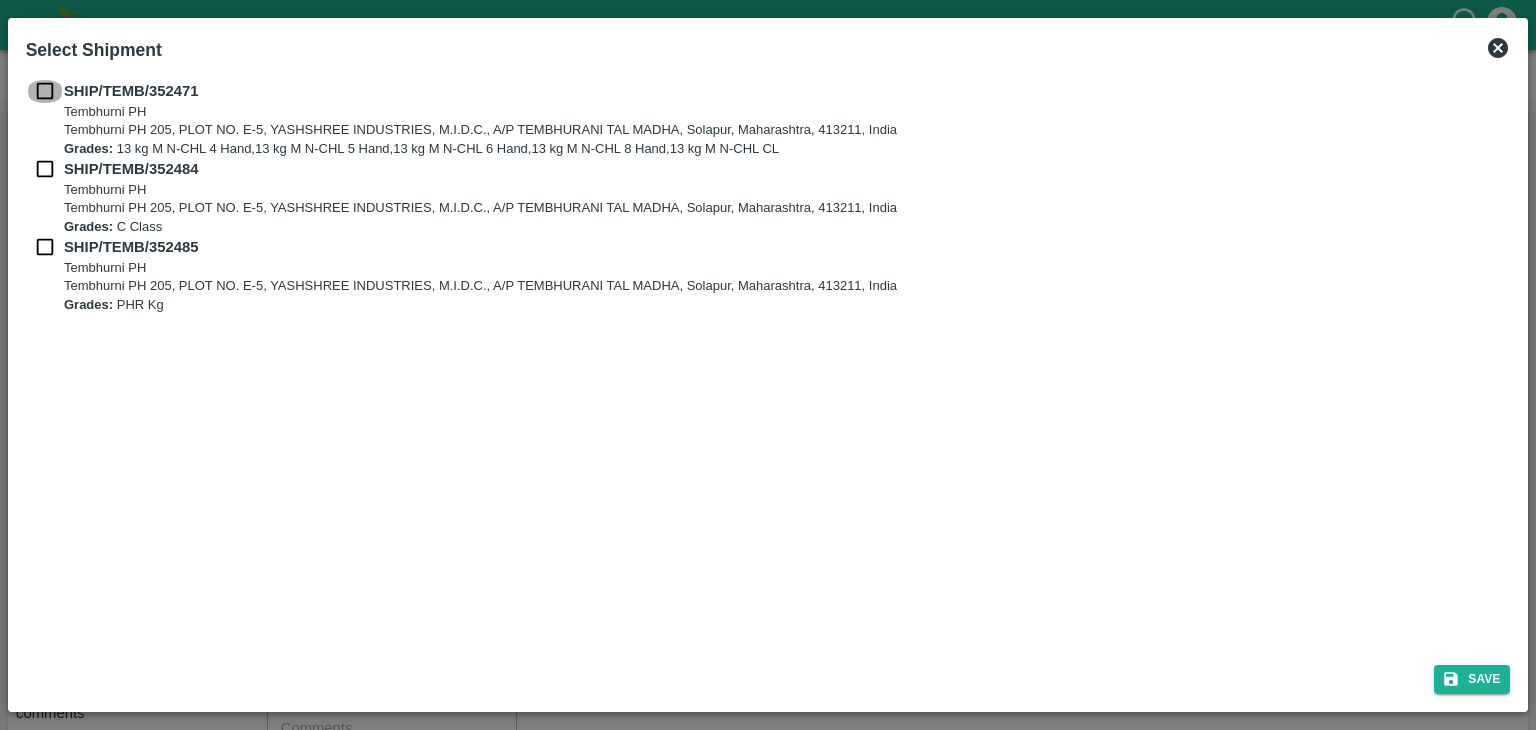 click at bounding box center (45, 91) 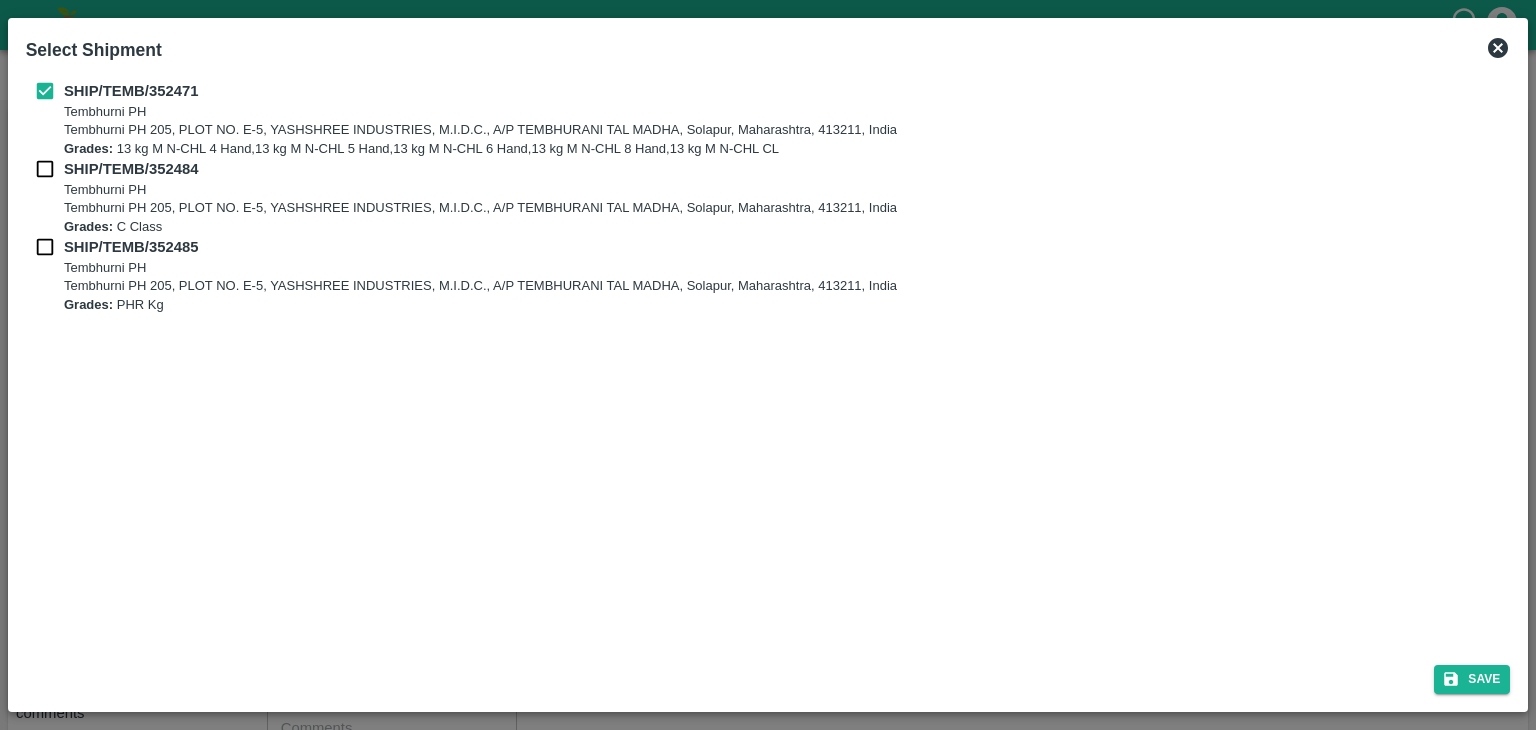 click on "SHIP/TEMB/352471 Tembhurni PH Tembhurni PH 205, PLOT NO. E-5, YASHSHREE INDUSTRIES, M.I.D.C., A/P TEMBHURANI TAL MADHA, [CITY], [STATE], [POSTAL_CODE], India Grades:   13 kg M N-CHL 4 Hand,13 kg M N-CHL 5 Hand,13 kg M N-CHL 6 Hand,13 kg M N-CHL 8 Hand,13 kg M N-CHL CL" at bounding box center [768, 119] 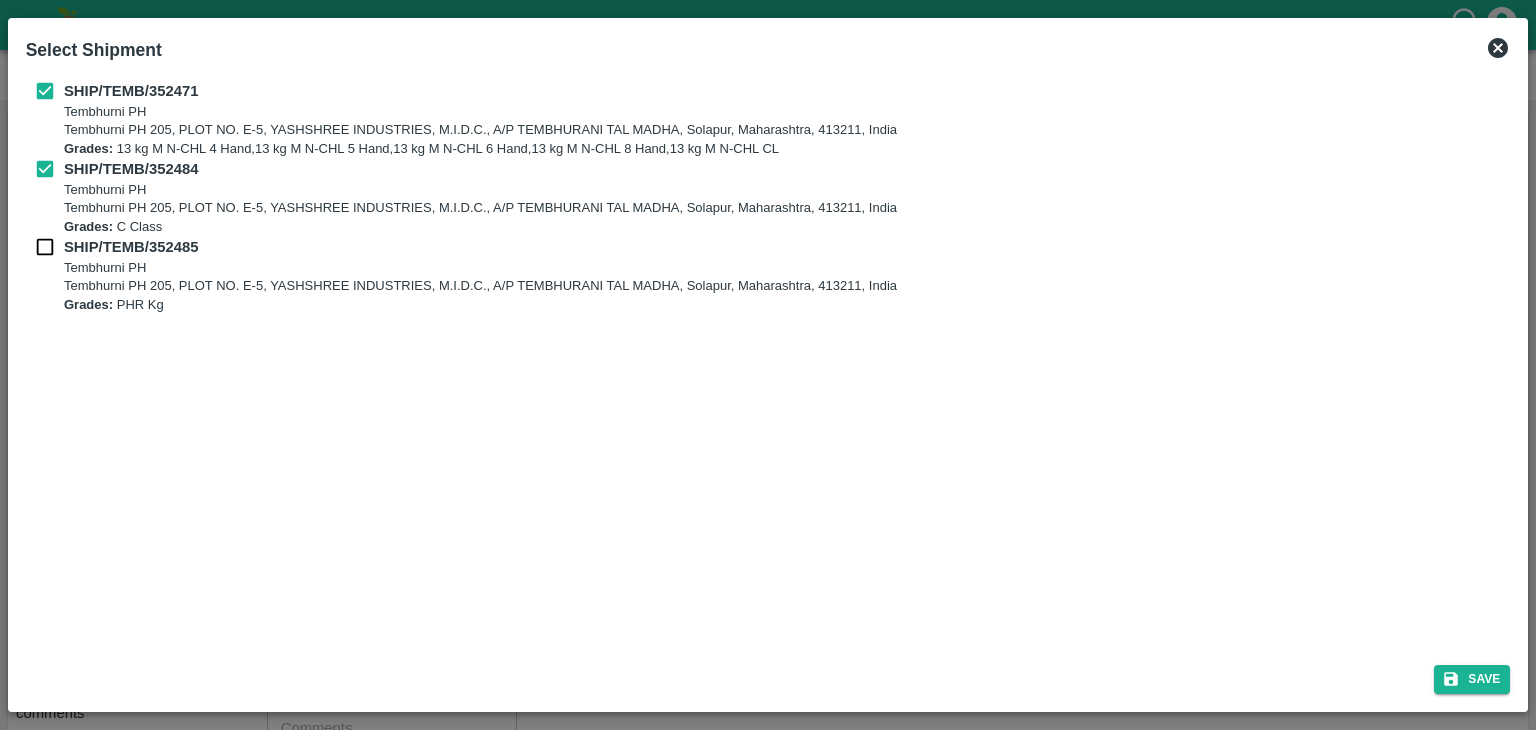 click at bounding box center [45, 247] 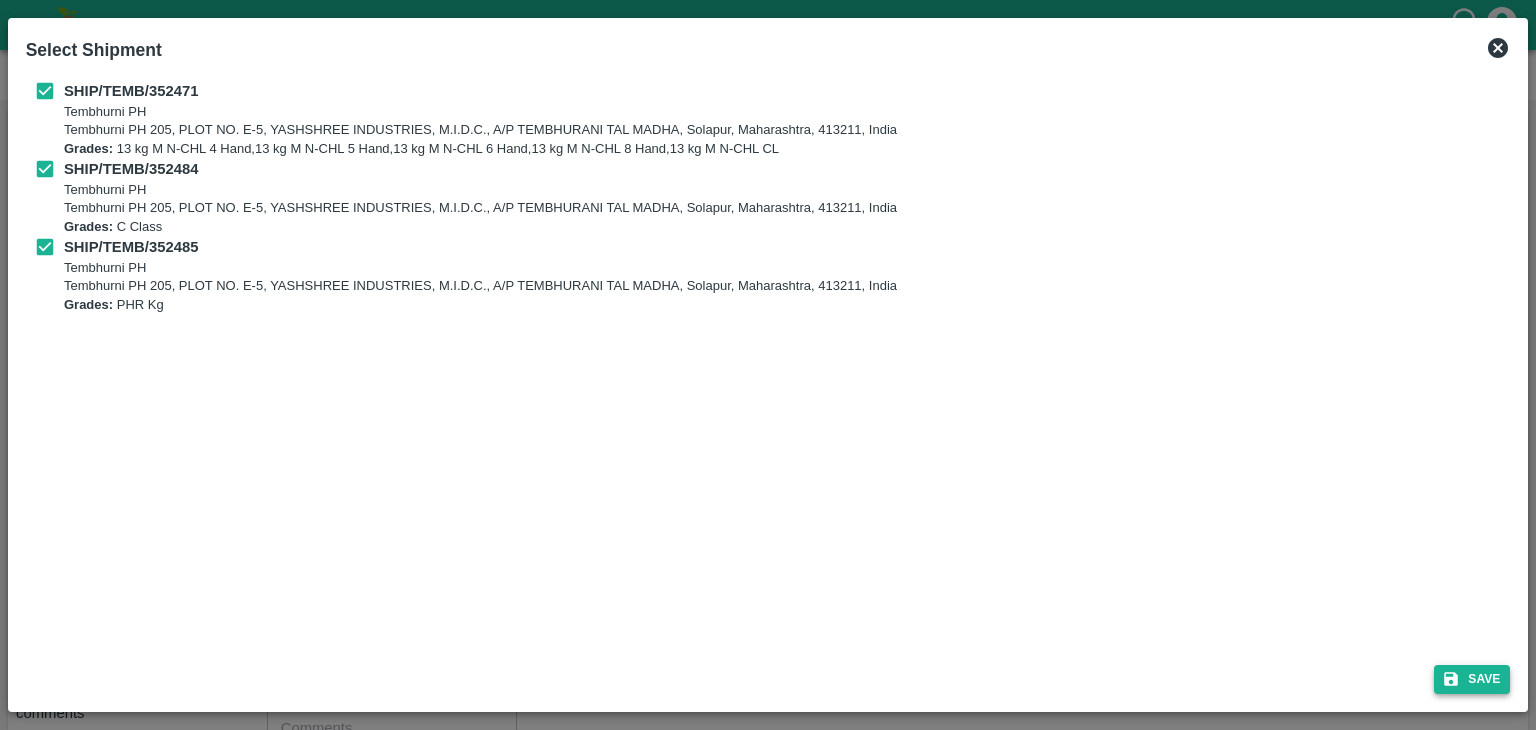 click on "Save" at bounding box center (1472, 679) 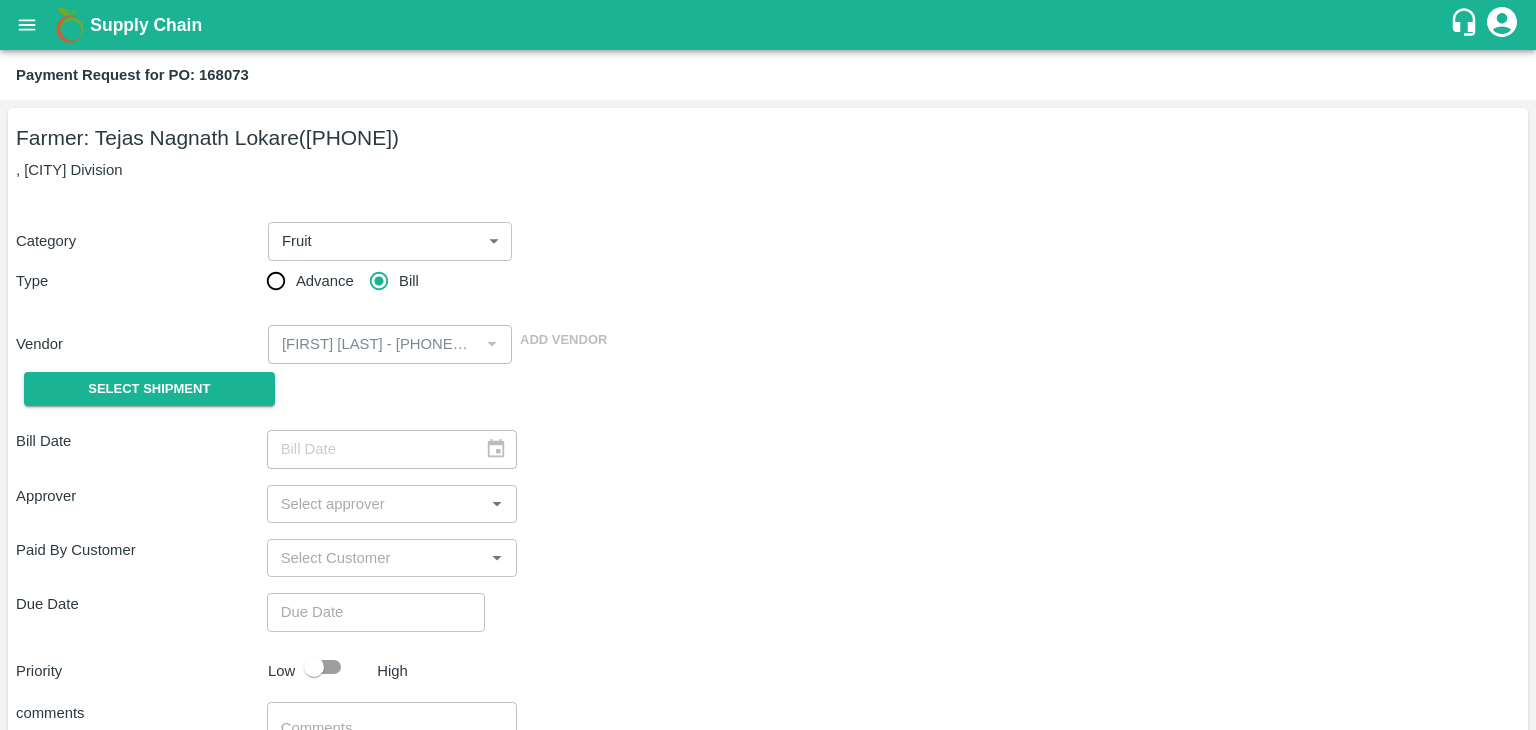 type on "08/08/2025" 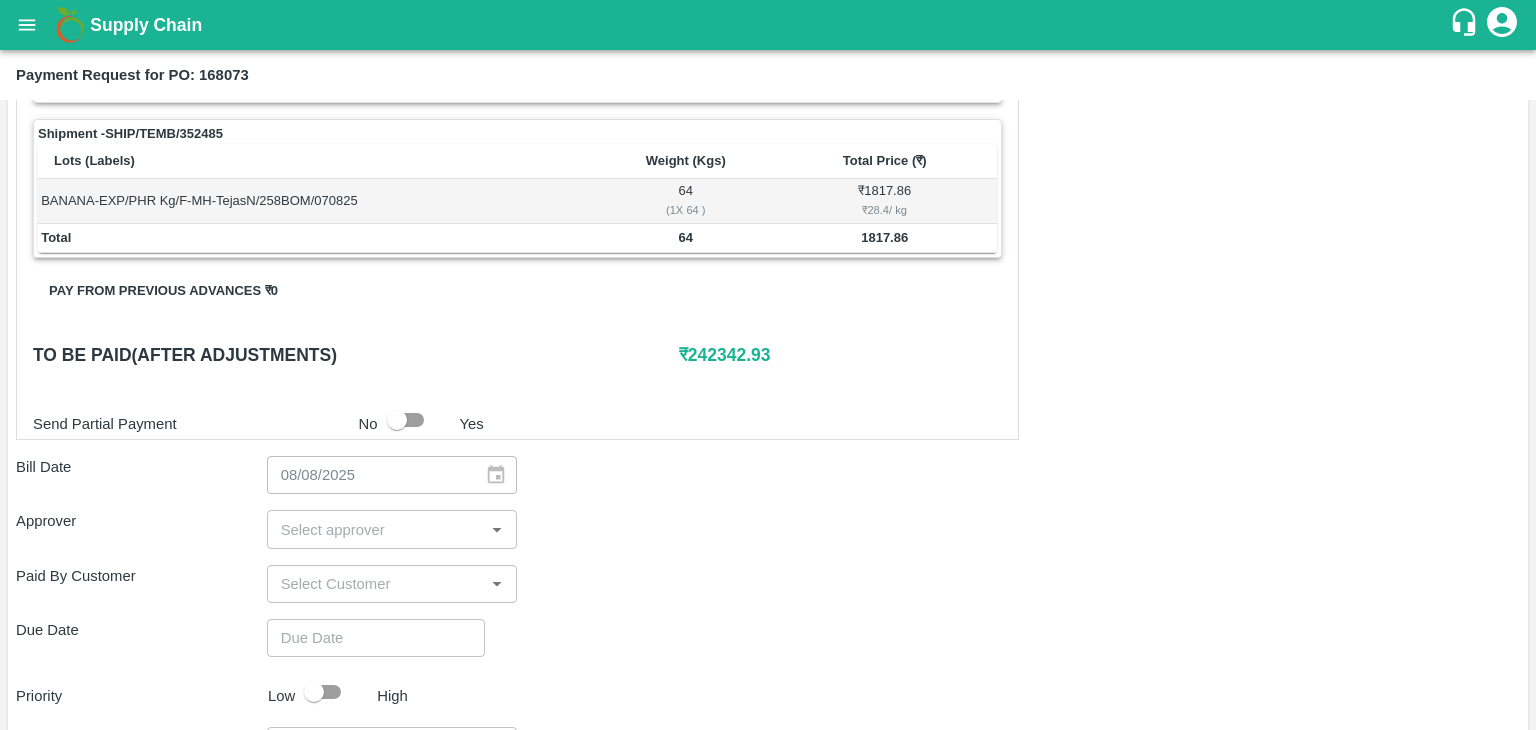 scroll, scrollTop: 980, scrollLeft: 0, axis: vertical 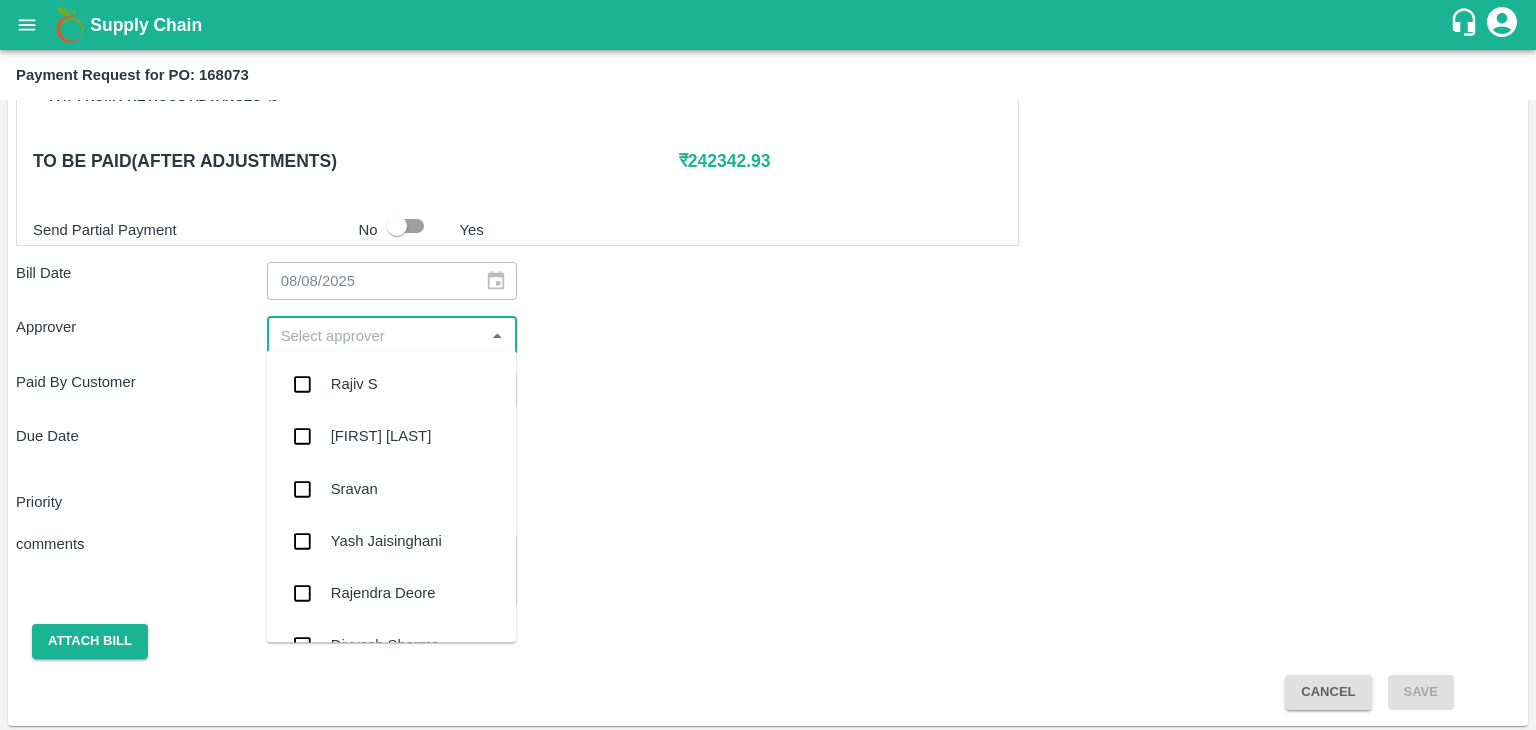 click at bounding box center [376, 335] 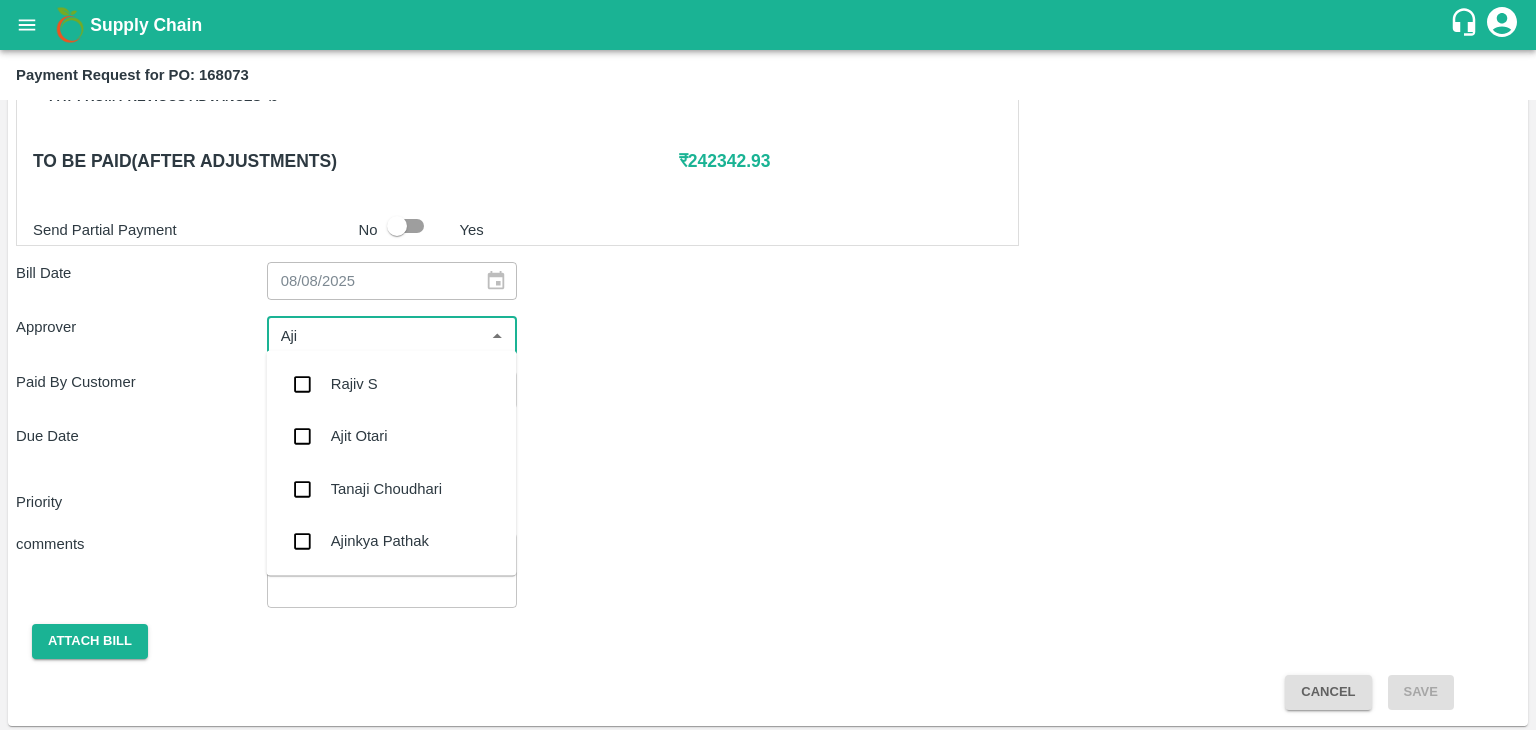 type on "[FIRST]" 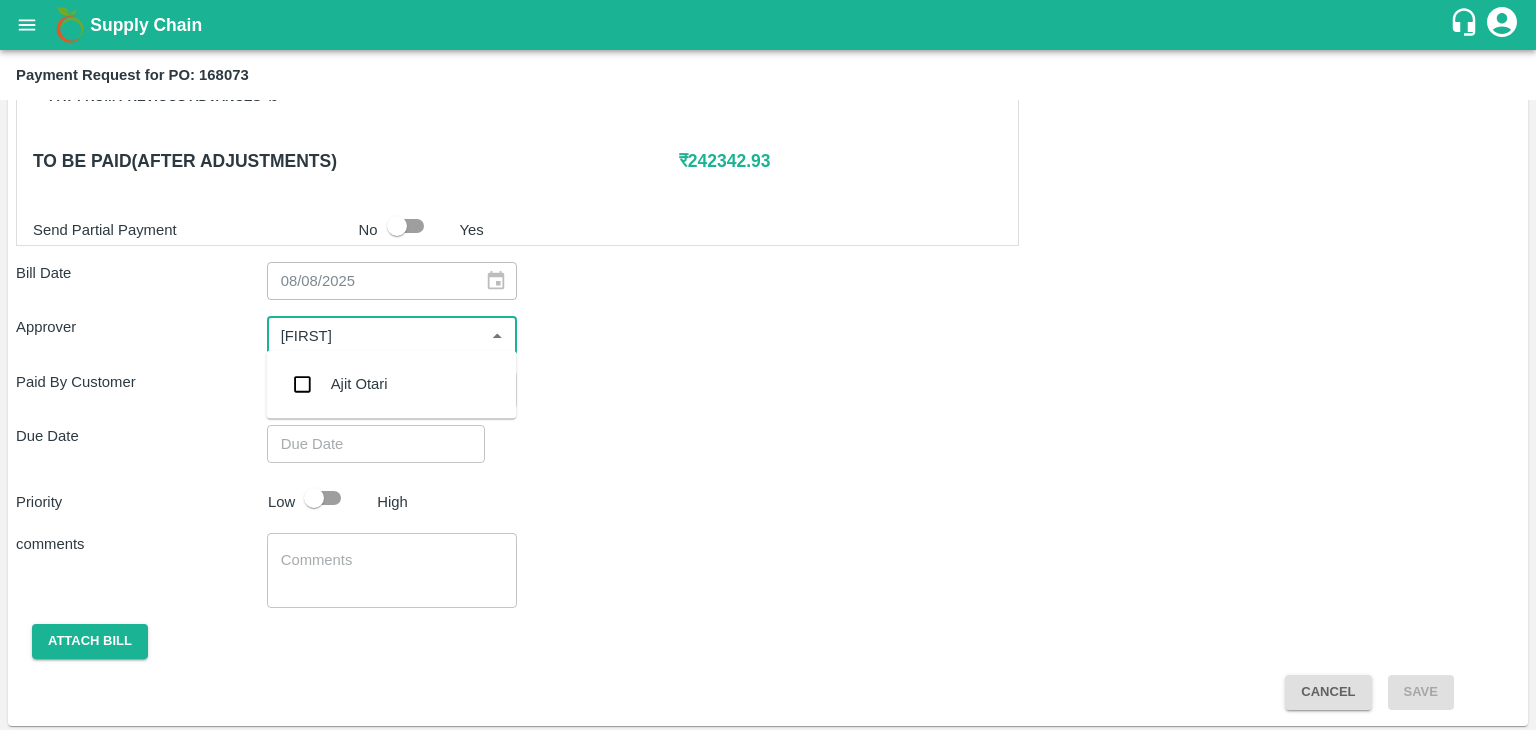 drag, startPoint x: 420, startPoint y: 354, endPoint x: 376, endPoint y: 399, distance: 62.936478 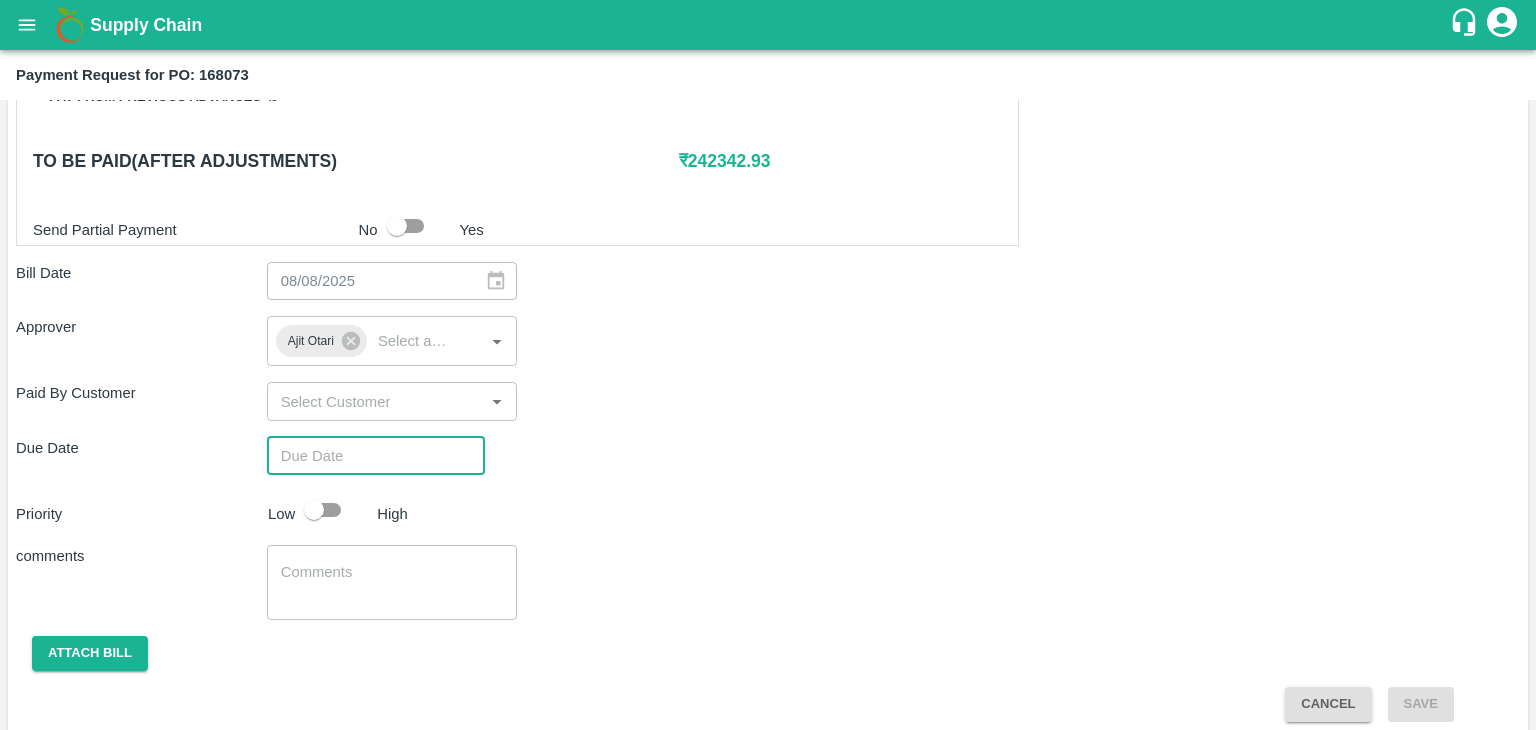 type on "DD/MM/YYYY hh:mm aa" 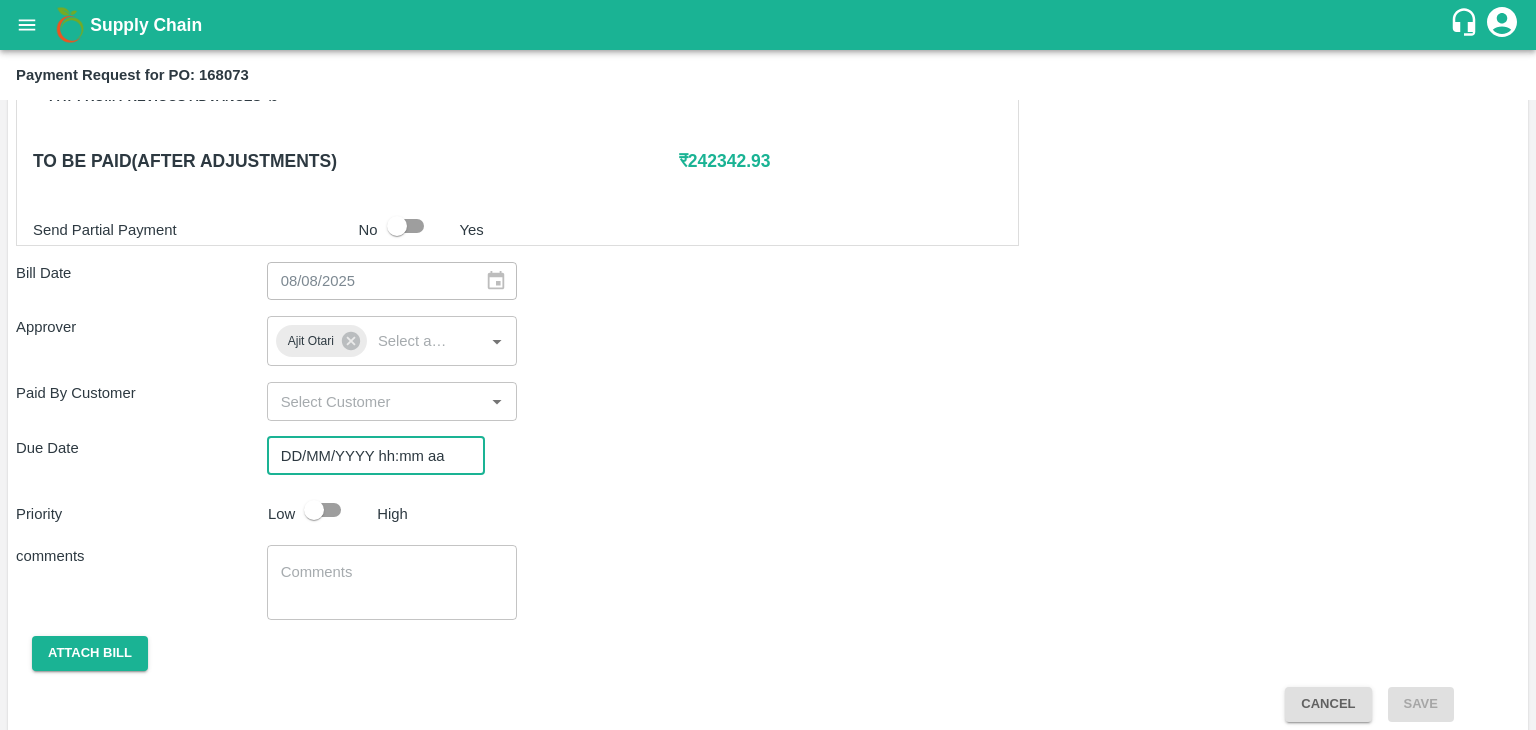 click on "DD/MM/YYYY hh:mm aa" at bounding box center [369, 456] 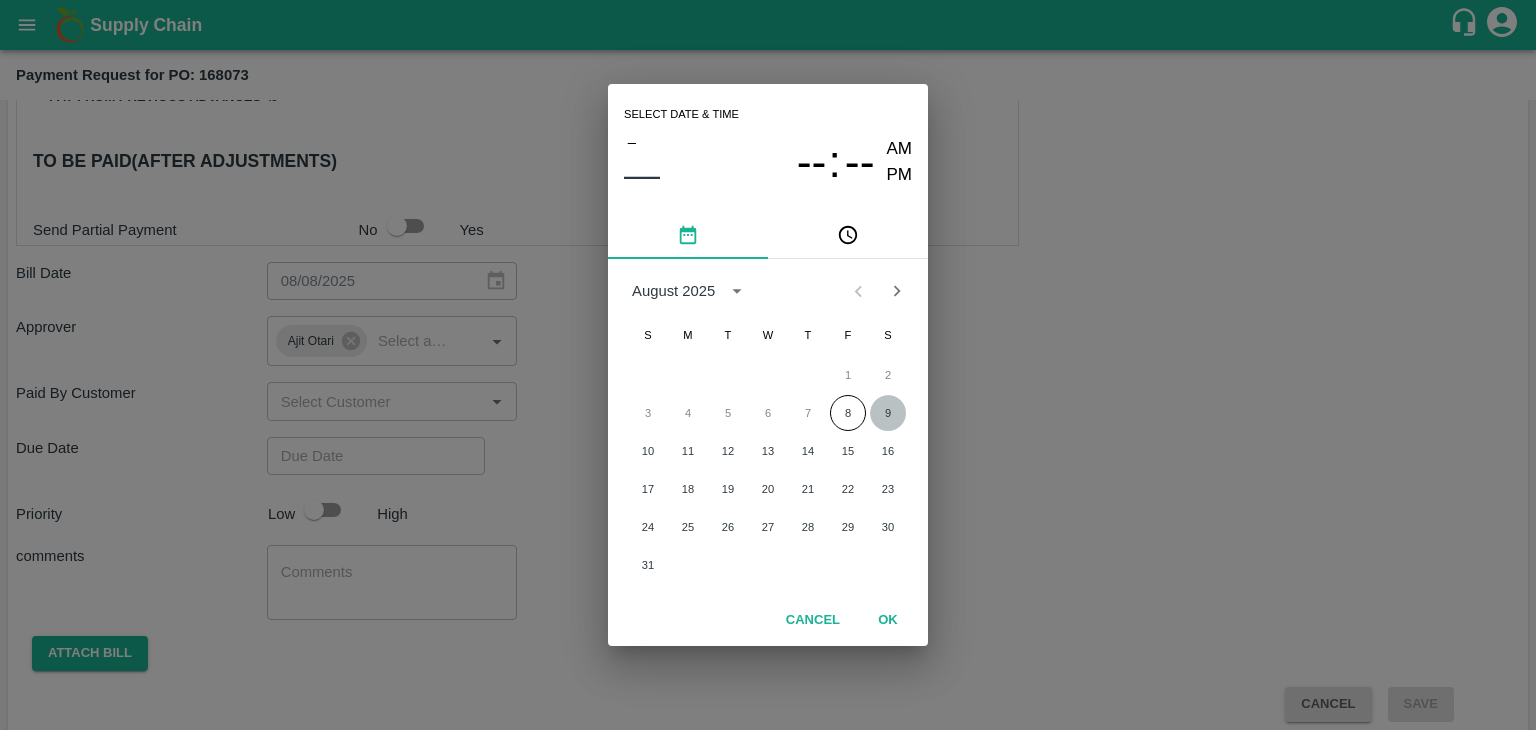 click on "9" at bounding box center [888, 413] 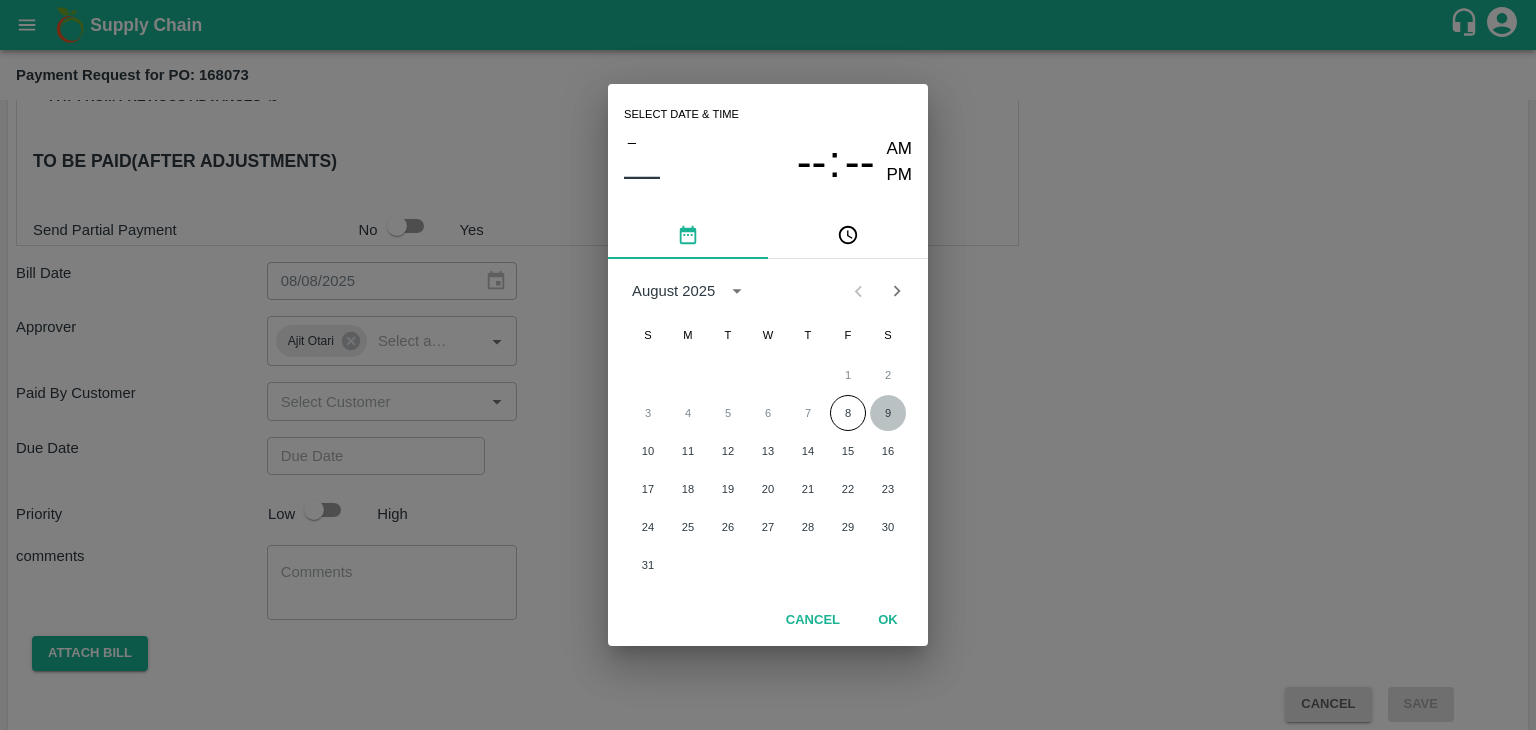 type on "09/08/2025 12:00 AM" 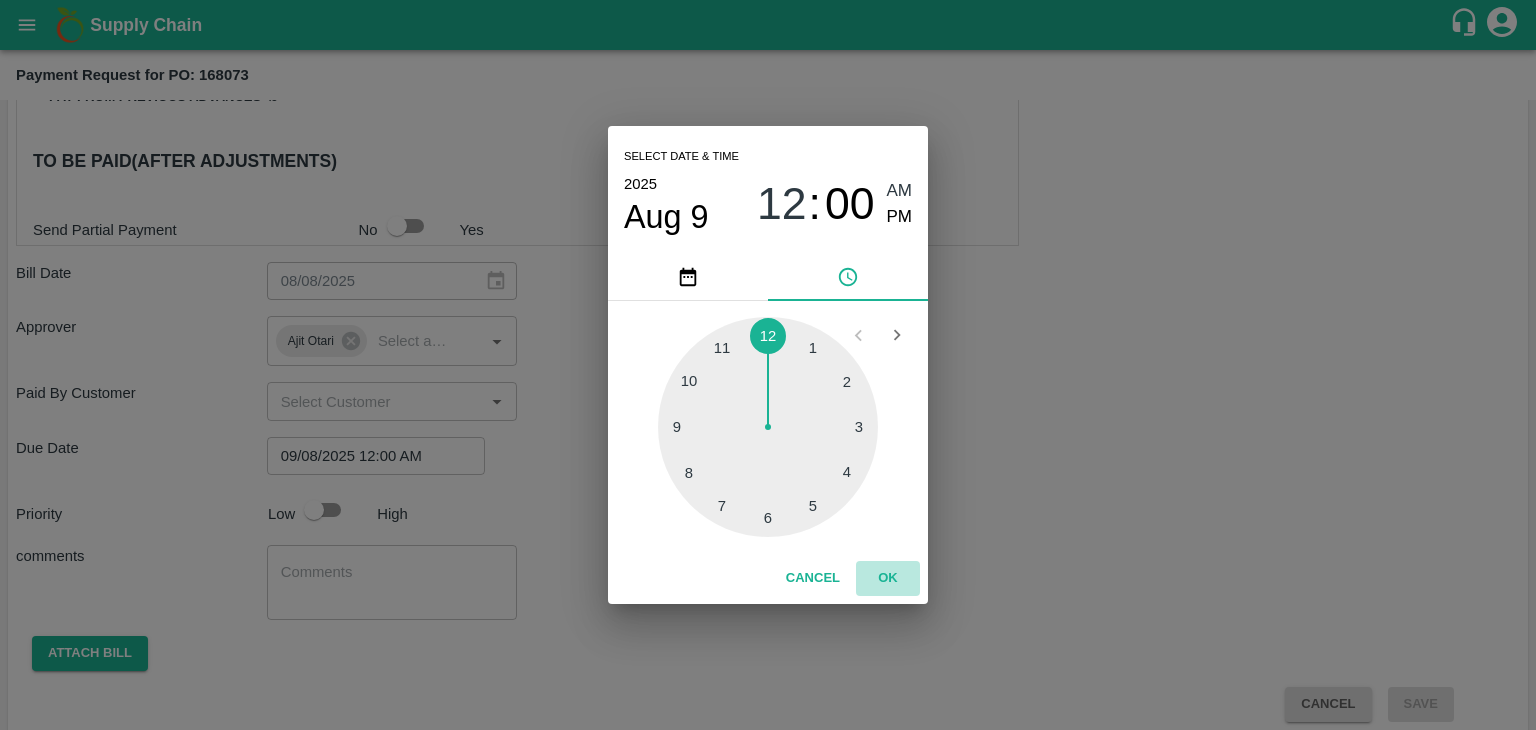click on "OK" at bounding box center (888, 578) 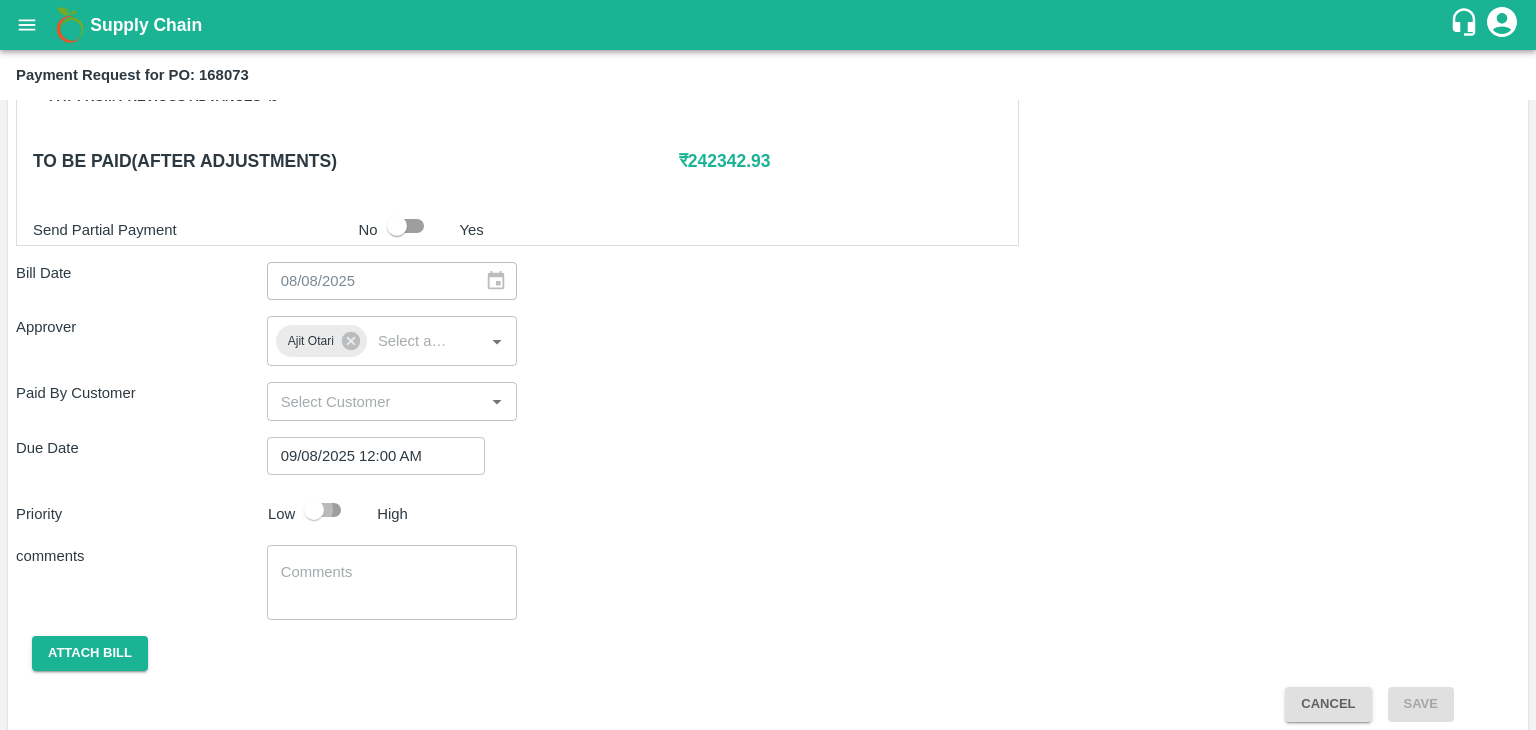 click at bounding box center [314, 510] 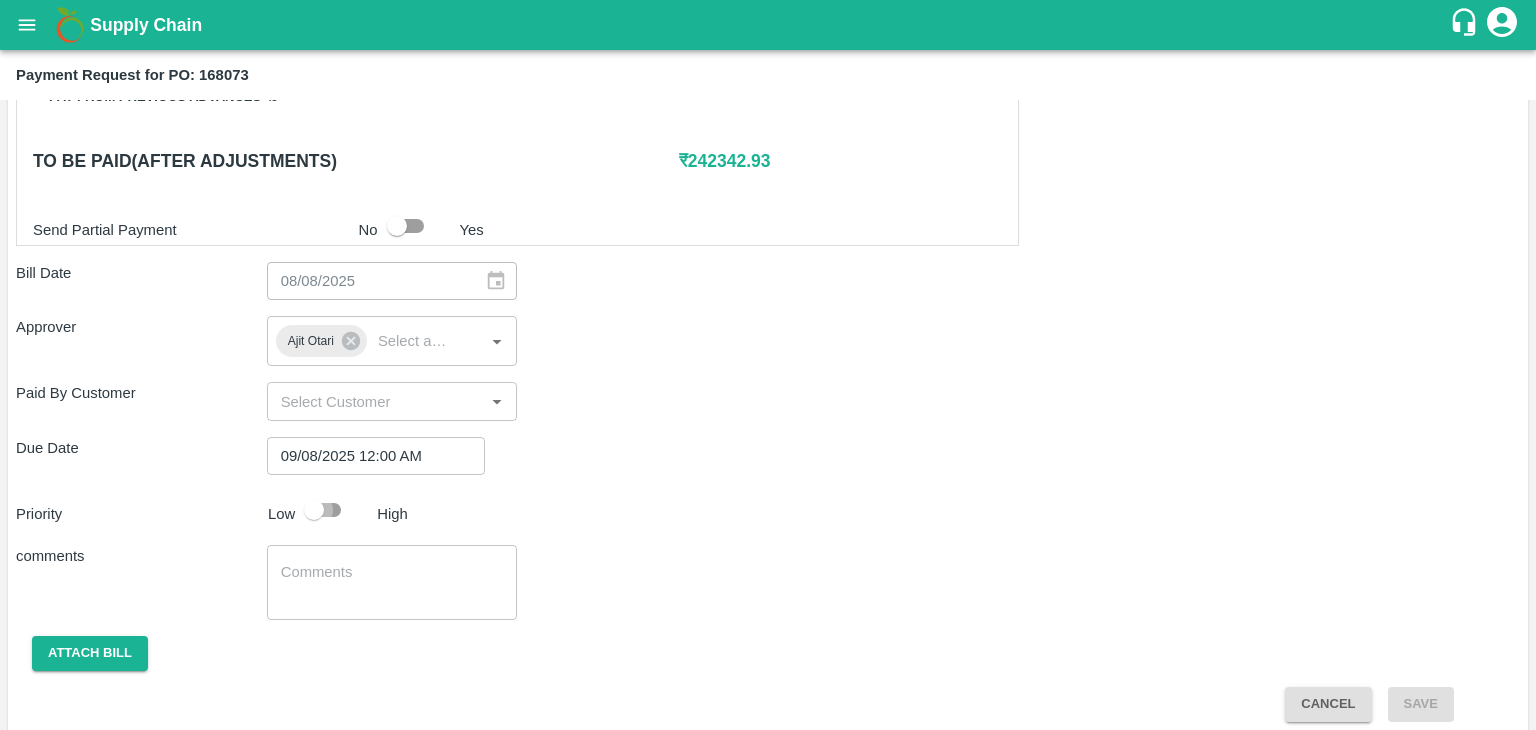 checkbox on "true" 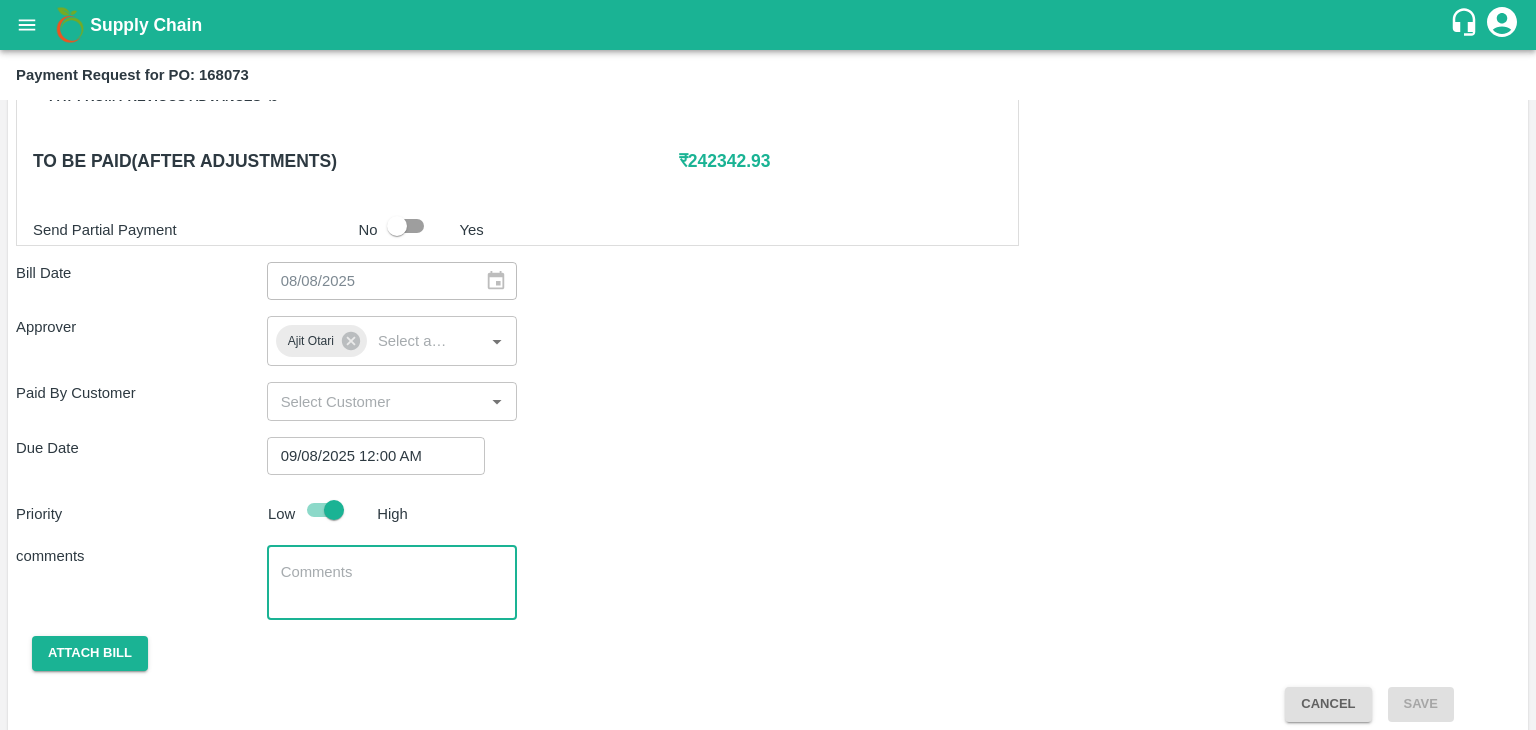 click at bounding box center (392, 583) 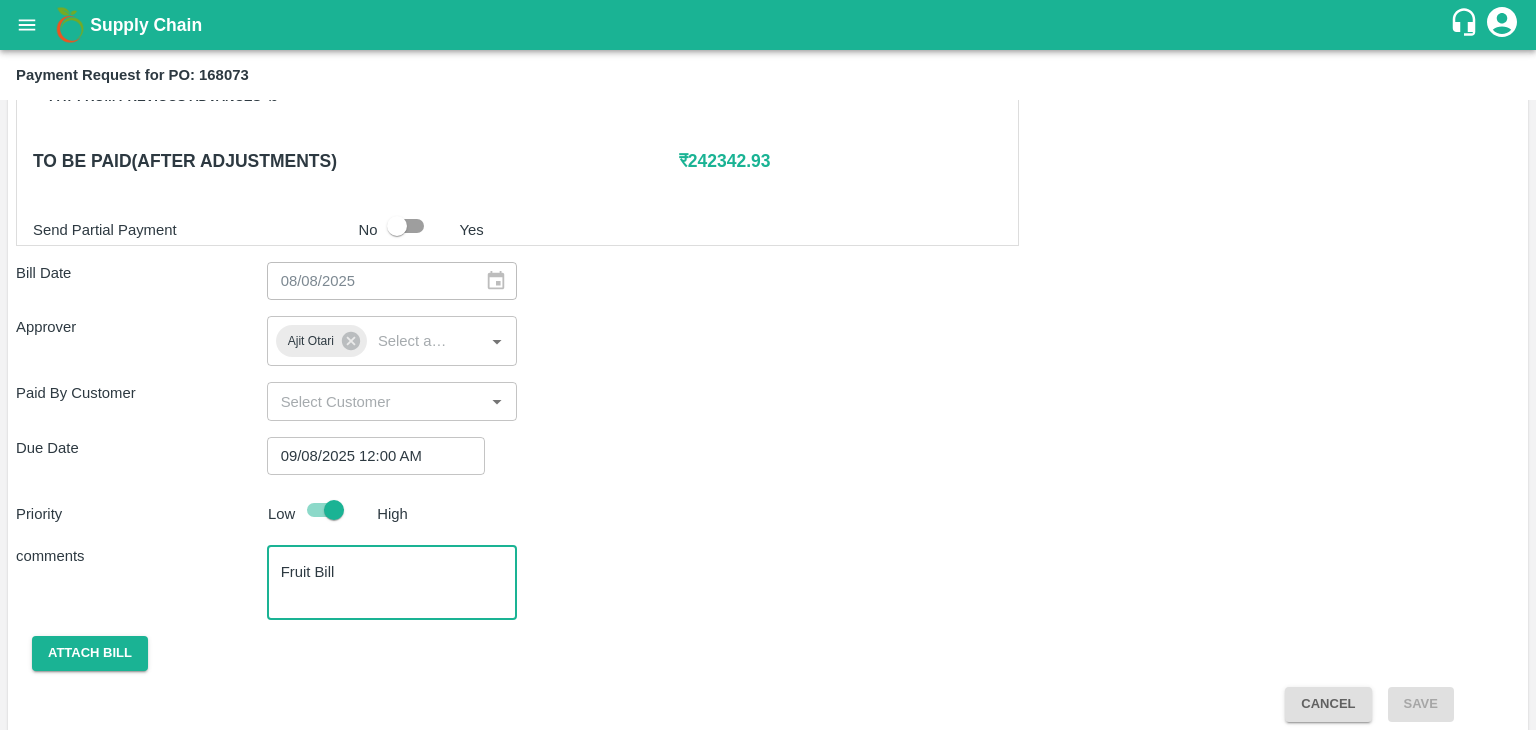 scroll, scrollTop: 992, scrollLeft: 0, axis: vertical 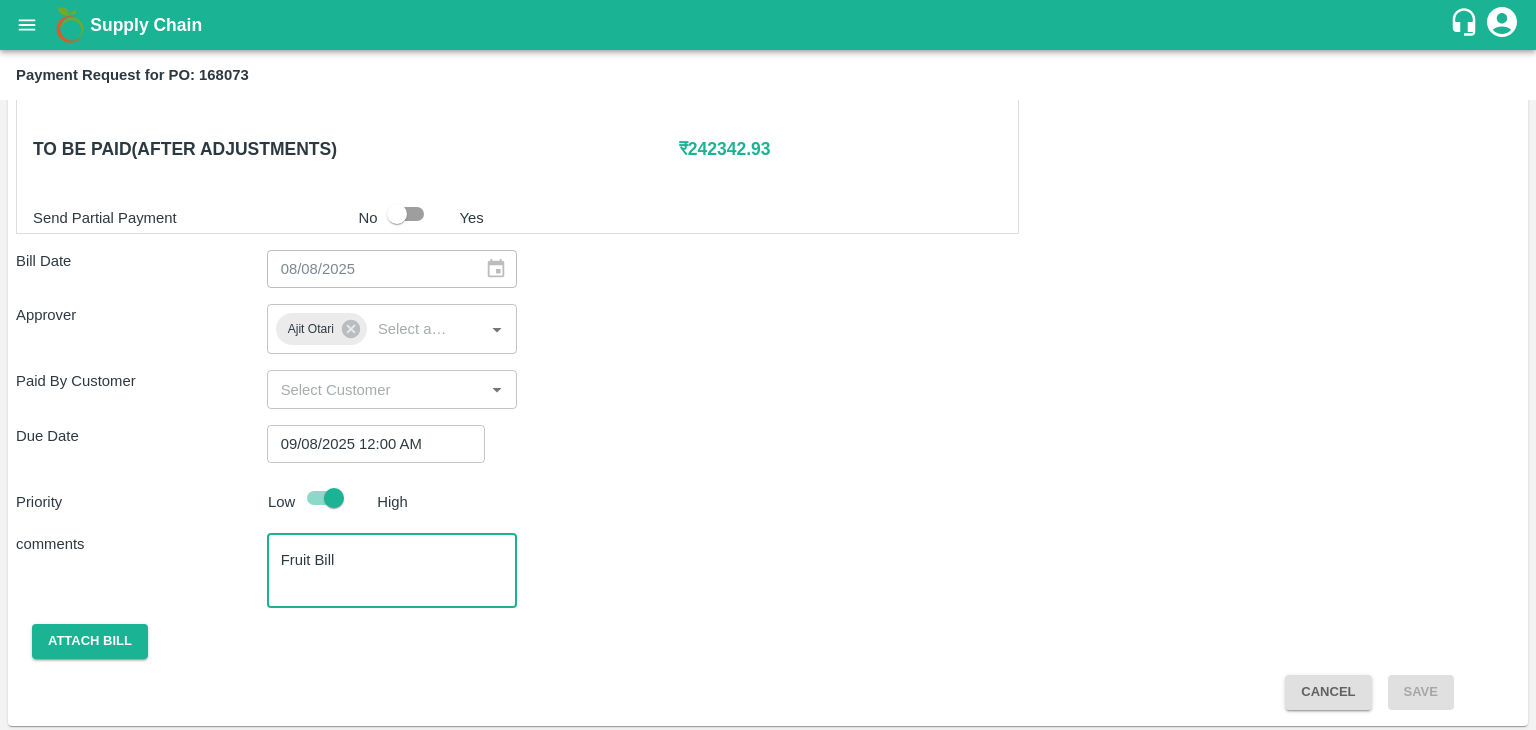 type on "Fruit Bill" 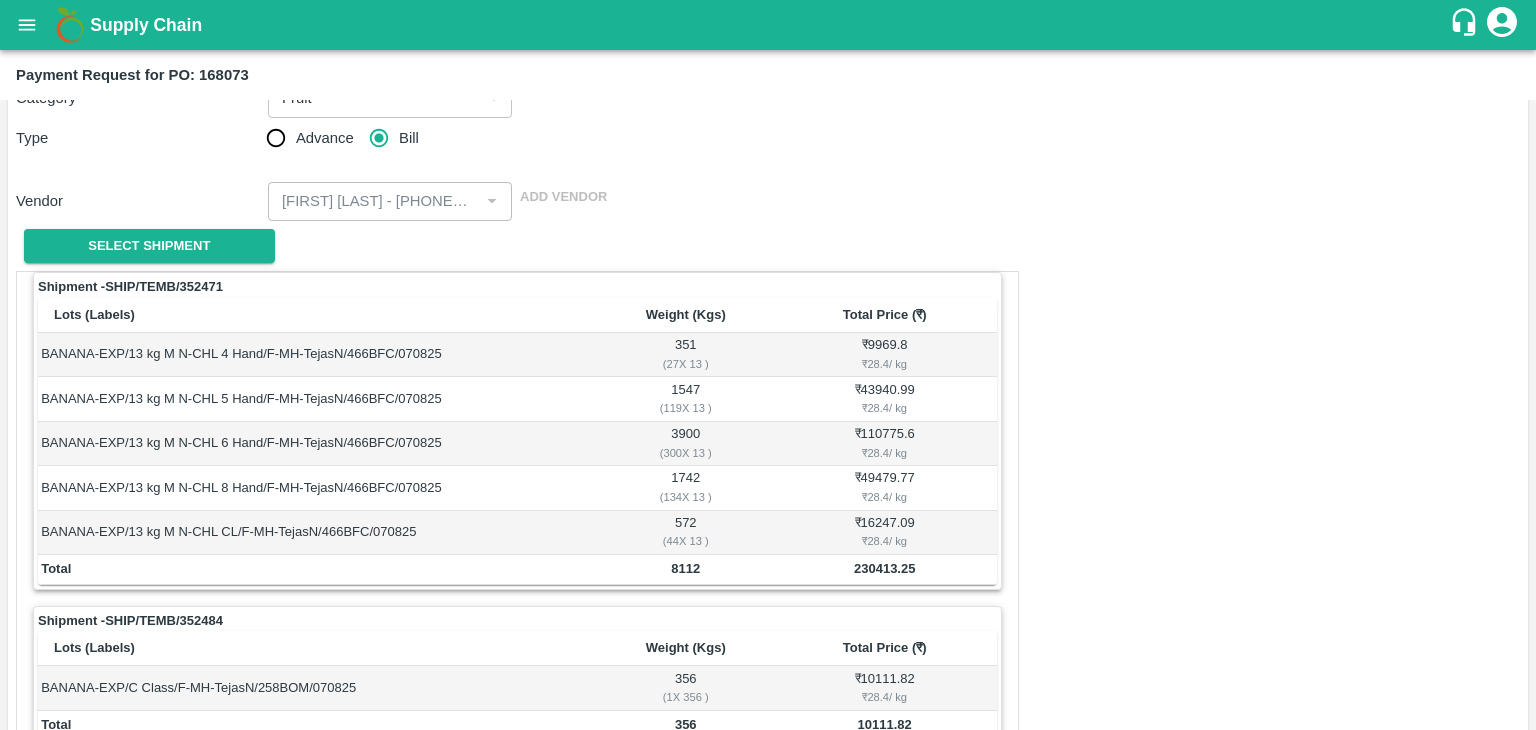 scroll, scrollTop: 0, scrollLeft: 0, axis: both 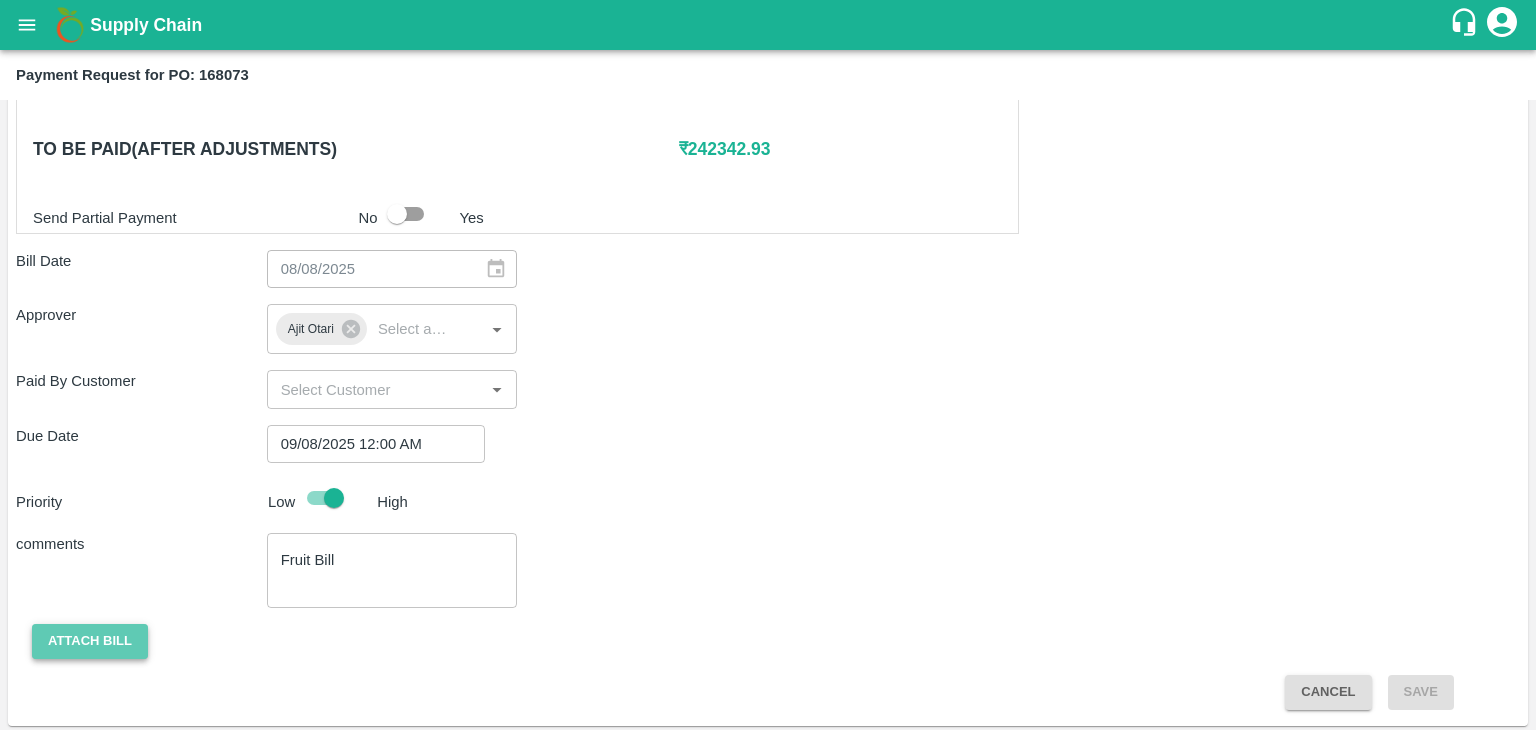 click on "Attach bill" at bounding box center [90, 641] 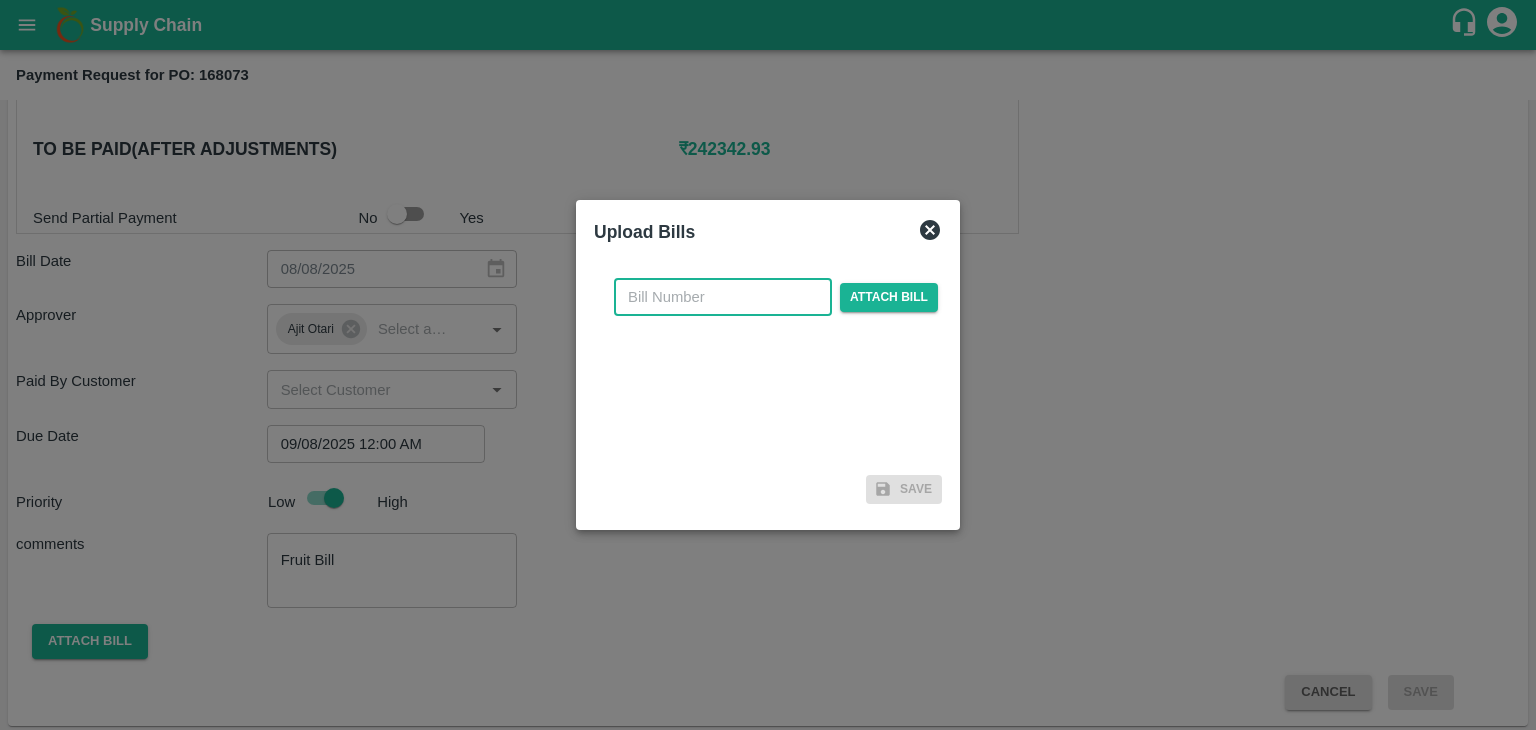 click at bounding box center [723, 297] 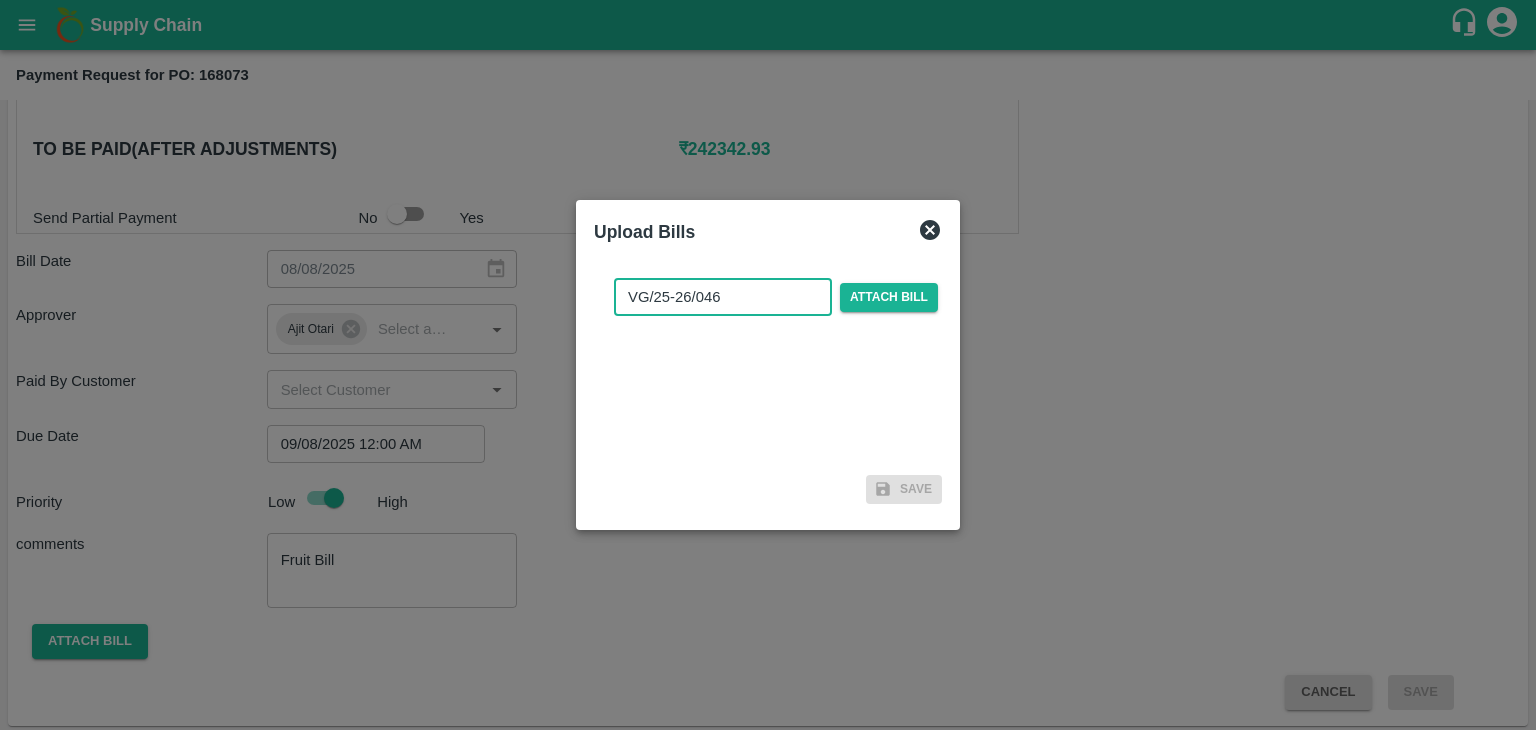 click on "VG/25-26/046" at bounding box center [723, 297] 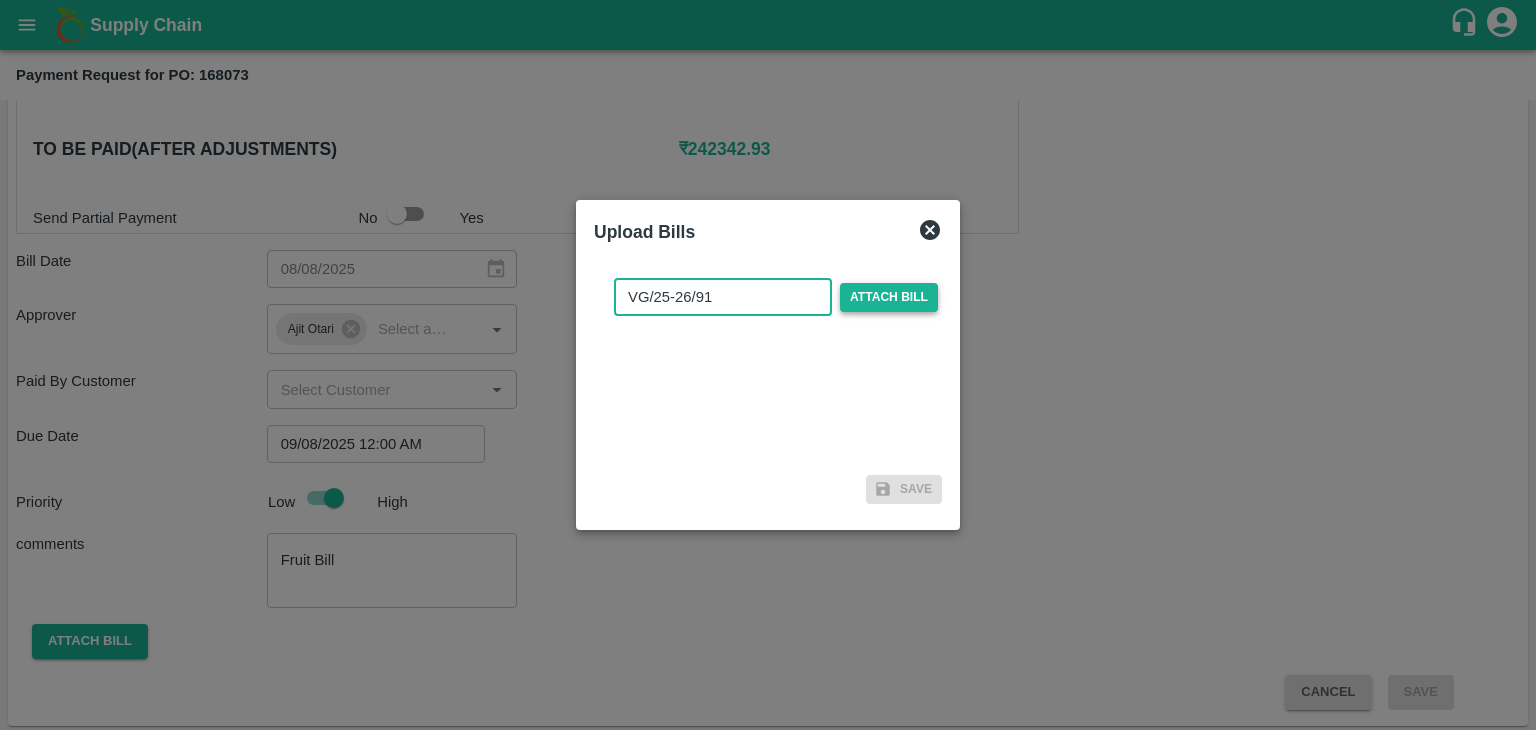 type on "VG/25-26/91" 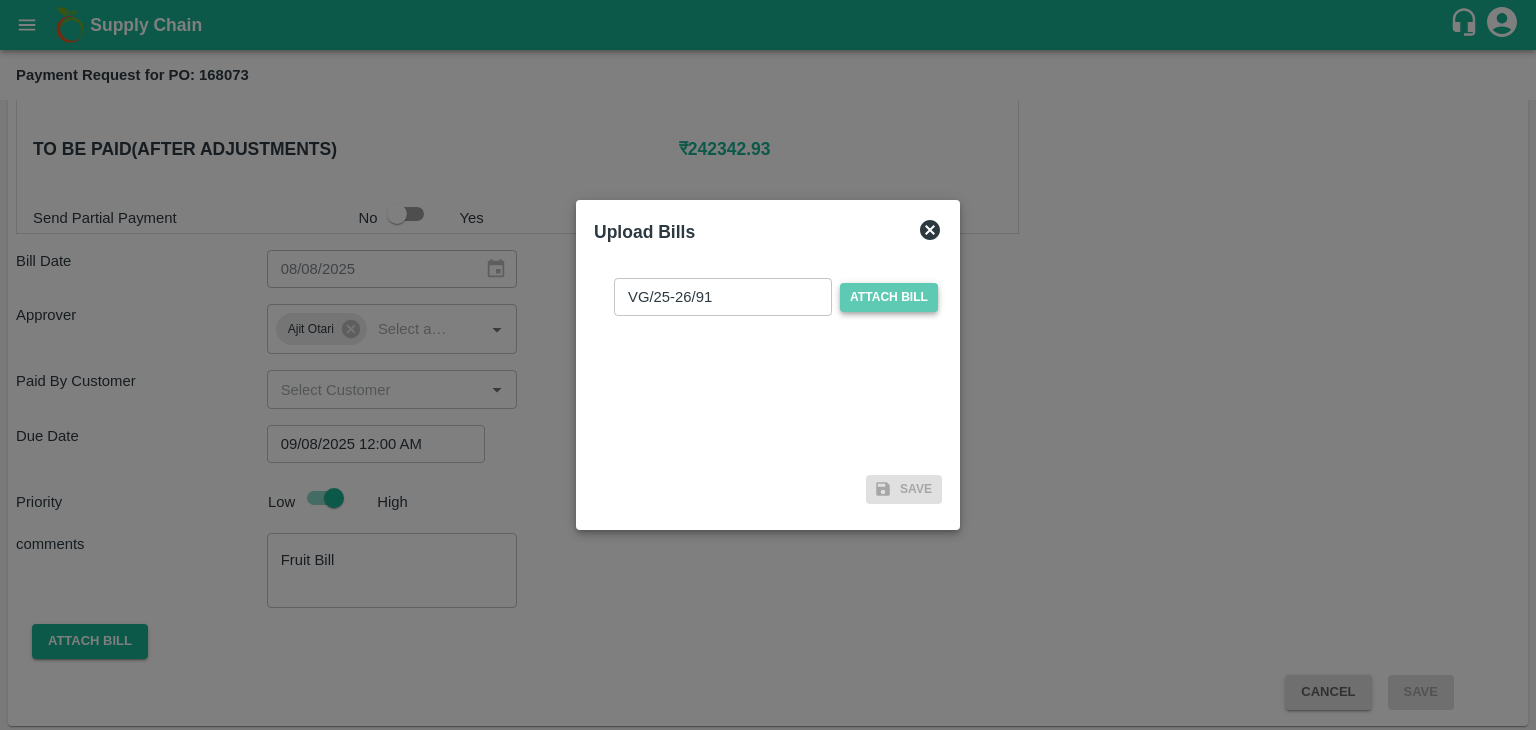 click on "Attach bill" at bounding box center [889, 297] 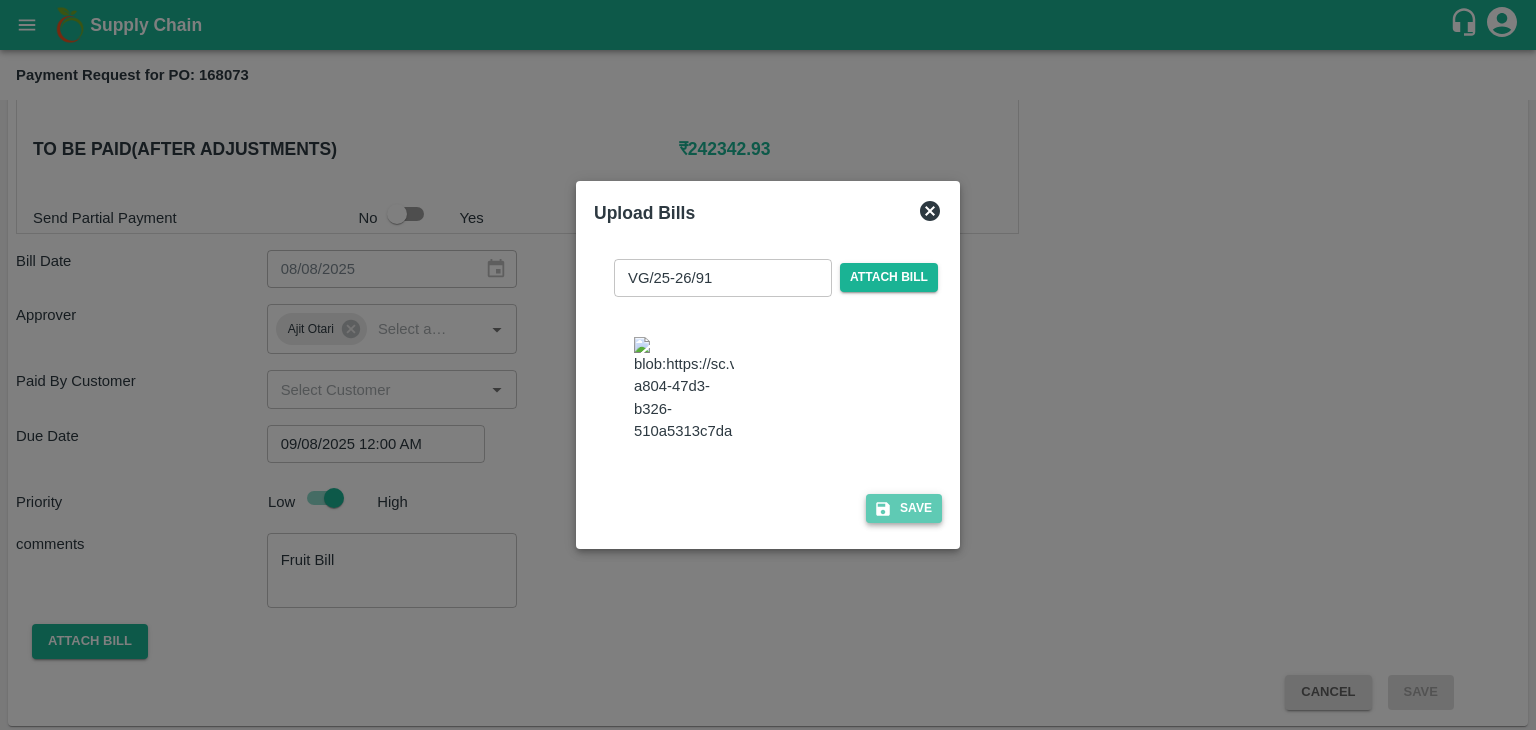 click on "Save" at bounding box center [904, 508] 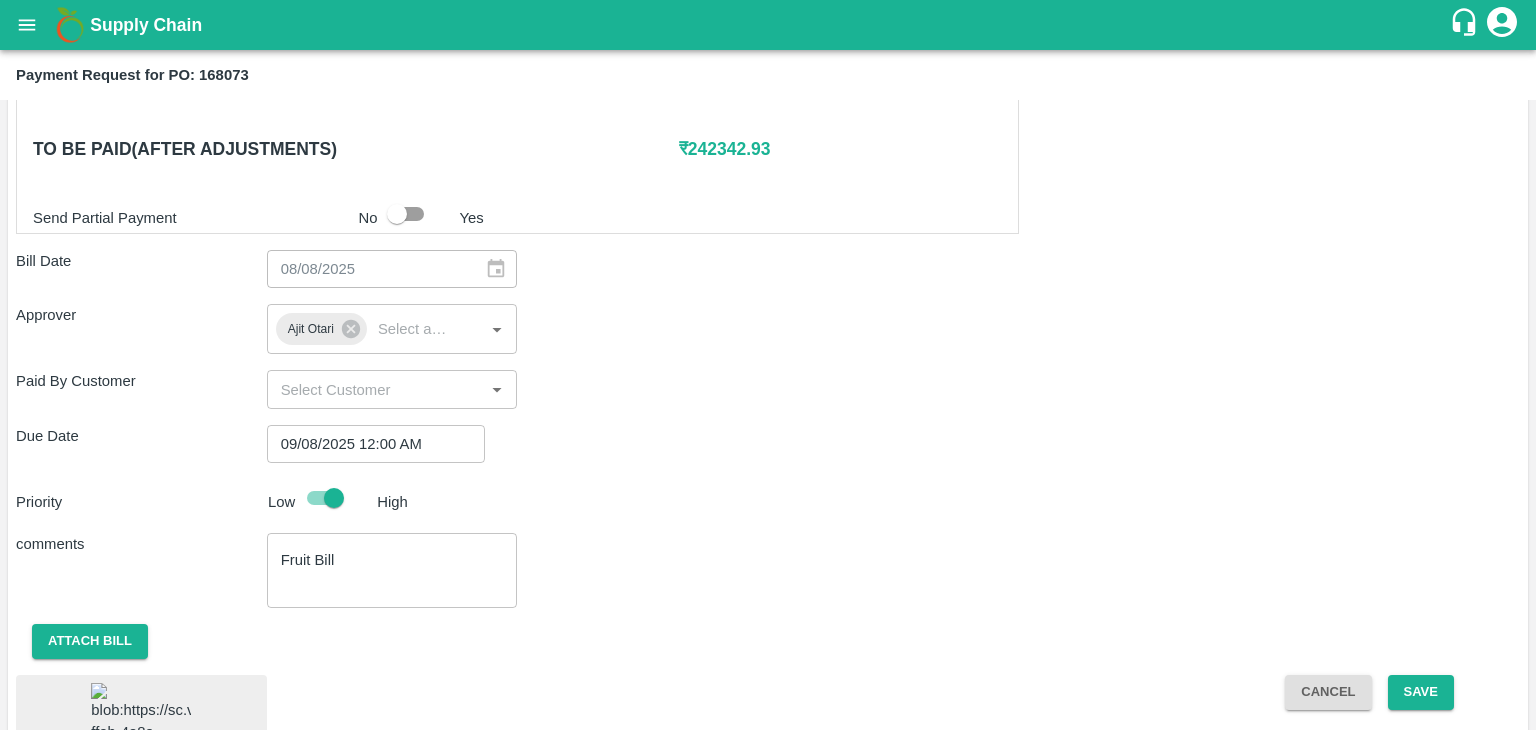 scroll, scrollTop: 1119, scrollLeft: 0, axis: vertical 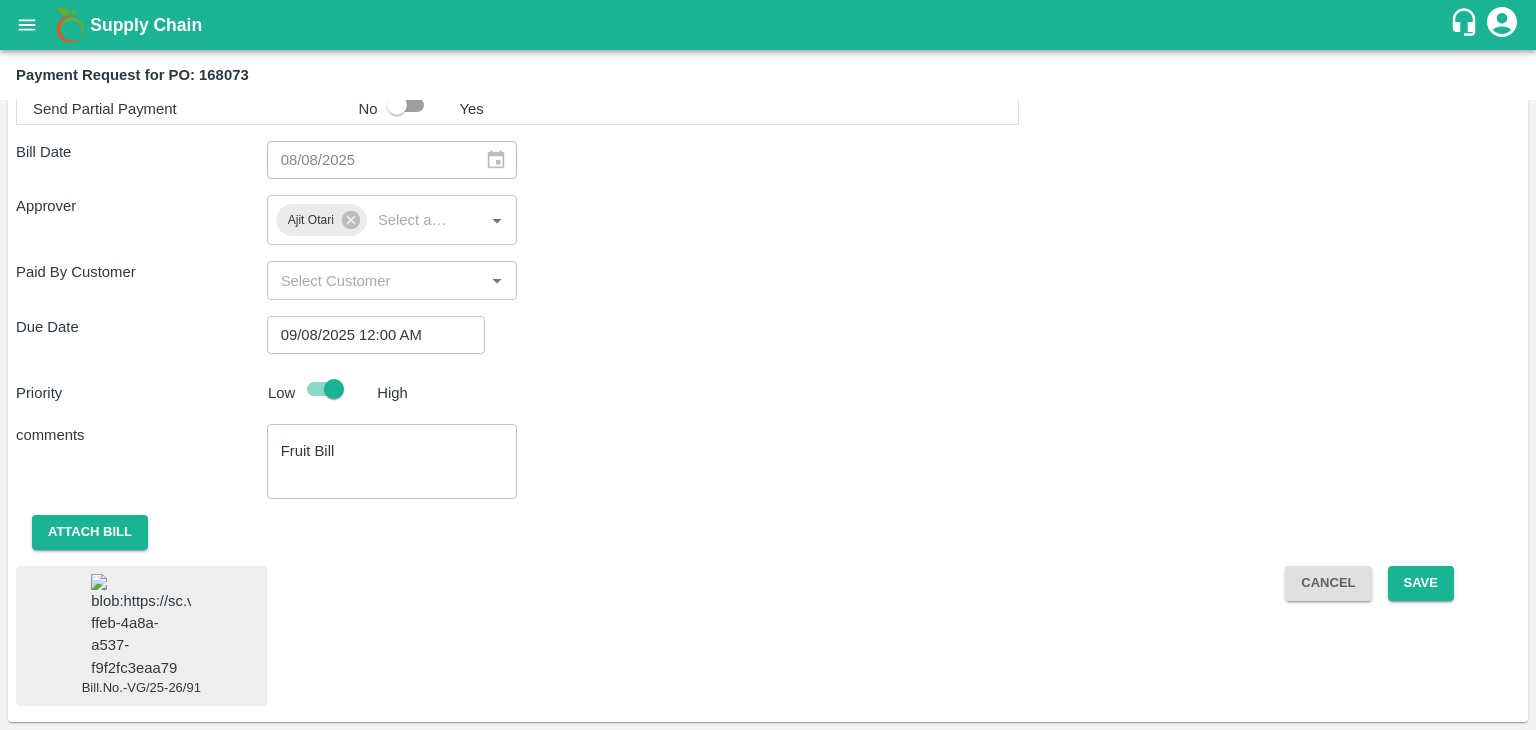 click at bounding box center (141, 626) 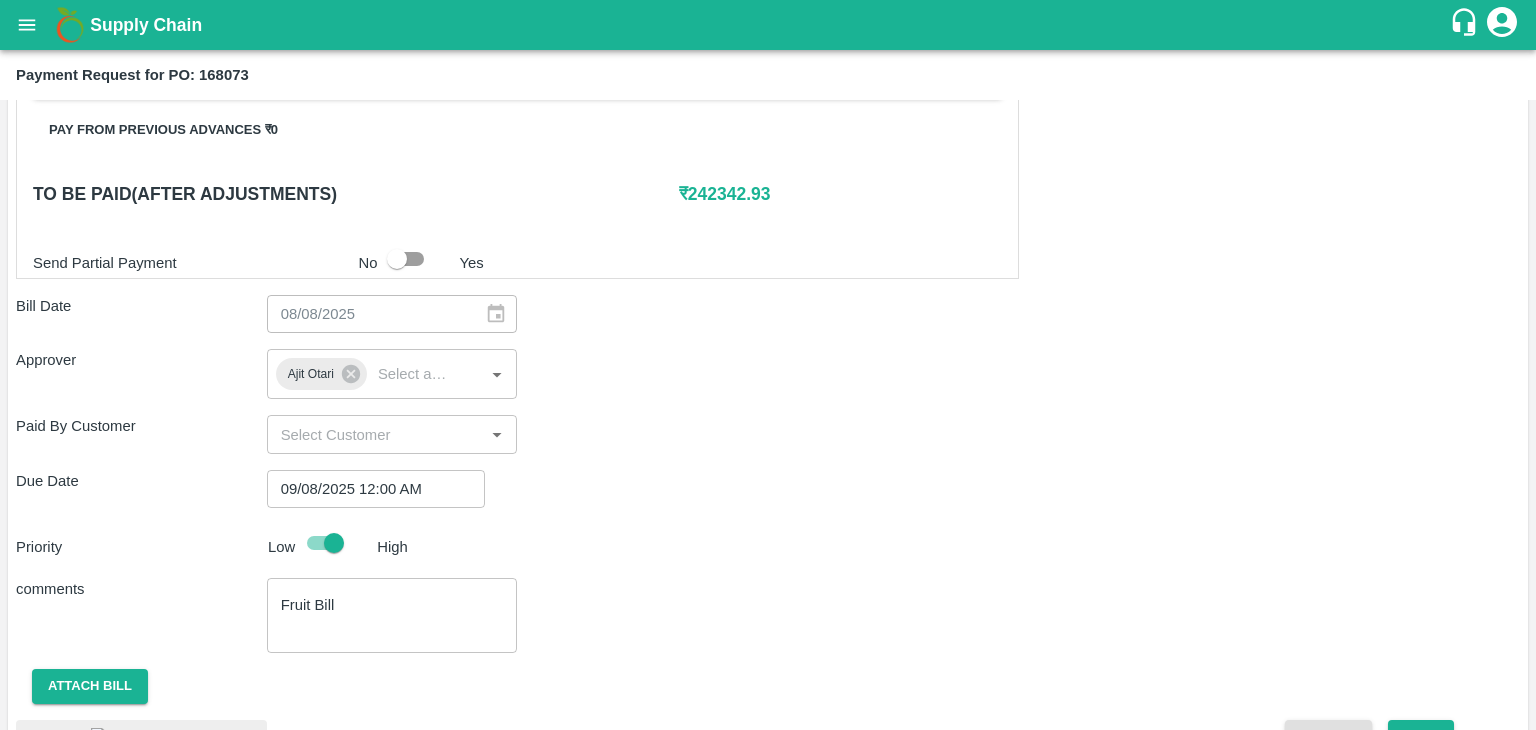 scroll, scrollTop: 1119, scrollLeft: 0, axis: vertical 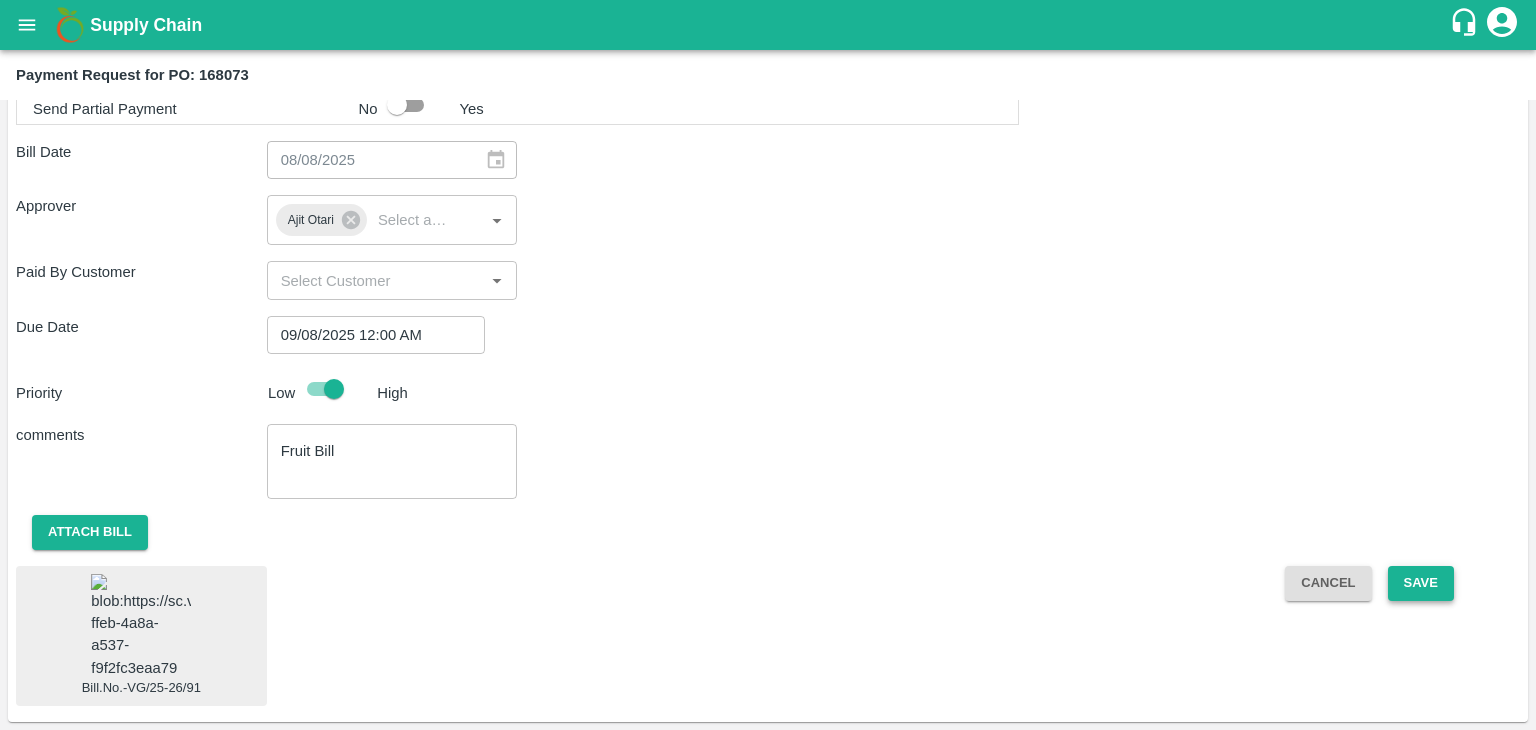 drag, startPoint x: 1440, startPoint y: 585, endPoint x: 1440, endPoint y: 573, distance: 12 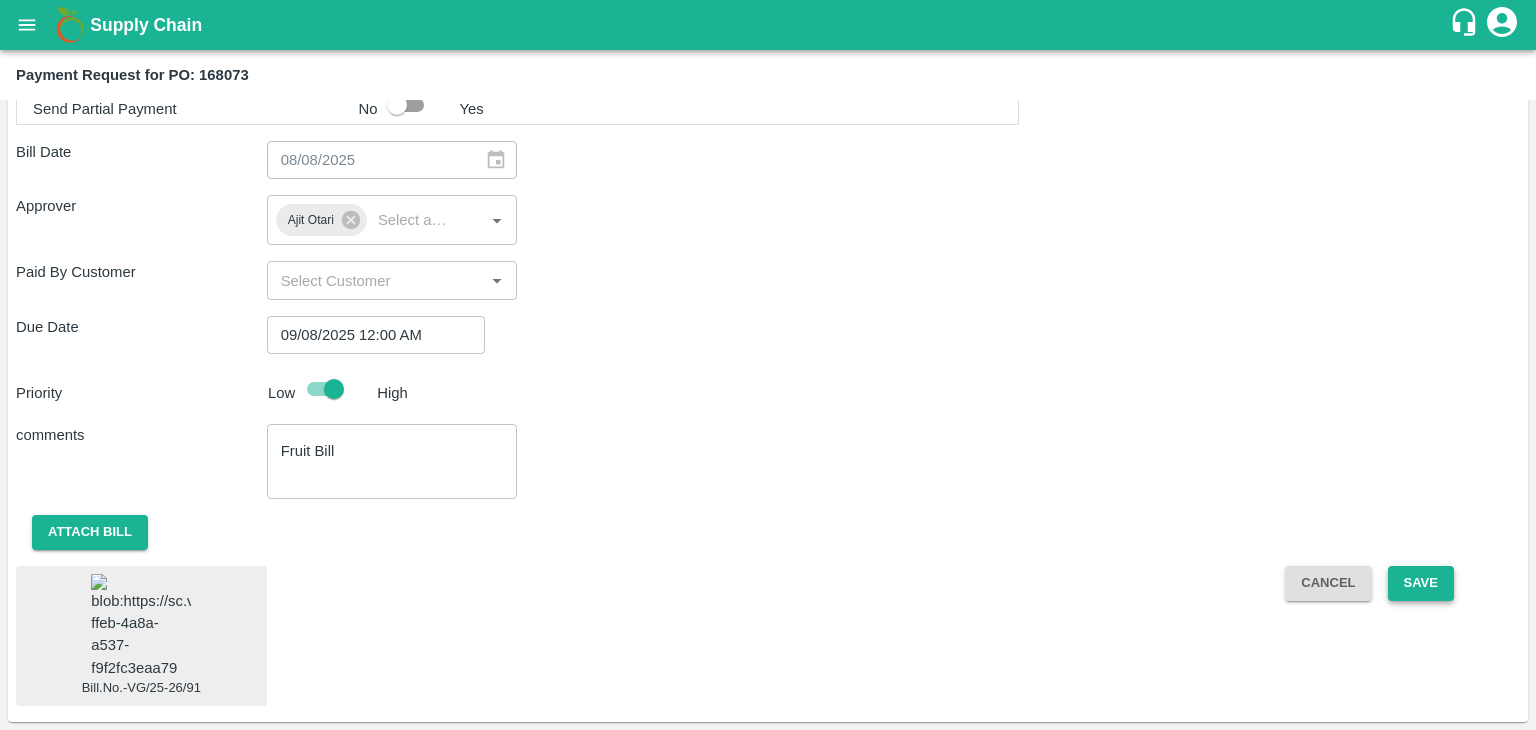 click on "Cancel Save" at bounding box center (1394, 636) 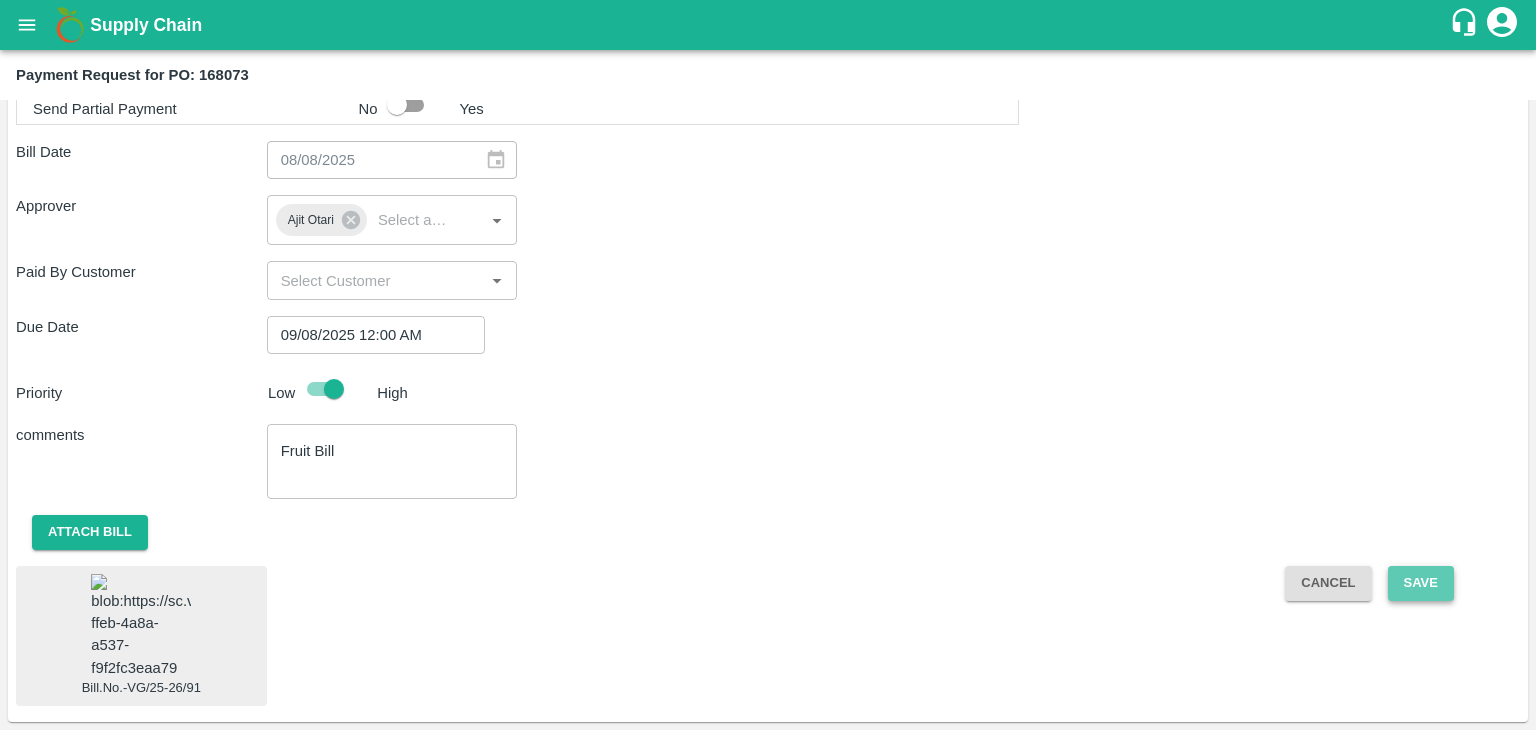click on "Save" at bounding box center (1421, 583) 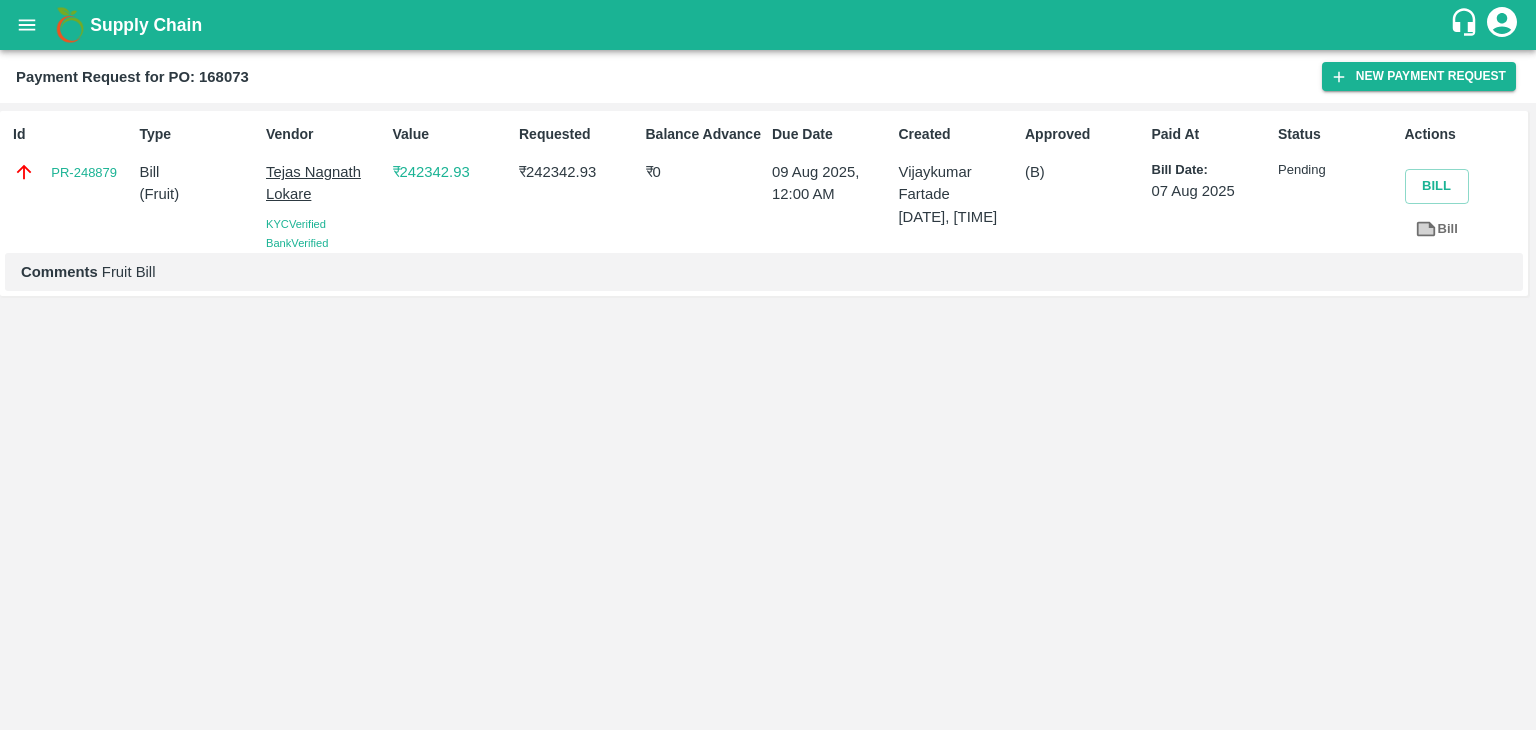 click 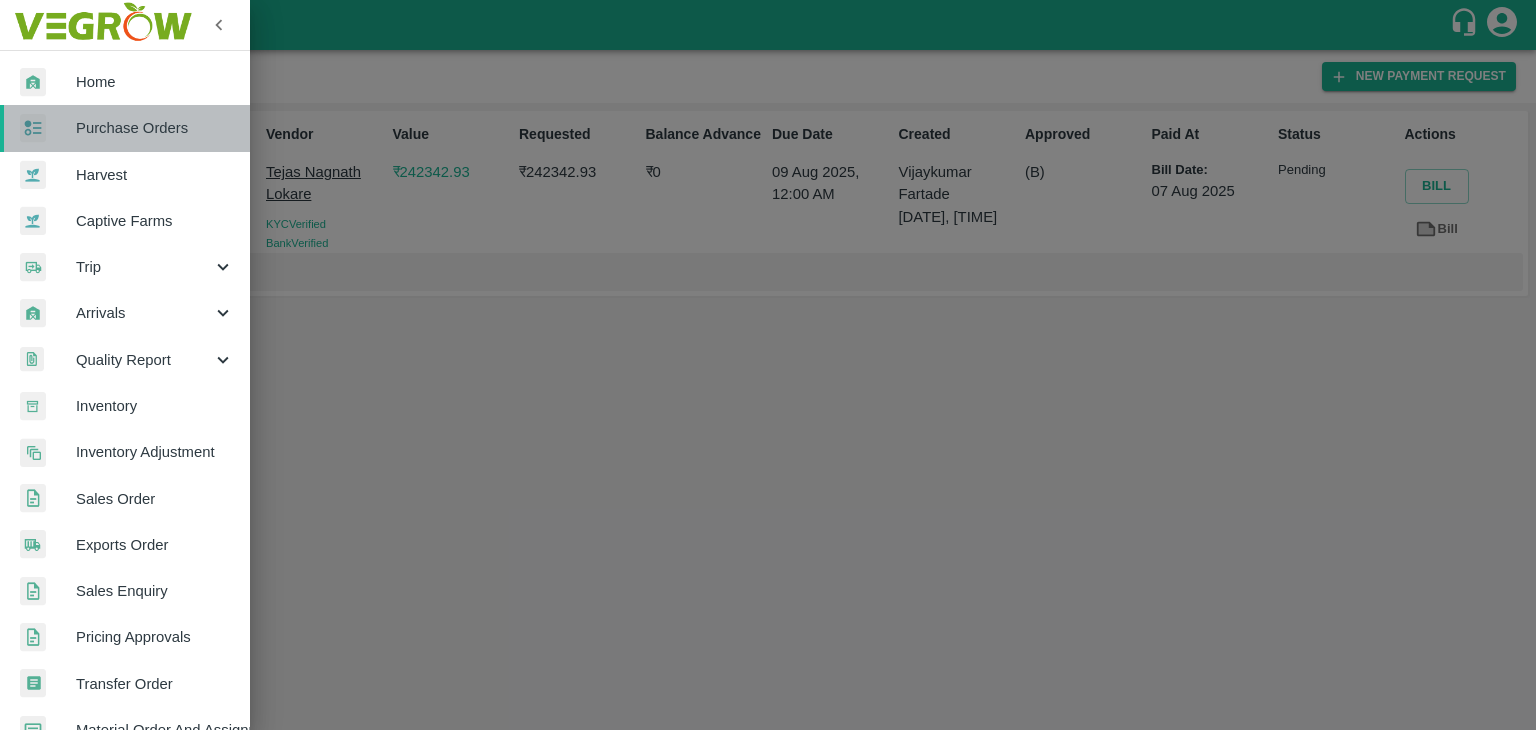 click on "Purchase Orders" at bounding box center [155, 128] 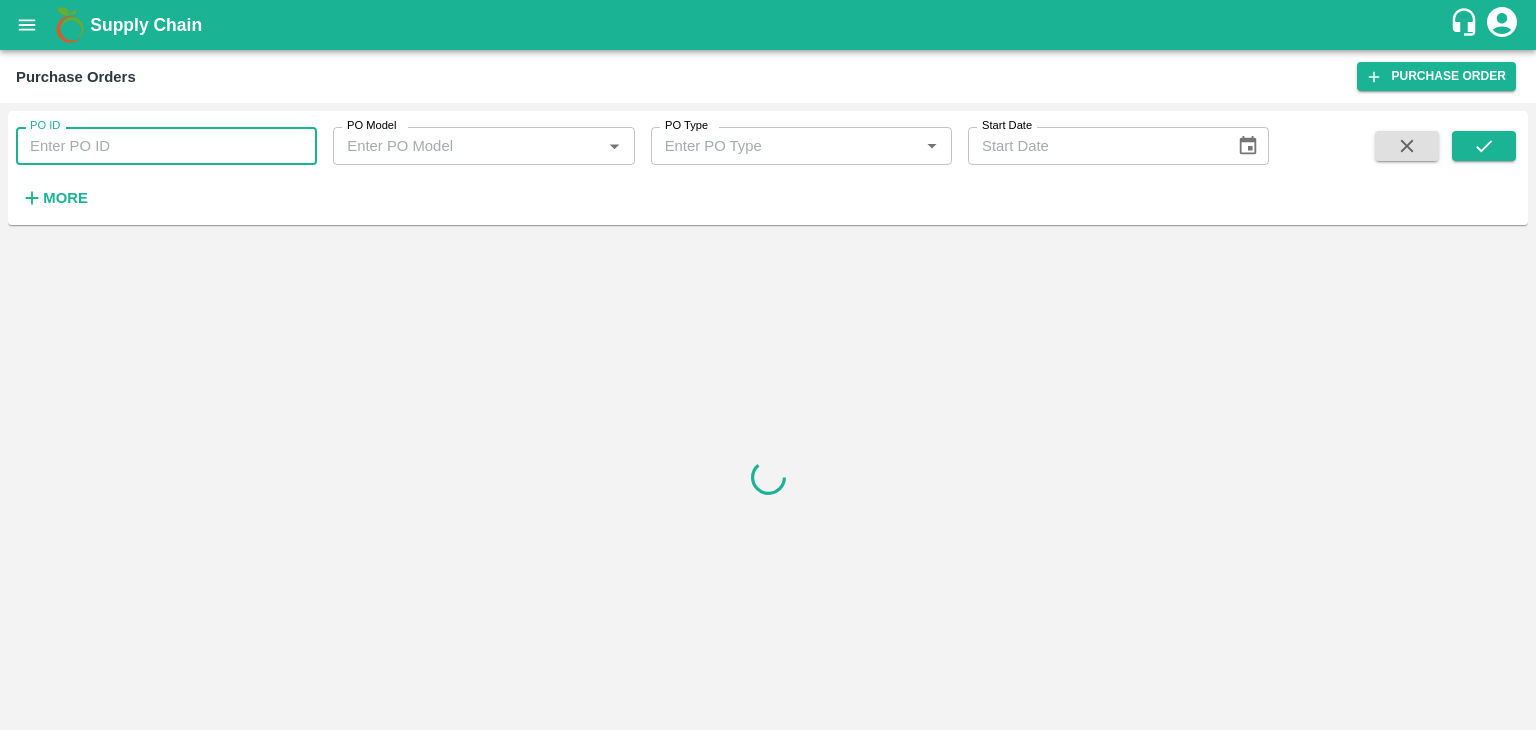click on "PO ID" at bounding box center (166, 146) 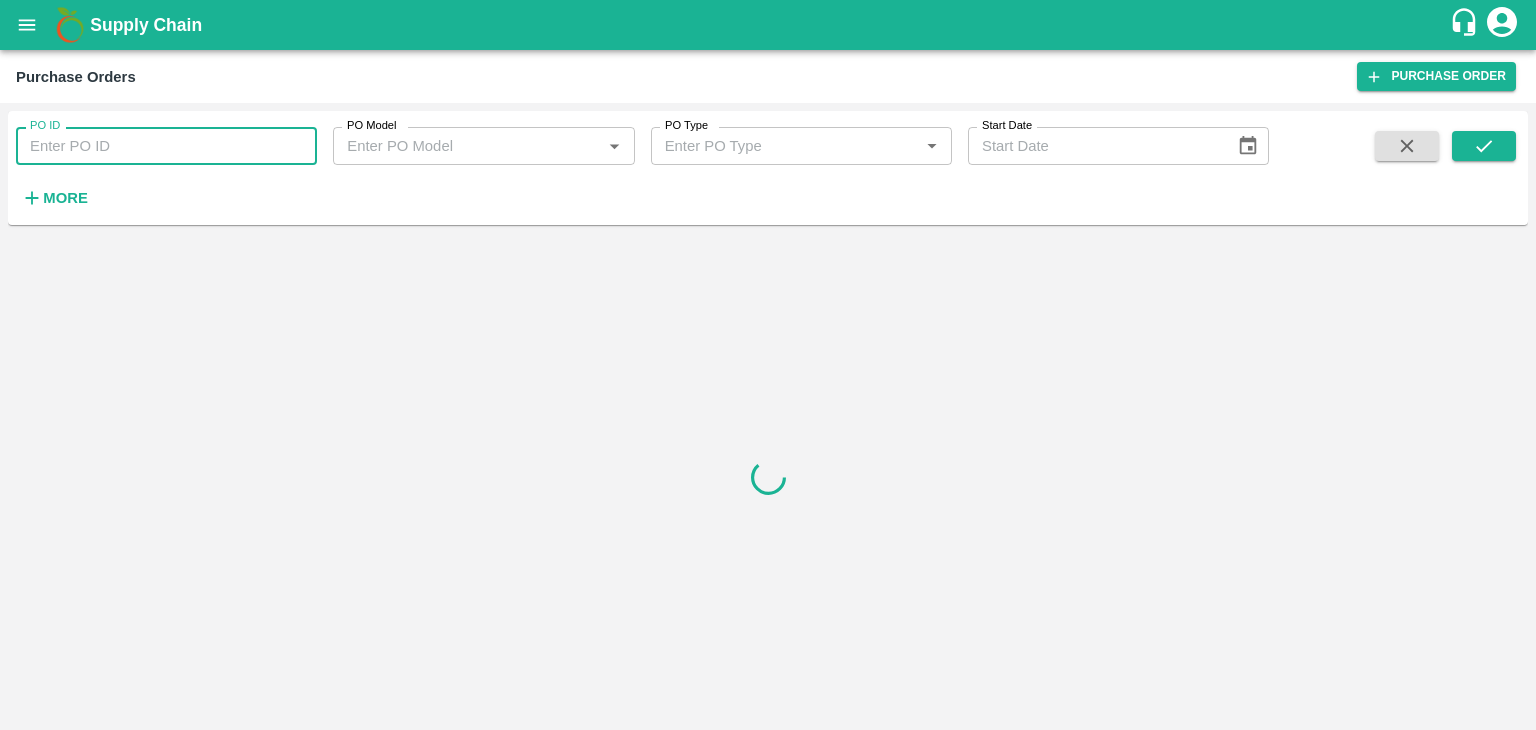 paste on "167236" 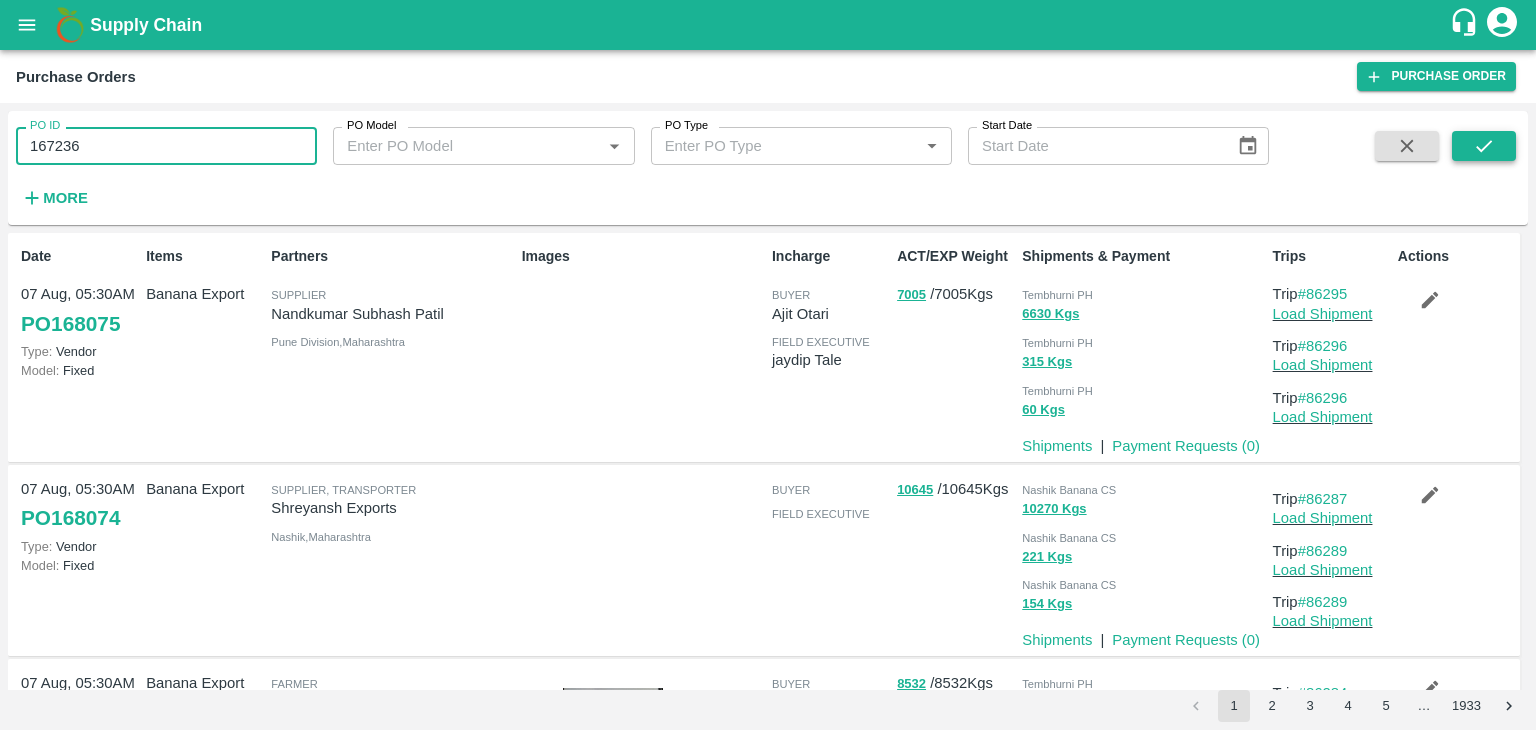 type on "167236" 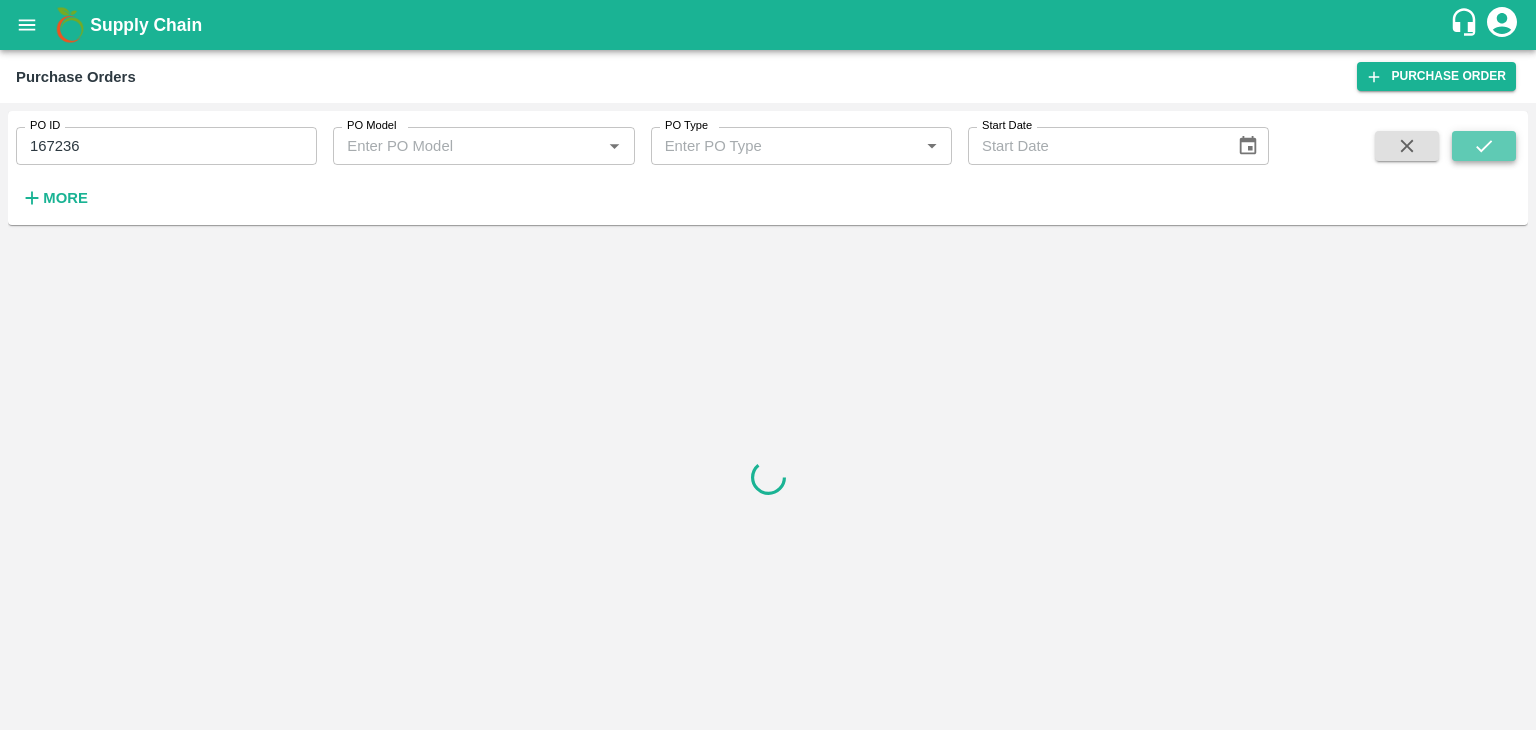 click 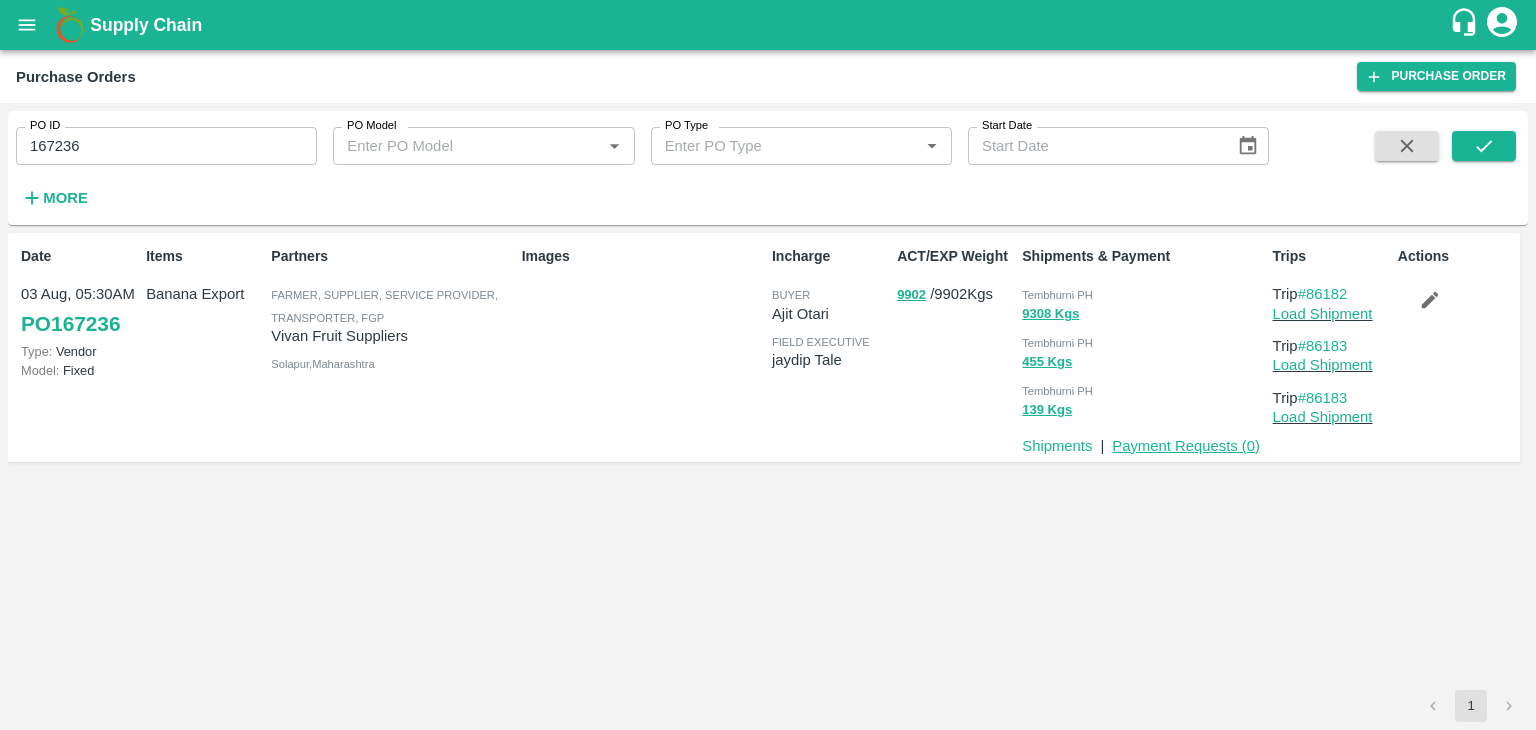 click on "Payment Requests ( 0 )" at bounding box center [1186, 446] 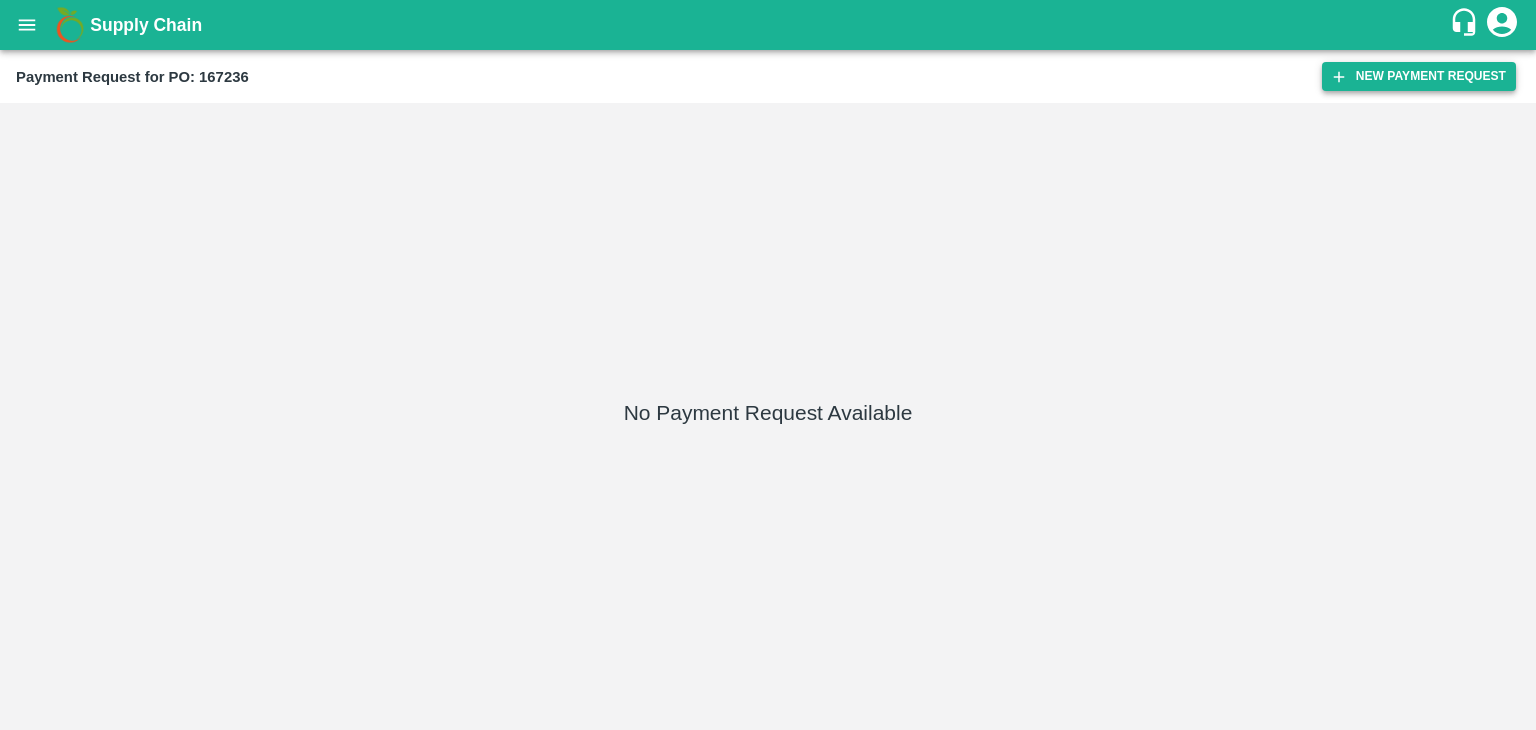 scroll, scrollTop: 0, scrollLeft: 0, axis: both 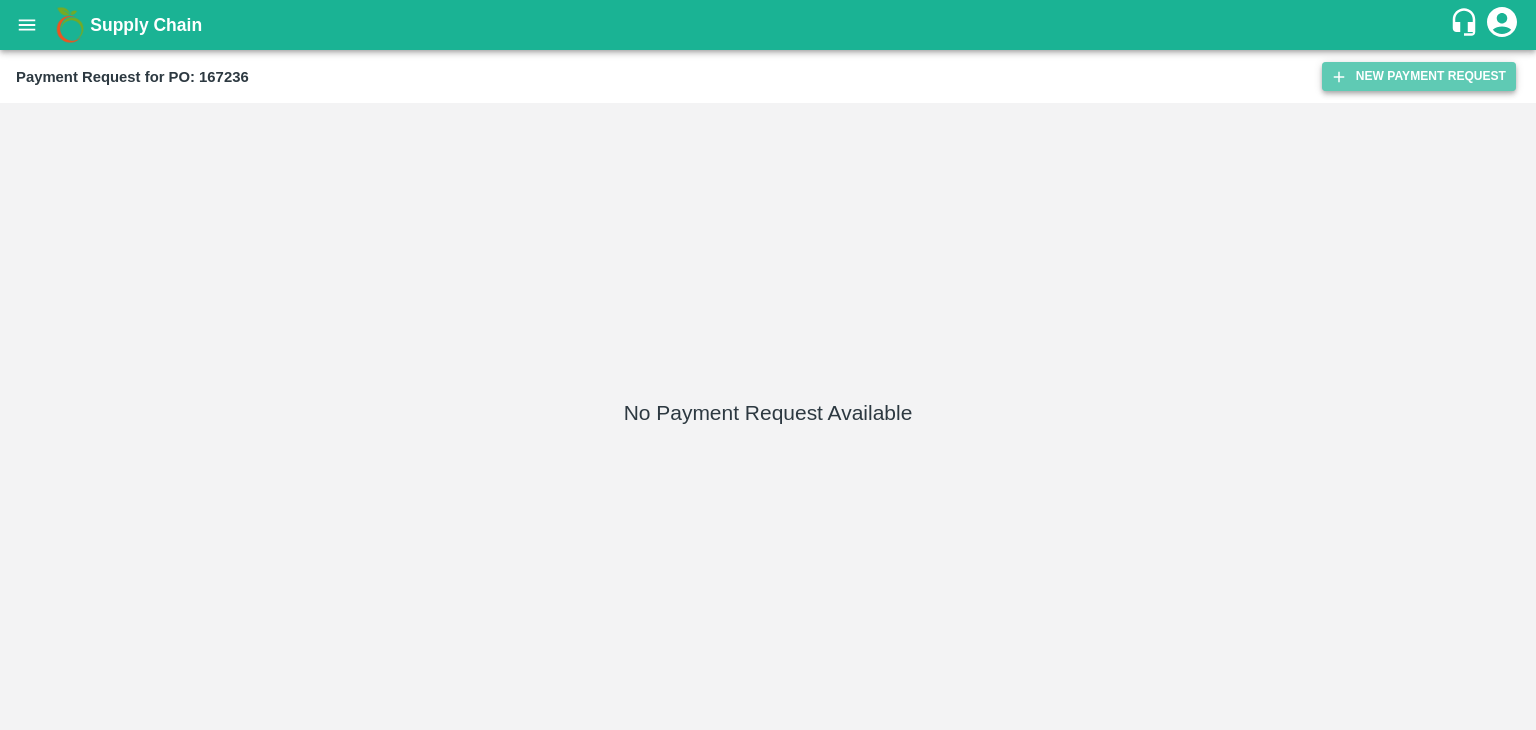 click on "New Payment Request" at bounding box center [1419, 76] 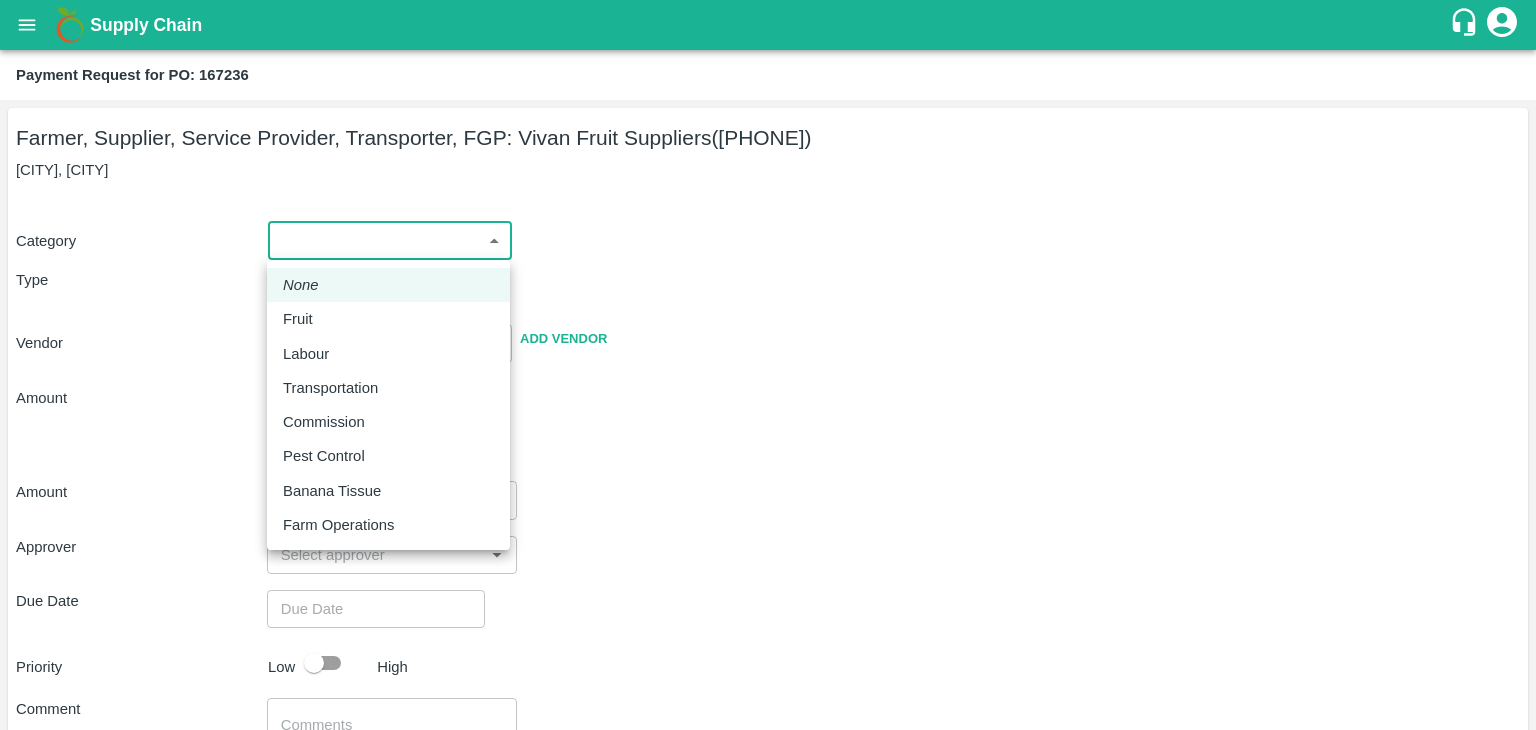 click on "Supply Chain Payment Request for PO: 167236 Farmer, Supplier, Service Provider, Transporter, FGP:    Vivan Fruit Suppliers  (70382 71551) Shetfal, Solapur Category ​ ​ Type Advance Bill Vendor ​ Add Vendor Amount Total value Per Kg ​ Amount ​ Approver ​ Due Date ​  Priority  Low  High Comment x ​ Attach bill Cancel Save Tembhurni PH Nashik CC Shahada Banana Export PH Savda Banana Export PH Nashik Banana CS Vijaykumar Fartade Logout None Fruit Labour Transportation Commission Pest Control Banana Tissue Farm Operations" at bounding box center [768, 365] 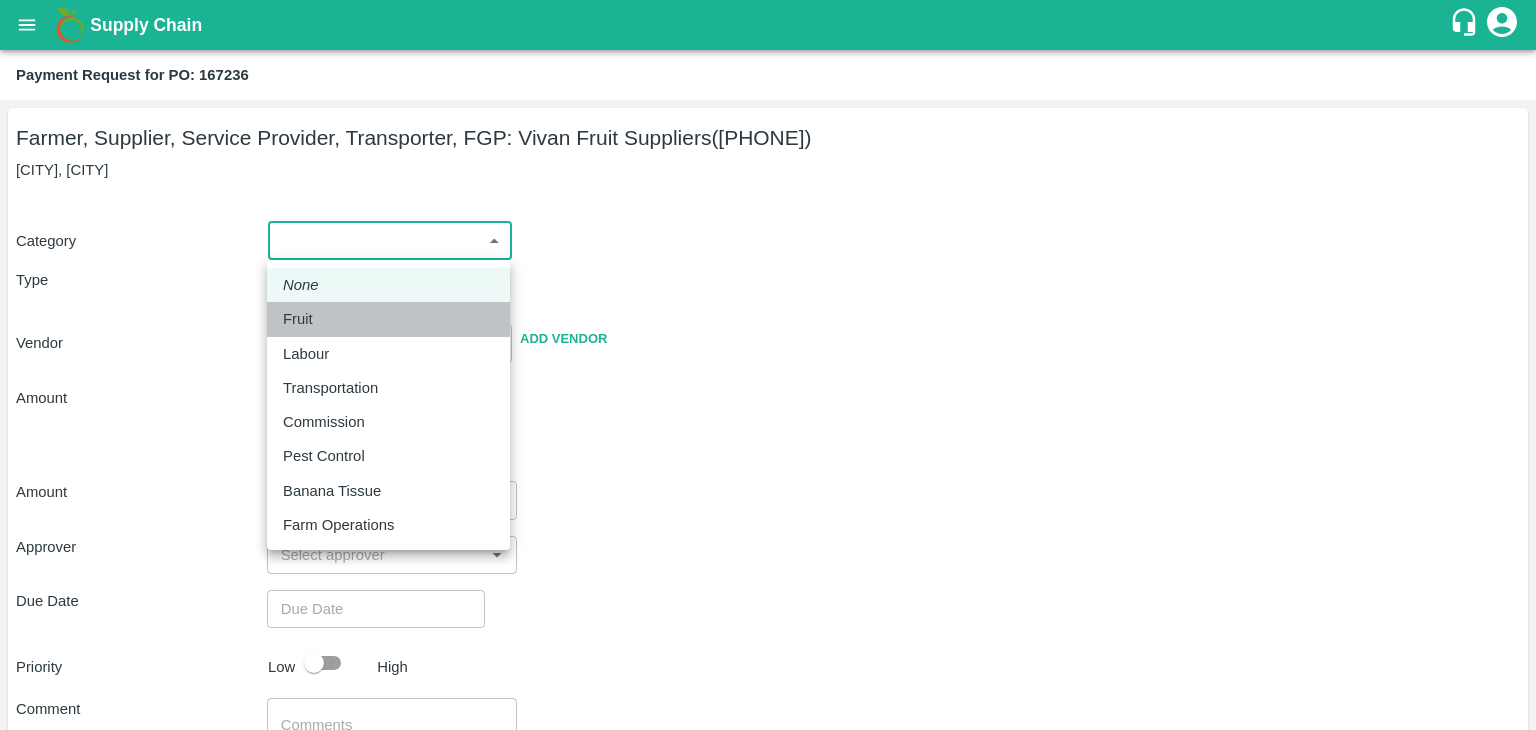 click on "Fruit" at bounding box center [388, 319] 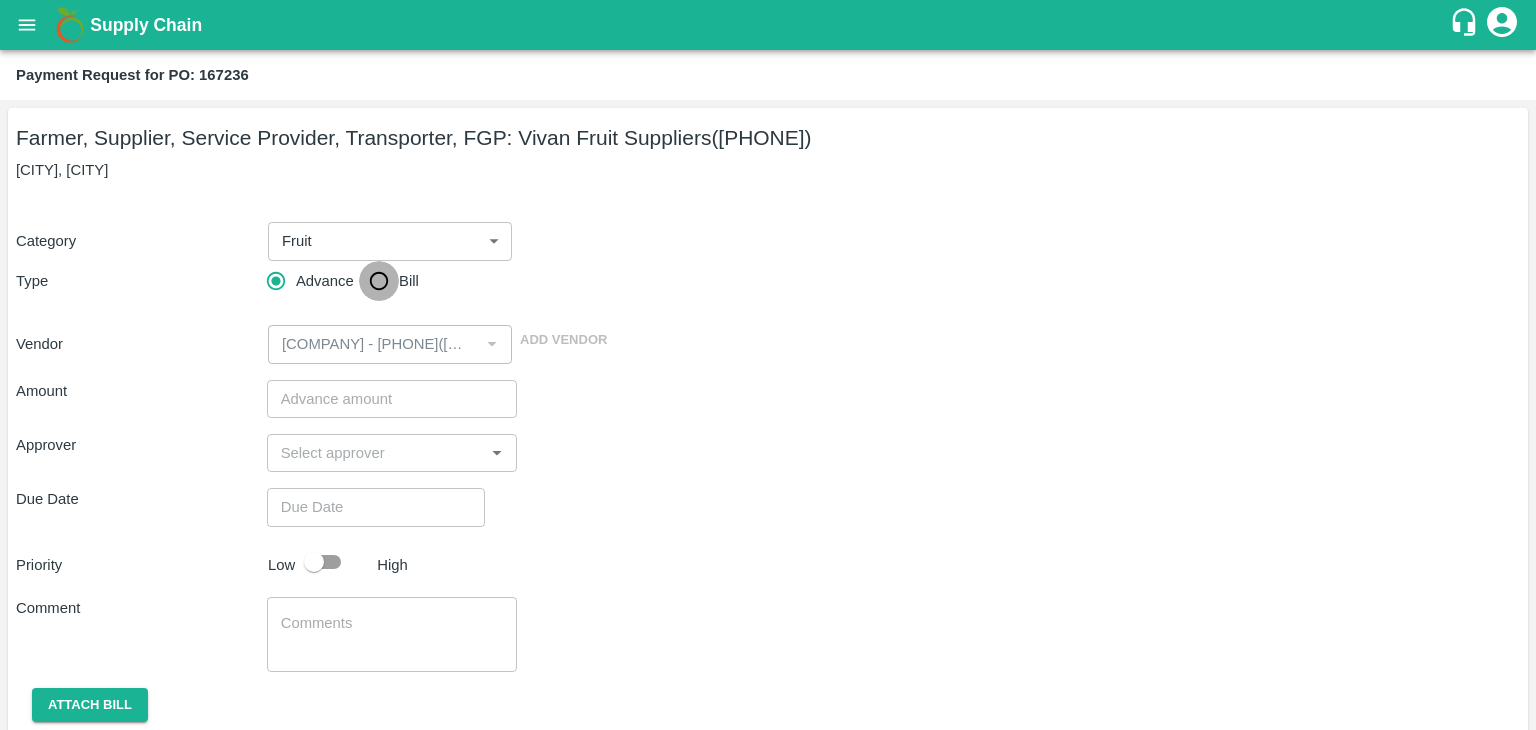 click on "Bill" at bounding box center (379, 281) 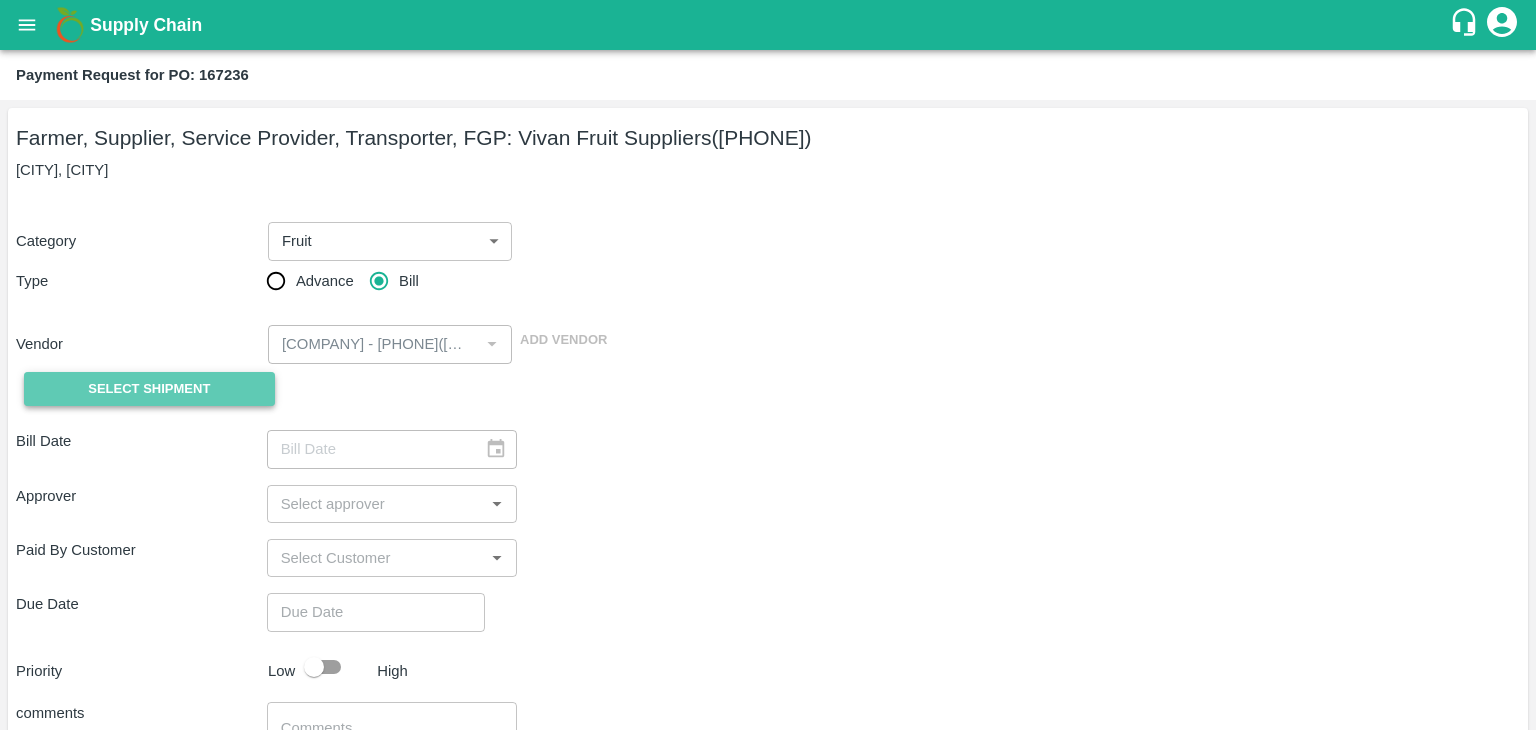 click on "Select Shipment" at bounding box center [149, 389] 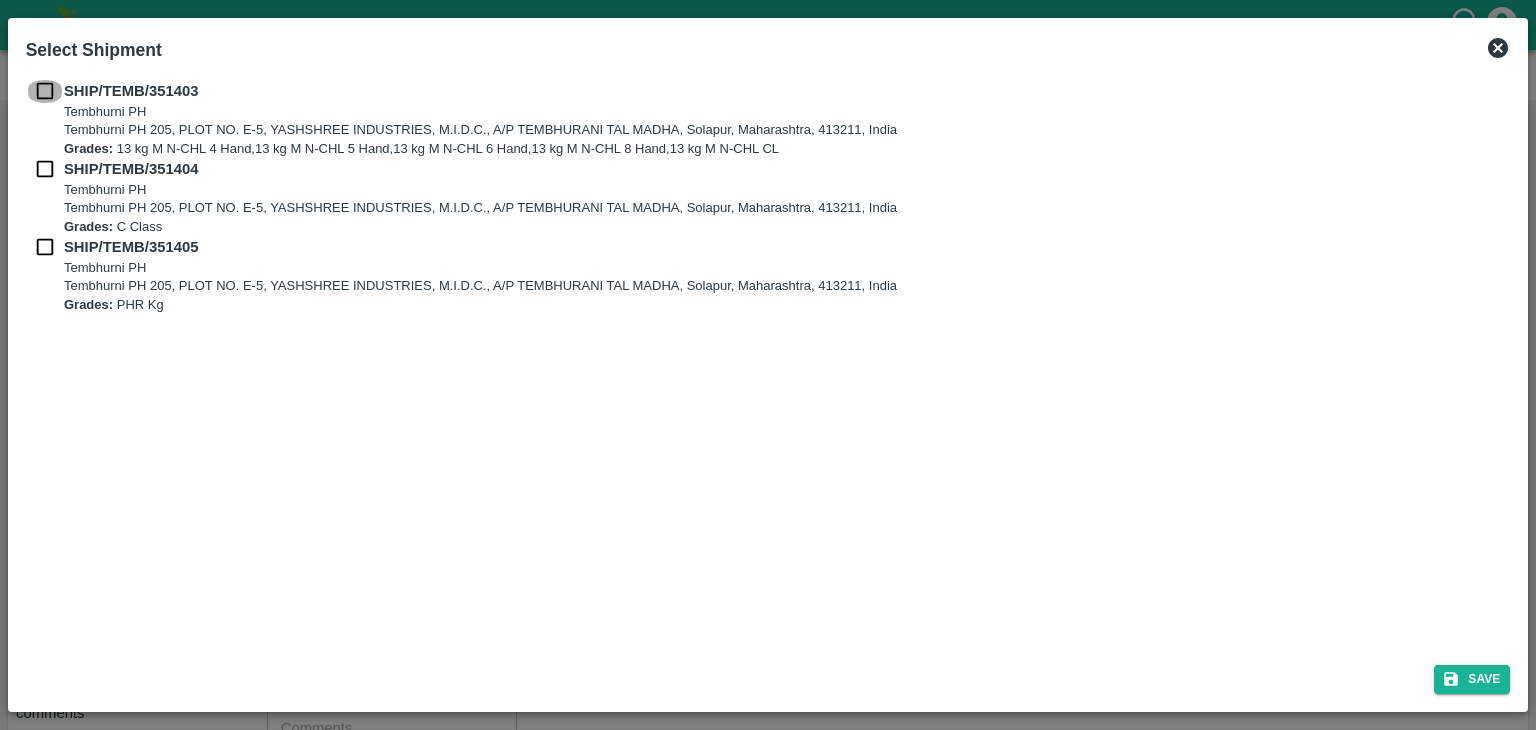 click at bounding box center (45, 91) 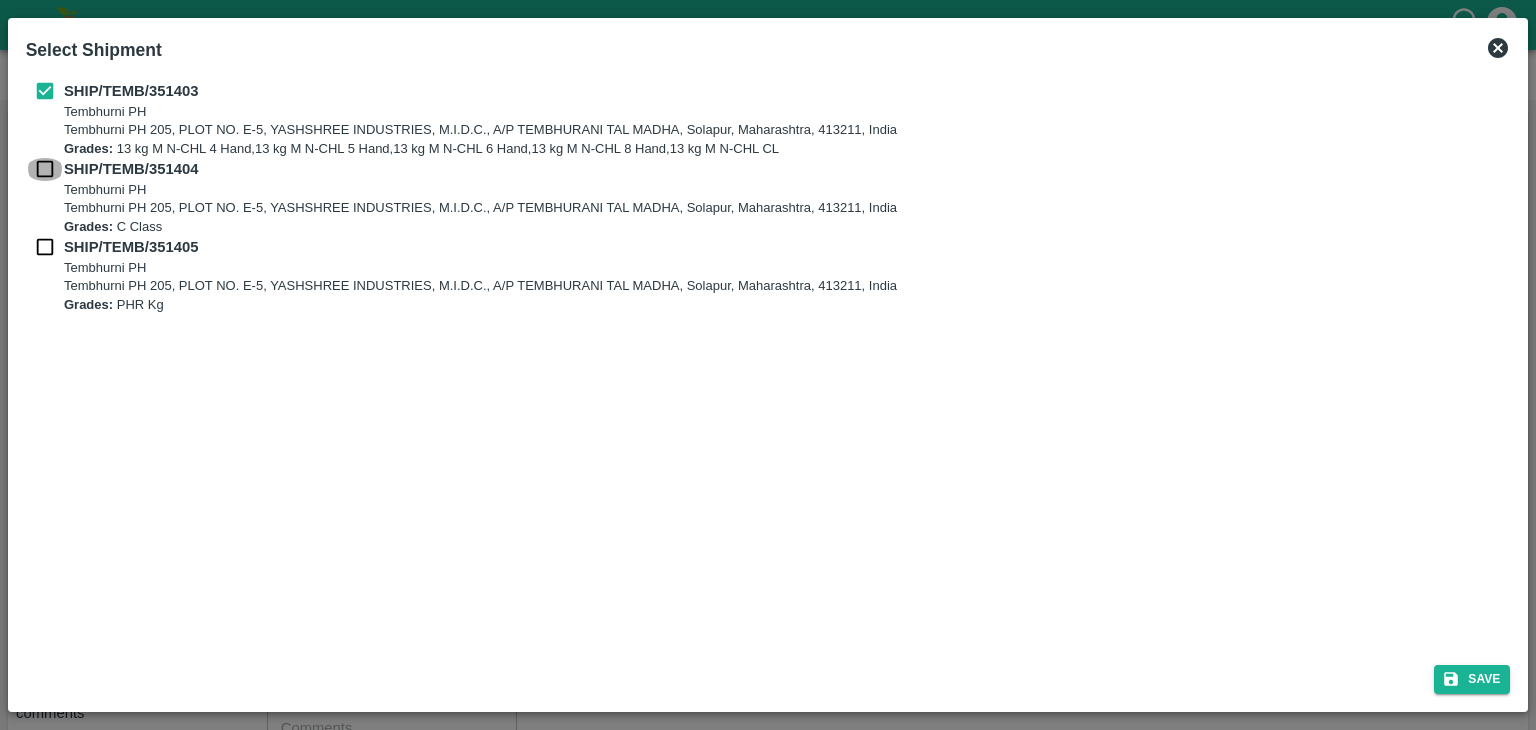 click at bounding box center (45, 169) 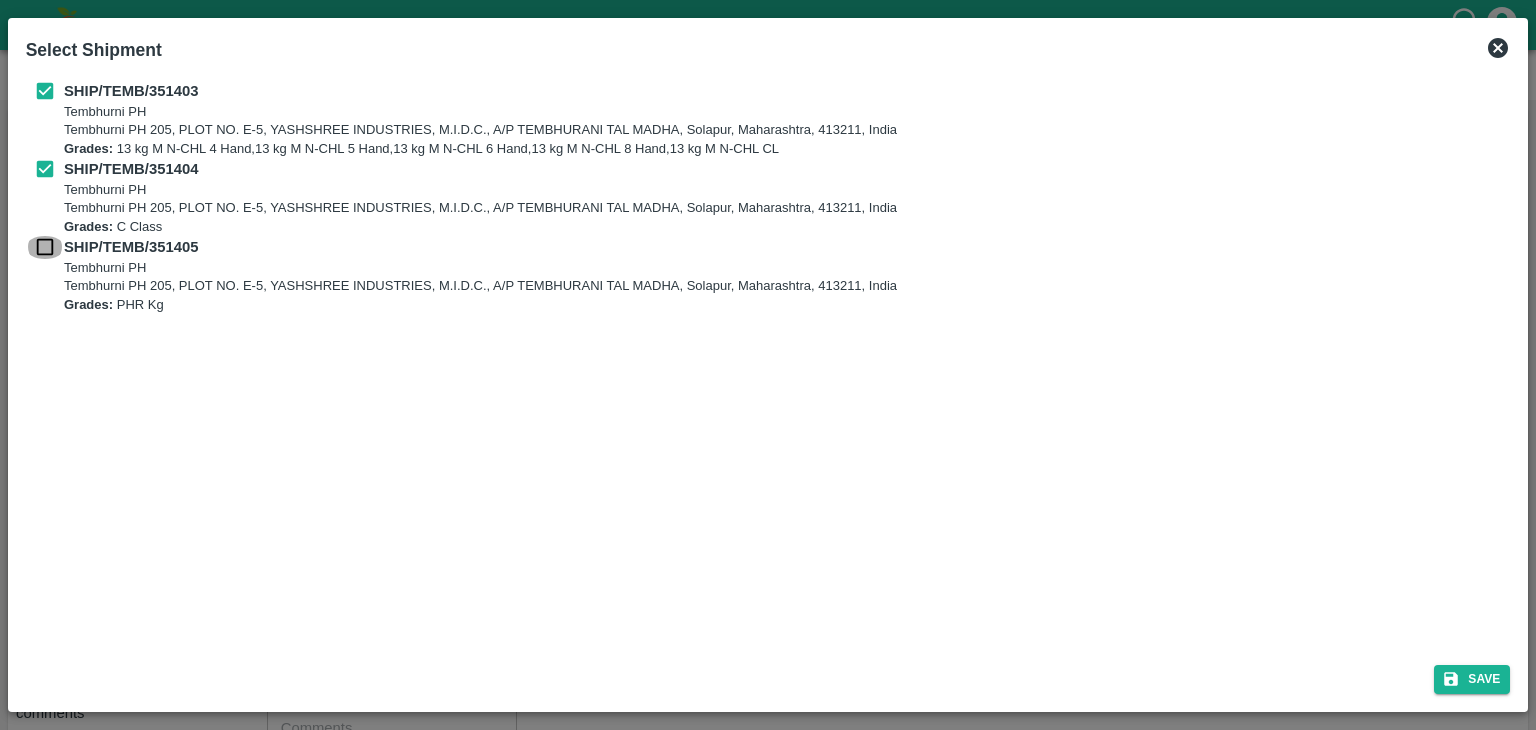 click at bounding box center [45, 247] 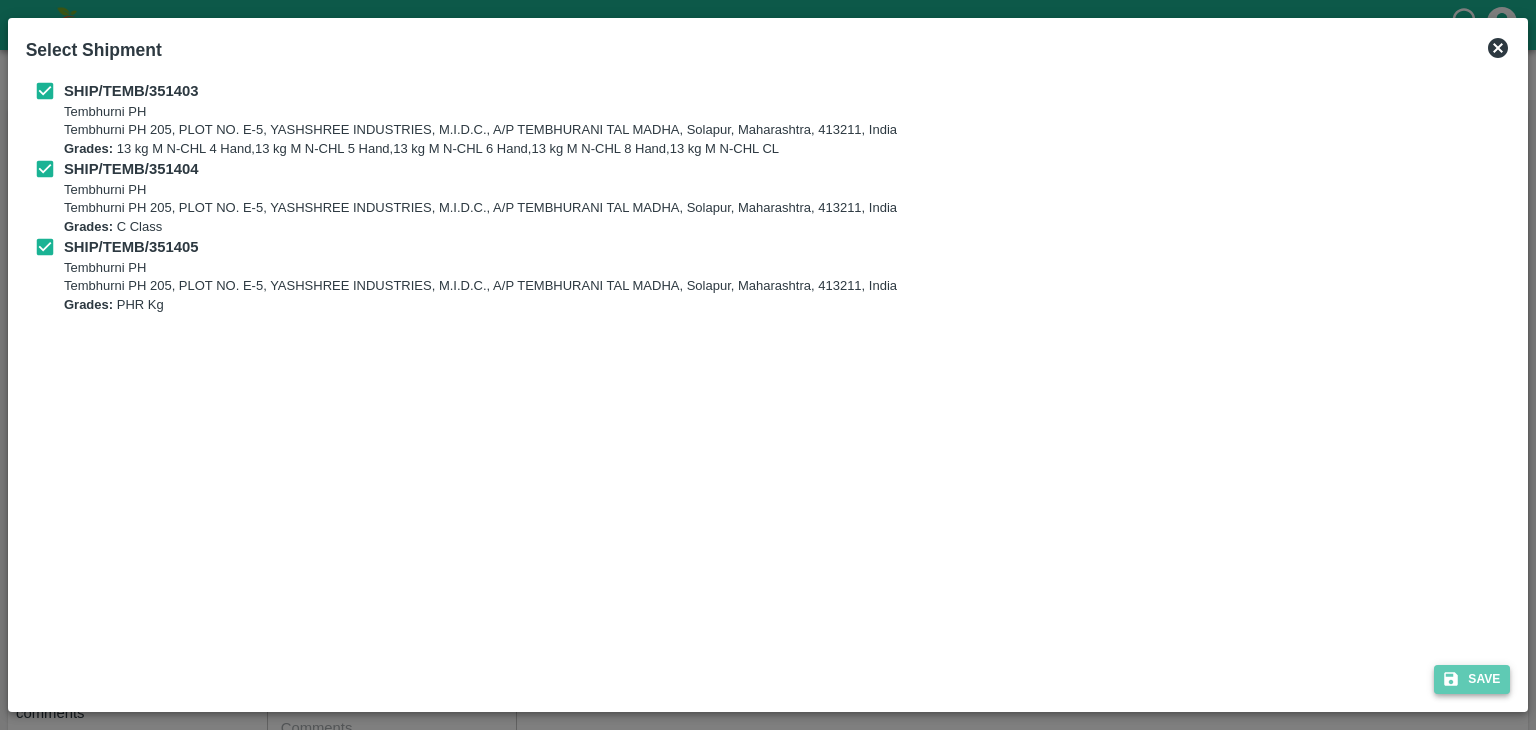 click on "Save" at bounding box center [1472, 679] 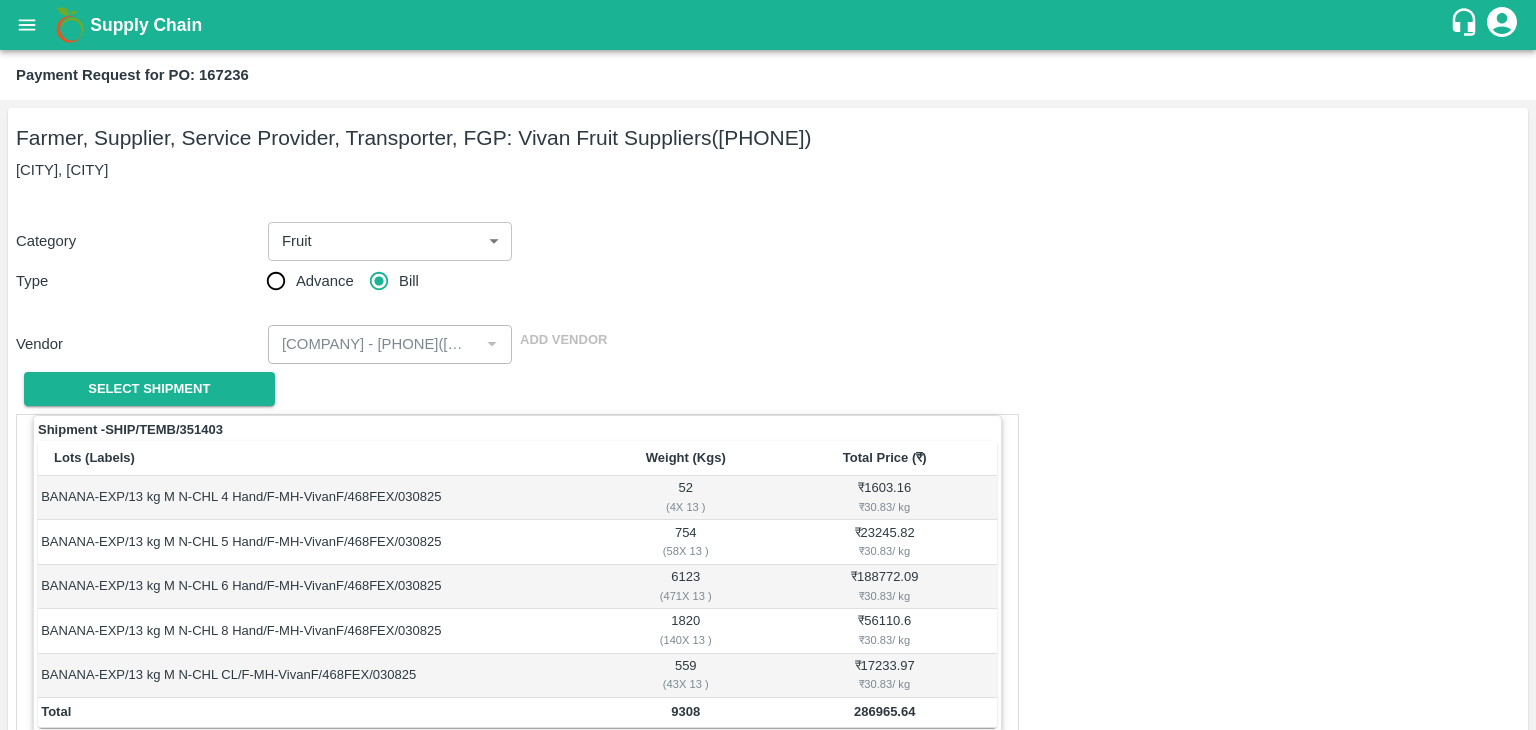 scroll, scrollTop: 980, scrollLeft: 0, axis: vertical 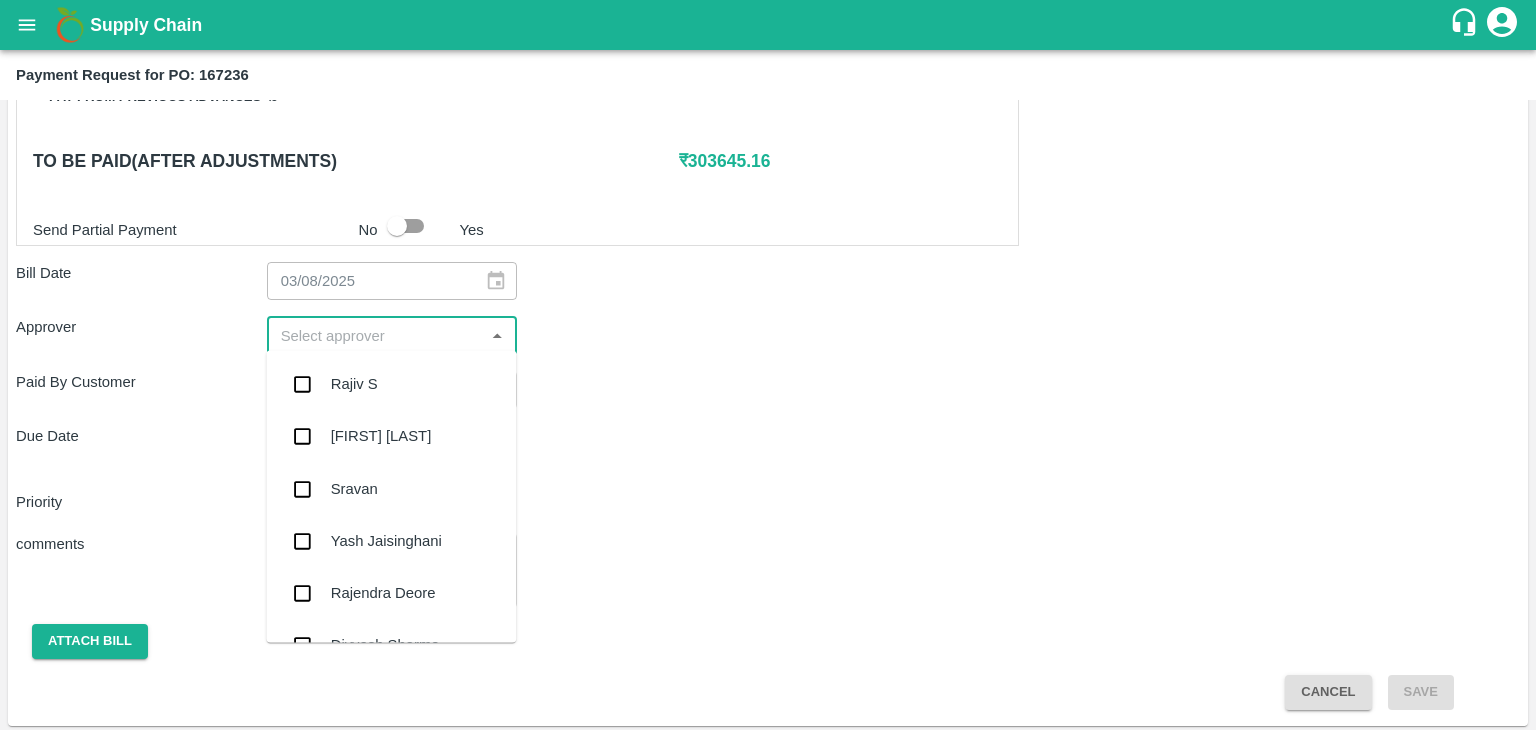 click at bounding box center (376, 335) 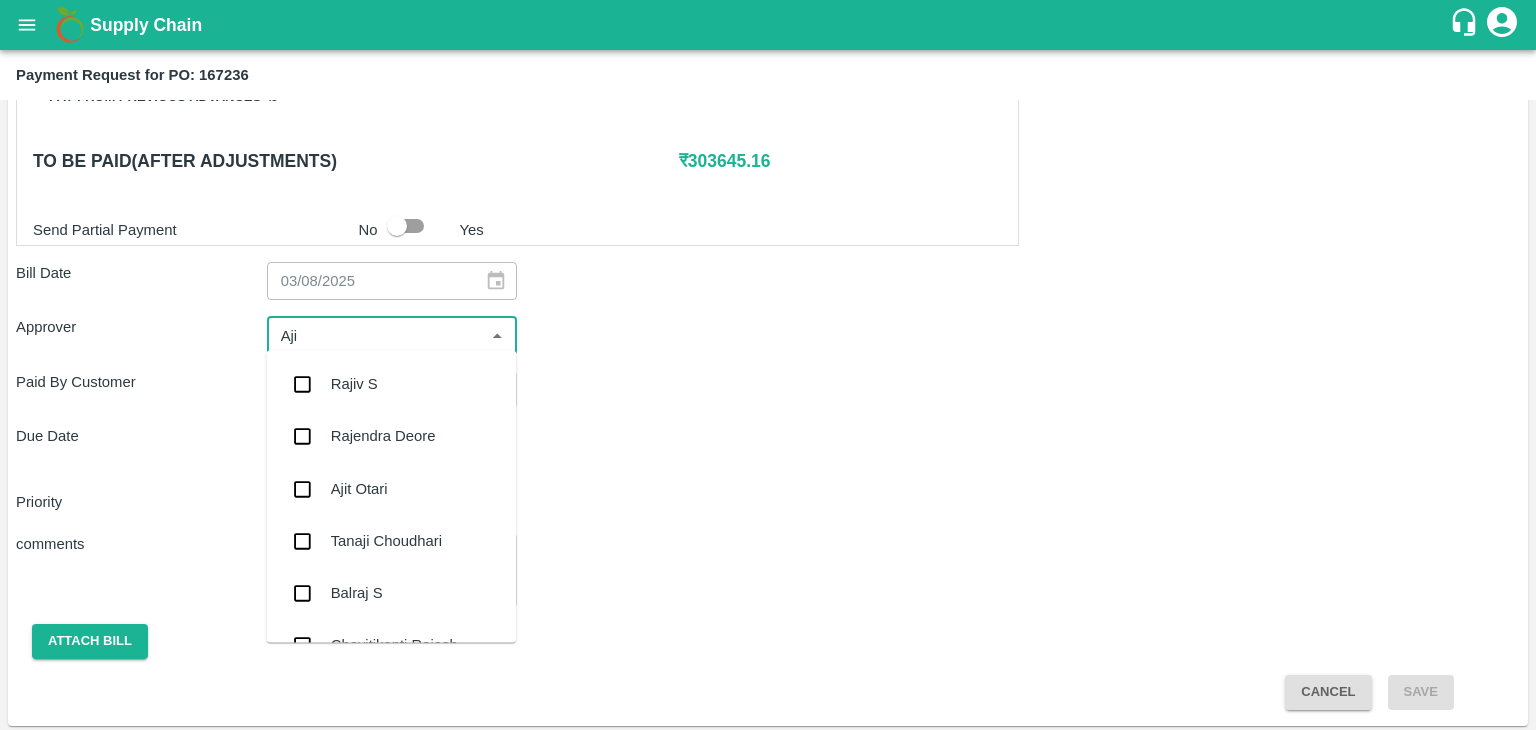 type on "[FIRST]" 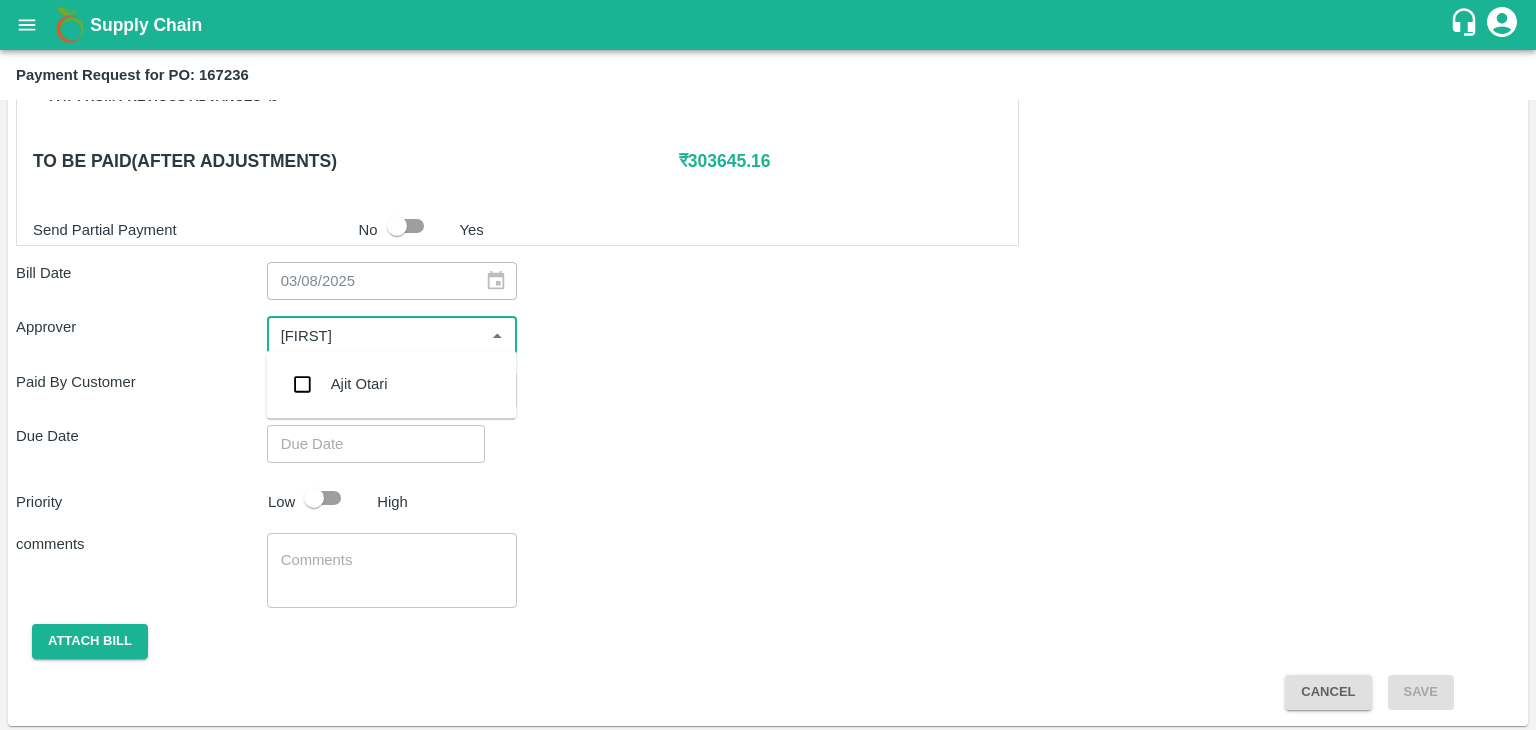 click on "Ajit Otari" at bounding box center (391, 384) 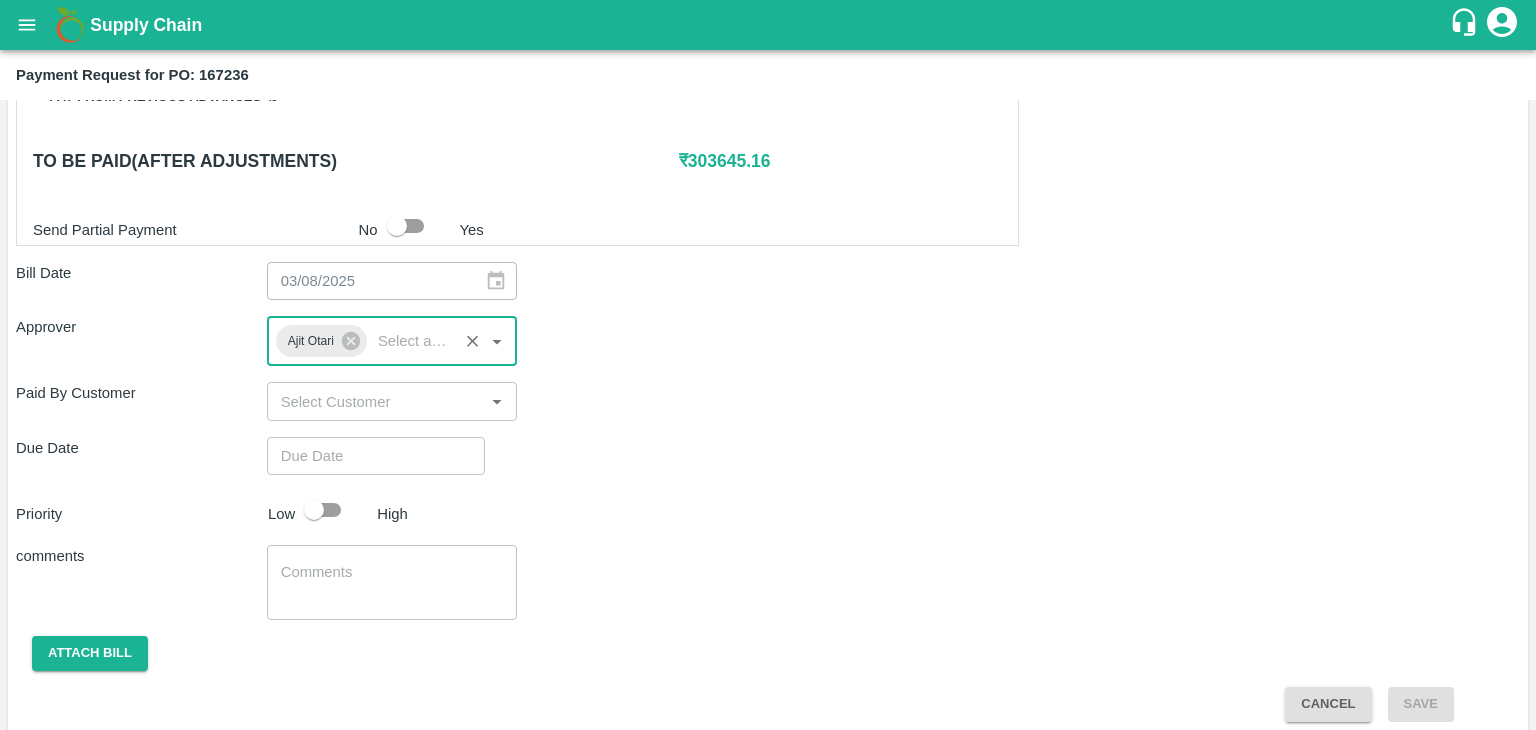 type on "DD/MM/YYYY hh:mm aa" 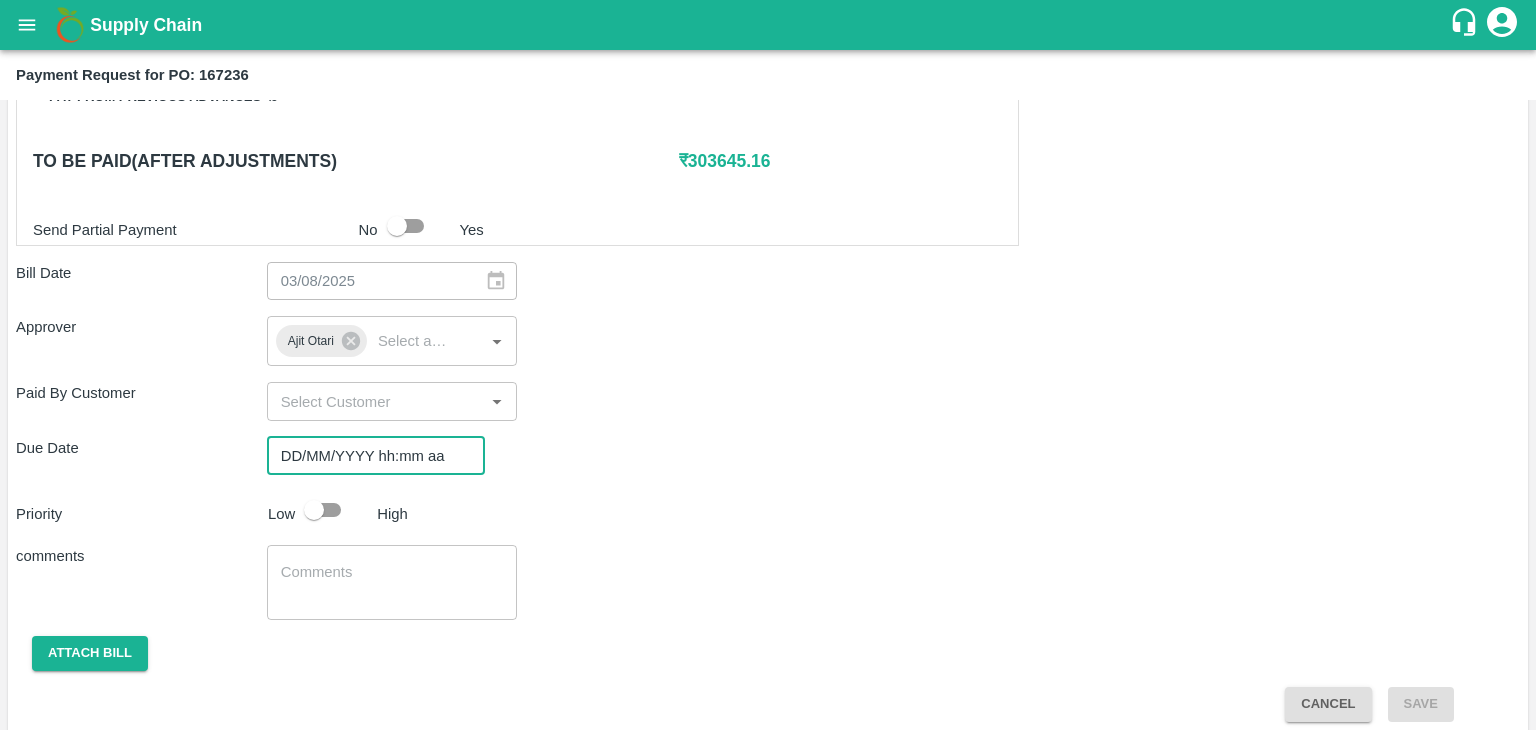 click on "DD/MM/YYYY hh:mm aa" at bounding box center [369, 456] 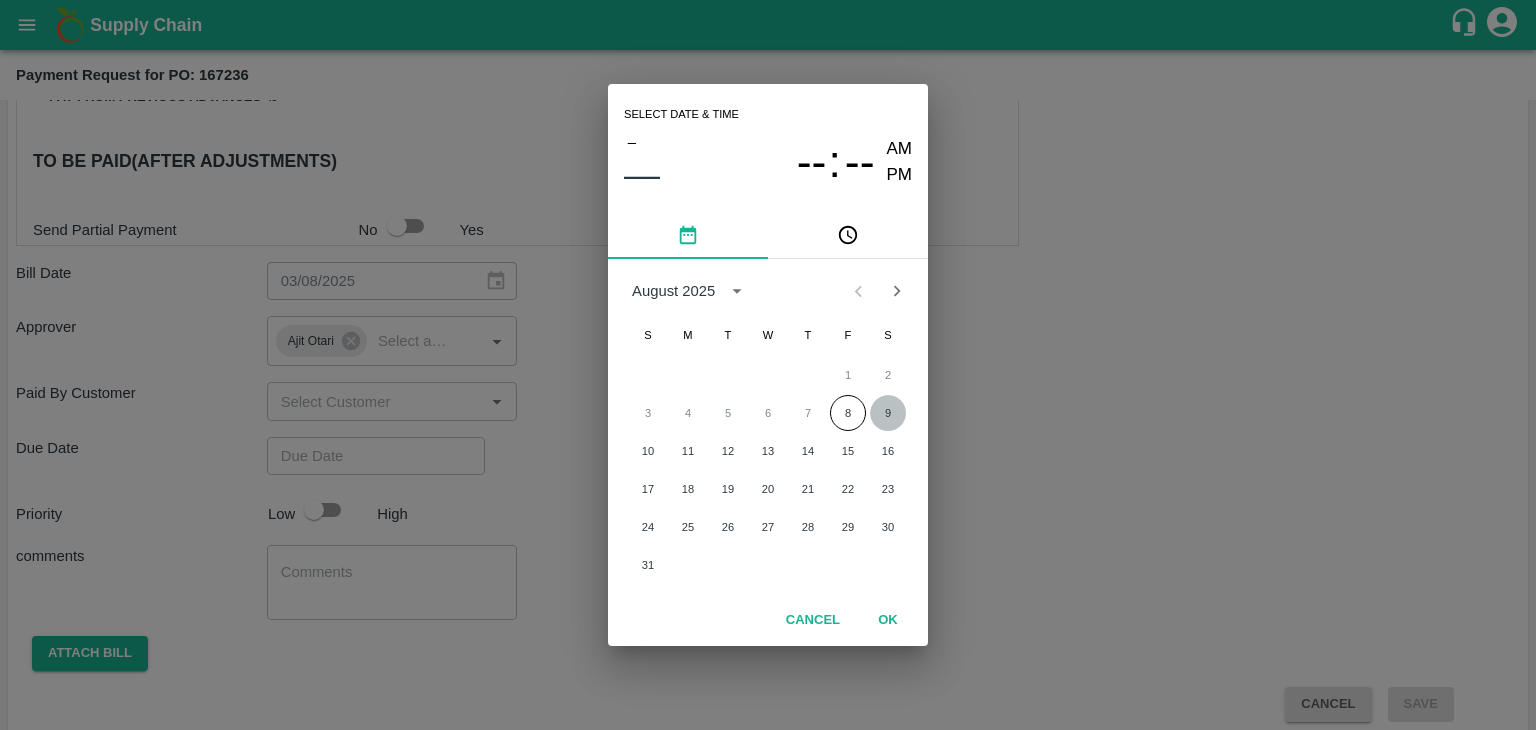 click on "9" at bounding box center [888, 413] 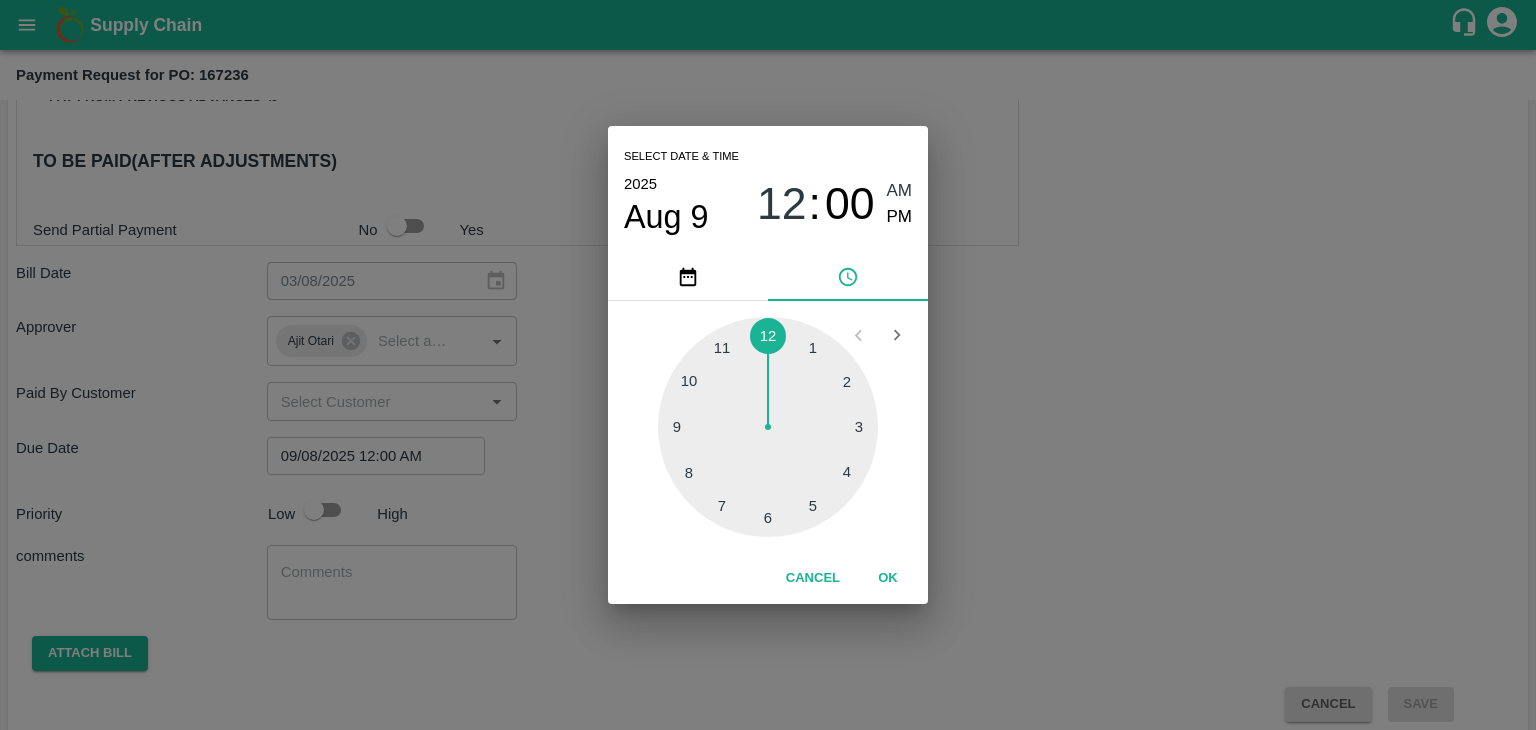 click on "OK" at bounding box center (888, 578) 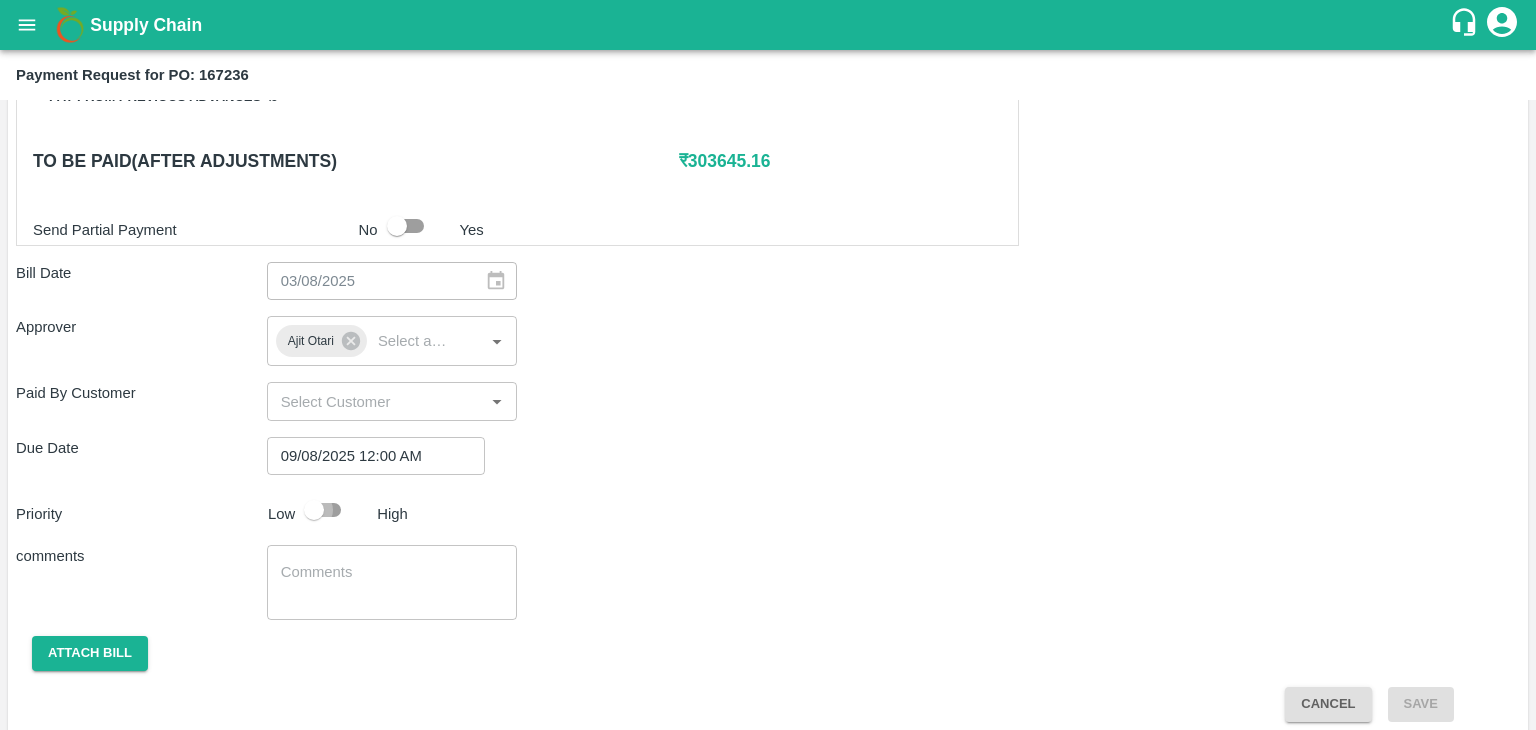click at bounding box center [314, 510] 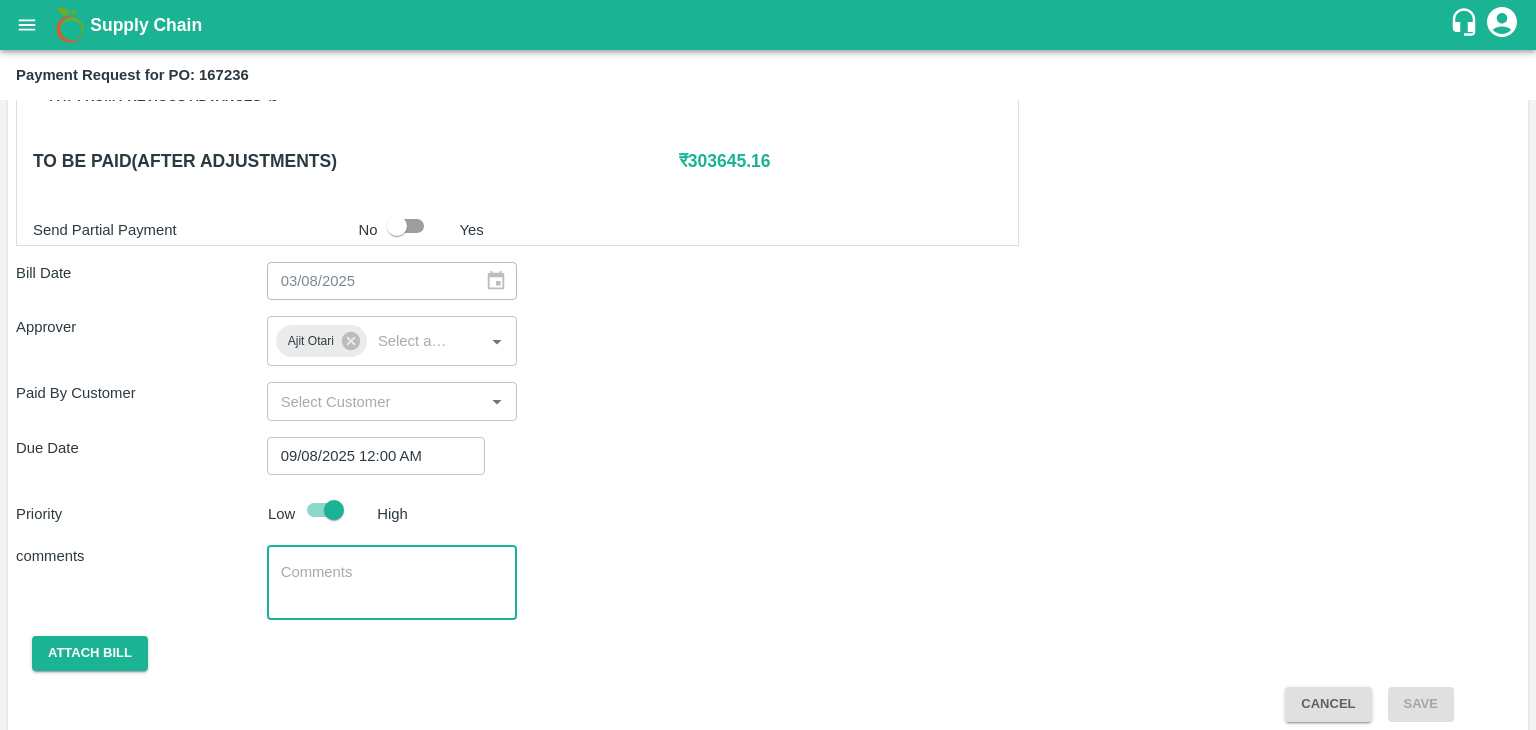 click at bounding box center [392, 583] 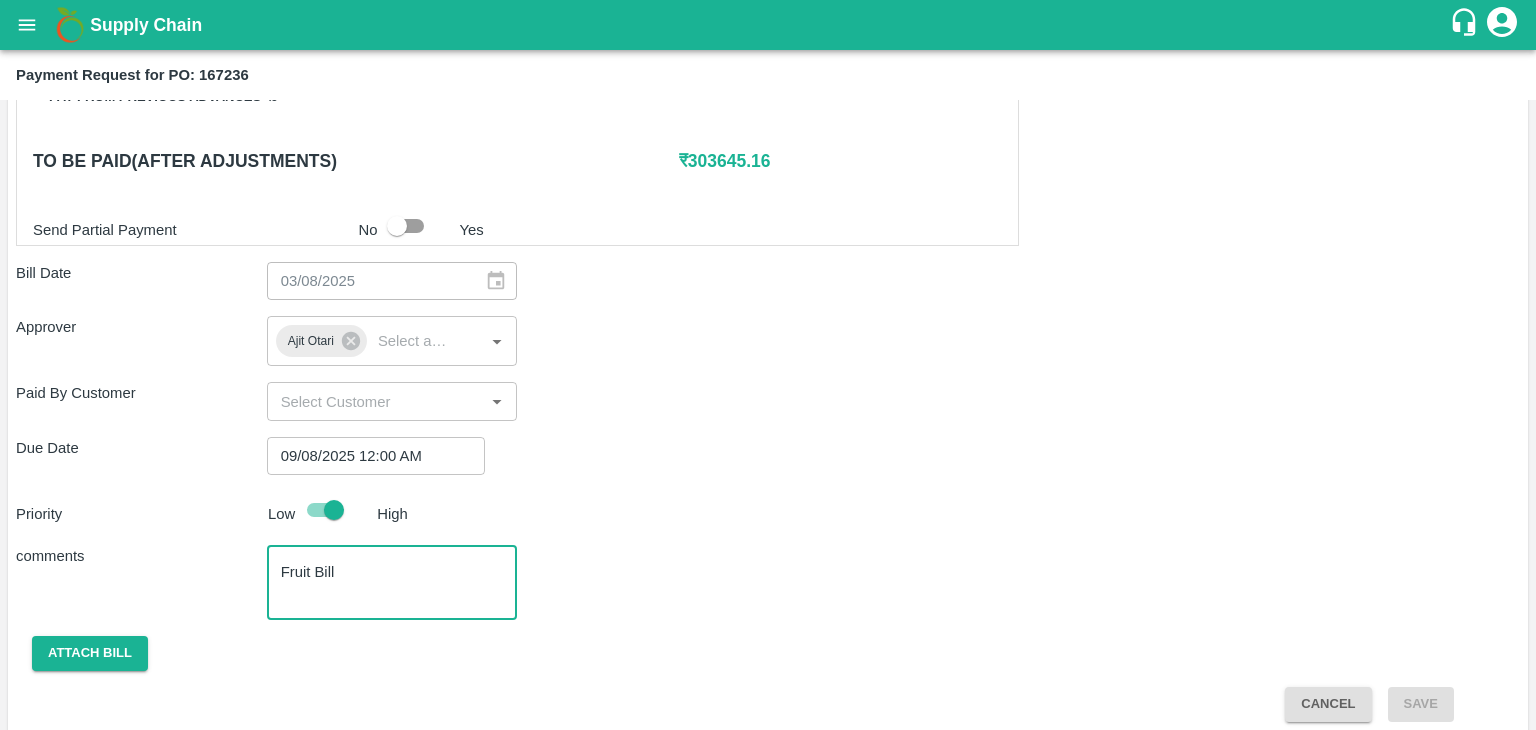 scroll, scrollTop: 992, scrollLeft: 0, axis: vertical 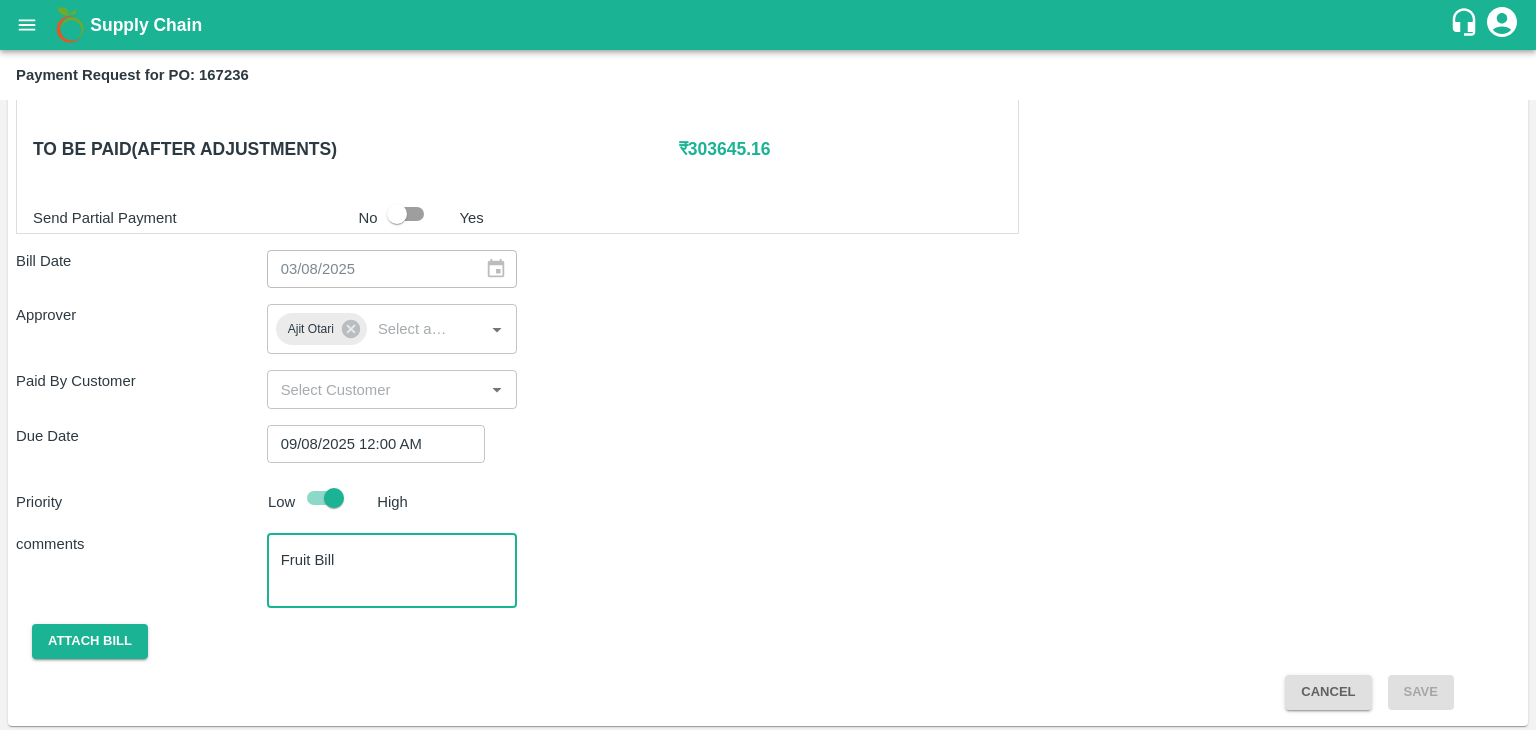 type on "Fruit Bill" 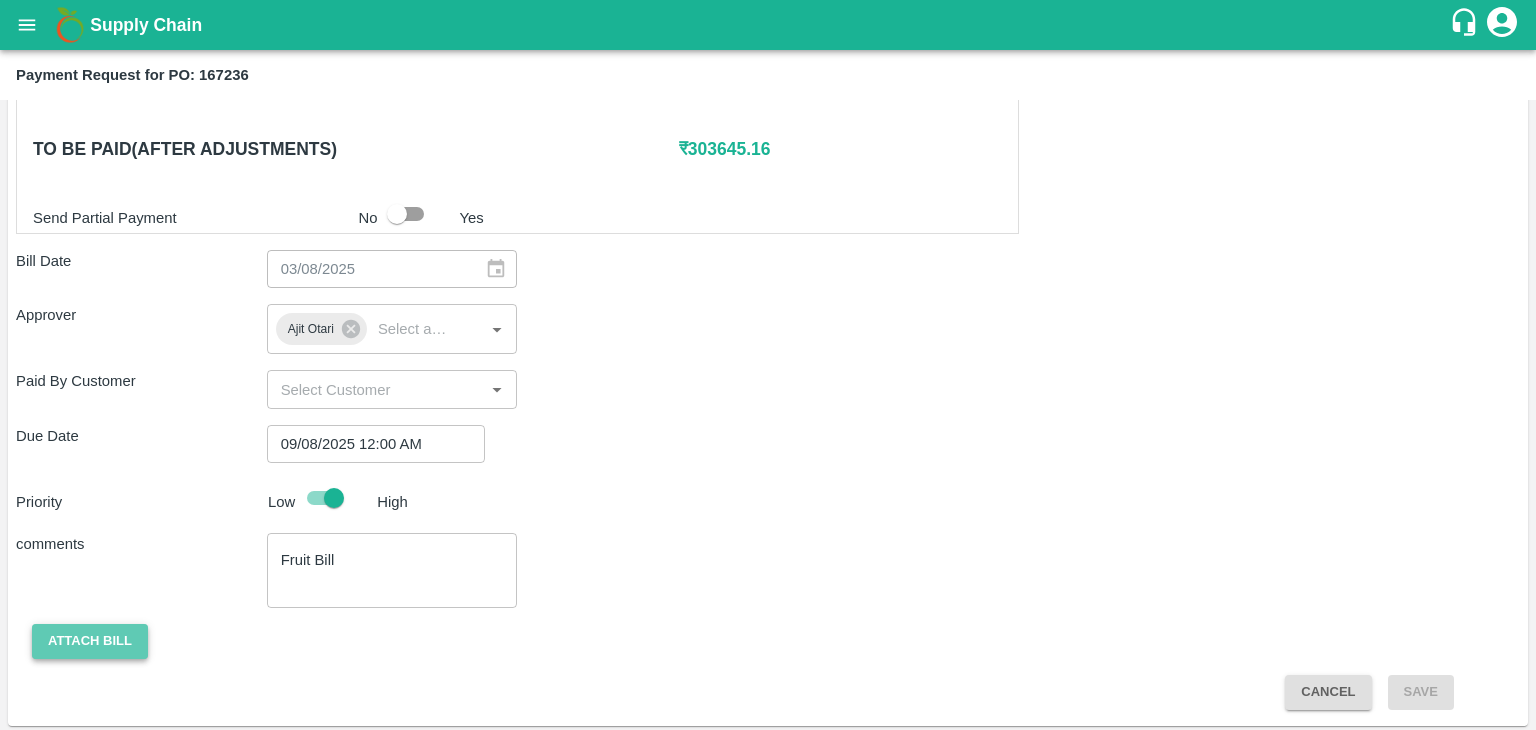 click on "Attach bill" at bounding box center (90, 641) 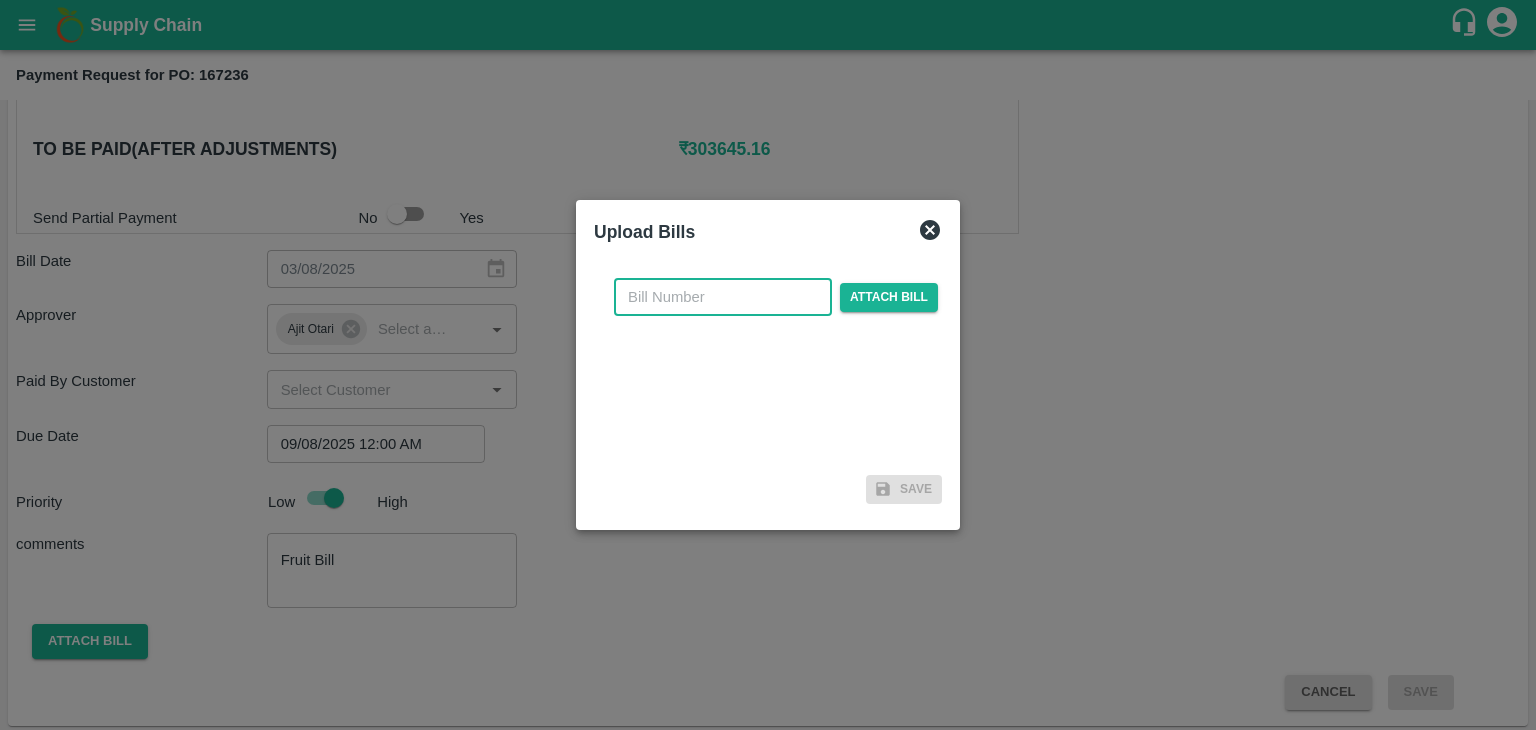 click at bounding box center (723, 297) 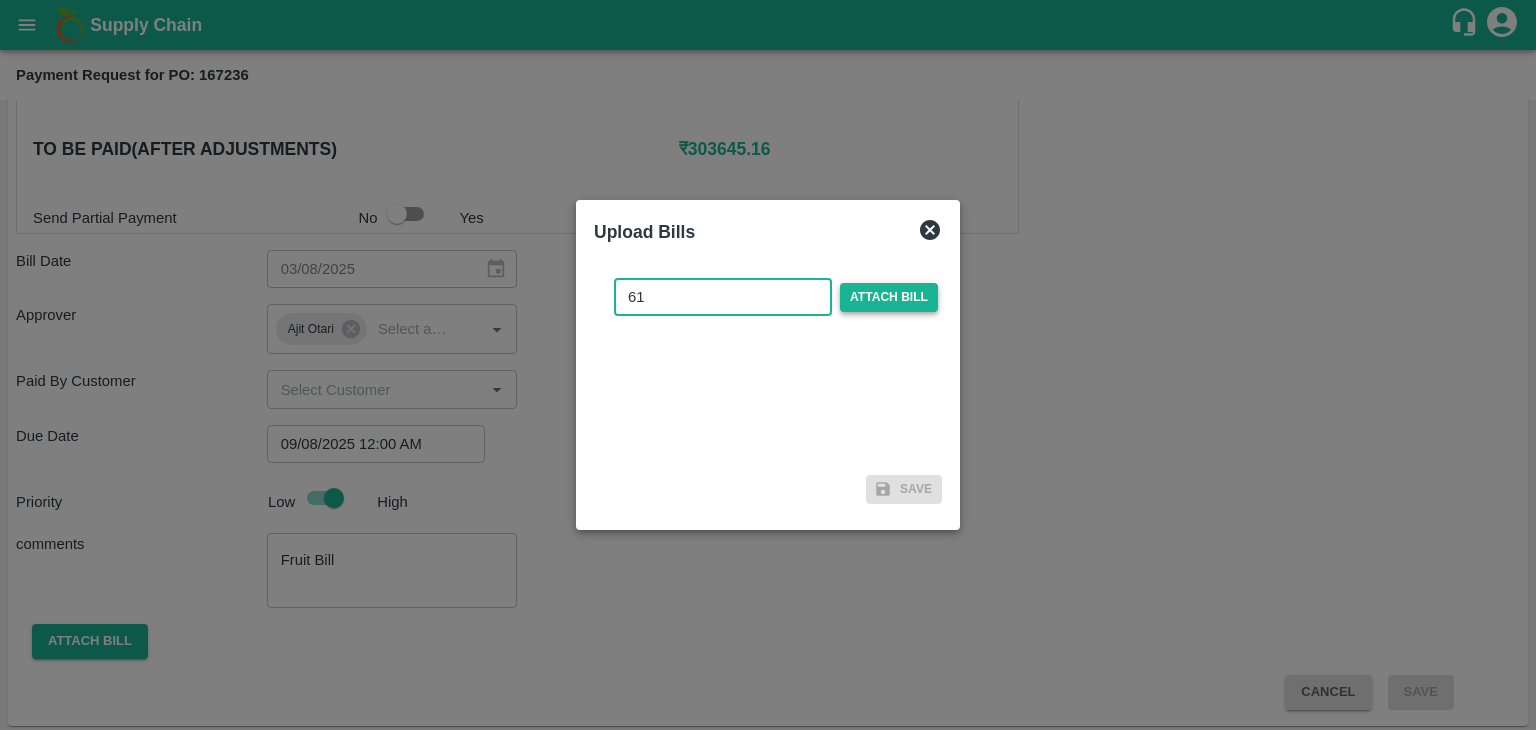 type on "61" 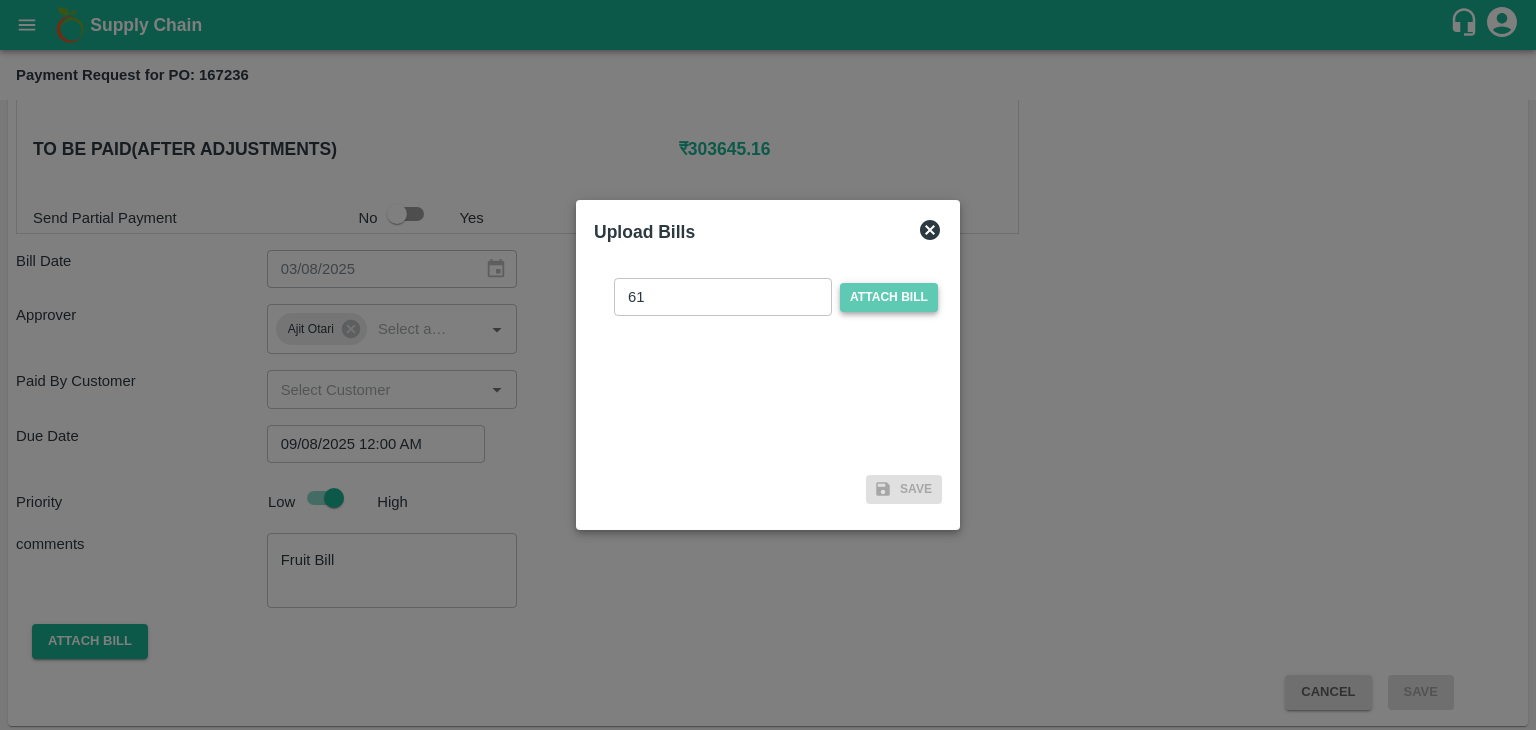 click on "Attach bill" at bounding box center (889, 297) 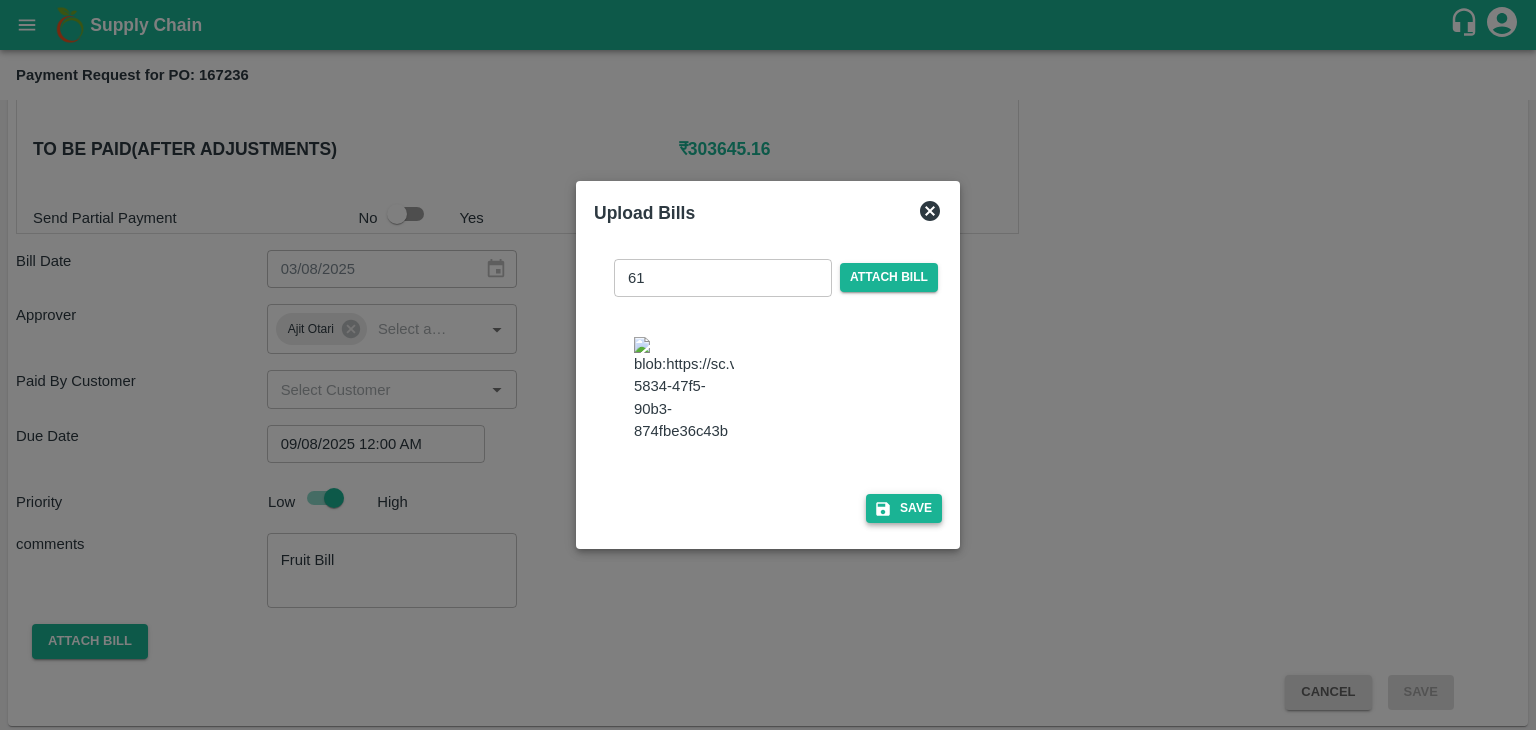 click on "Save" at bounding box center (904, 508) 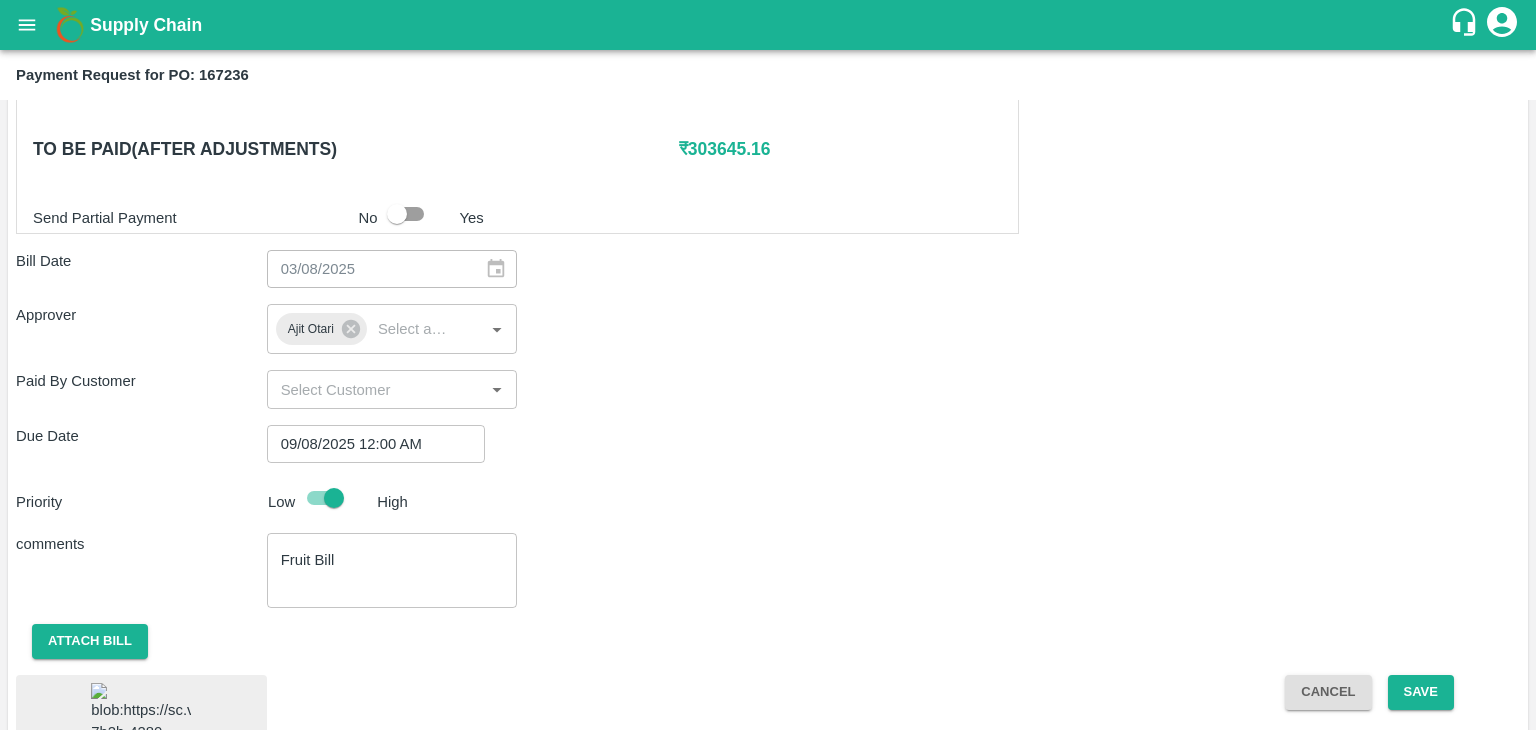 scroll, scrollTop: 1111, scrollLeft: 0, axis: vertical 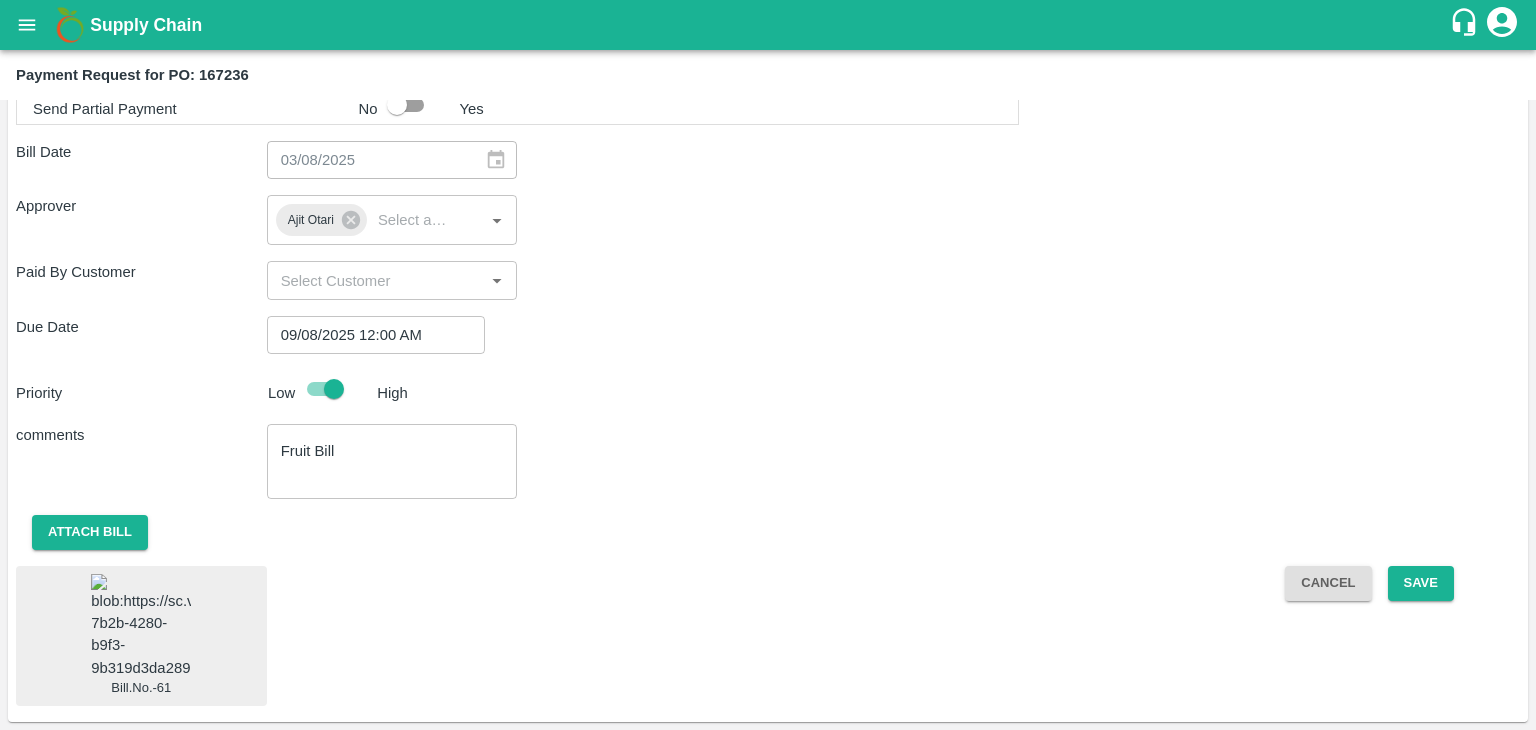 click at bounding box center [141, 626] 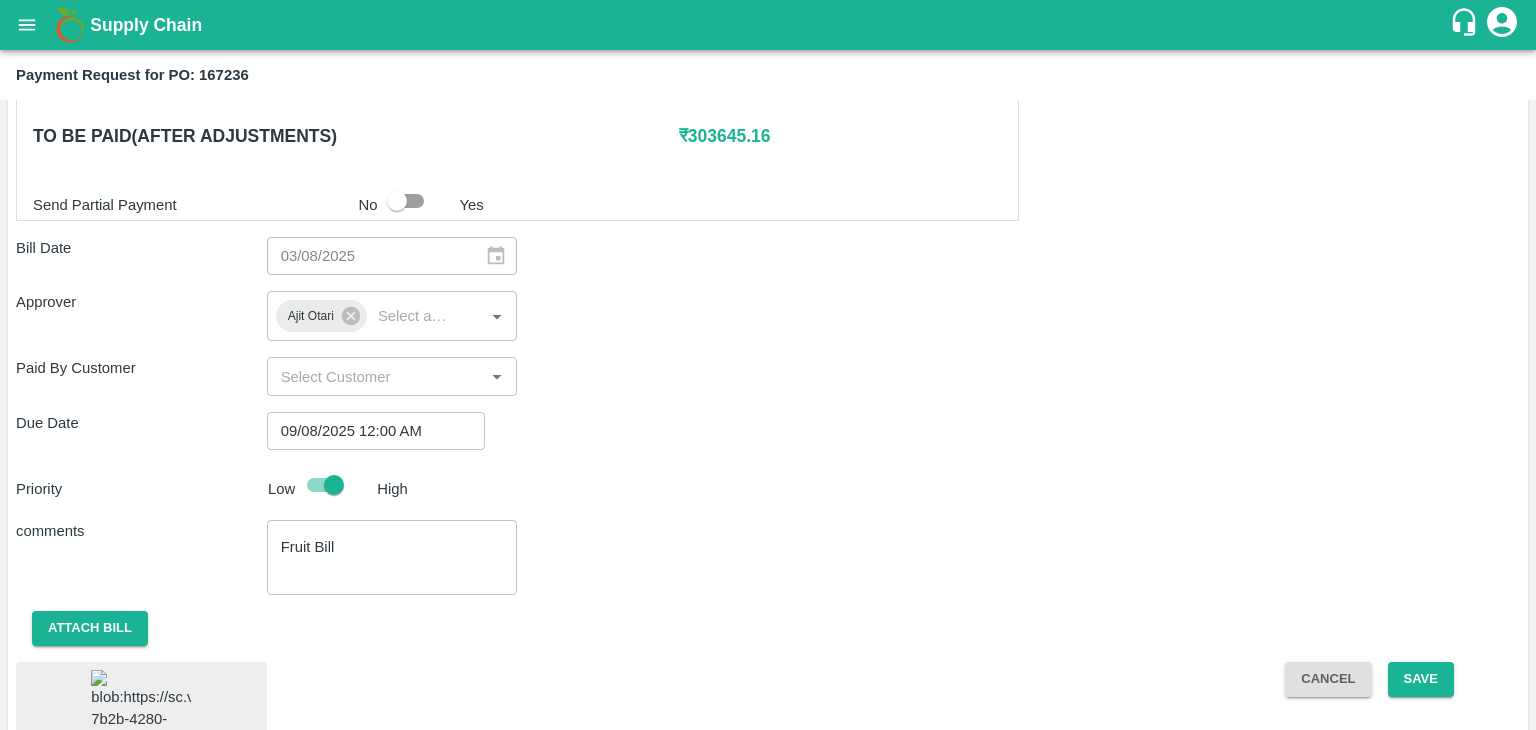 scroll, scrollTop: 1111, scrollLeft: 0, axis: vertical 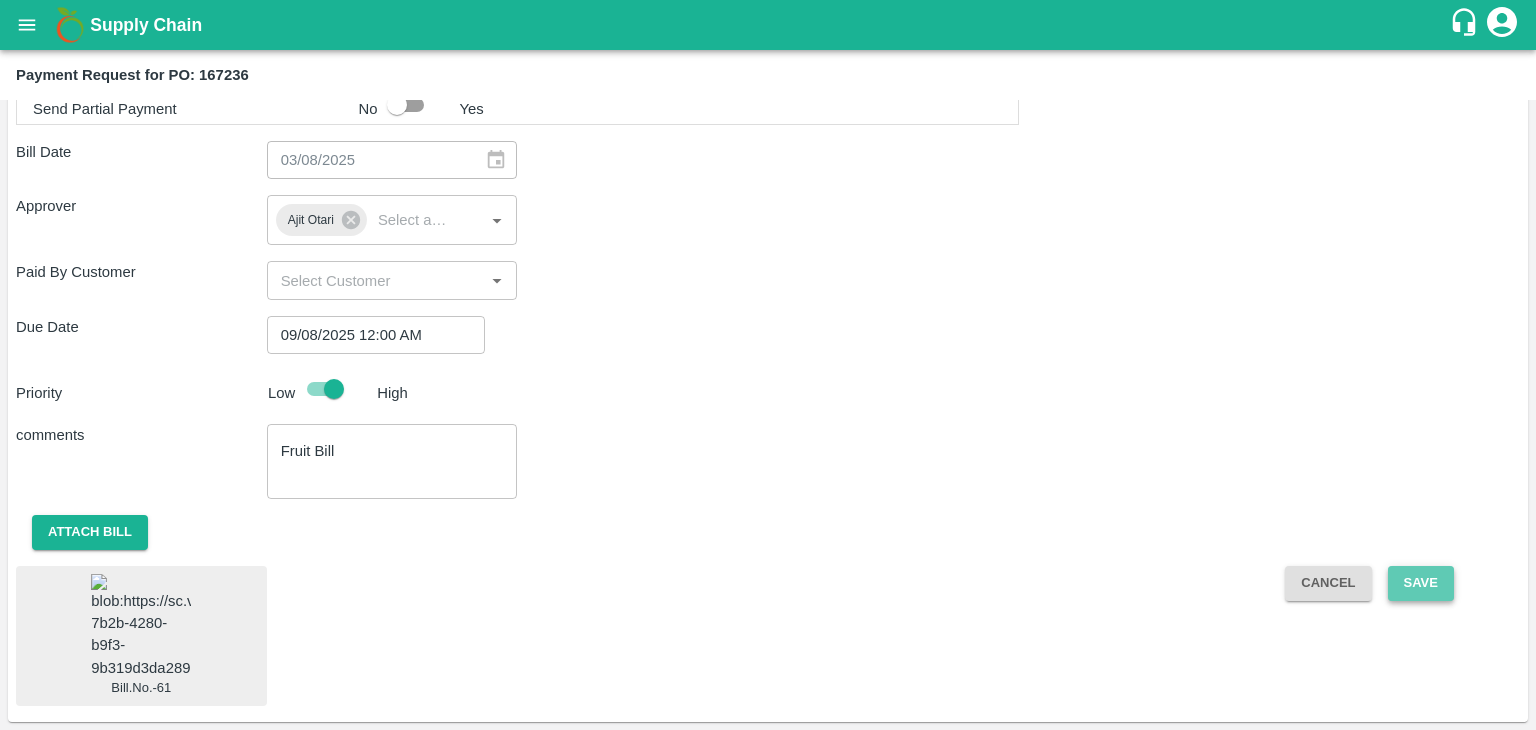 click on "Save" at bounding box center [1421, 583] 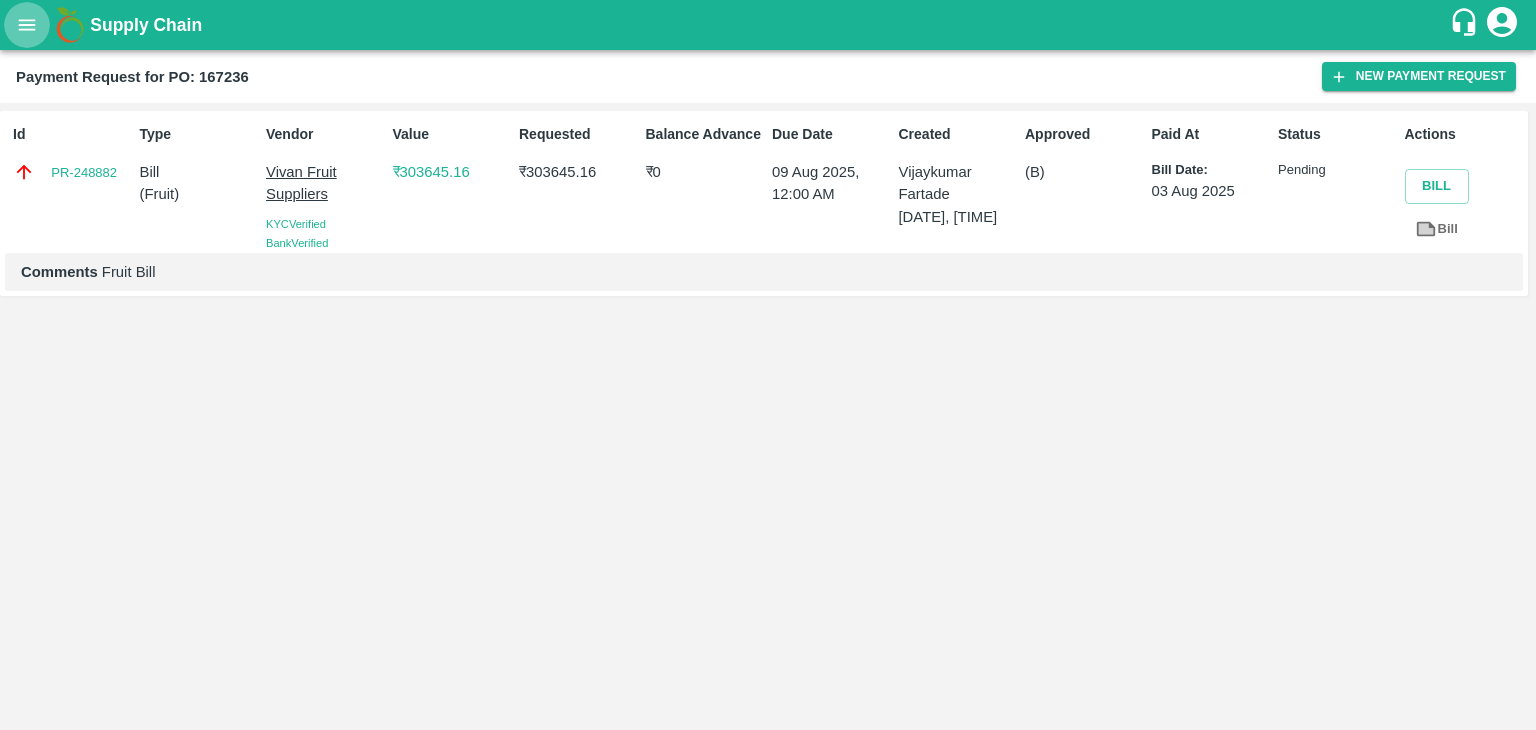 click at bounding box center [27, 25] 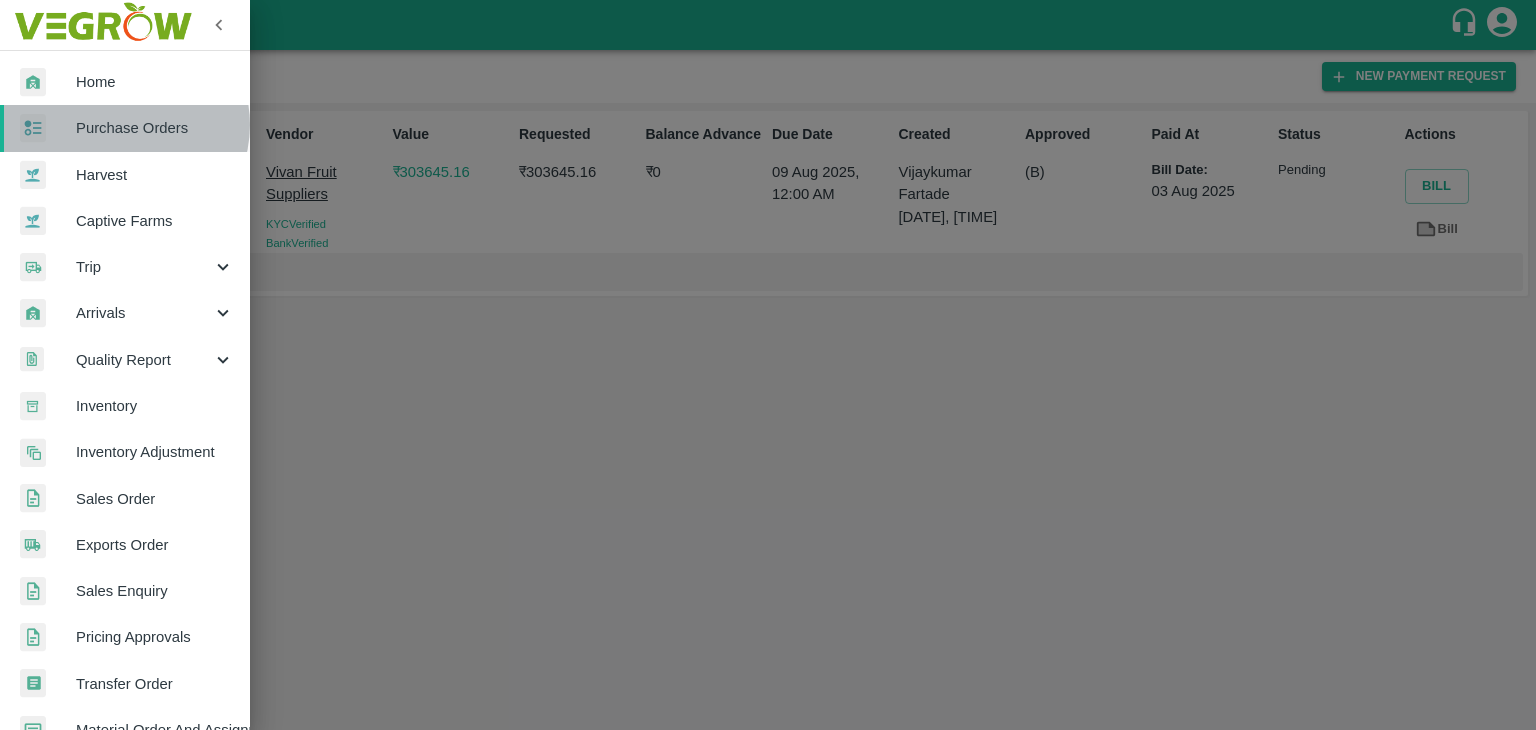 click on "Purchase Orders" at bounding box center (155, 128) 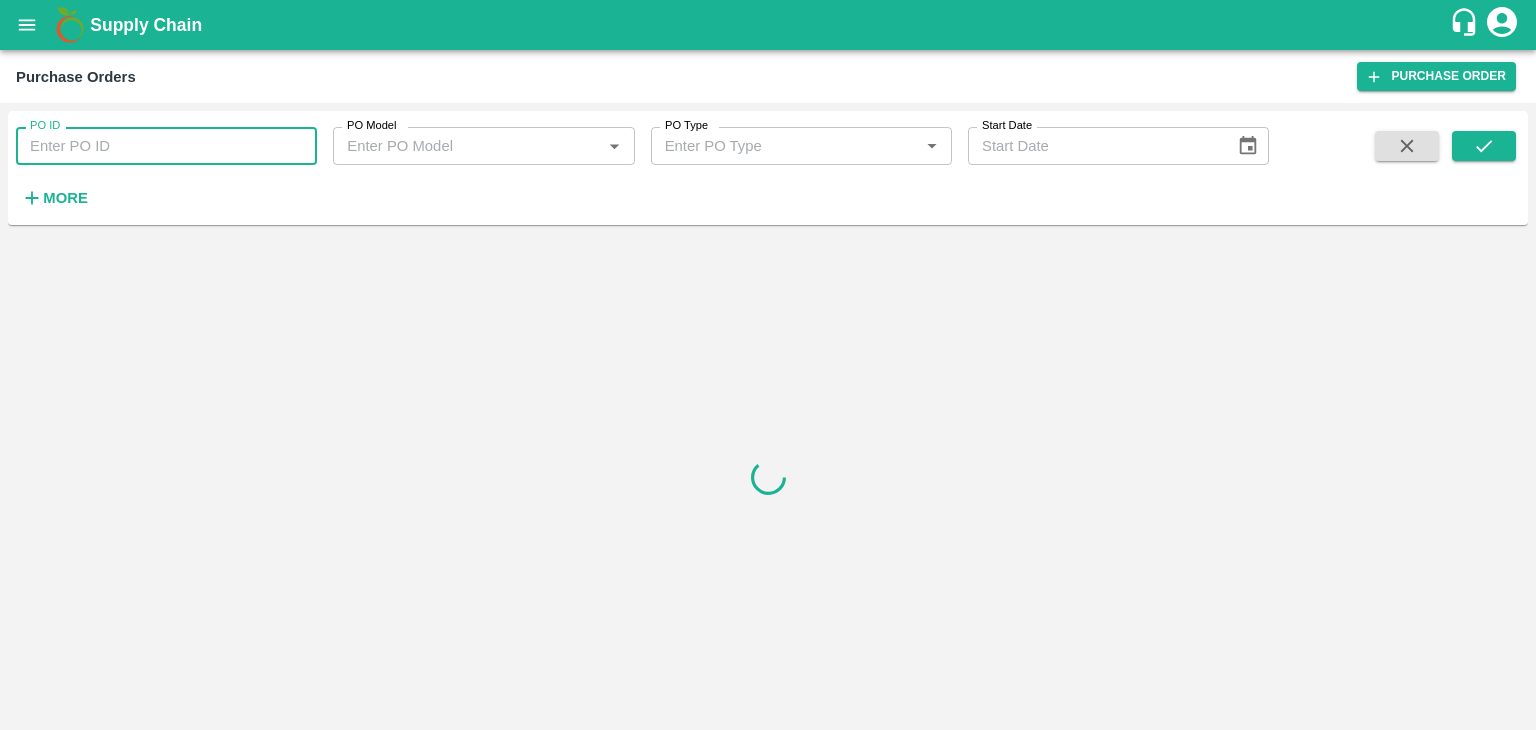 click on "PO ID" at bounding box center (166, 146) 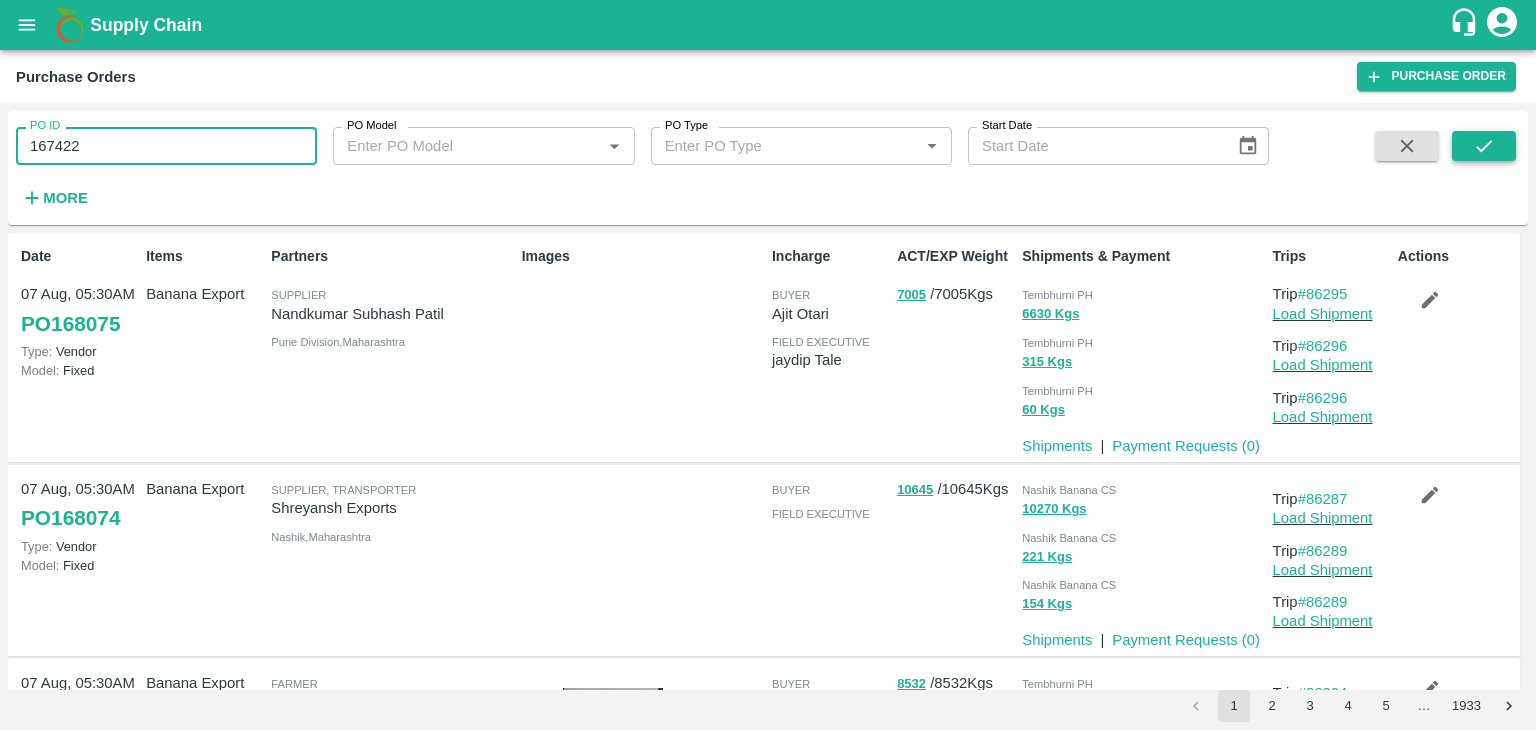 type on "167422" 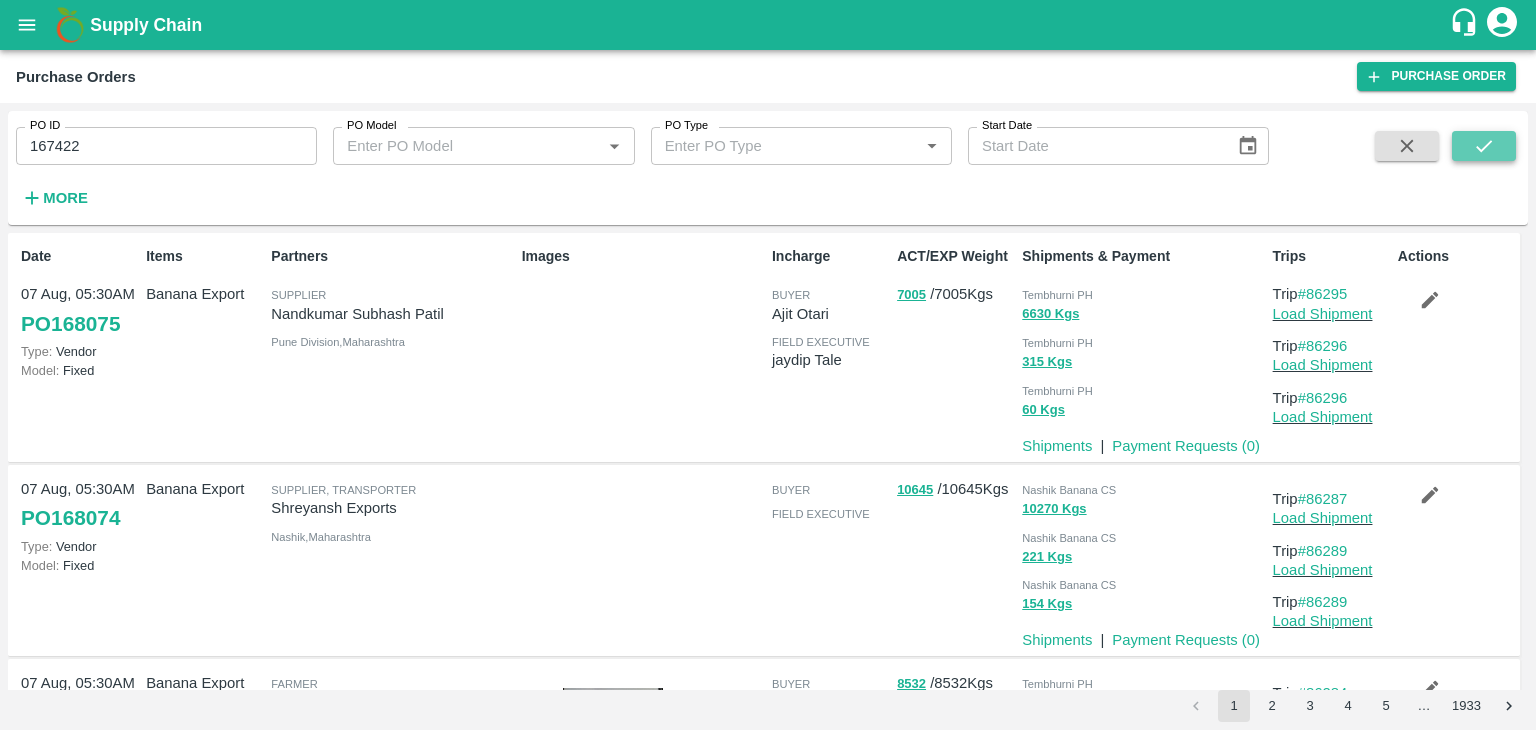click 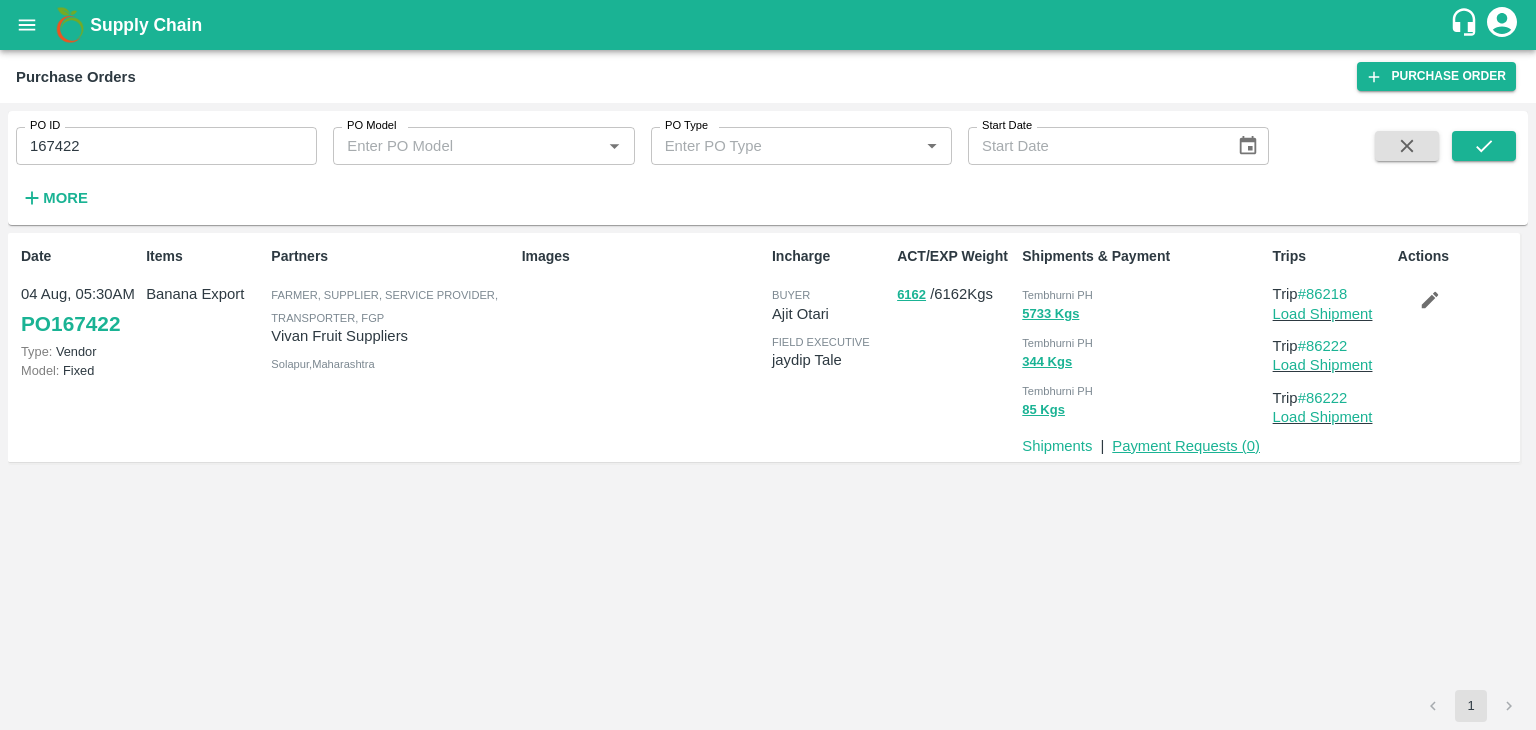 click on "Payment Requests ( 0 )" at bounding box center (1186, 446) 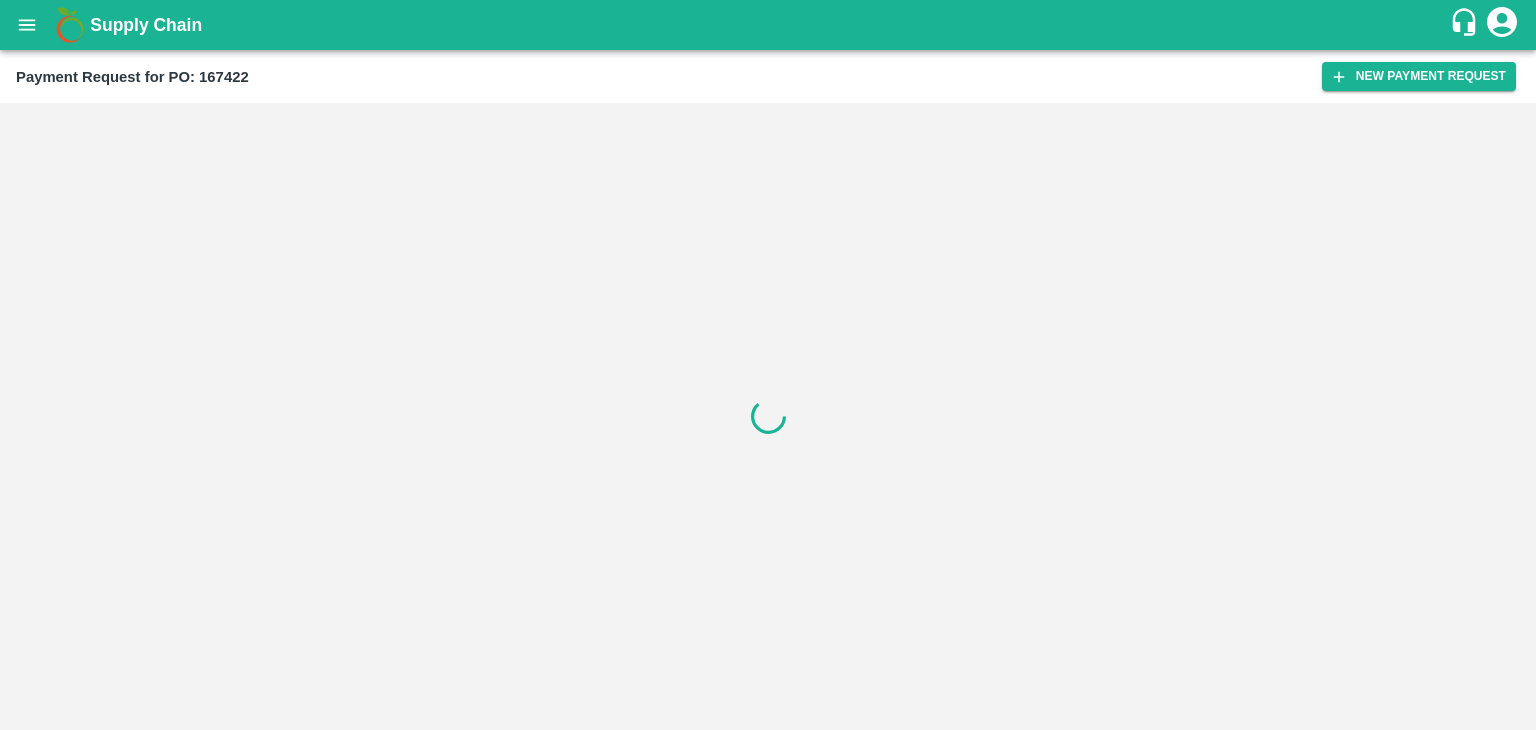 scroll, scrollTop: 0, scrollLeft: 0, axis: both 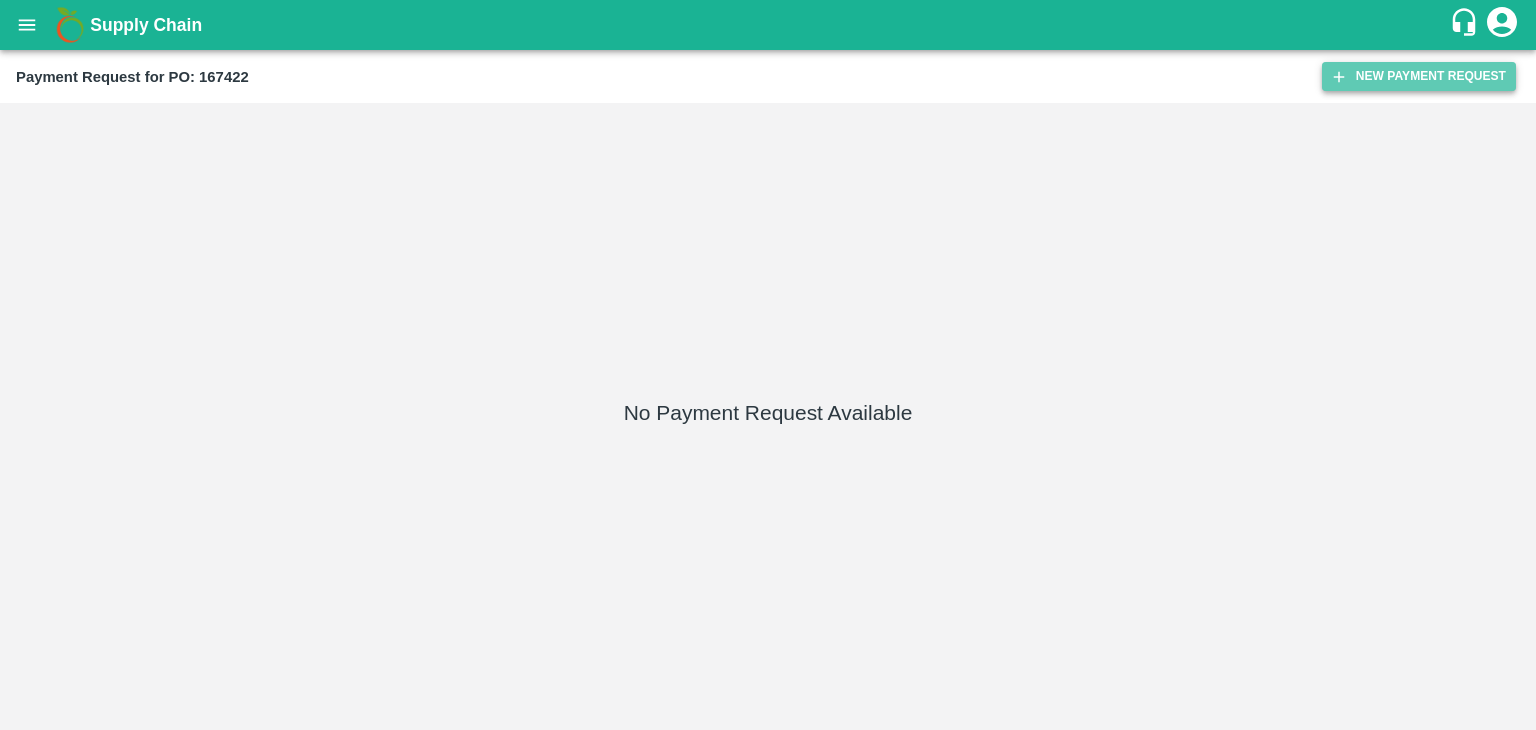 click on "New Payment Request" at bounding box center [1419, 76] 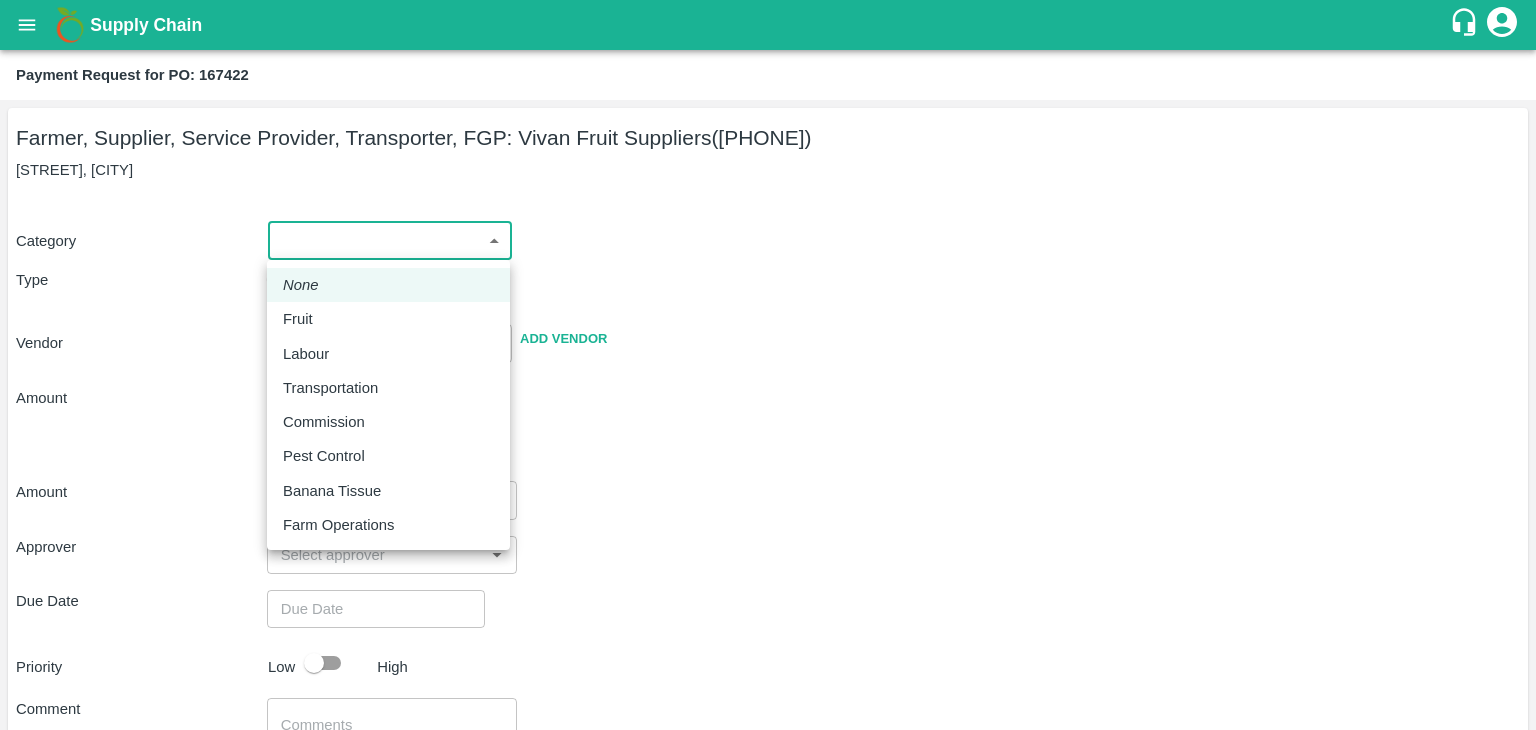click on "Supply Chain Payment Request for PO: 167422 Farmer, Supplier, Service Provider, Transporter, FGP:    [COMPANY_NAME]  ([PHONE]) Shetfal, [CITY], [STATE] Solapur Category ​ ​ Type Advance Bill Vendor ​ Add Vendor Amount Total value Per Kg ​ Amount ​ Approver ​ Due Date ​  Priority  Low  High Comment x ​ Attach bill Cancel Save Tembhurni PH Nashik CC Shahada Banana Export PH Savda Banana Export PH Nashik Banana CS [FIRST] [LAST] Logout None Fruit Labour Transportation Commission Pest Control Banana Tissue Farm Operations" at bounding box center (768, 365) 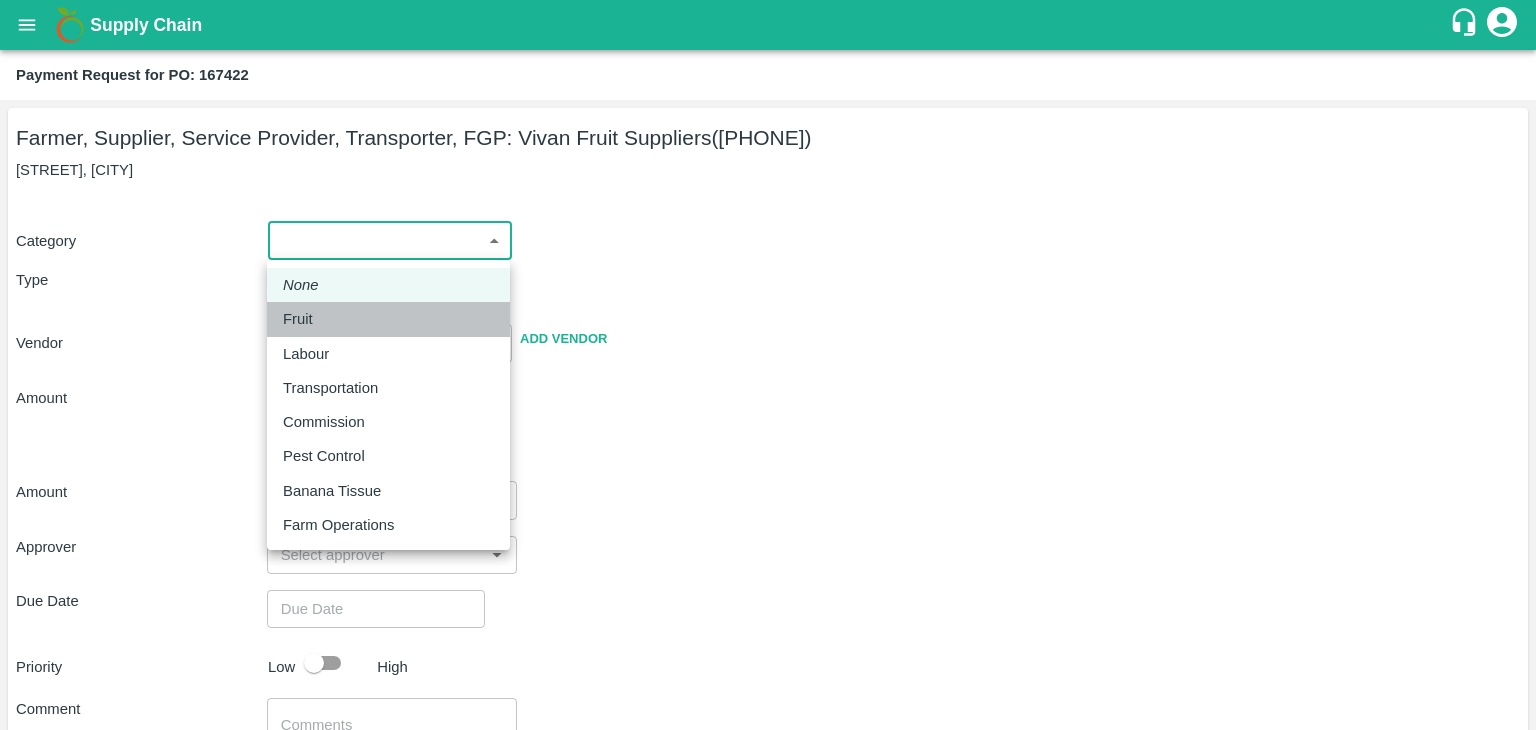 click on "Fruit" at bounding box center [388, 319] 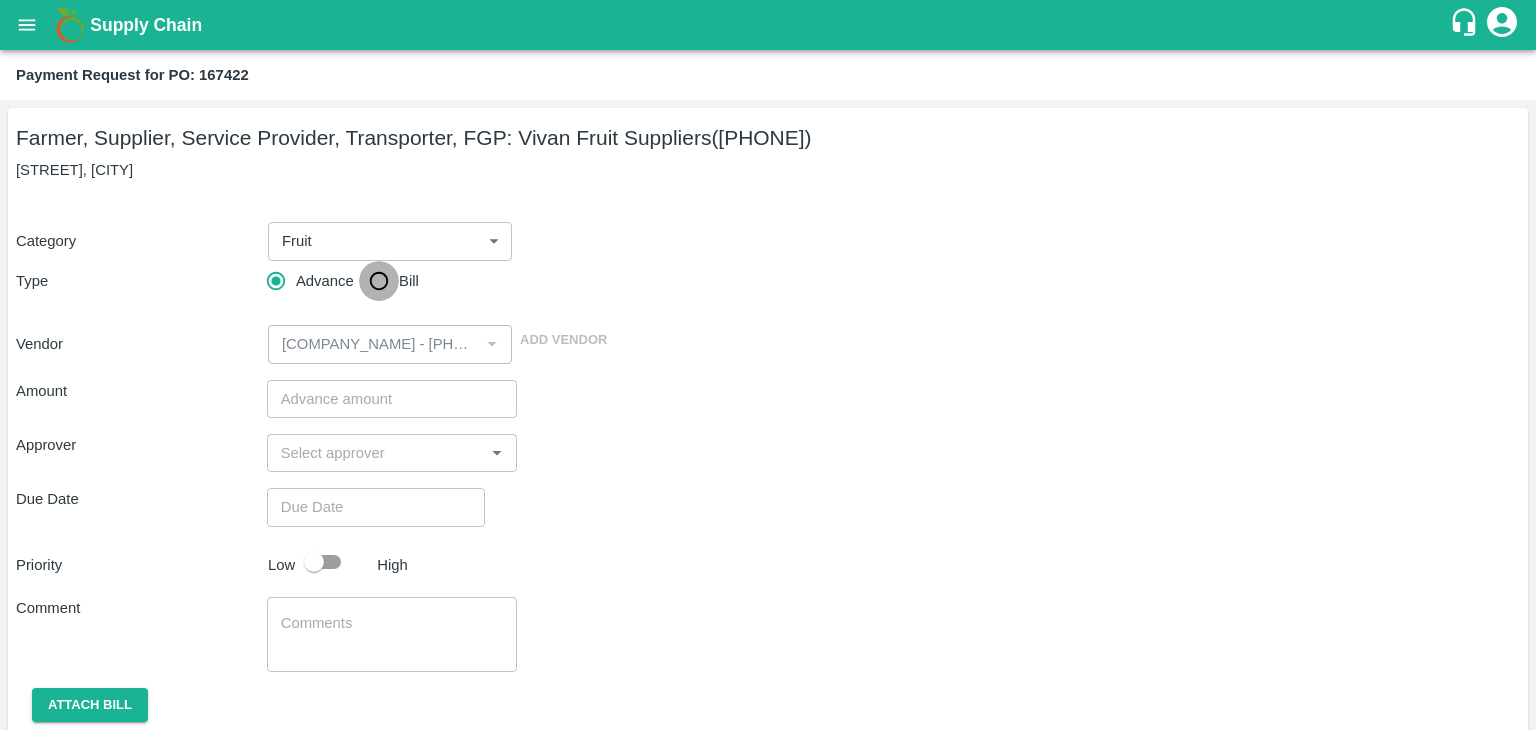 click on "Bill" at bounding box center (379, 281) 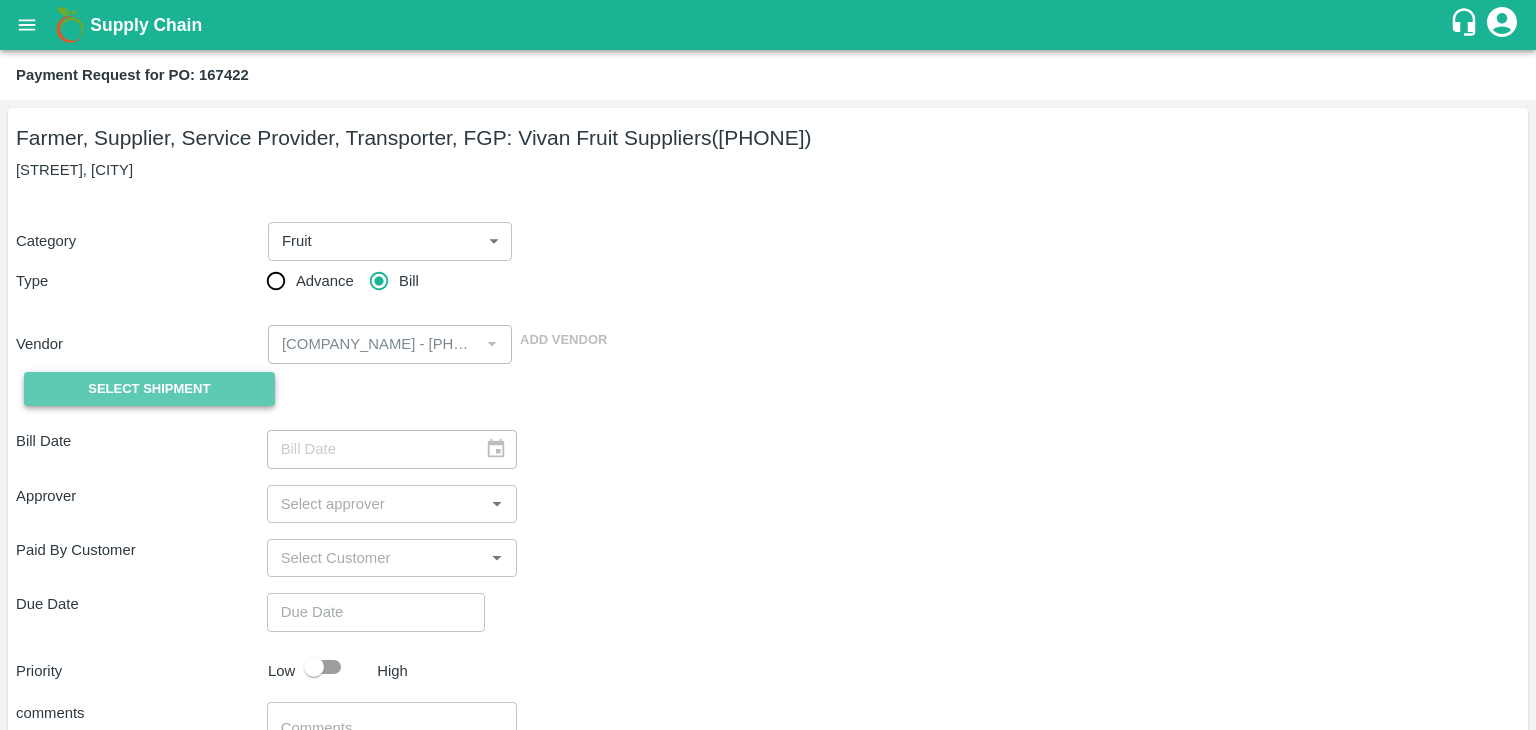 click on "Select Shipment" at bounding box center [149, 389] 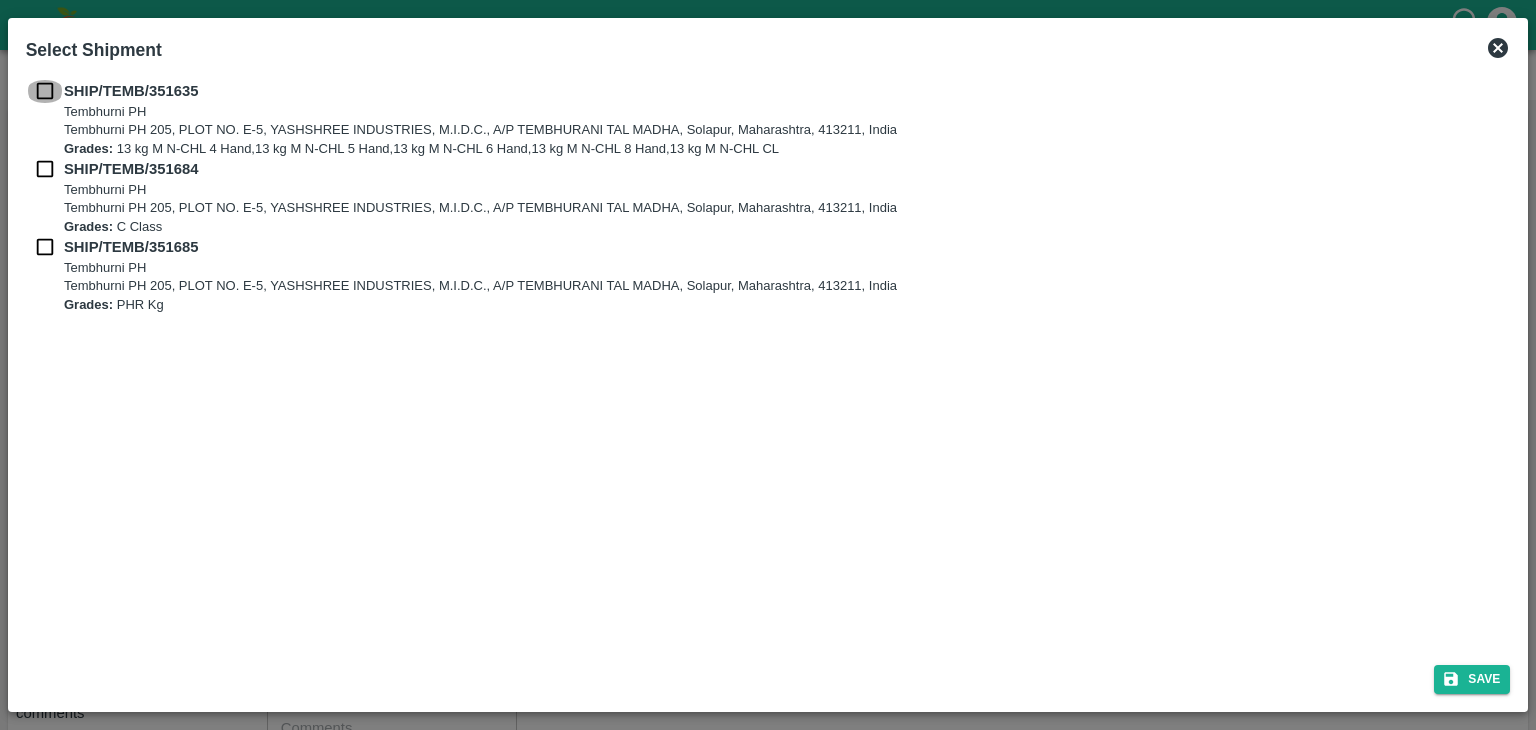 click at bounding box center (45, 91) 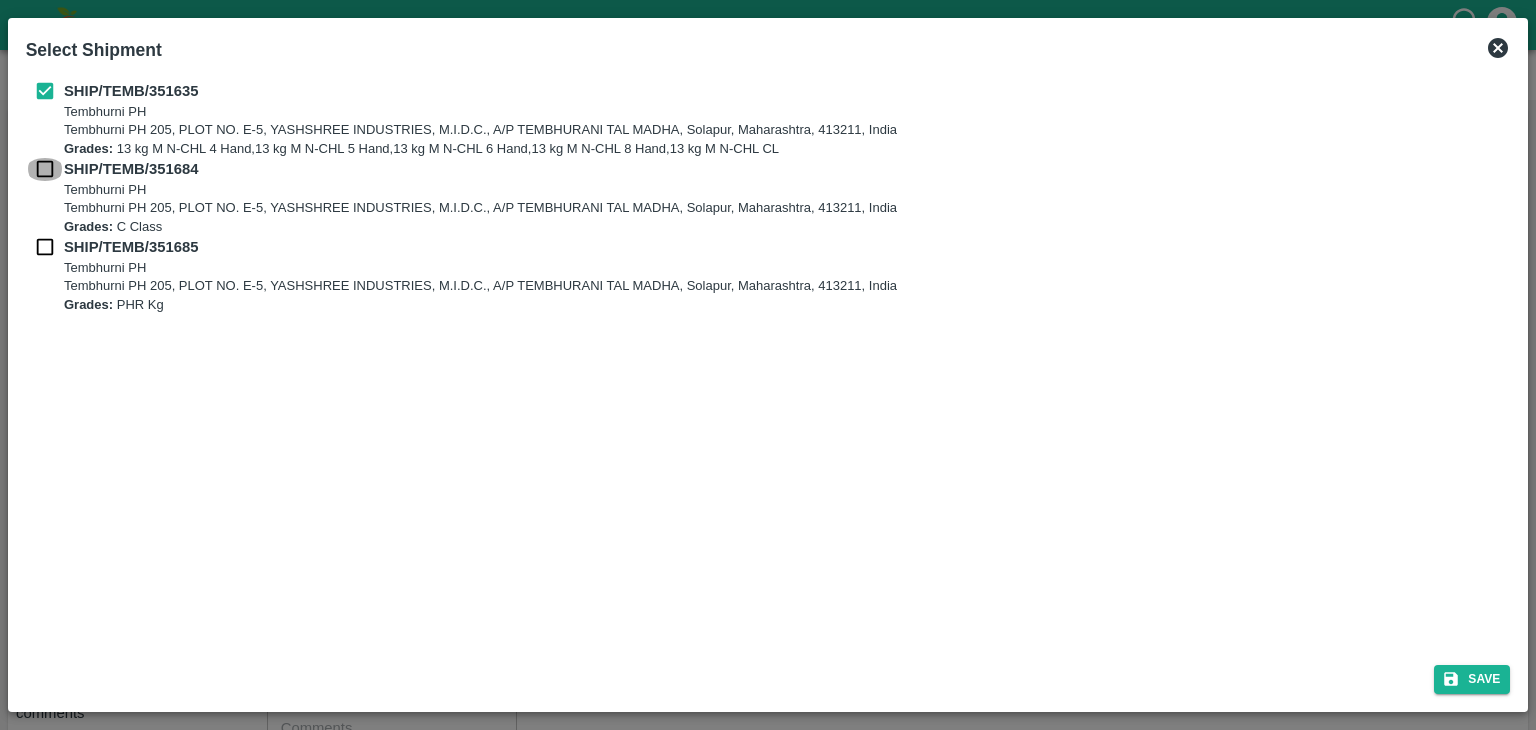 click at bounding box center [45, 169] 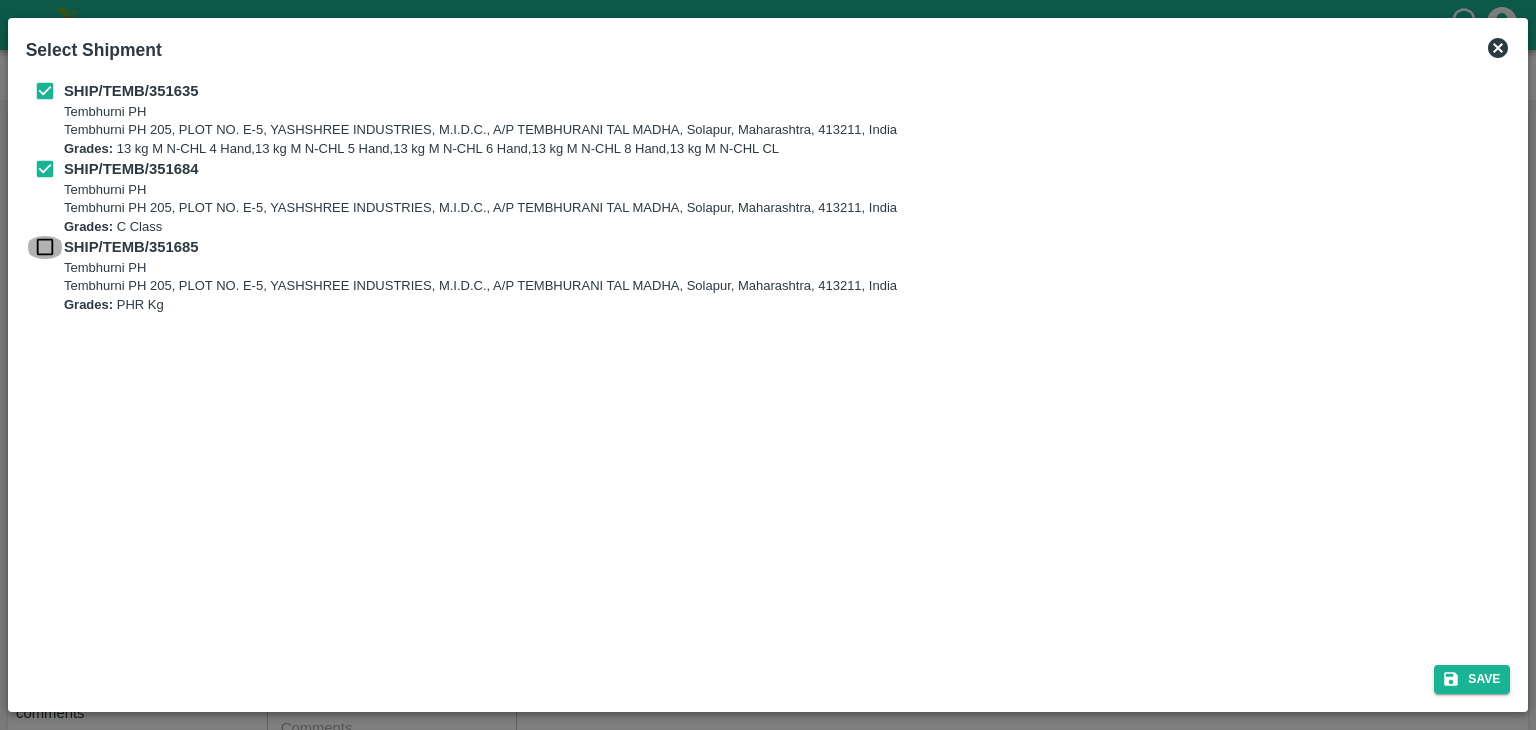 click at bounding box center [45, 247] 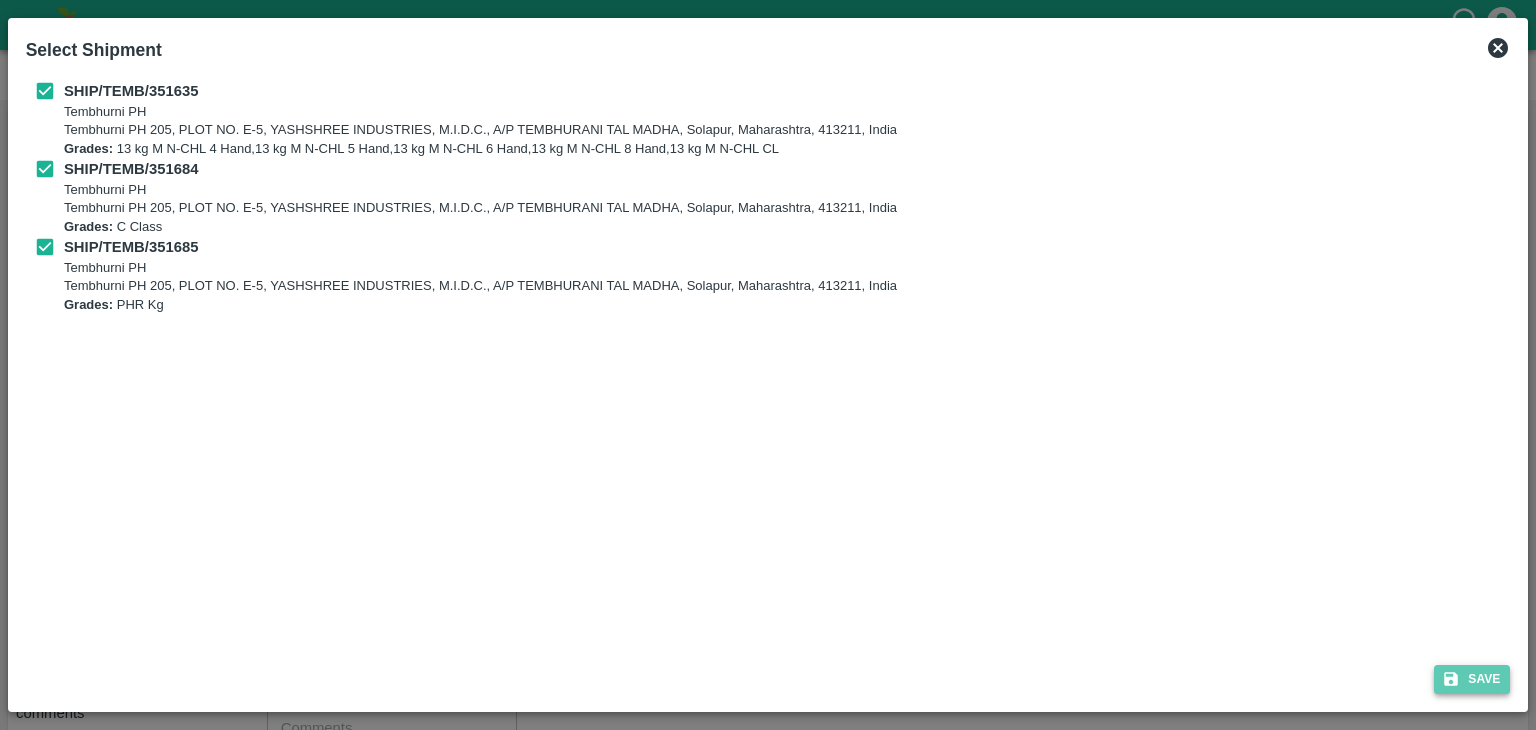 click on "Save" at bounding box center (1472, 679) 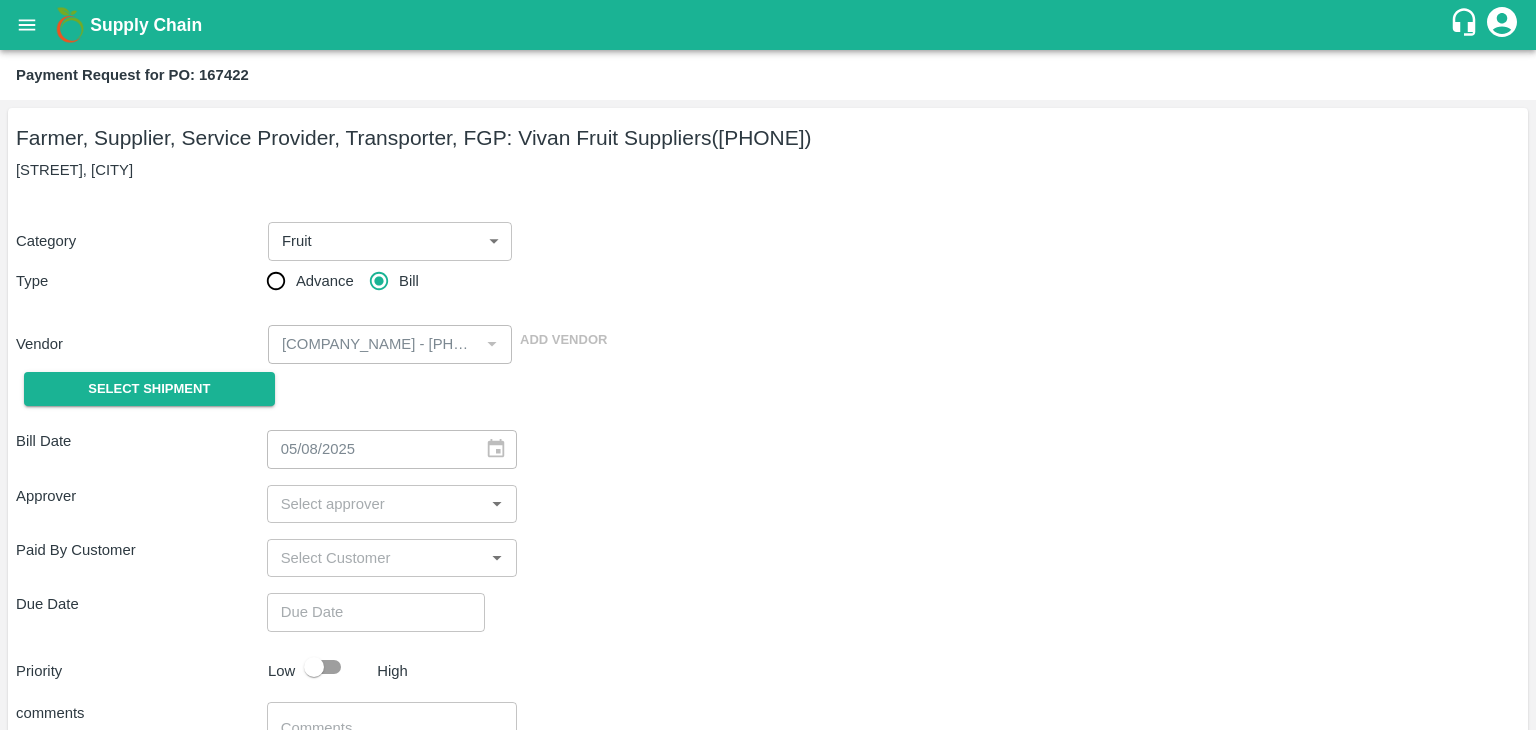 type on "05/08/2025" 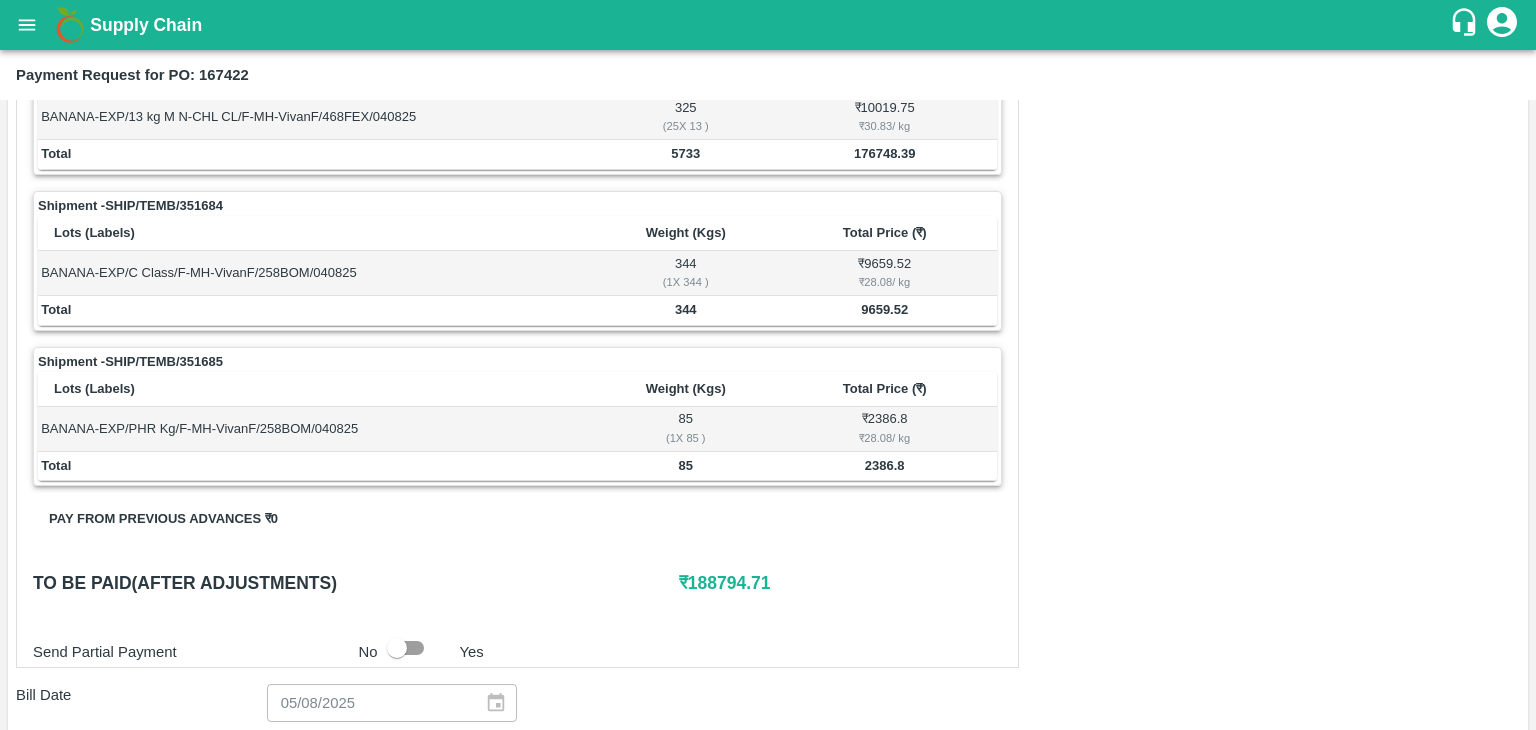 scroll, scrollTop: 980, scrollLeft: 0, axis: vertical 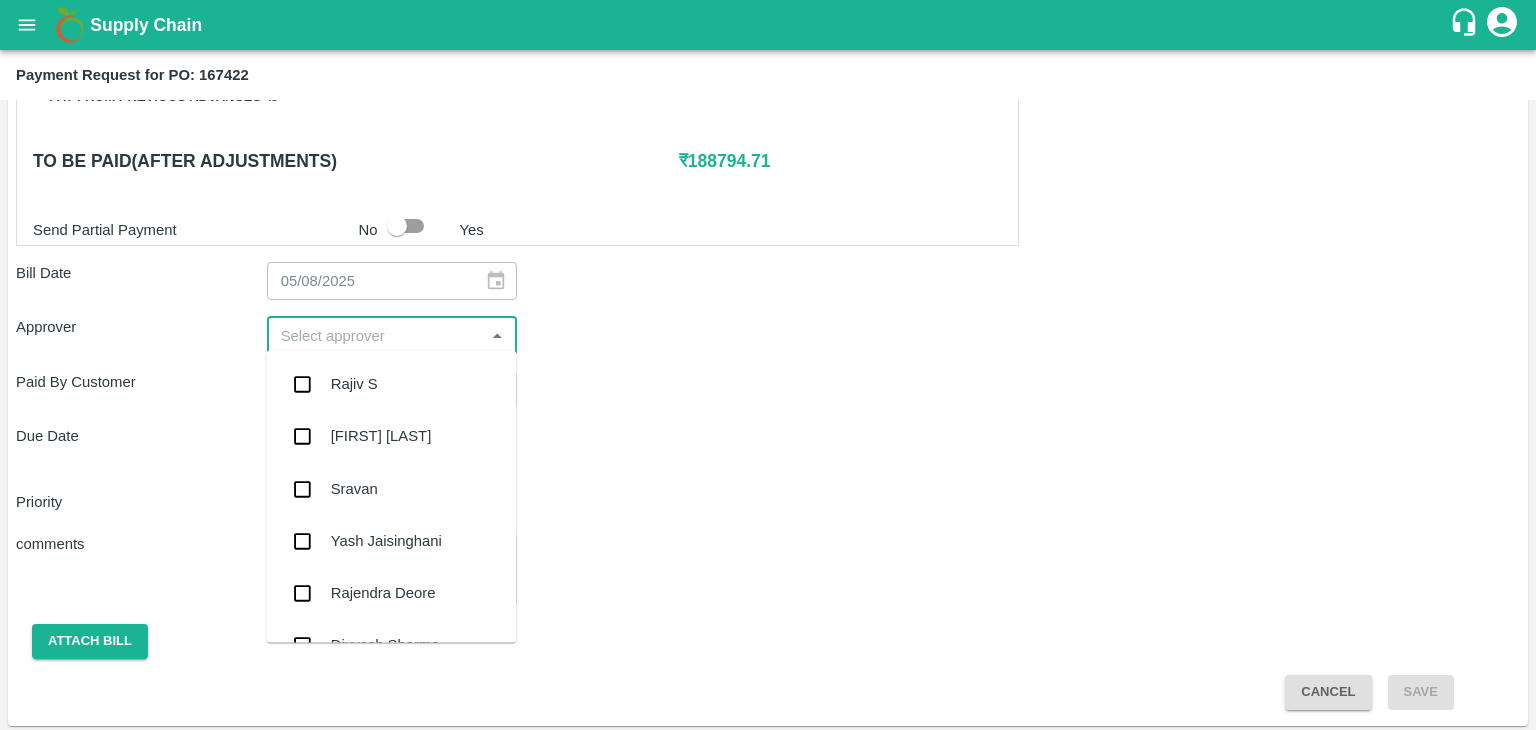 click at bounding box center [376, 335] 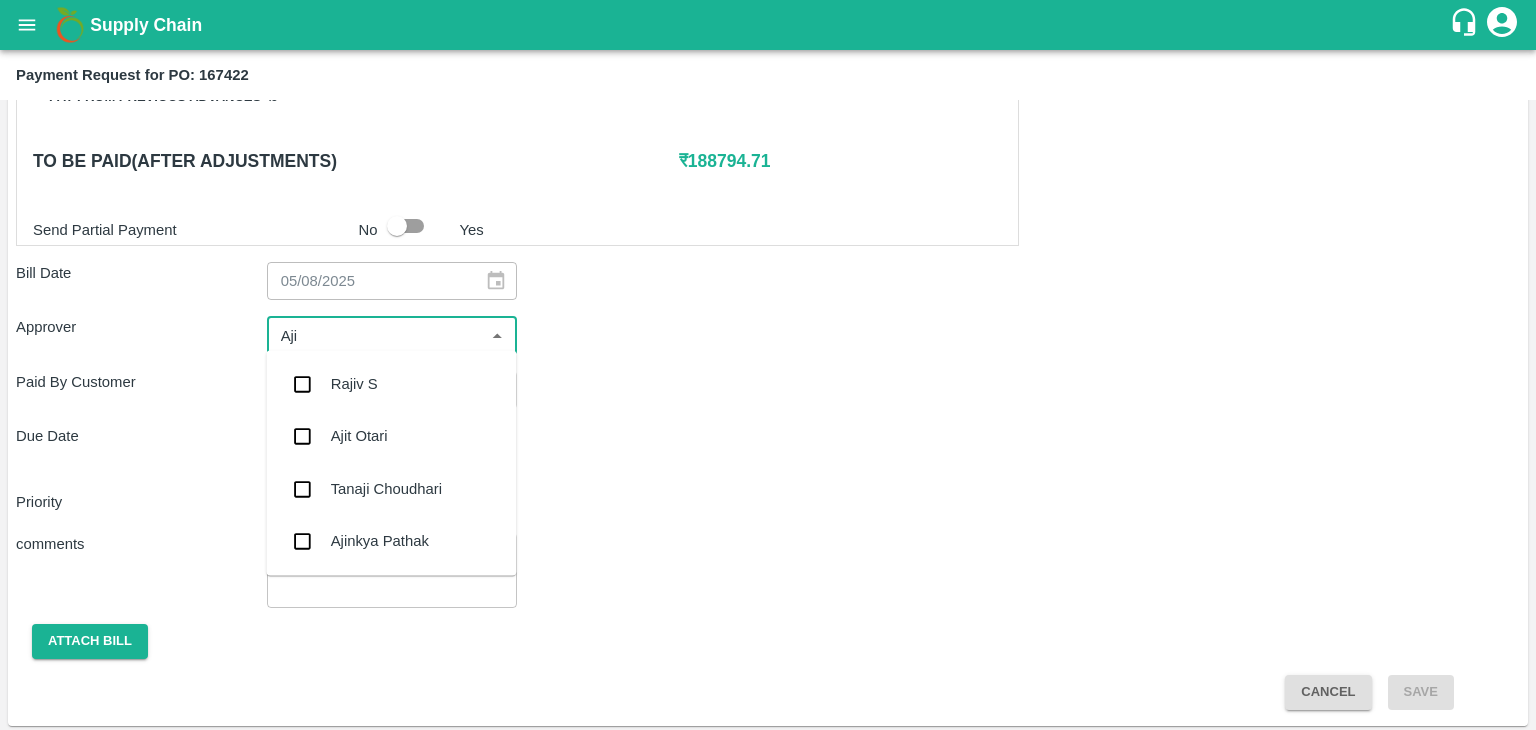 type on "[FIRST]" 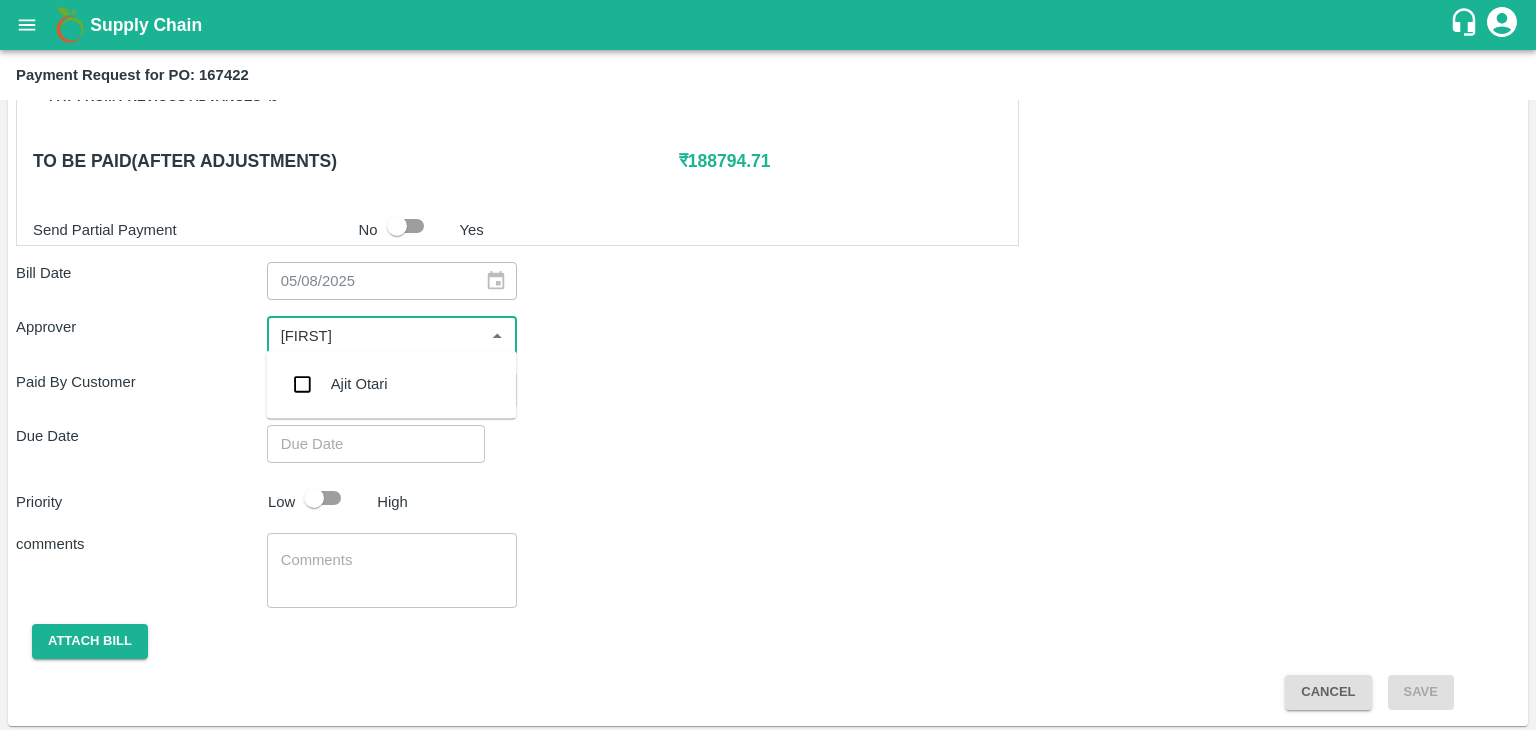 click on "Ajit Otari" at bounding box center [391, 384] 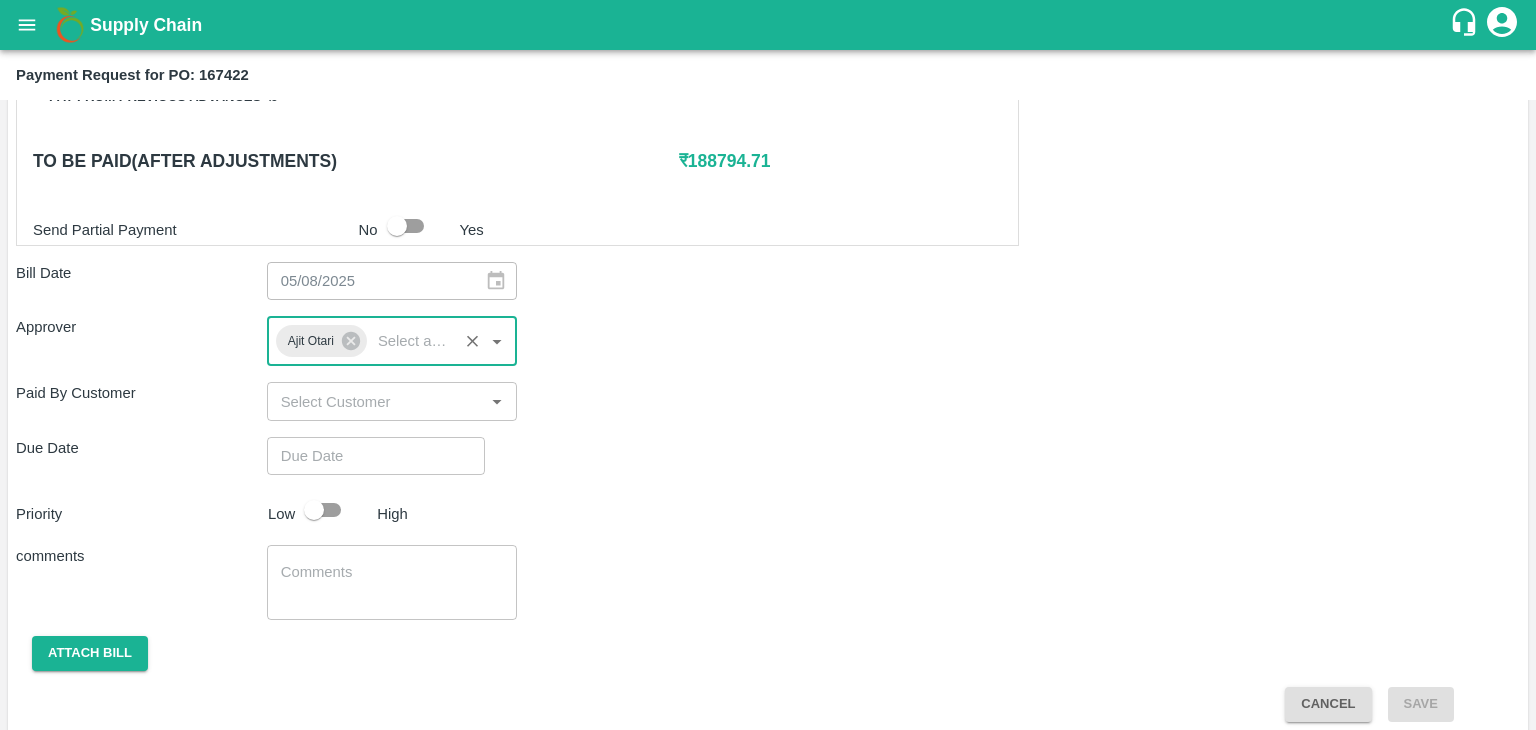 type on "DD/MM/YYYY hh:mm aa" 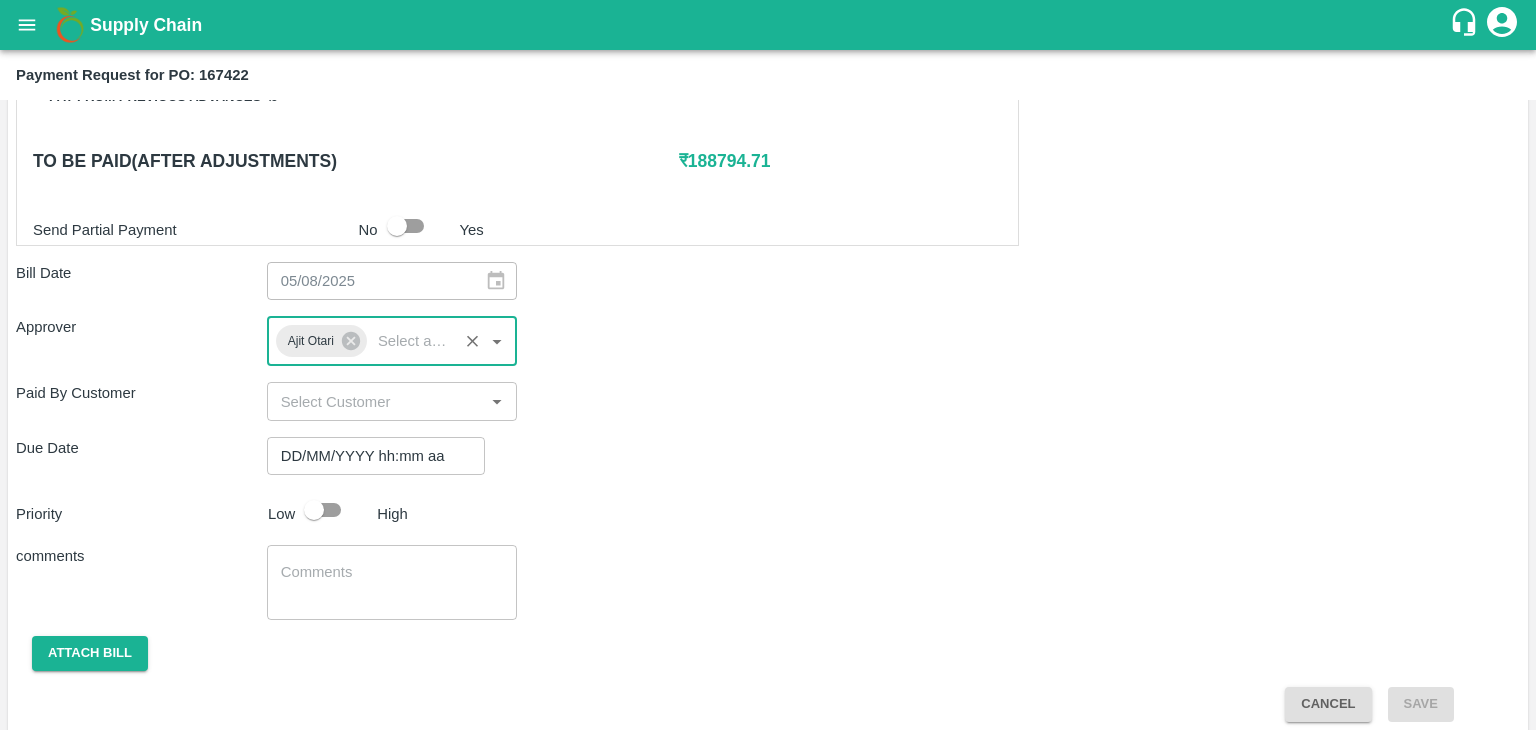 click on "DD/MM/YYYY hh:mm aa" at bounding box center (369, 456) 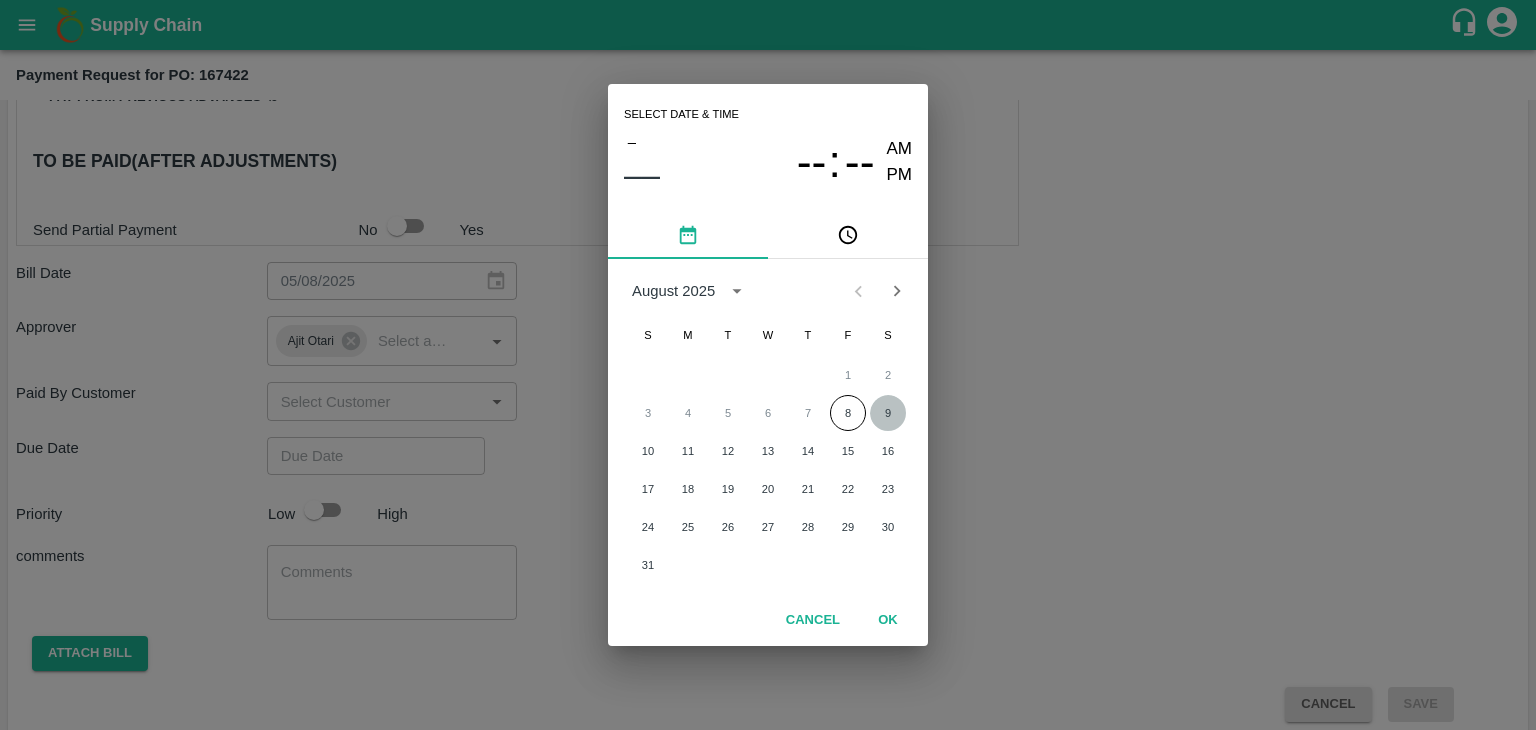 click on "9" at bounding box center (888, 413) 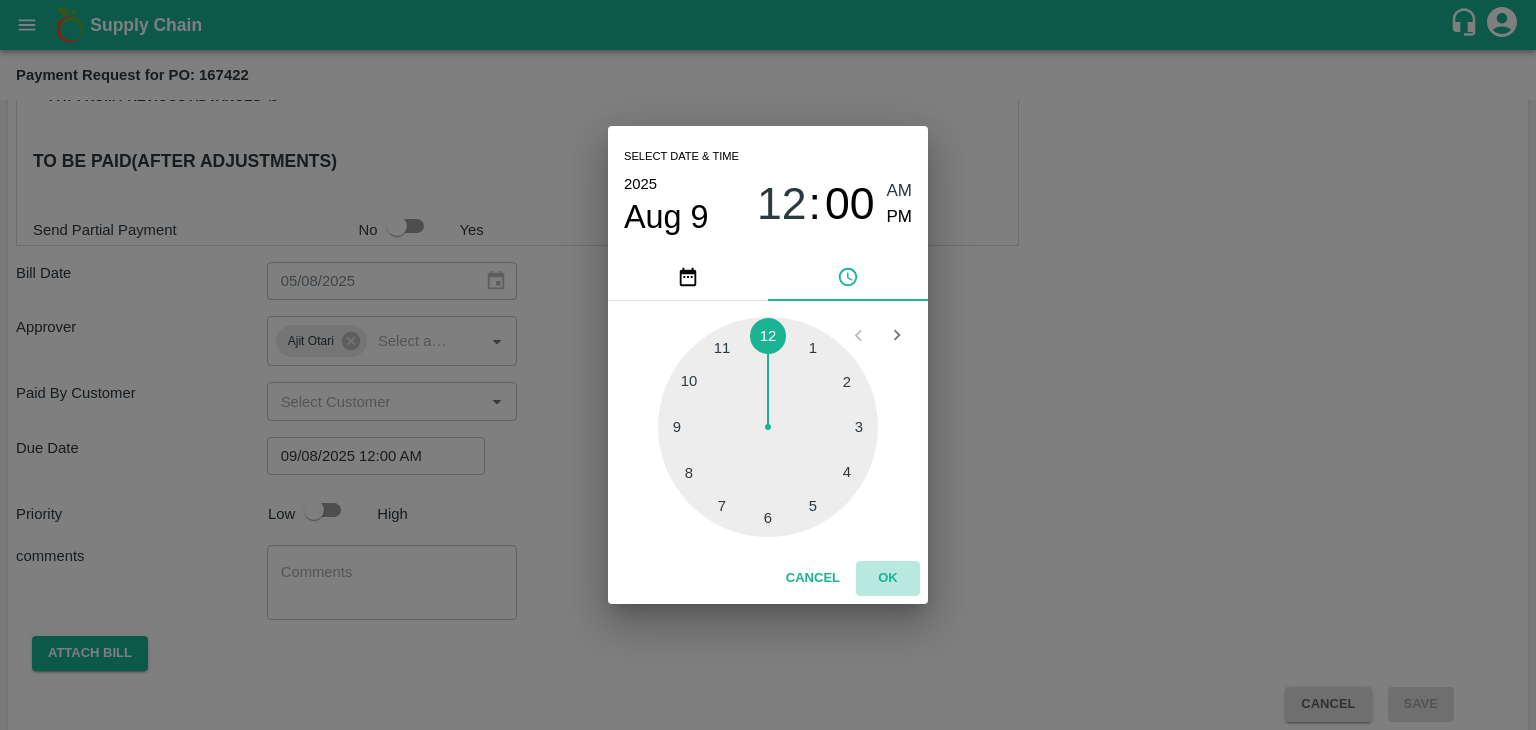click on "OK" at bounding box center [888, 578] 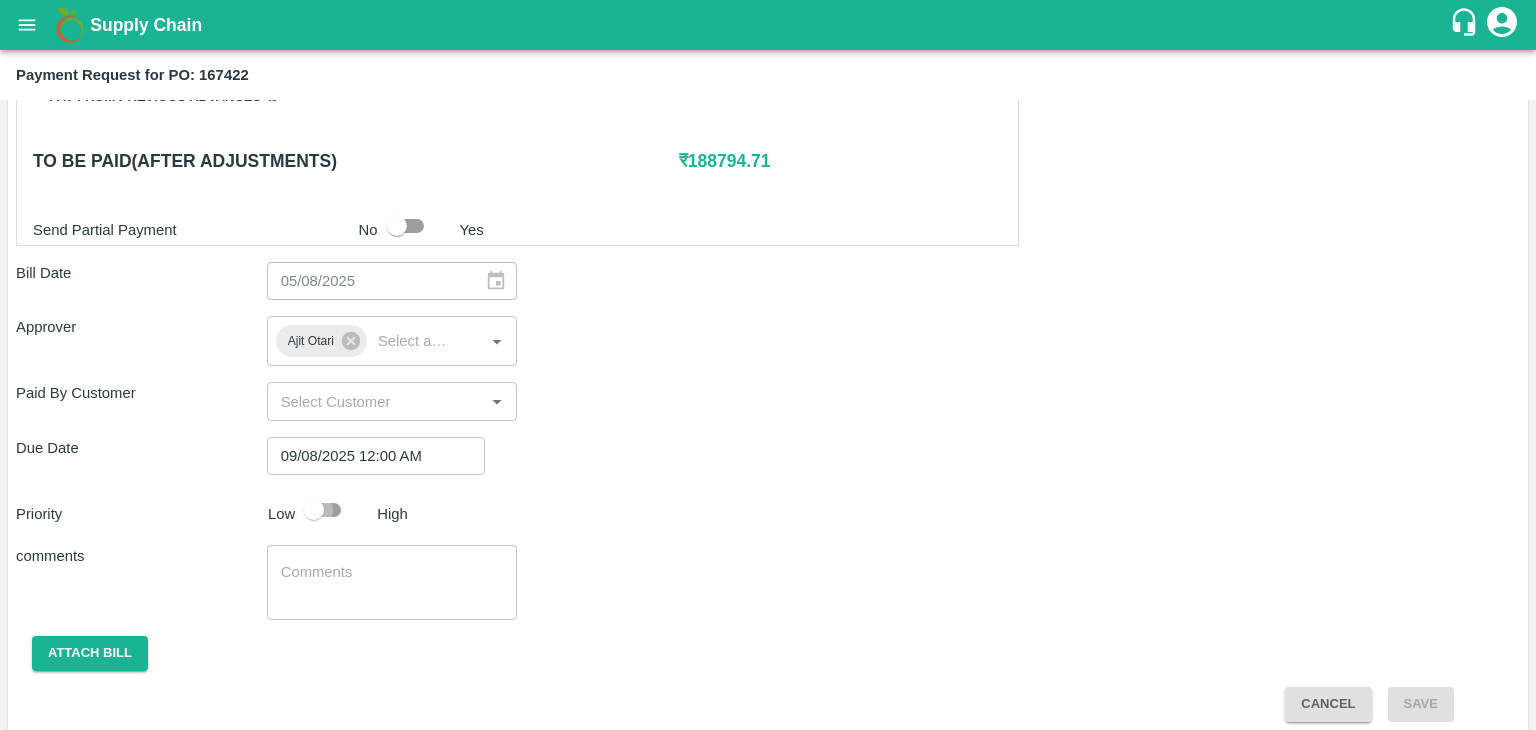 click at bounding box center (314, 510) 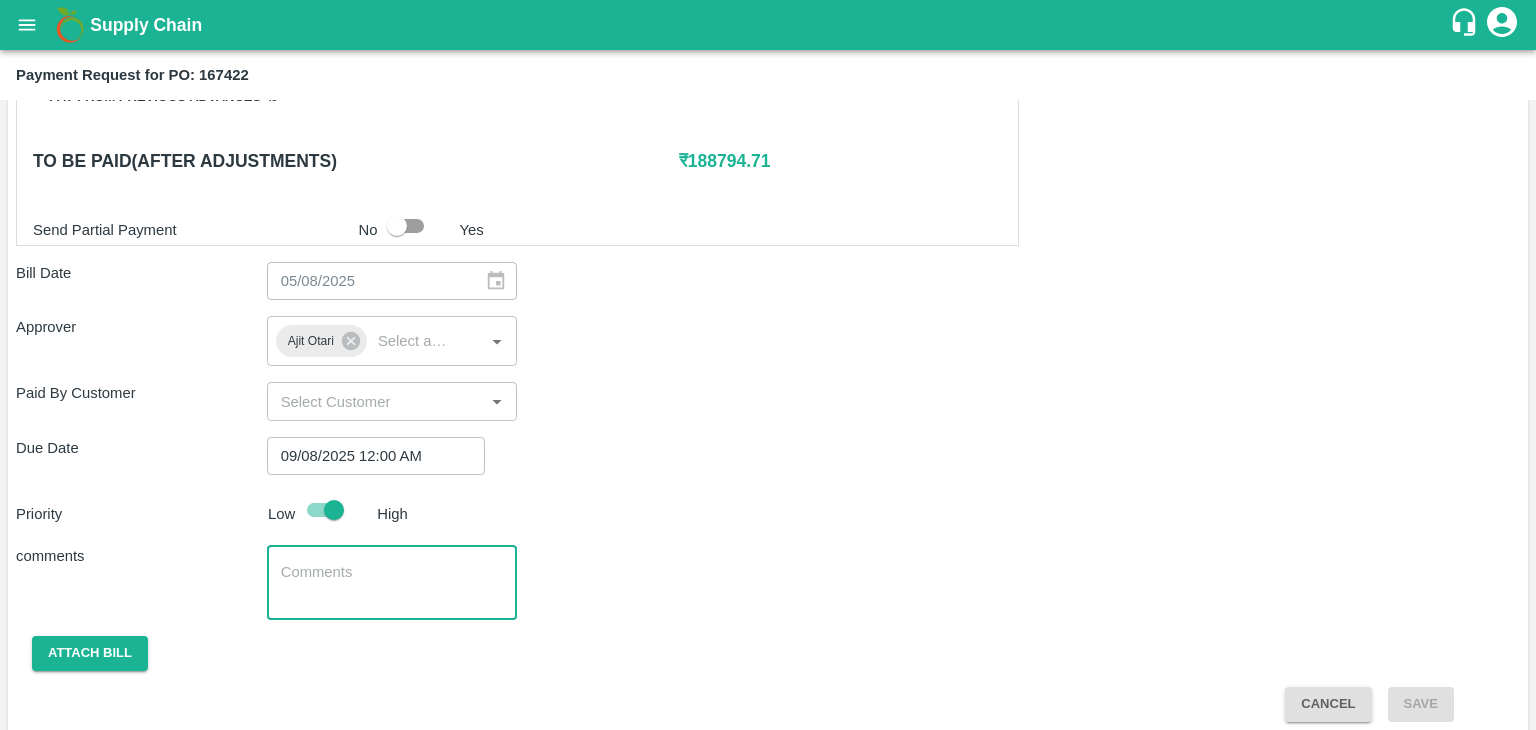 click at bounding box center [392, 583] 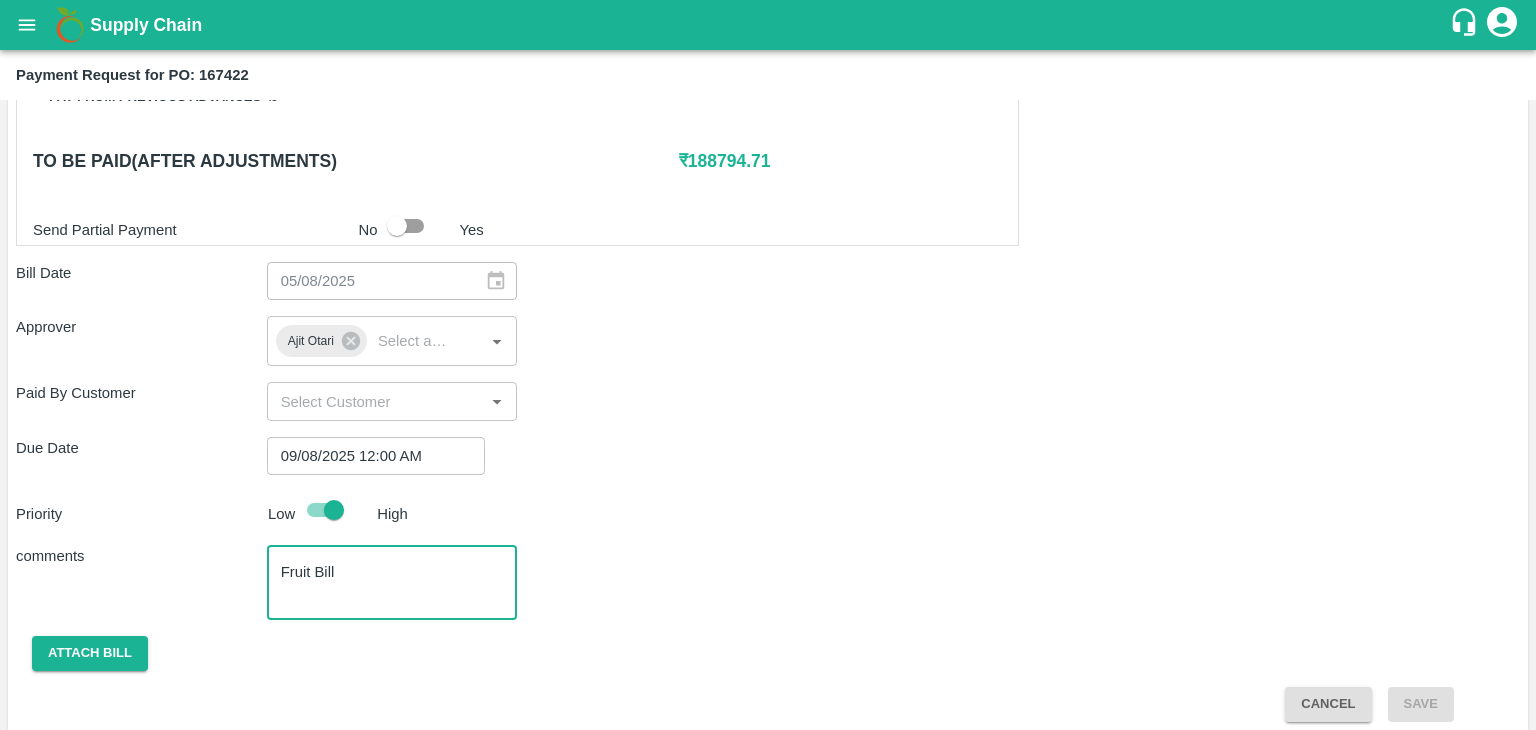 scroll, scrollTop: 992, scrollLeft: 0, axis: vertical 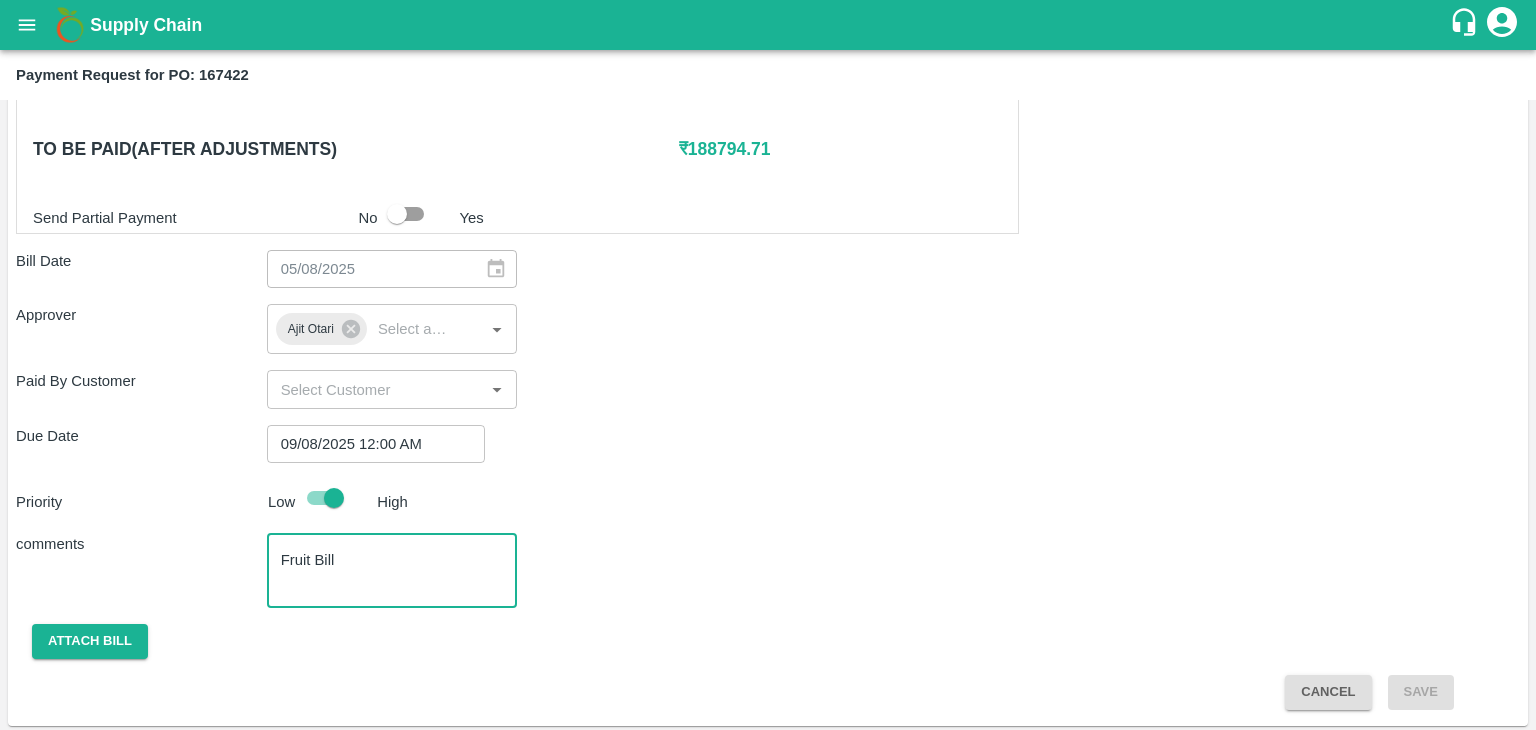 type on "Fruit Bill" 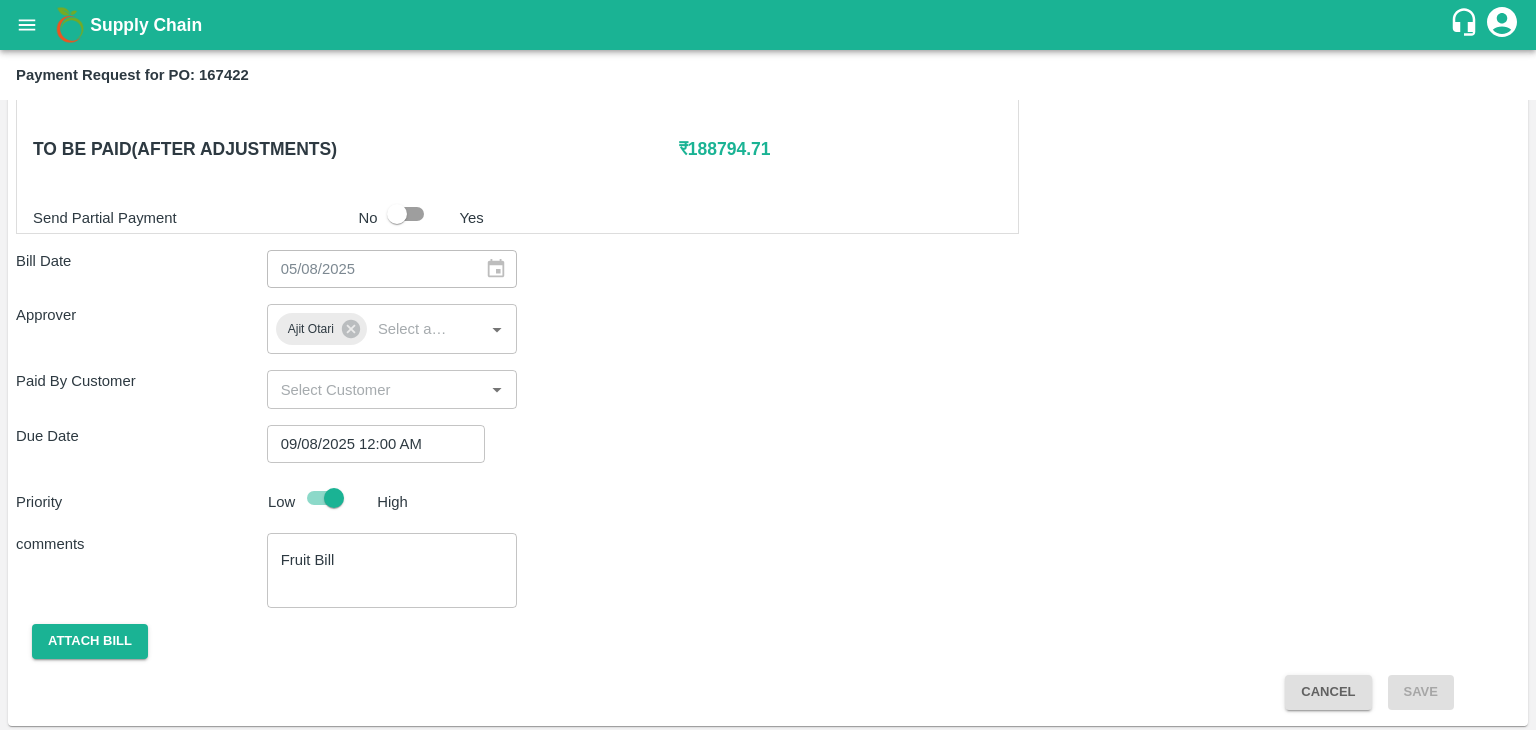 click on "Shipment -  SHIP/TEMB/351635 Lots (Labels) Weight (Kgs) Total Price (₹) BANANA-EXP/13 kg M N-CHL 4 Hand/F-MH-VivanF/468FEX/040825   195 ( 15  X   13   ) ₹ 6011.85 ₹ 30.83  / kg BANANA-EXP/13 kg M N-CHL 5 Hand/F-MH-VivanF/468FEX/040825   481 ( 37  X   13   ) ₹ 14829.23 ₹ 30.83  / kg BANANA-EXP/13 kg M N-CHL 6 Hand/F-MH-VivanF/468FEX/040825   3016 ( 232  X   13   ) ₹ 92983.28 ₹ 30.83  / kg BANANA-EXP/13 kg M N-CHL 8 Hand/F-MH-VivanF/468FEX/040825   1716 ( 132  X   13   ) ₹ 52904.28 ₹ 30.83  / kg BANANA-EXP/13 kg M N-CHL CL/F-MH-VivanF/468FEX/040825   325 ( 25  X   13   ) ₹ 10019.75 ₹ 30.83  / kg Total 5733 176748.39 Shipment -  SHIP/TEMB/351684 Lots (Labels) Weight (Kgs) Total Price (₹) BANANA-EXP/C Class/F-MH-VivanF/258BOM/040825   344 ( 1  X   344   ) ₹ 9659.52 ₹ 28.08  / kg Total 344 9659.52 Shipment -  SHIP/TEMB/351685 Lots (Labels) Weight (Kgs) Total Price (₹) BANANA-EXP/PHR Kg/F-MH-VivanF/258BOM/040825   85 ( 1  X   85   ) ₹ 2386.8 ₹ 28.08  / kg Total 85 2386.8 0 ₹  No" at bounding box center [768, 65] 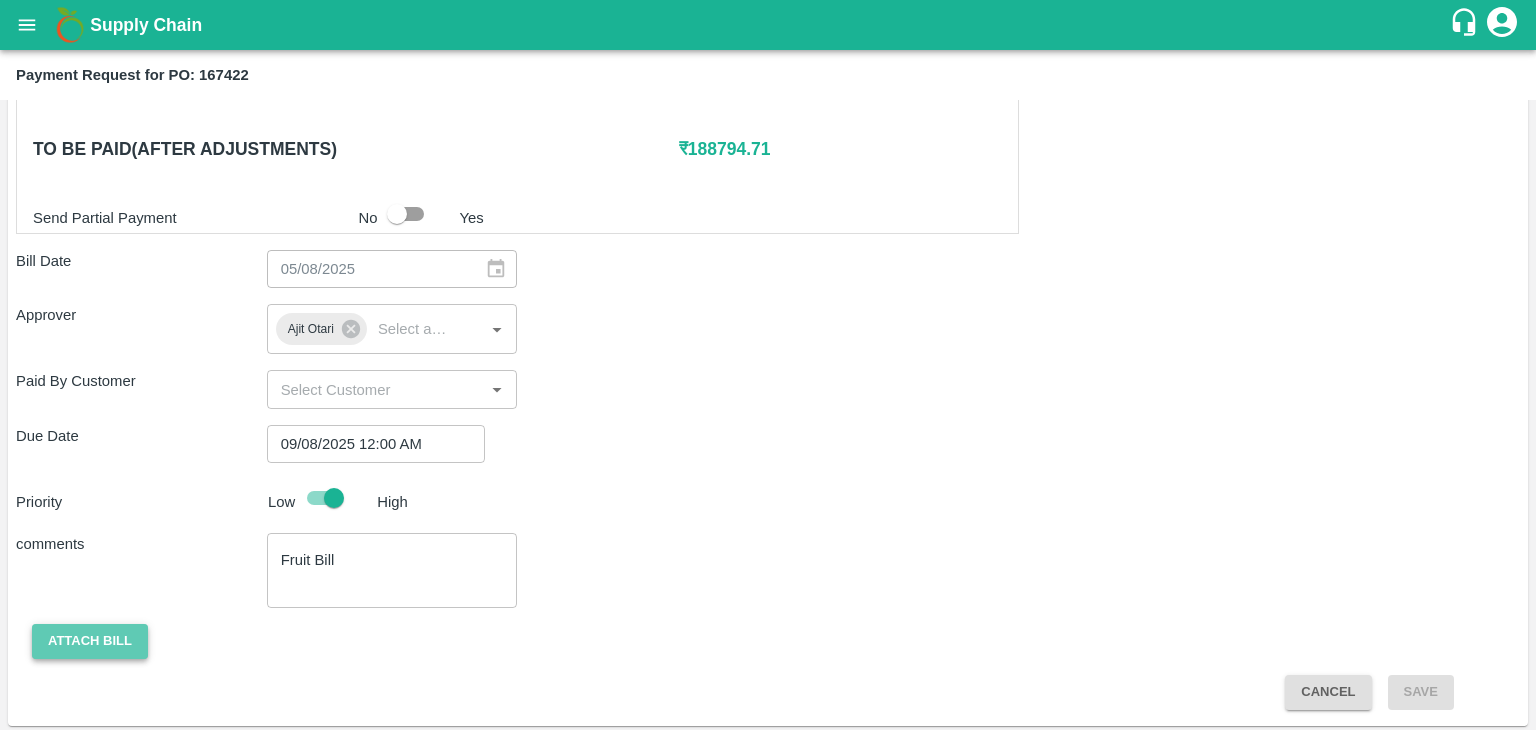 click on "Attach bill" at bounding box center (90, 641) 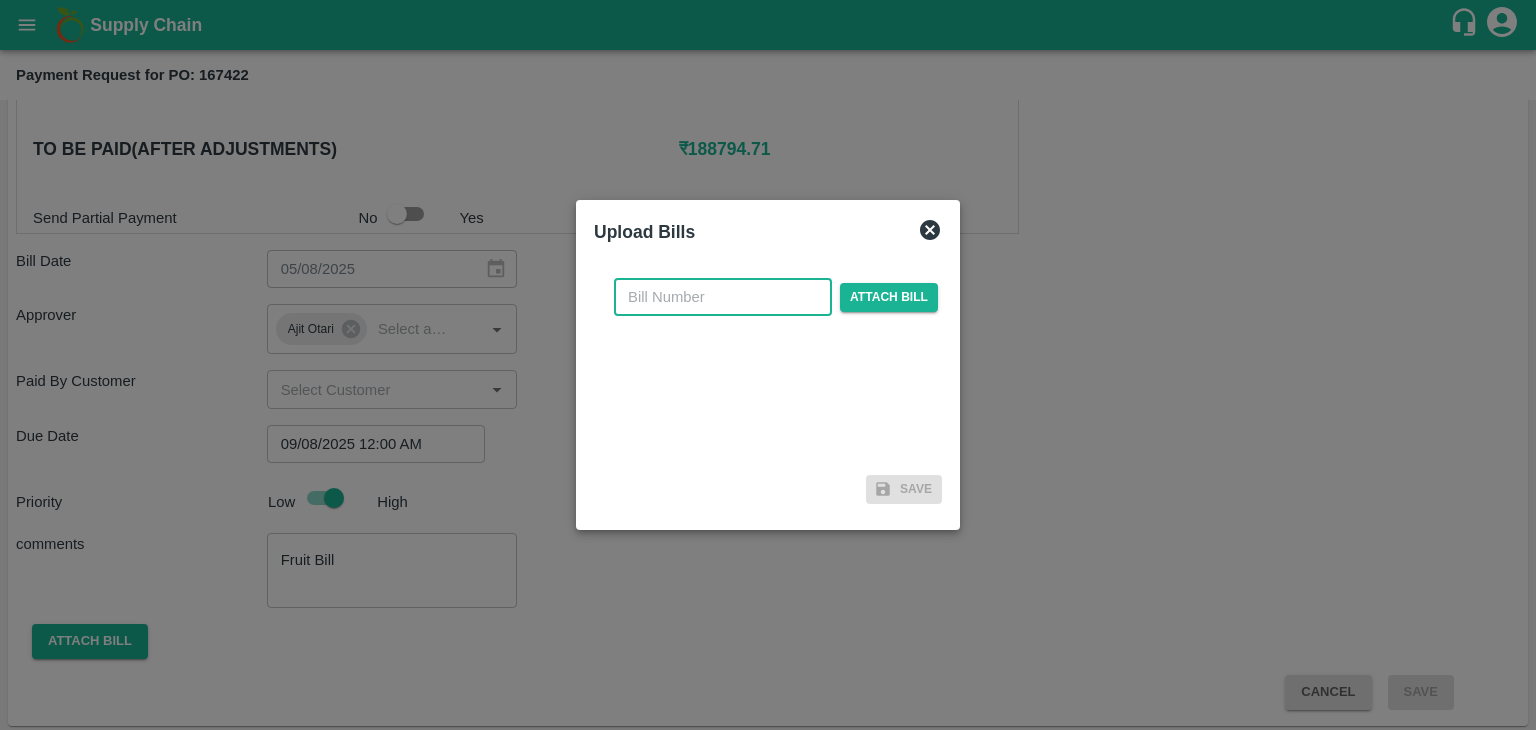 click at bounding box center (723, 297) 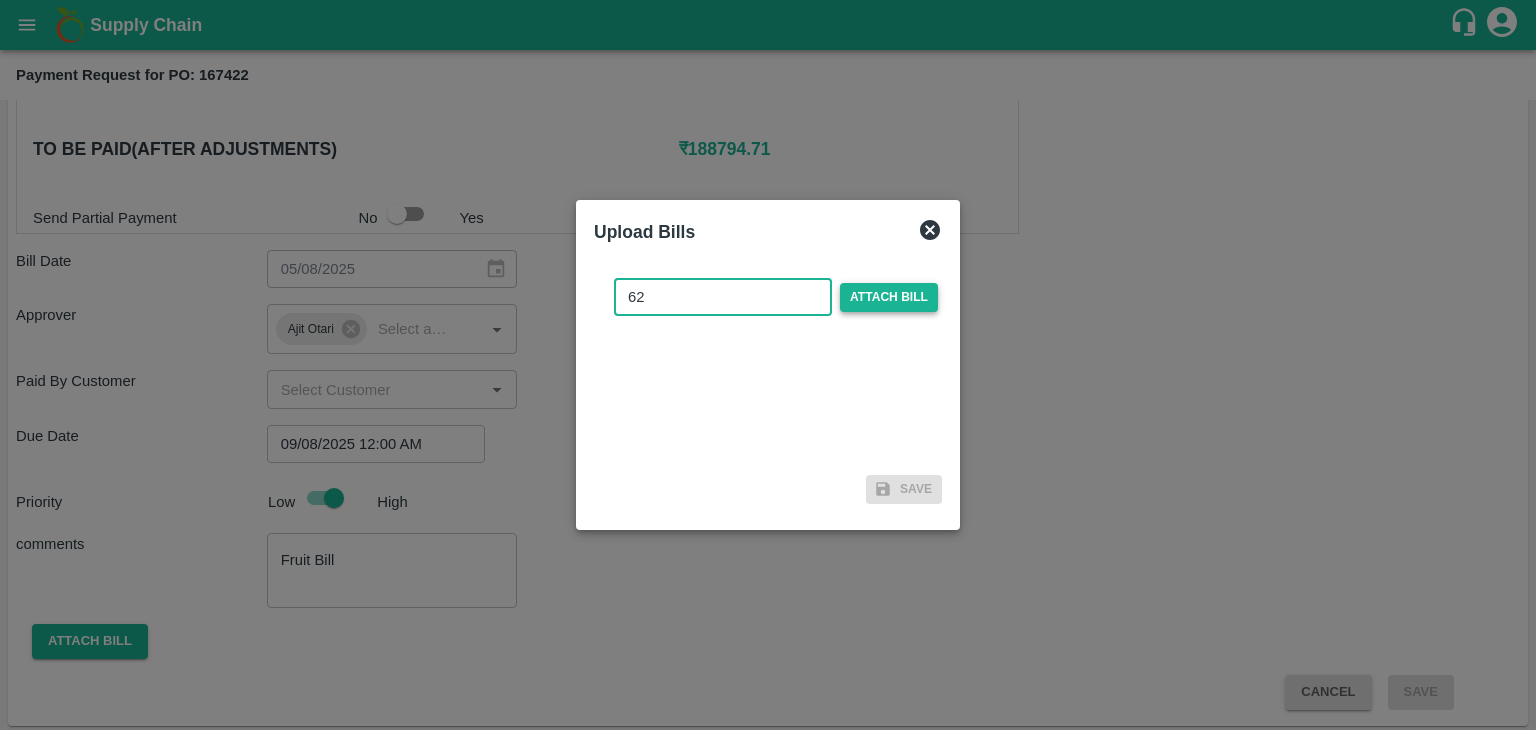 type on "62" 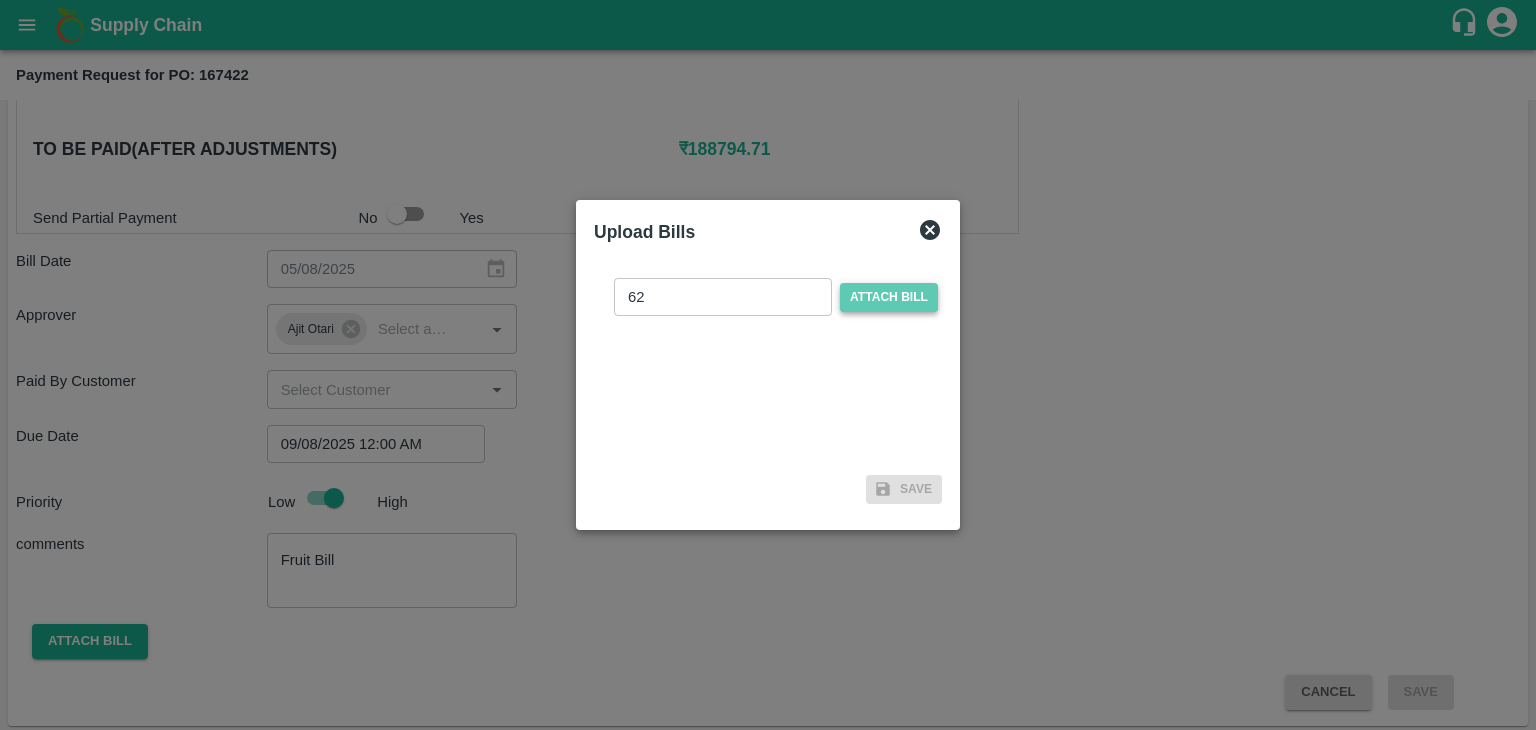 click on "Attach bill" at bounding box center (889, 297) 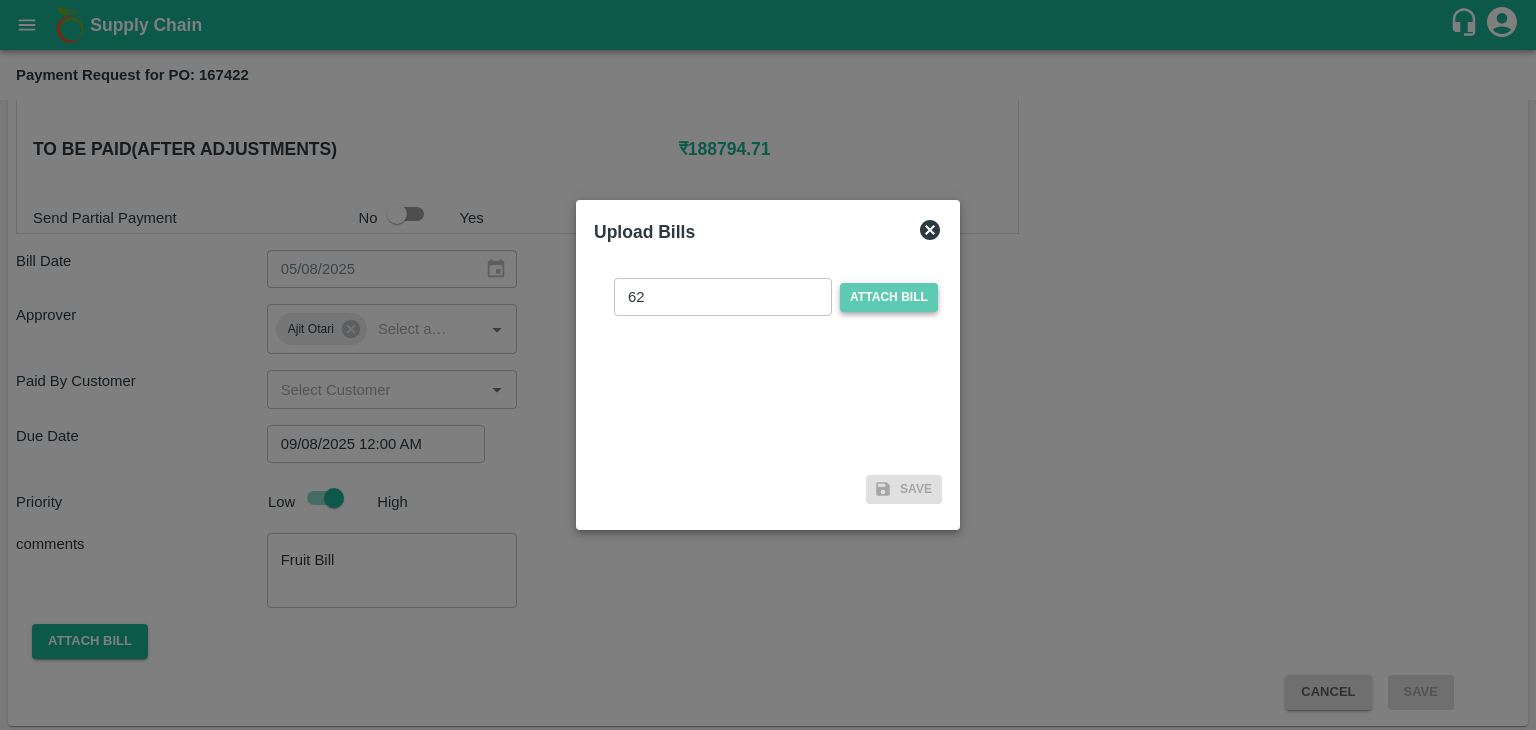 click on "Attach bill" at bounding box center (0, 0) 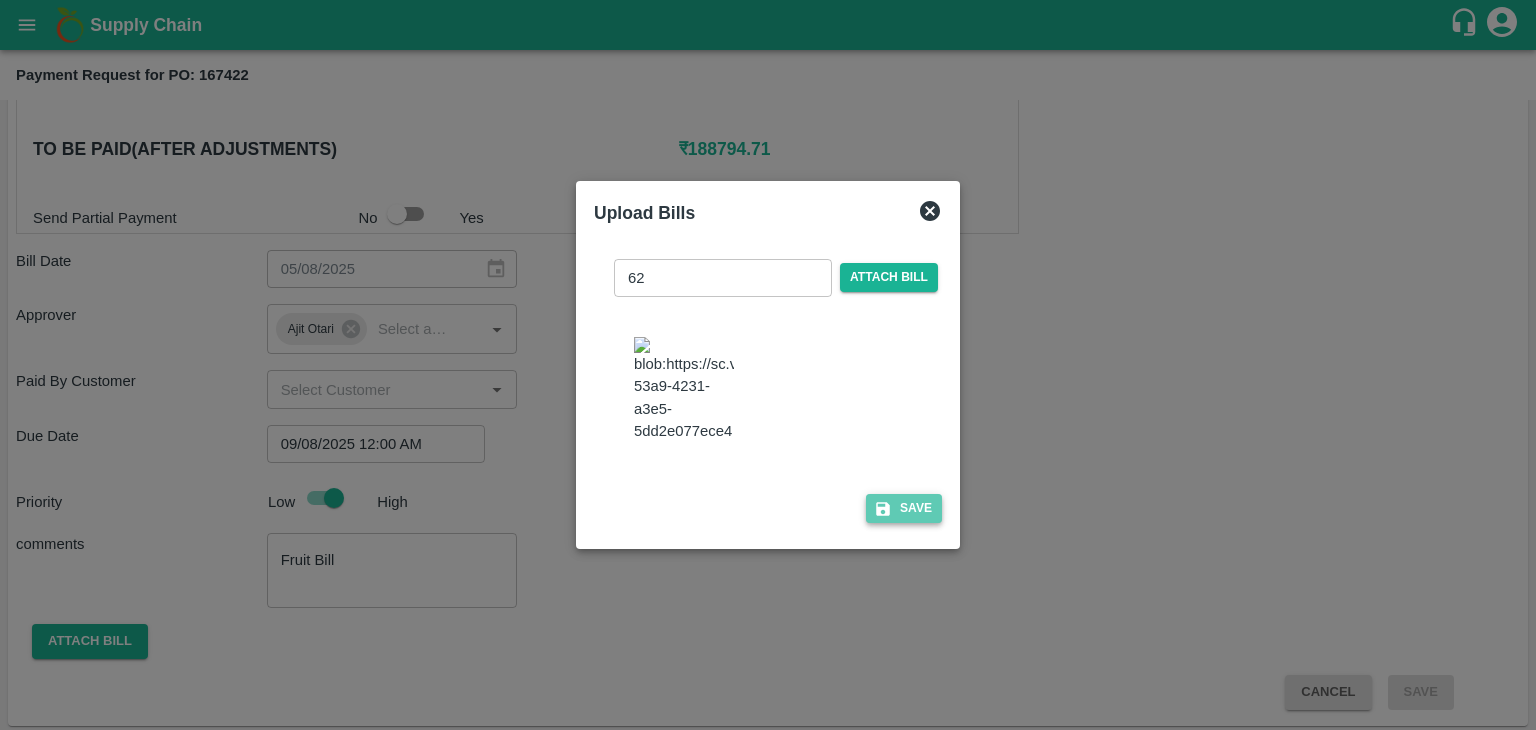 click on "Save" at bounding box center [904, 508] 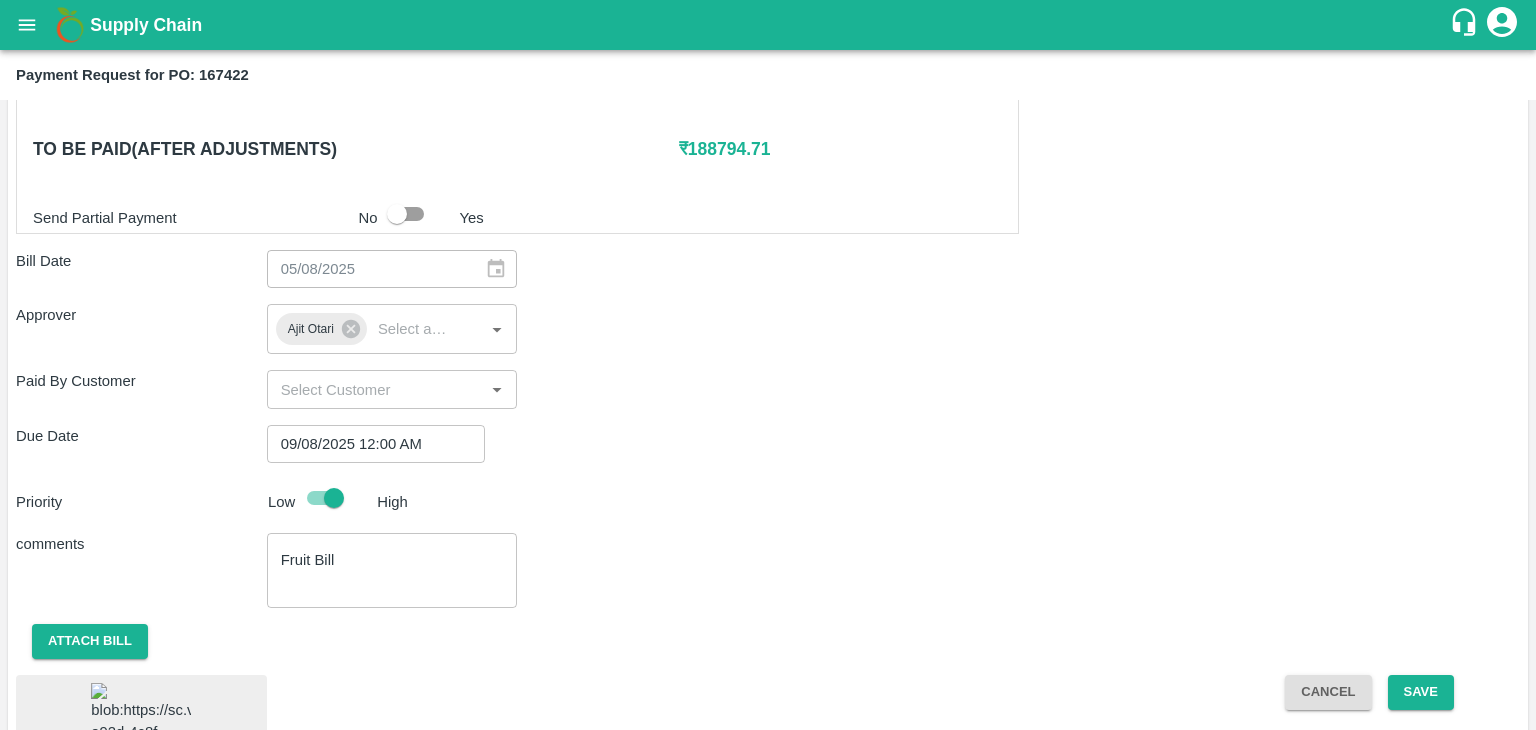 scroll, scrollTop: 1112, scrollLeft: 0, axis: vertical 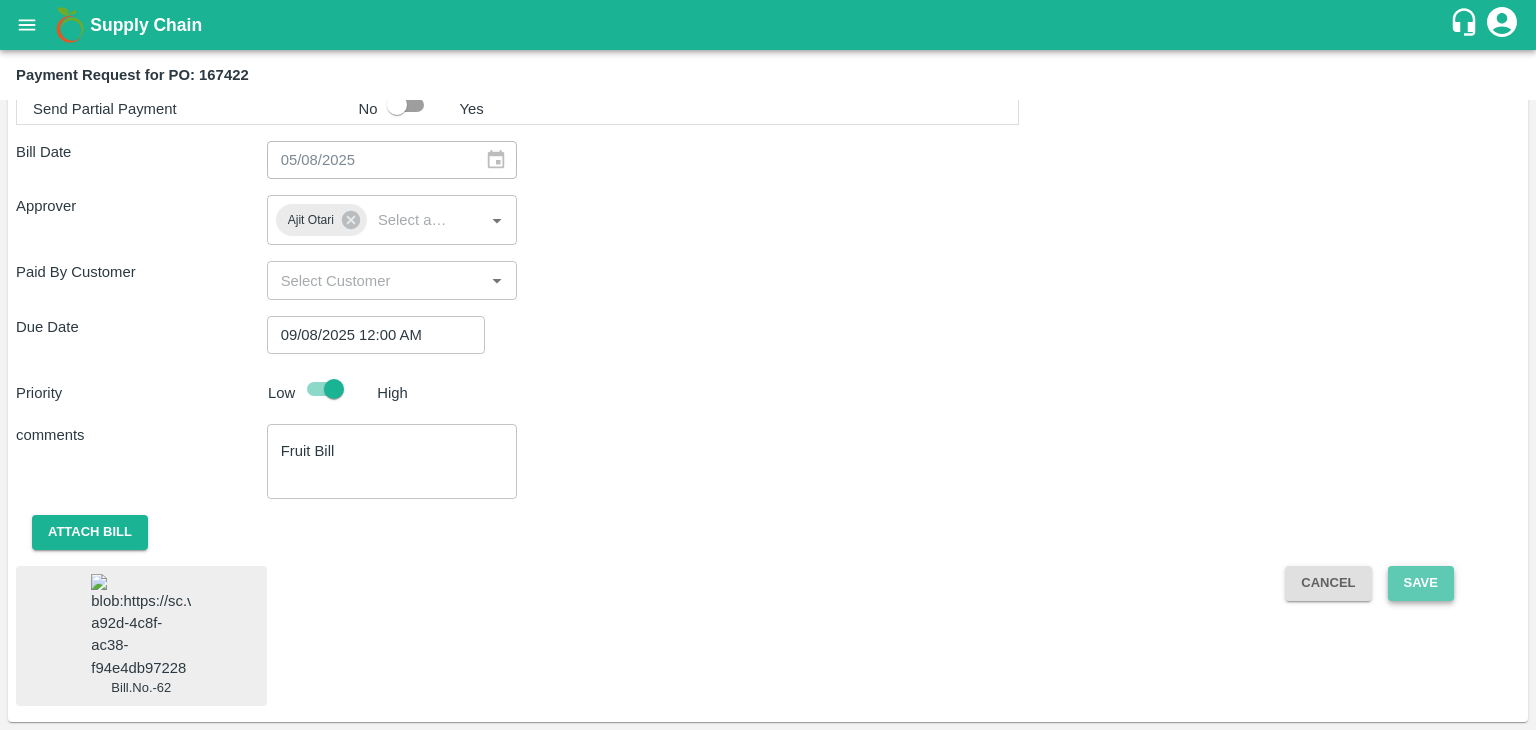 click on "Save" at bounding box center (1421, 583) 